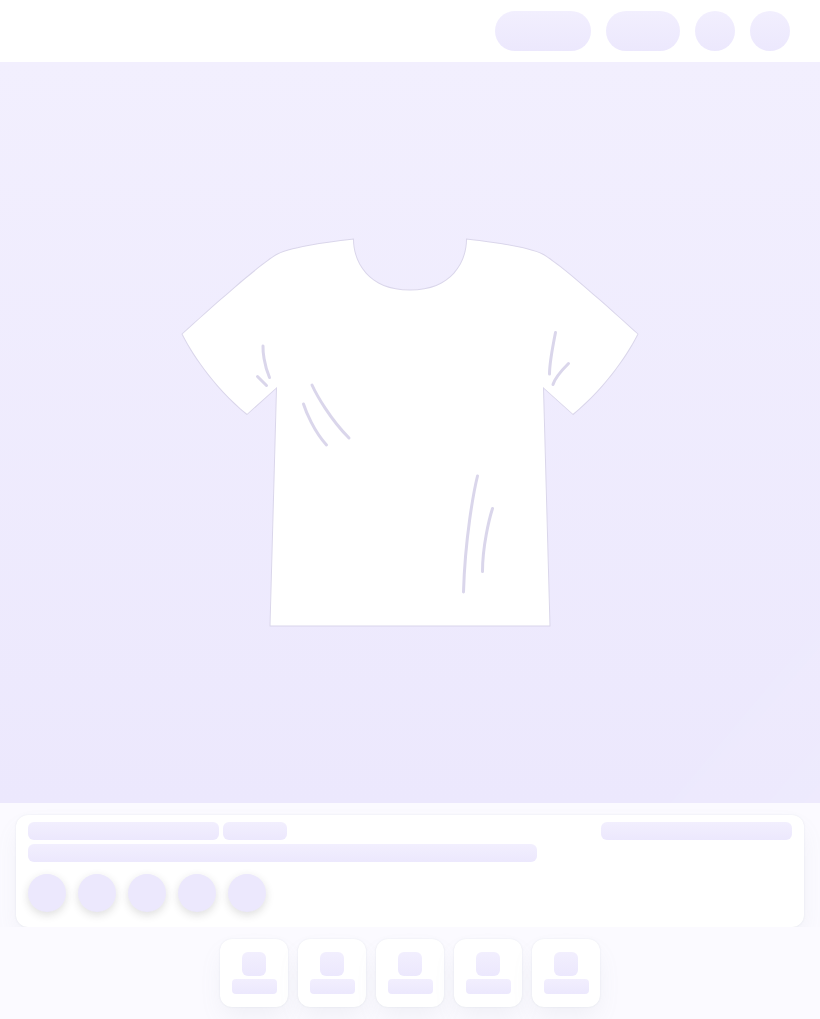 scroll, scrollTop: 0, scrollLeft: 0, axis: both 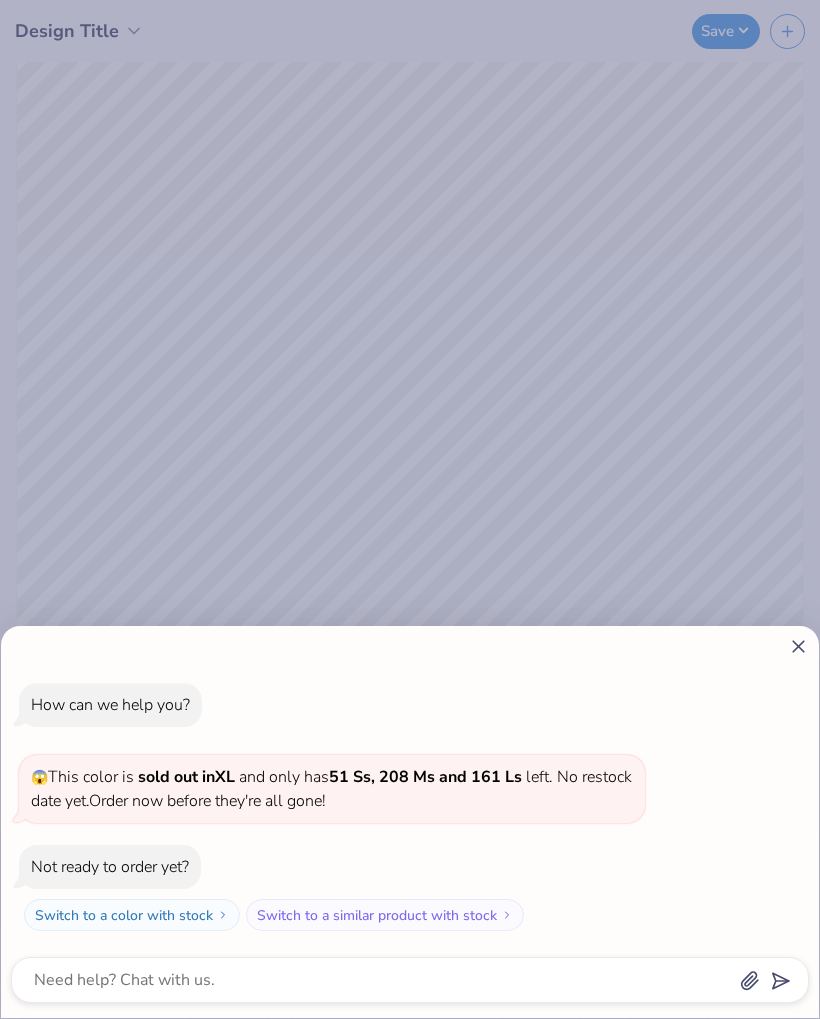 click 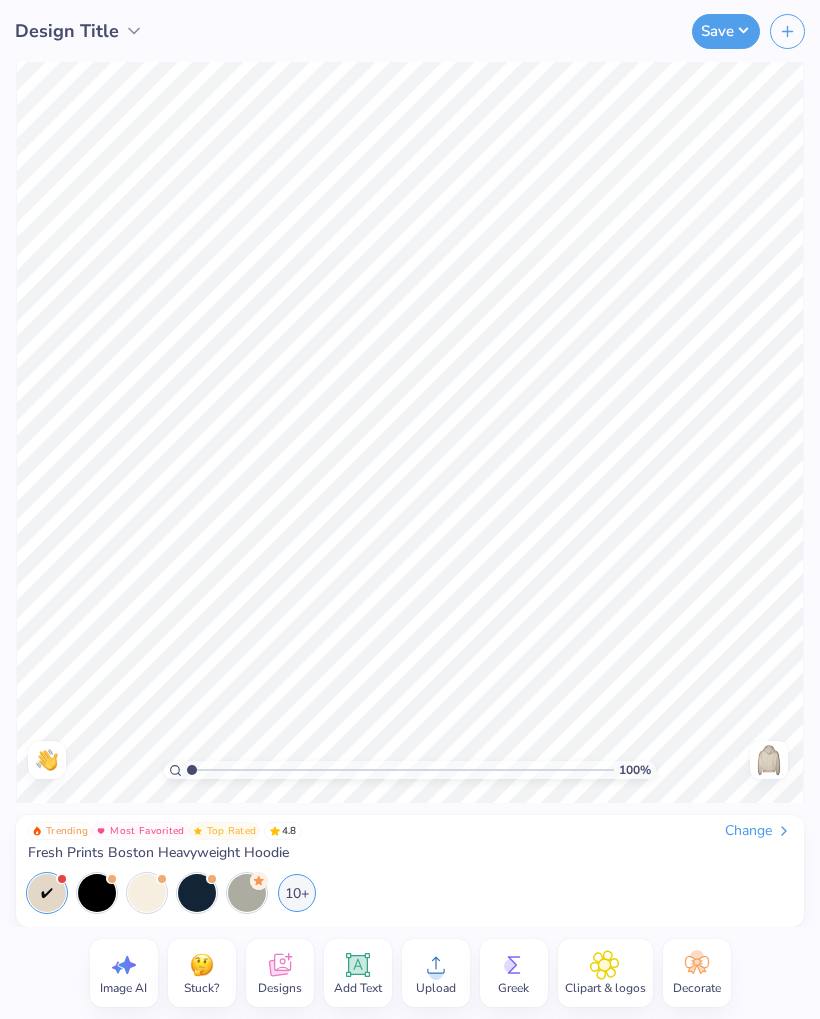 click on "Add Text" at bounding box center [358, 973] 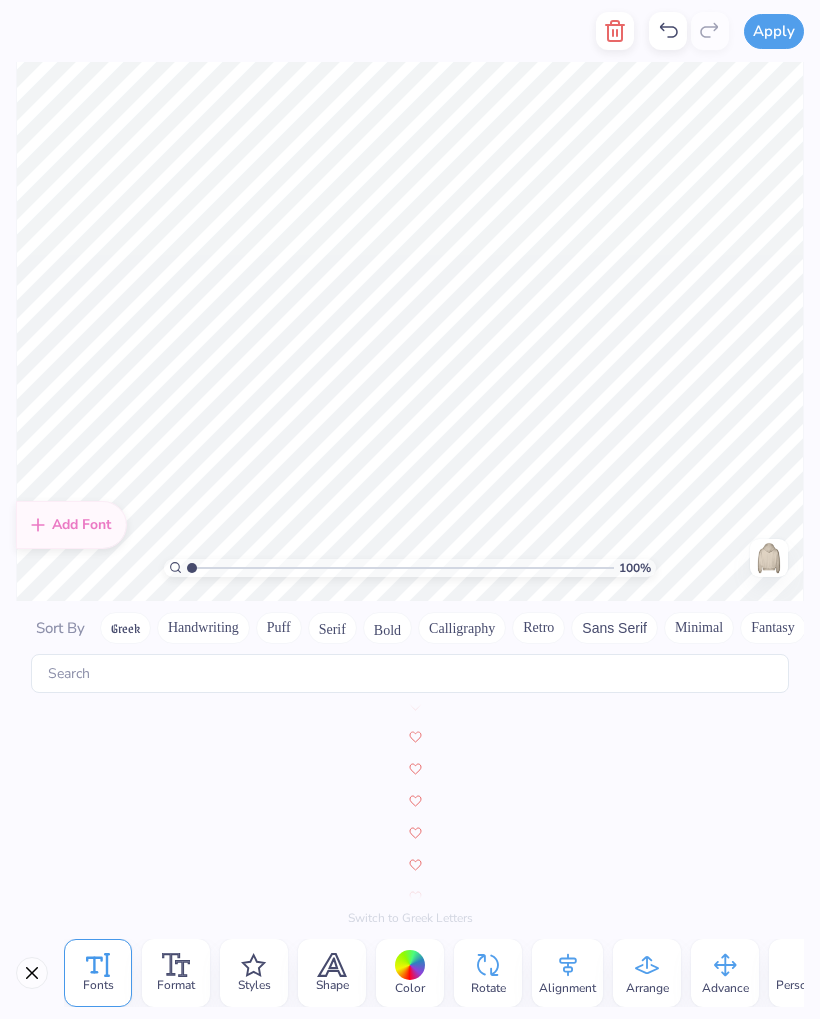 scroll, scrollTop: 8720, scrollLeft: 0, axis: vertical 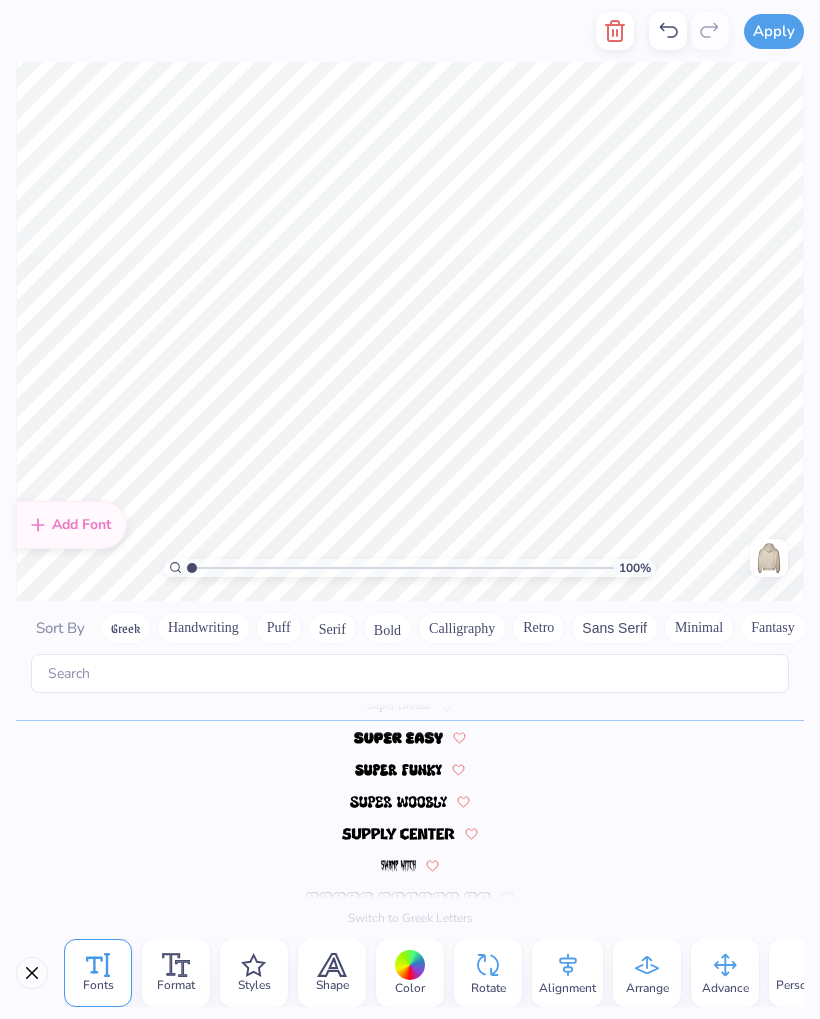 click on "Minimal" at bounding box center [699, 628] 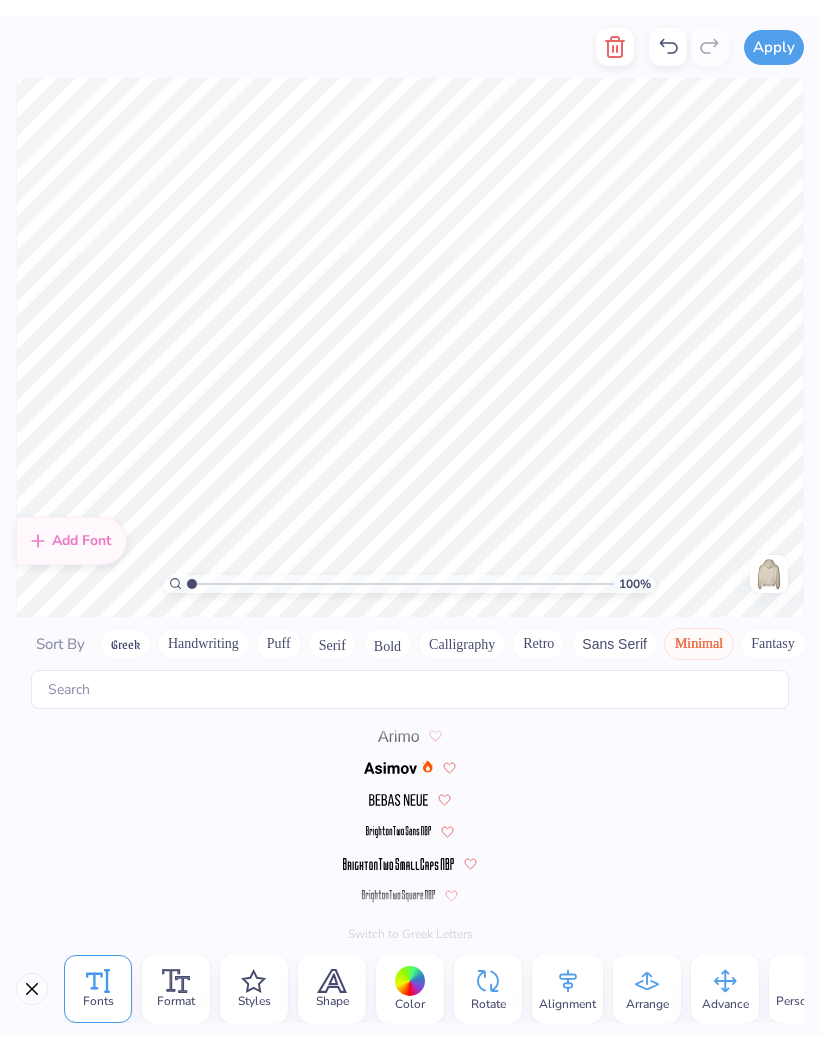 scroll, scrollTop: 0, scrollLeft: 0, axis: both 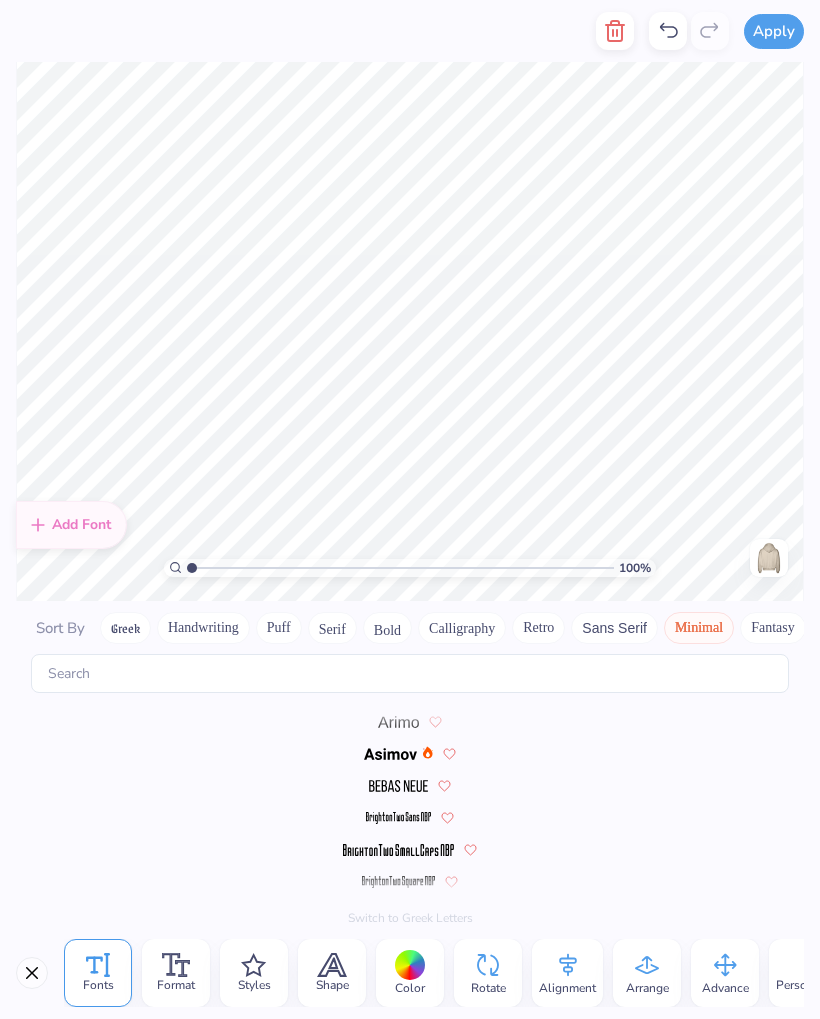 click on "Greek Handwriting Puff Serif Bold Calligraphy Retro Sans Serif Minimal Fantasy Techno Others" at bounding box center [526, 628] 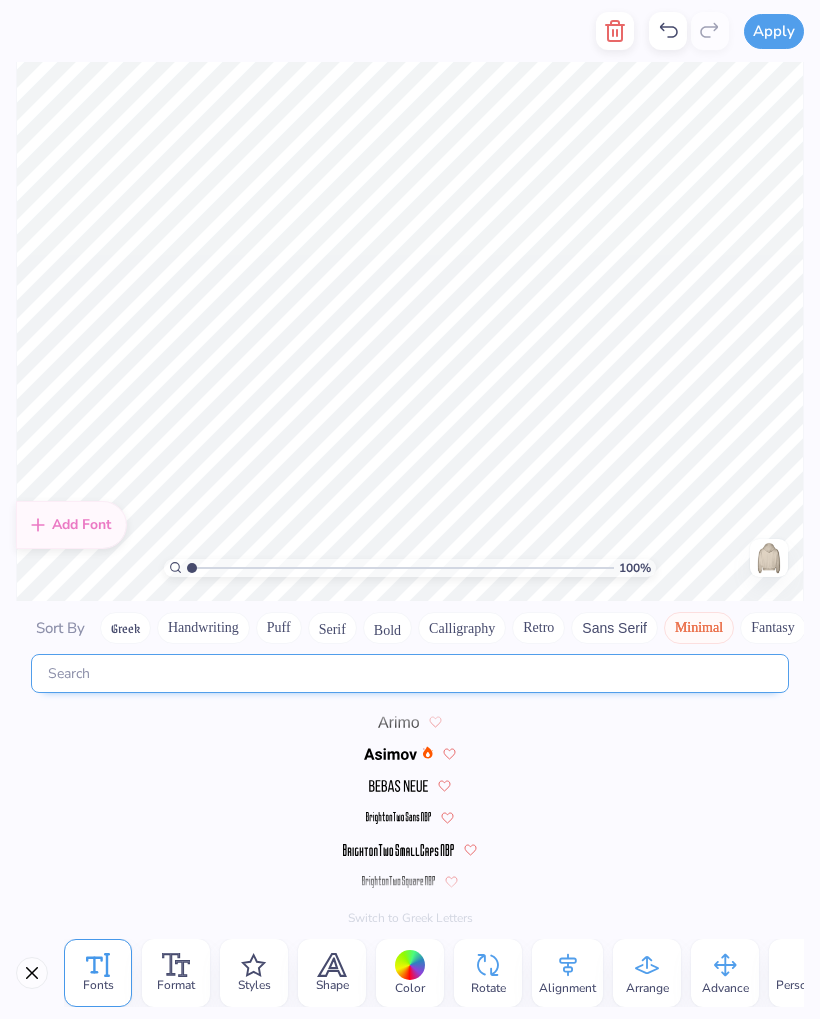 click at bounding box center [410, 673] 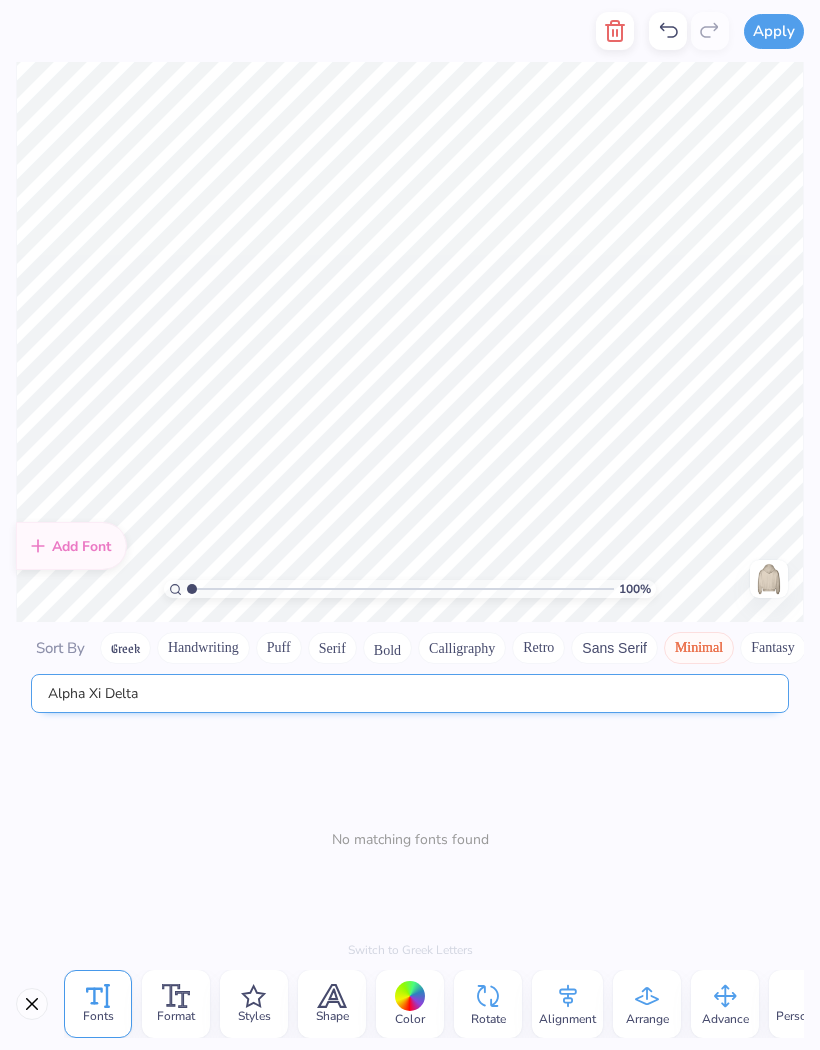 type on "Alpha Xi Delta" 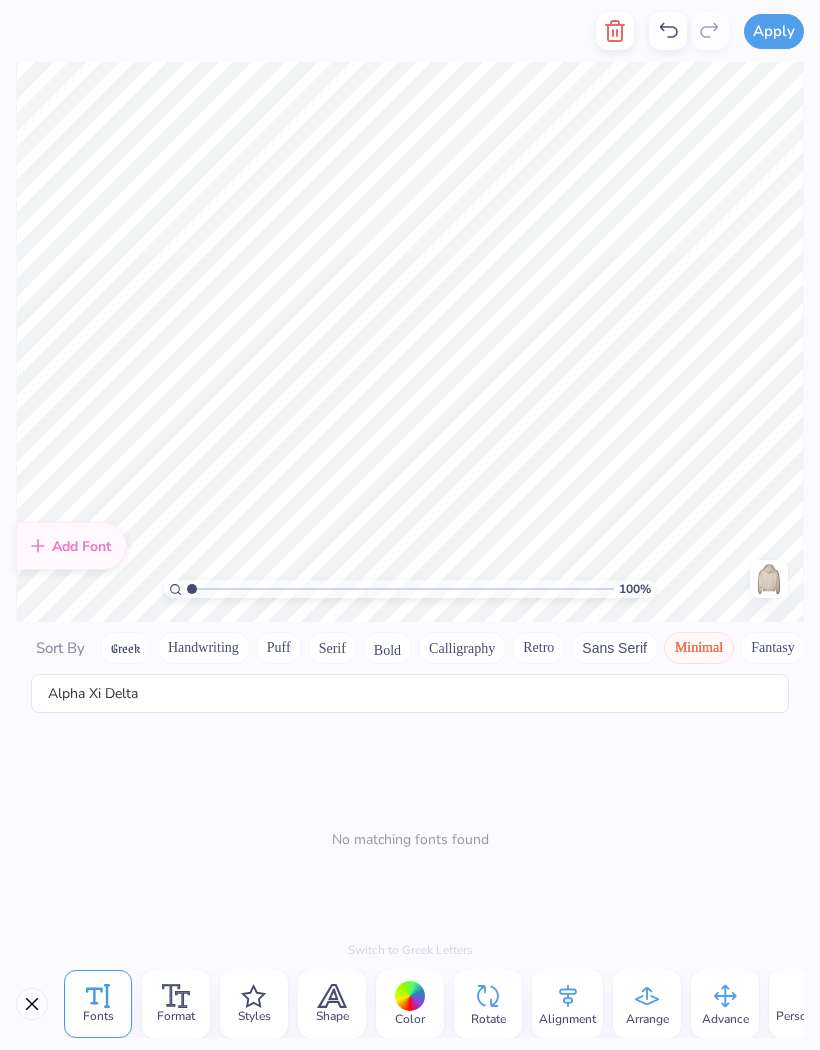 click on "Apply" at bounding box center [774, 31] 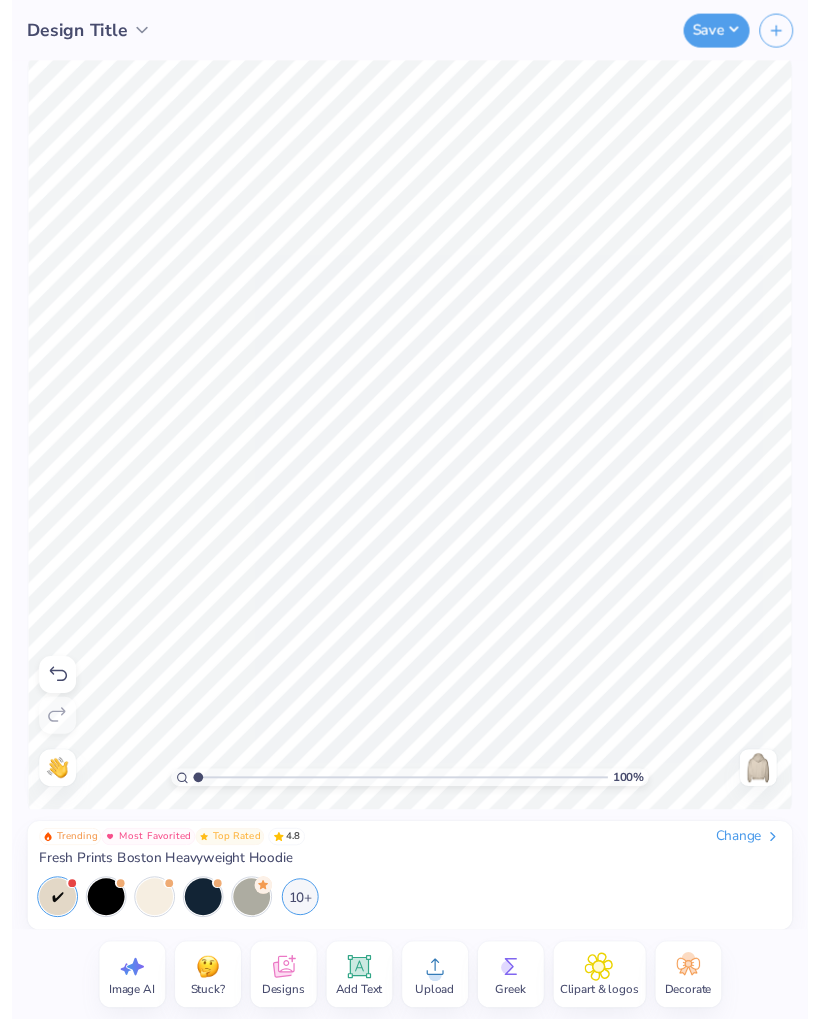 scroll, scrollTop: 0, scrollLeft: 2, axis: horizontal 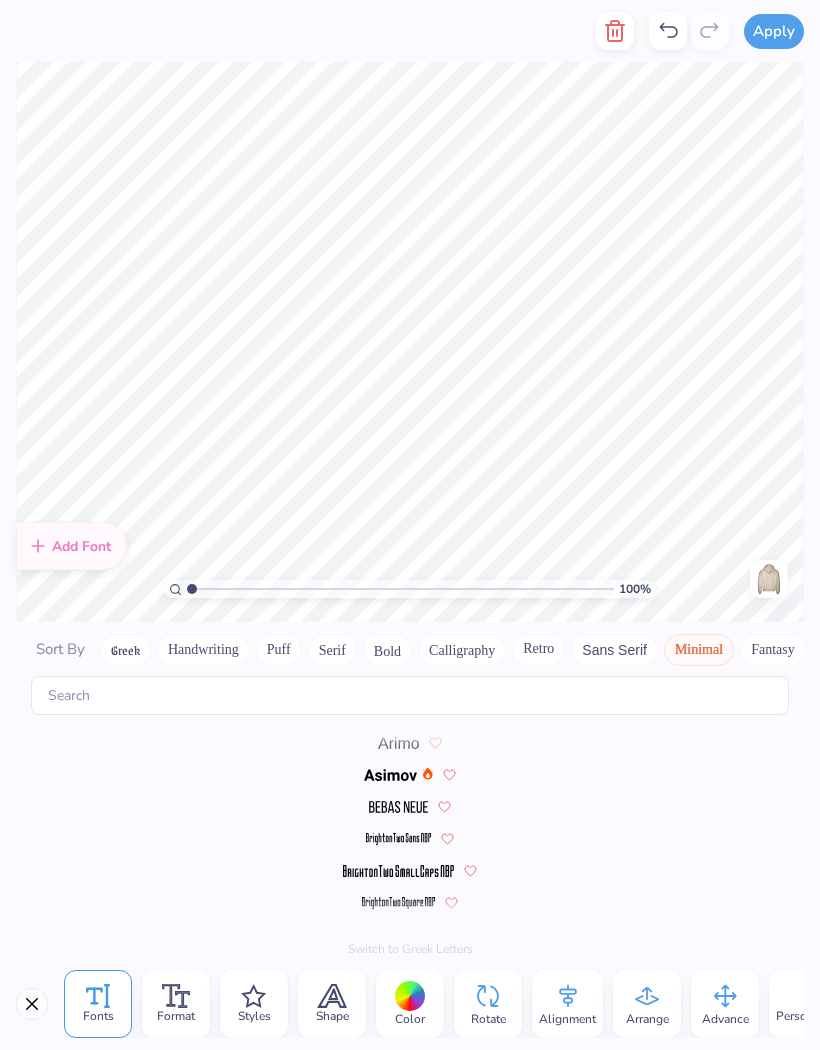 type on "T" 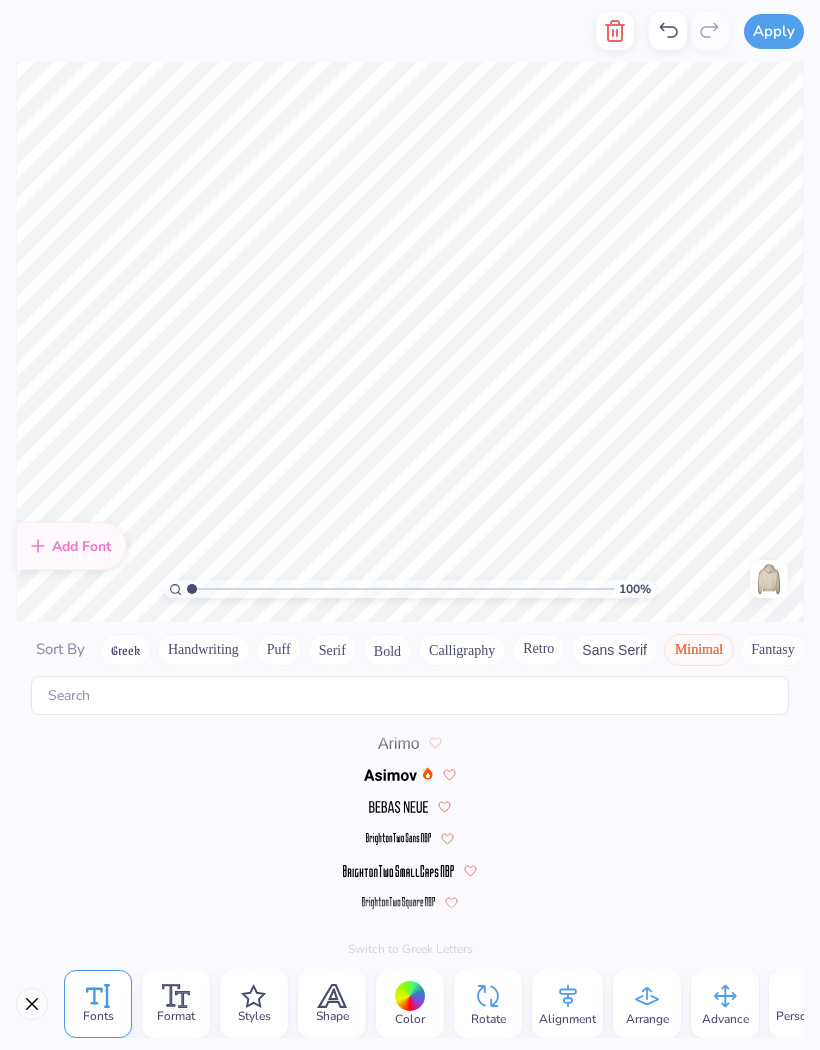 scroll, scrollTop: 1, scrollLeft: 5, axis: both 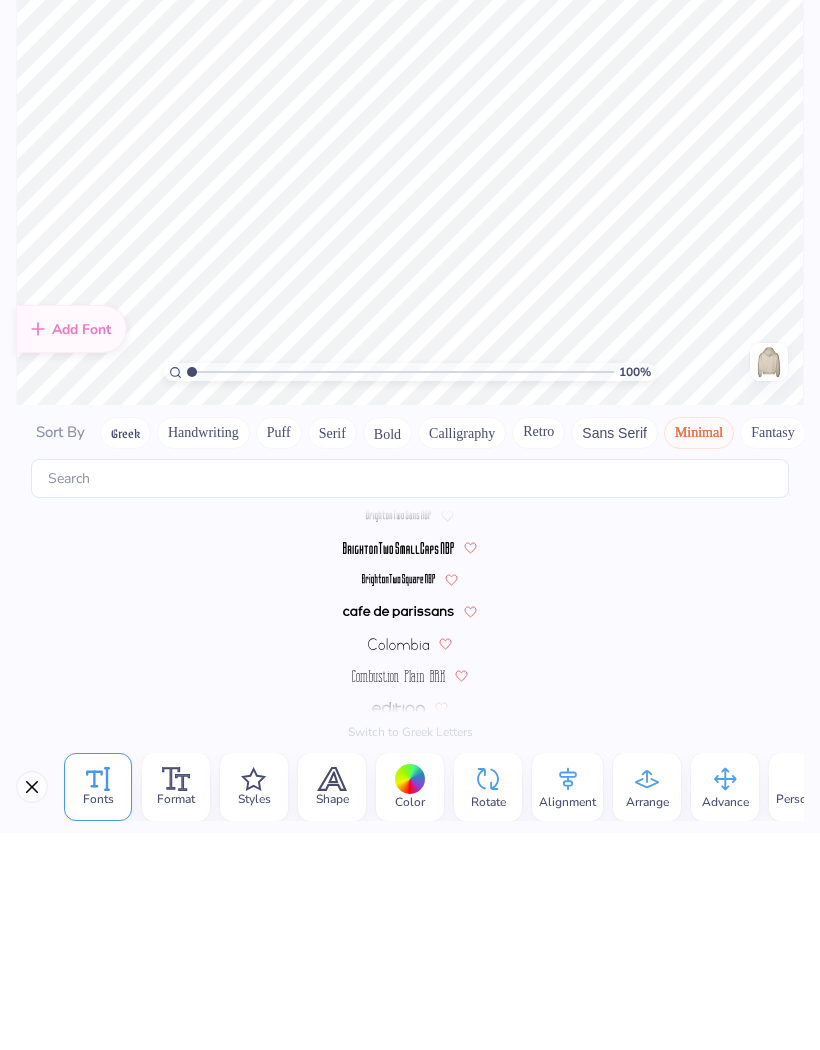 type on "Alpha Xi Delta" 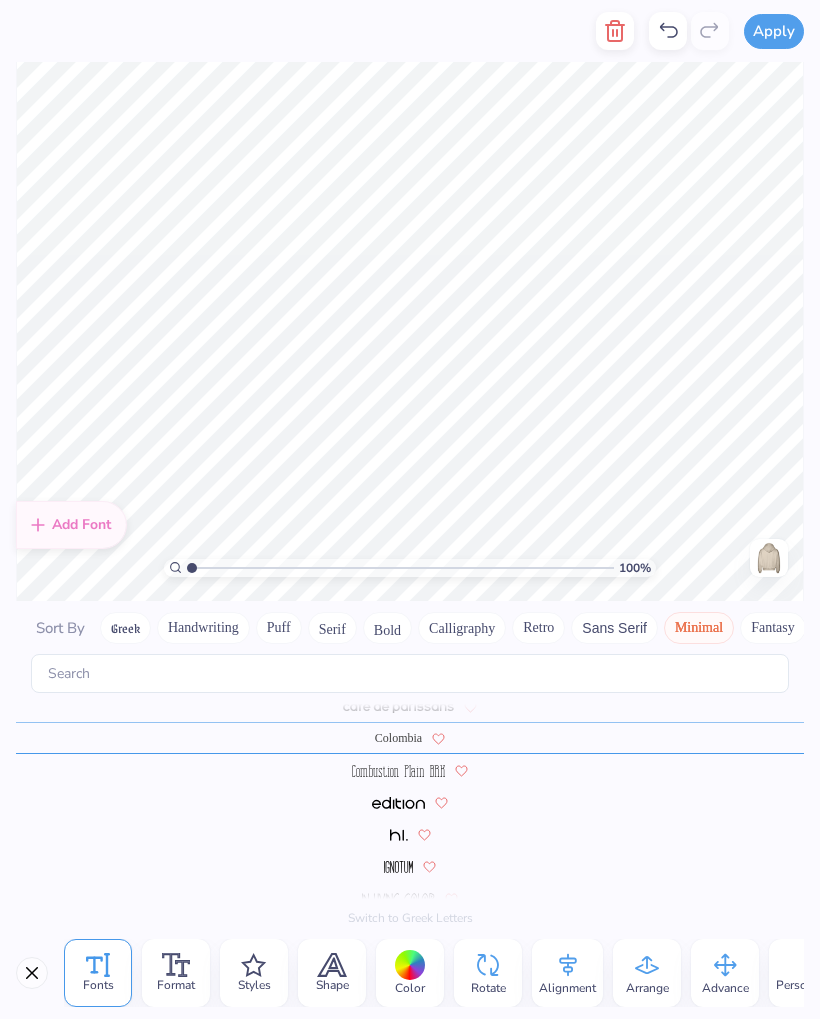 scroll, scrollTop: 207, scrollLeft: 0, axis: vertical 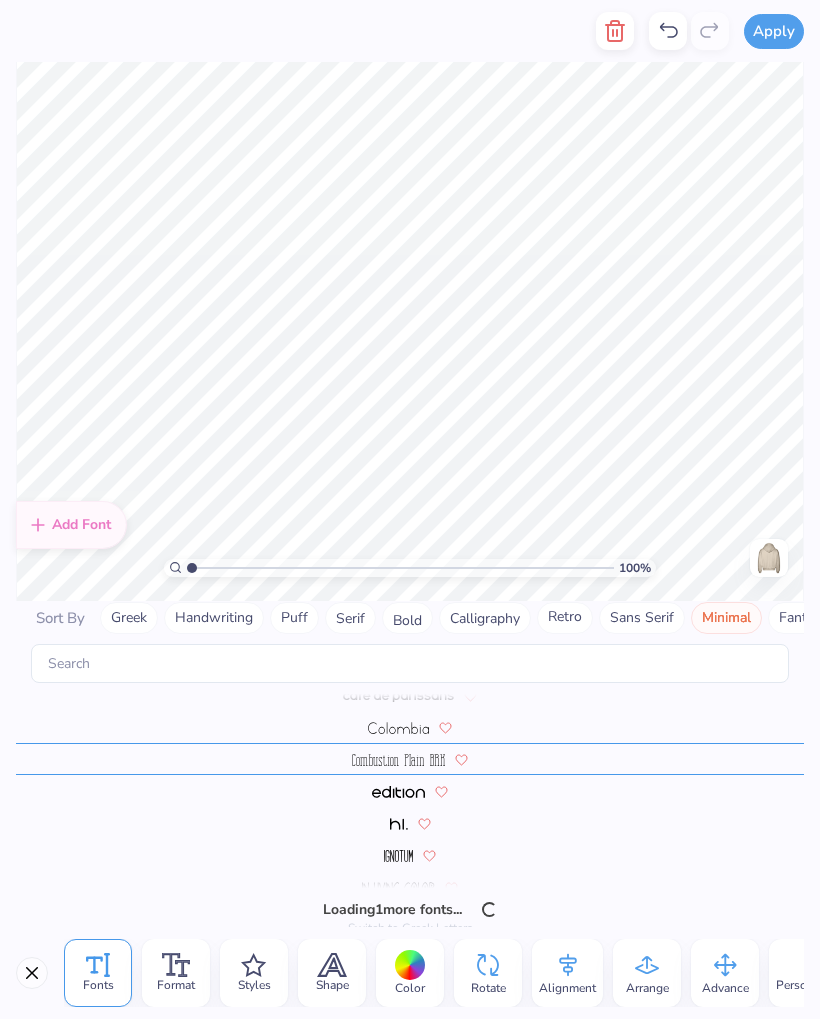click 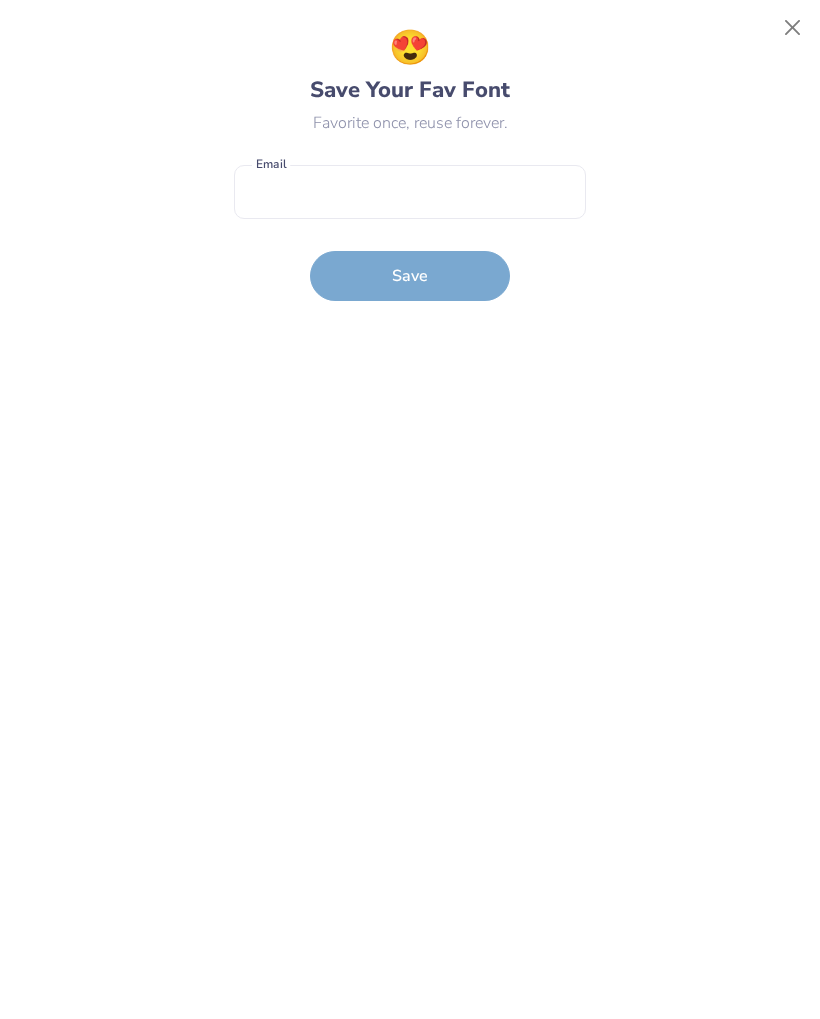 scroll, scrollTop: 175, scrollLeft: 0, axis: vertical 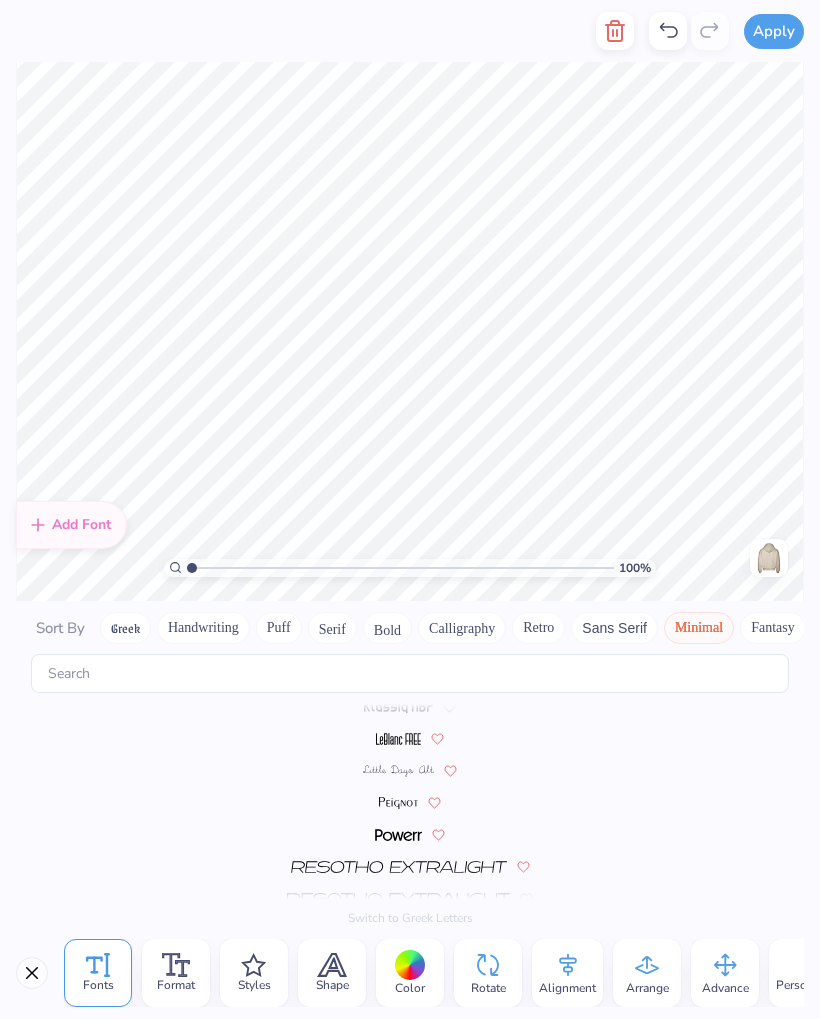 click on "Calligraphy" at bounding box center [462, 628] 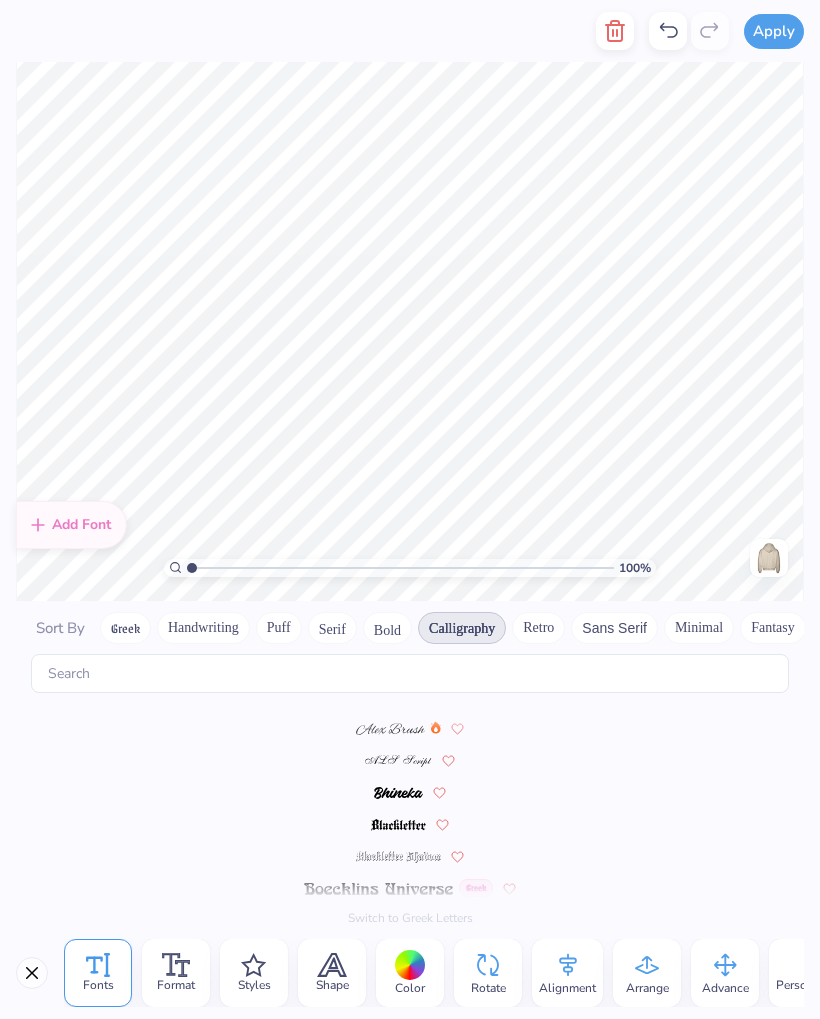 scroll, scrollTop: 0, scrollLeft: 0, axis: both 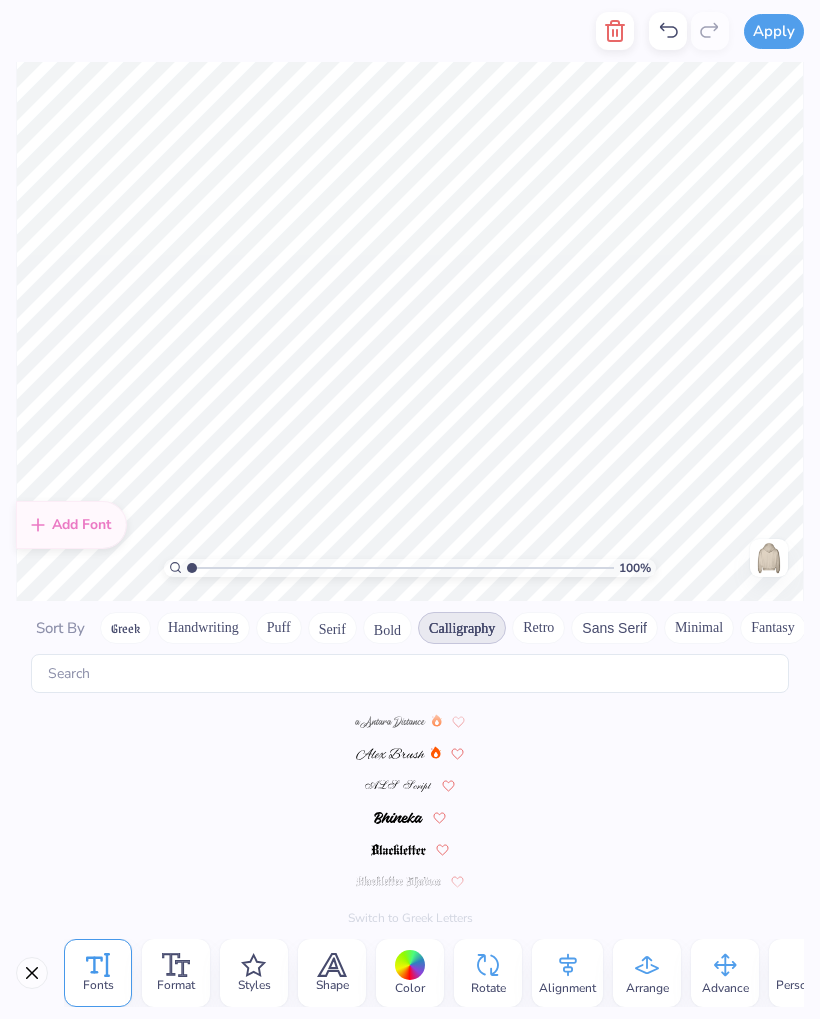 click on "Retro" at bounding box center [538, 628] 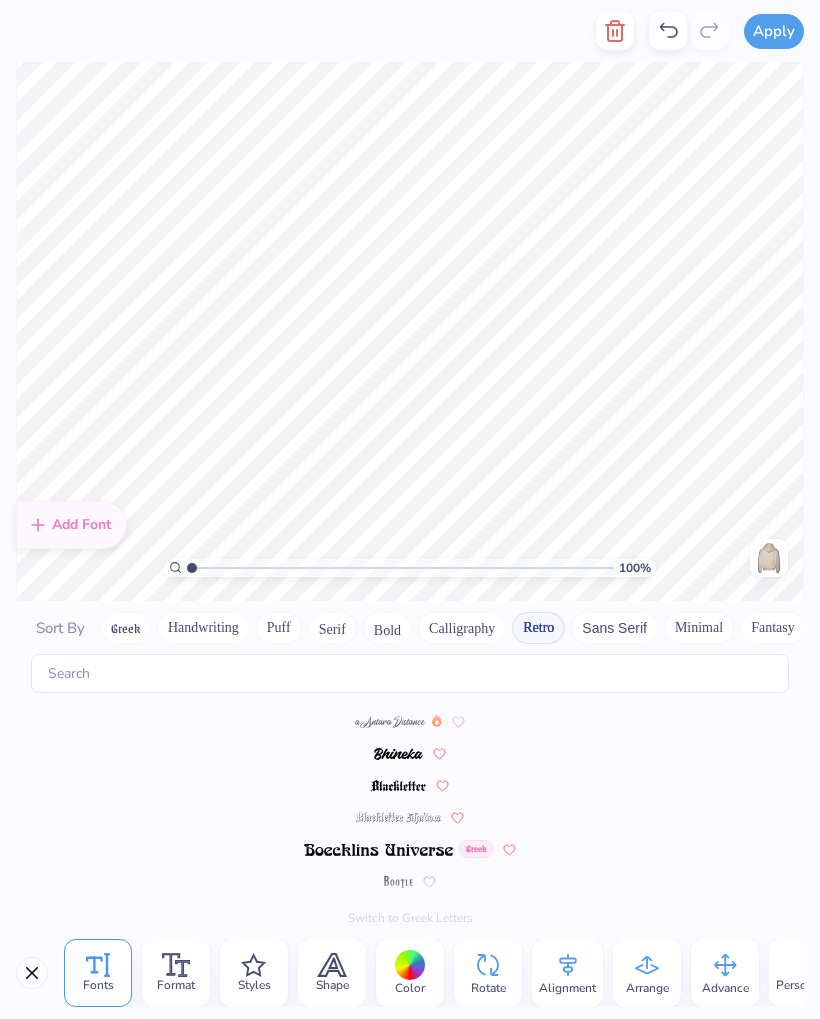 click at bounding box center (398, 754) 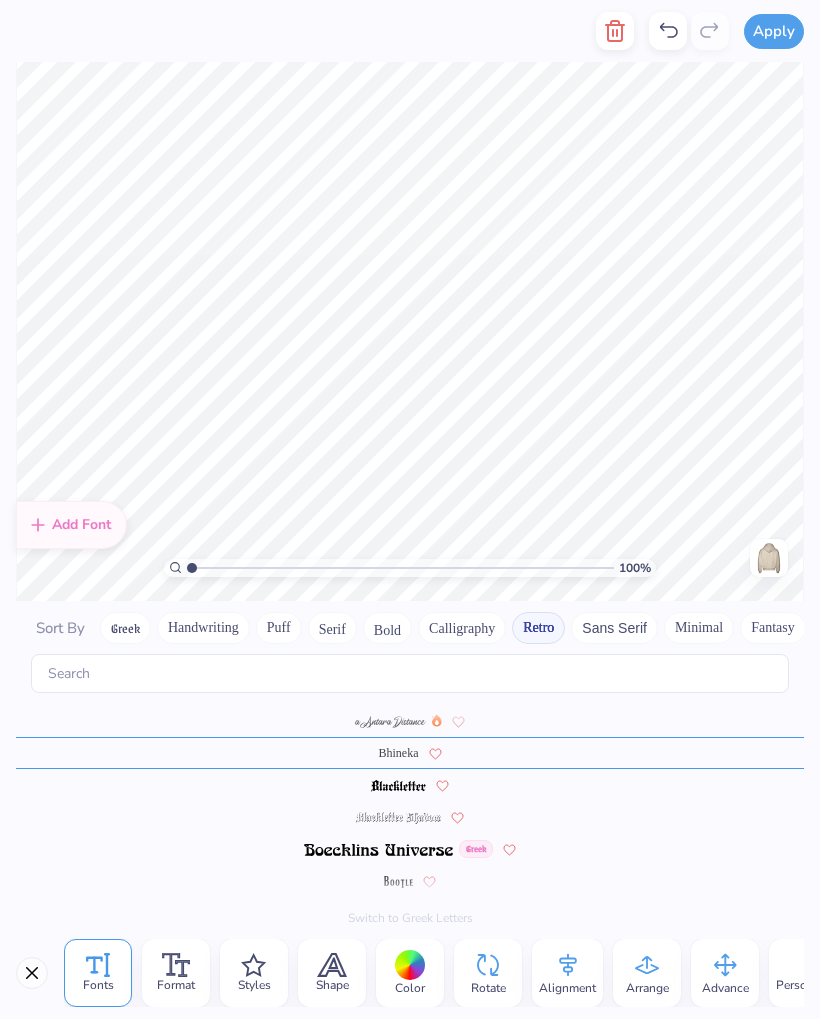 click at bounding box center [410, 785] 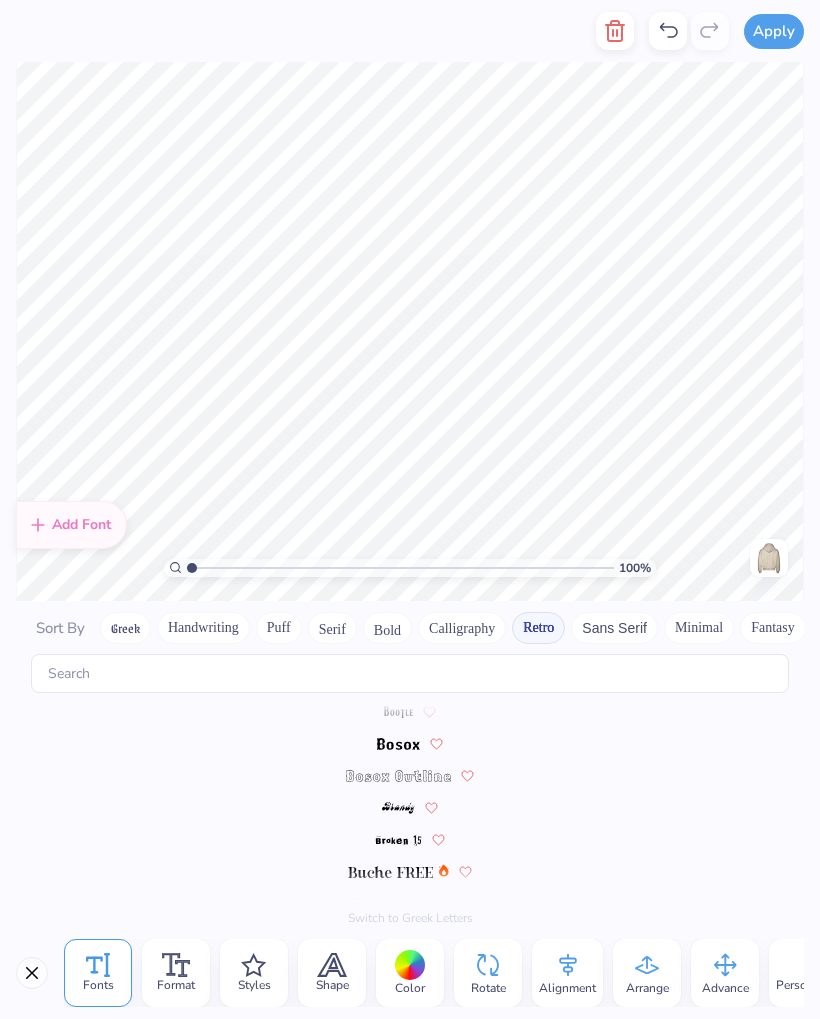 scroll, scrollTop: 175, scrollLeft: 0, axis: vertical 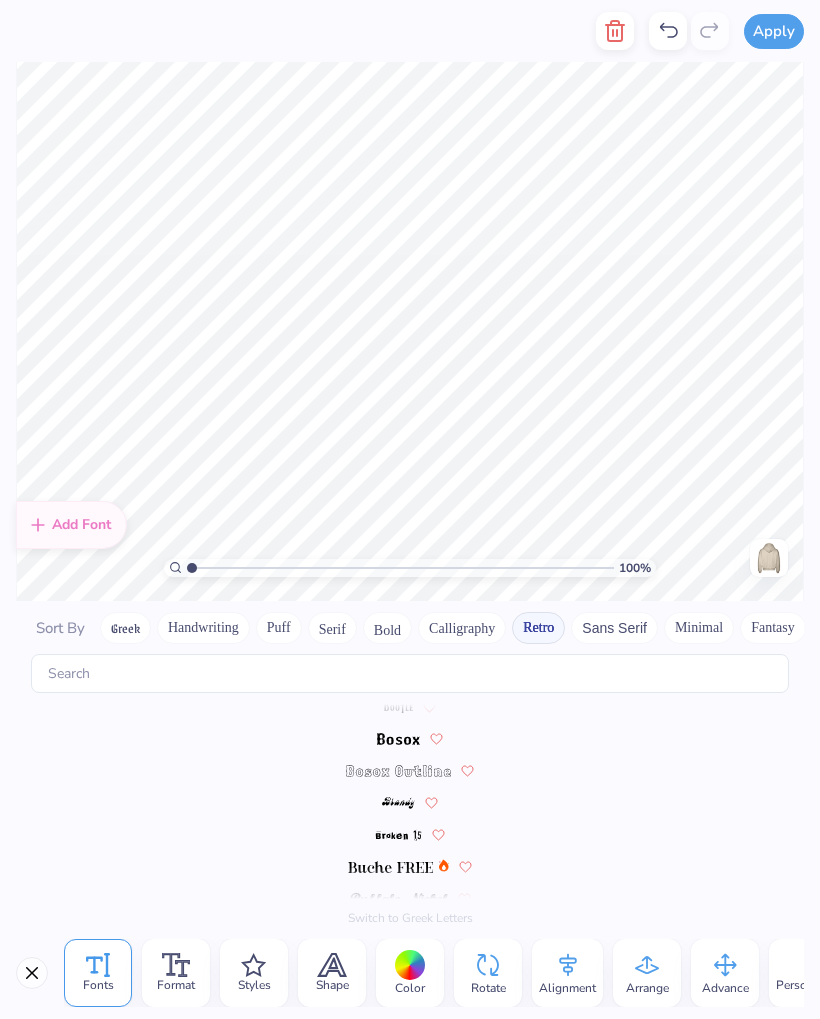 click at bounding box center [436, 738] 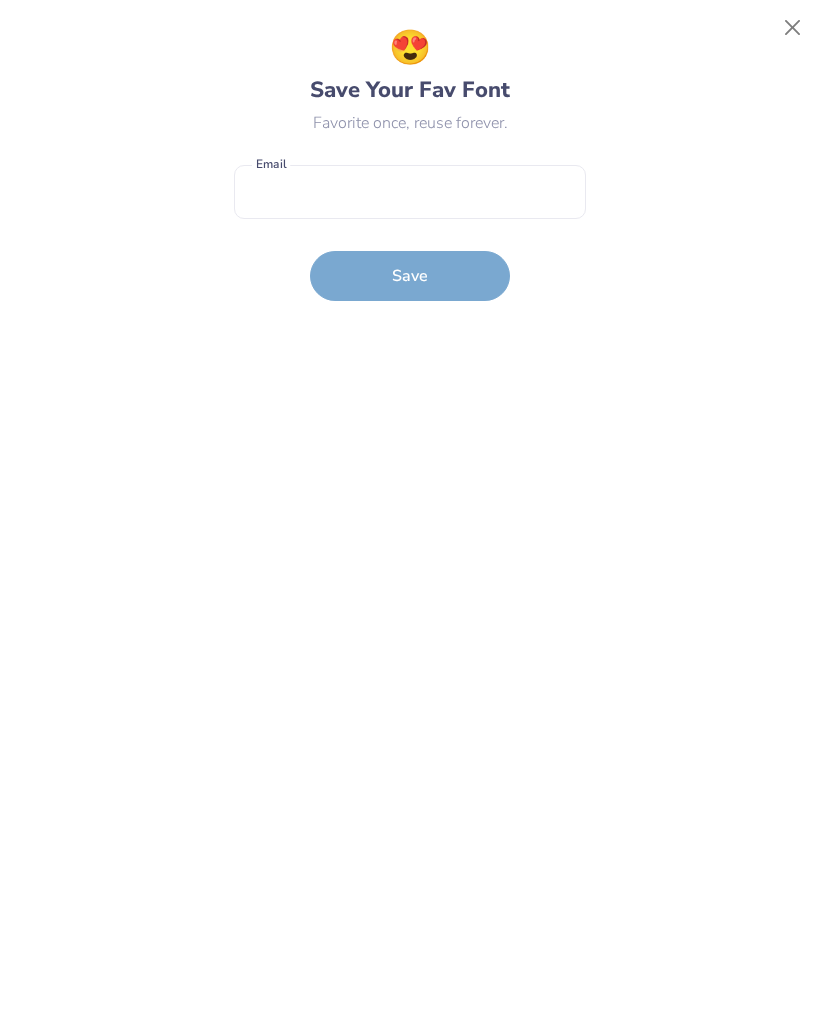 click at bounding box center [793, 28] 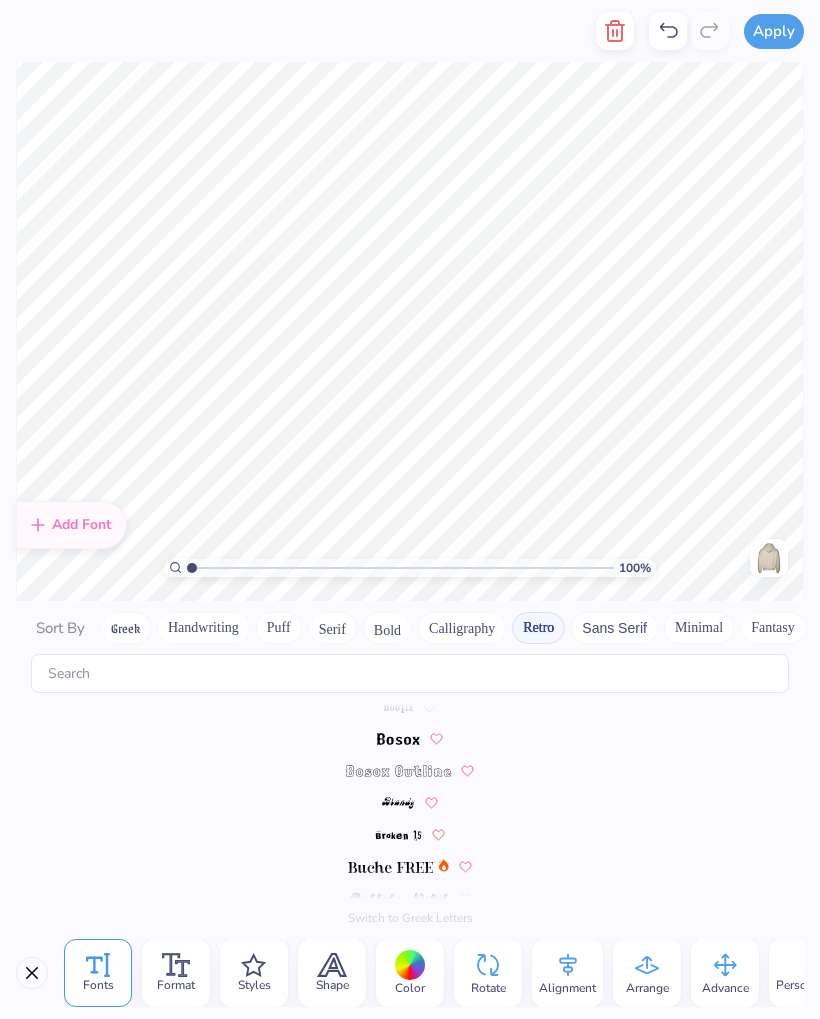 click at bounding box center [398, 739] 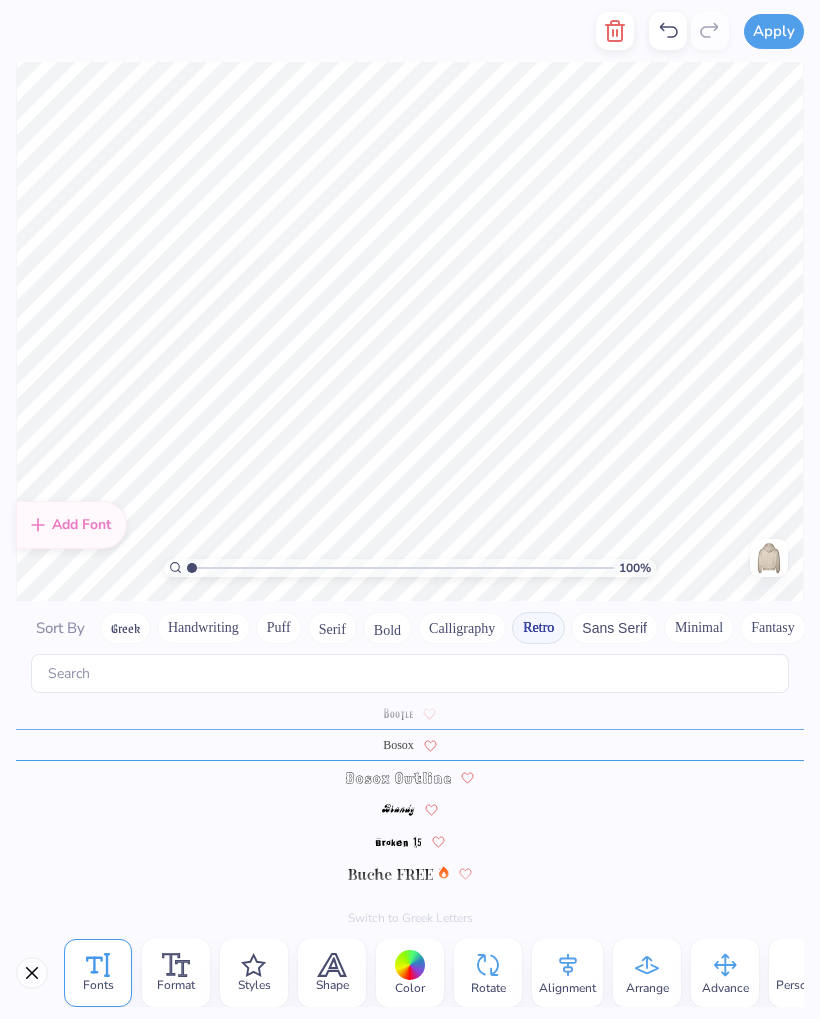 click at bounding box center [398, 778] 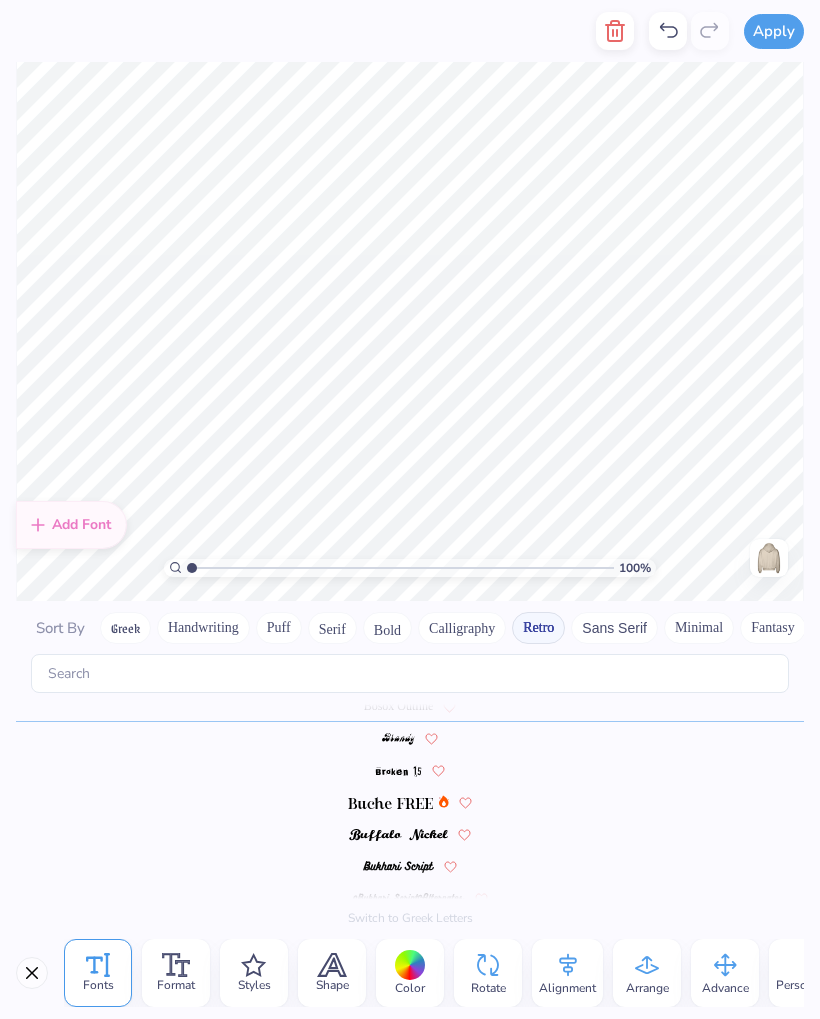 click on "Calligraphy" at bounding box center (462, 628) 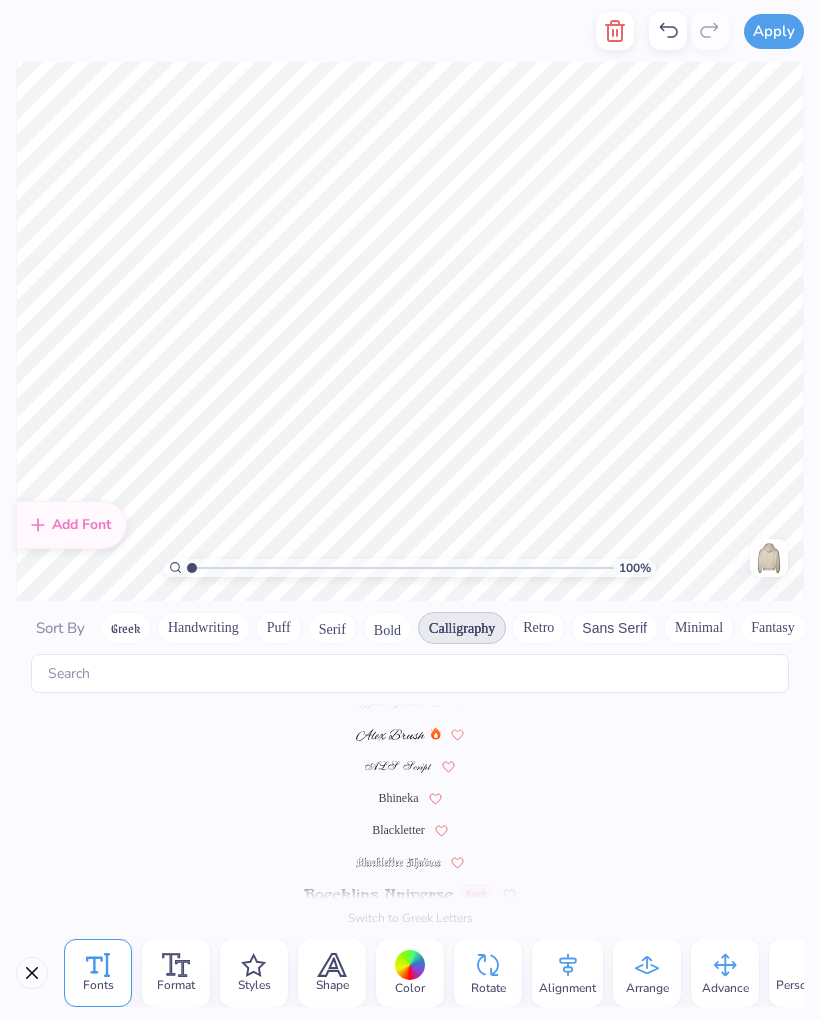 scroll, scrollTop: 0, scrollLeft: 0, axis: both 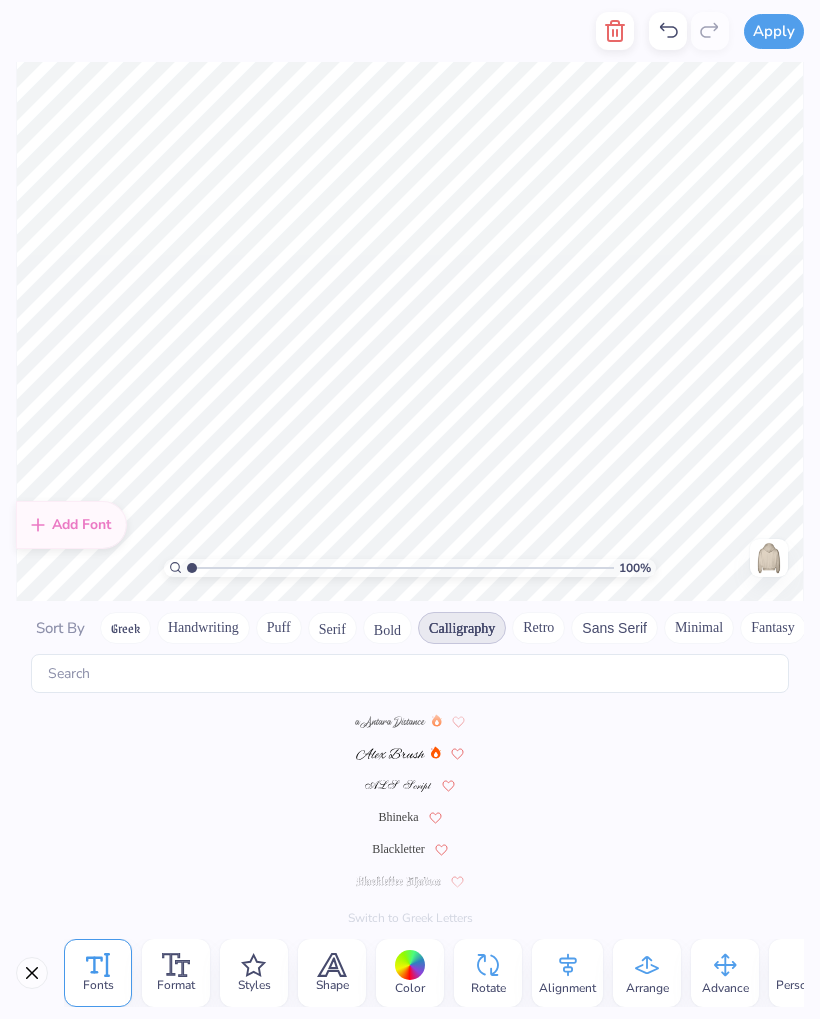 click on "Bold" at bounding box center [387, 628] 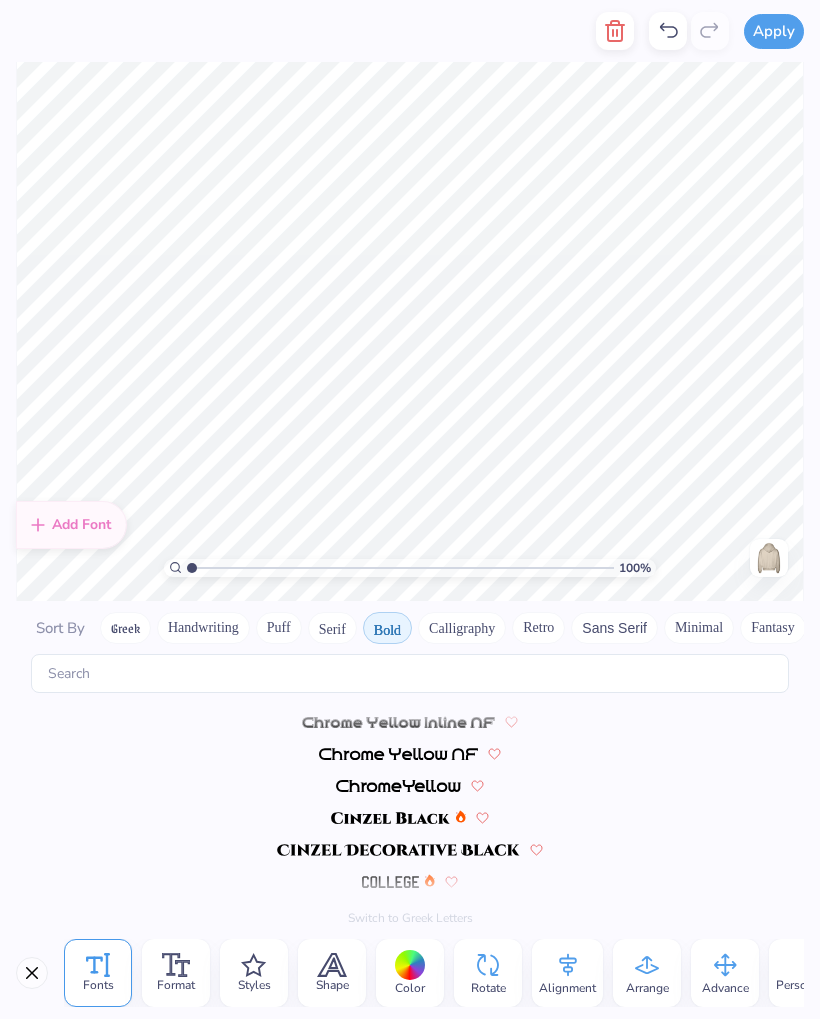 click on "Serif" at bounding box center (332, 628) 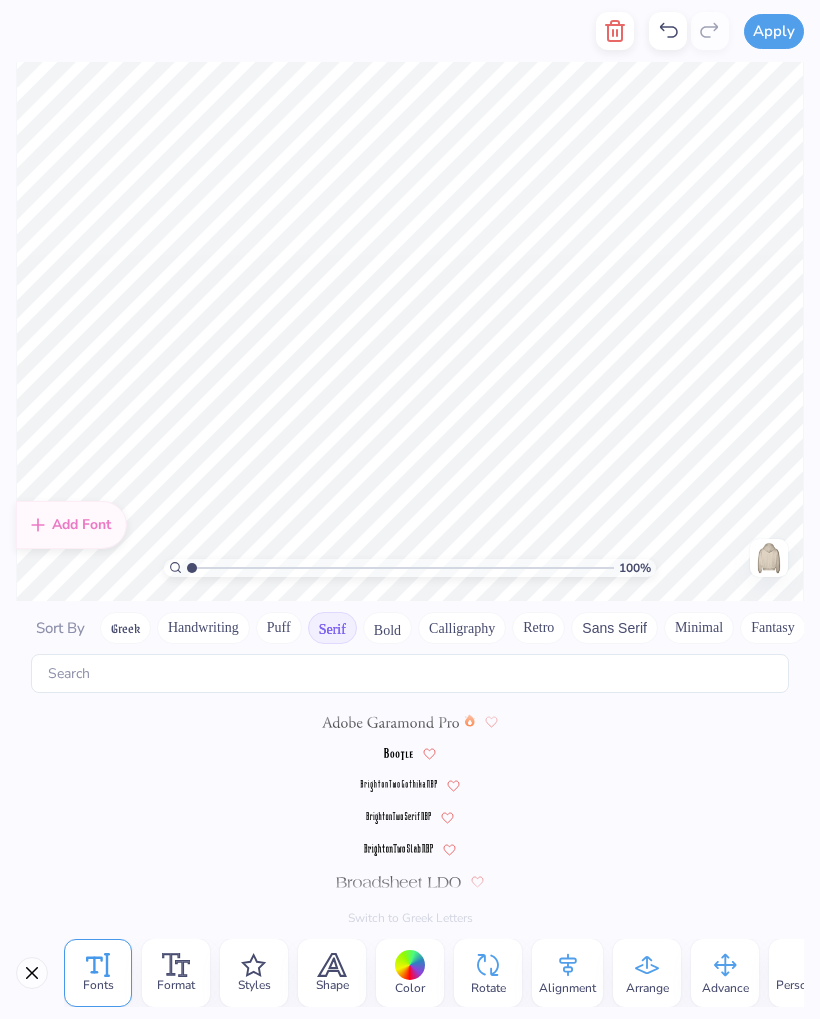 click on "Puff" at bounding box center (279, 628) 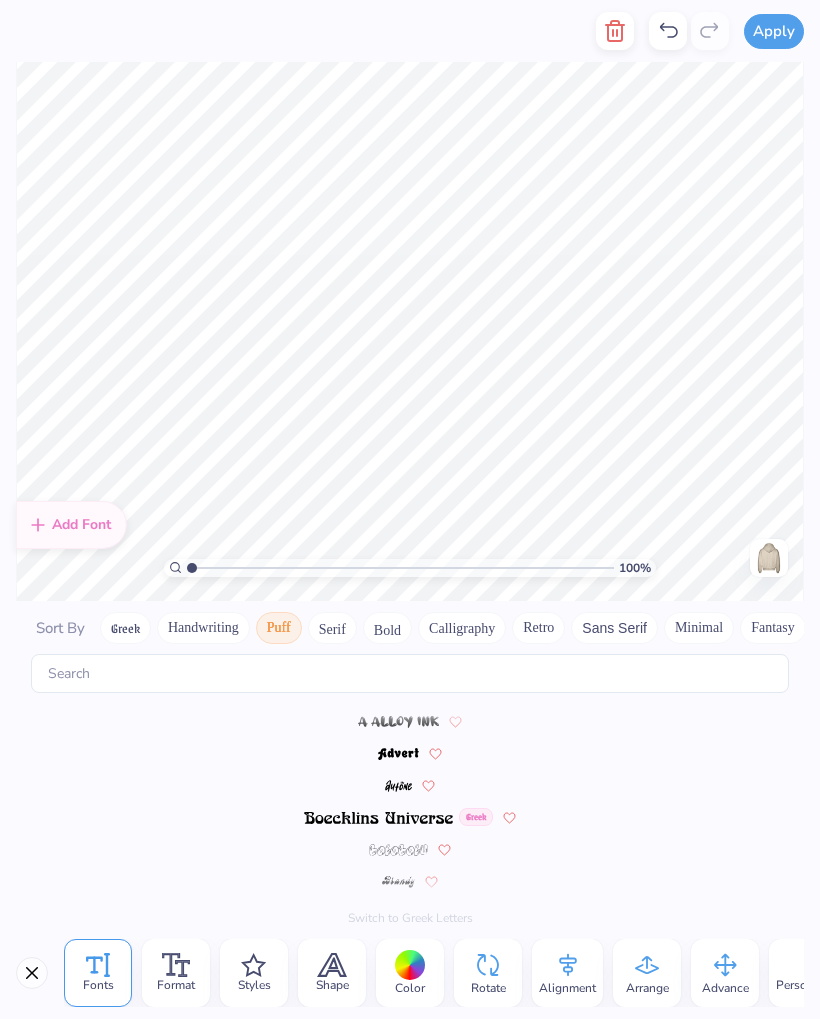 scroll, scrollTop: 0, scrollLeft: 0, axis: both 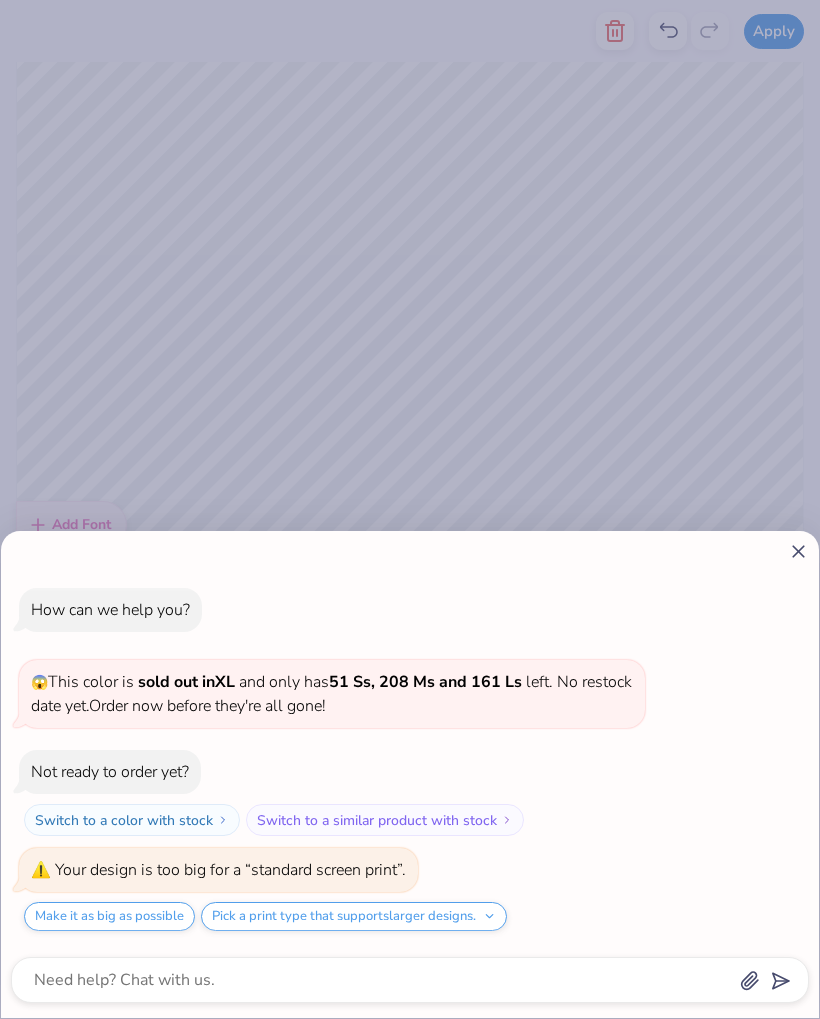 click 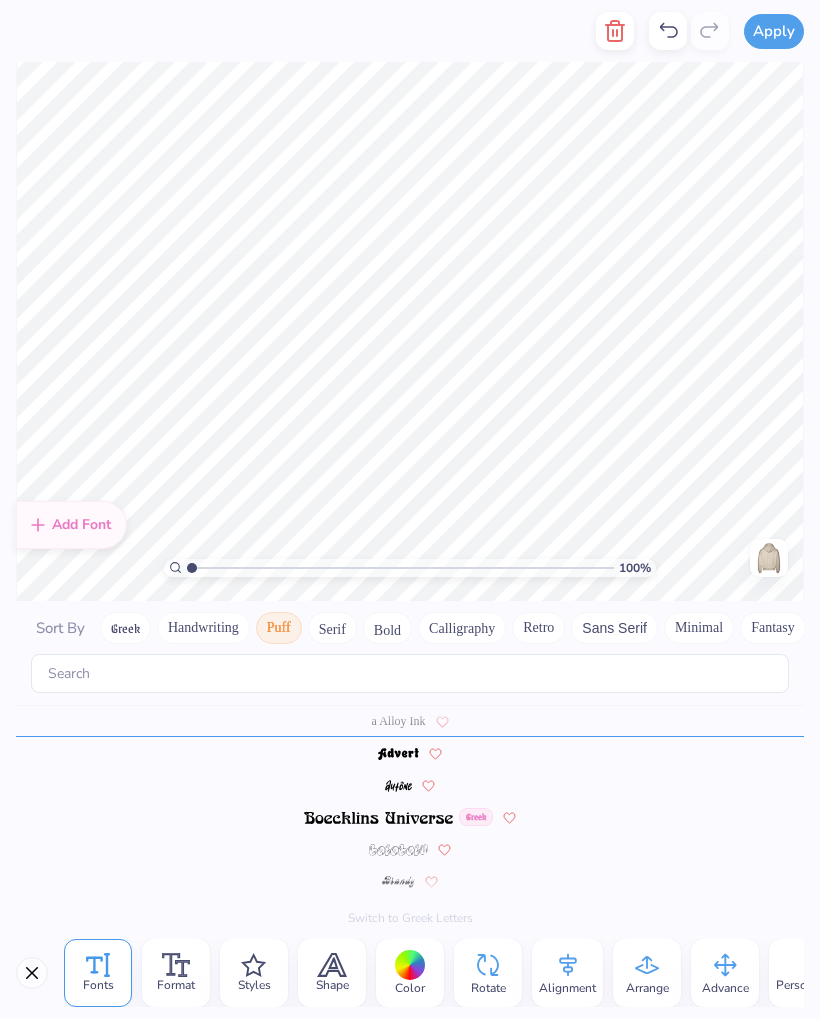 click at bounding box center (398, 850) 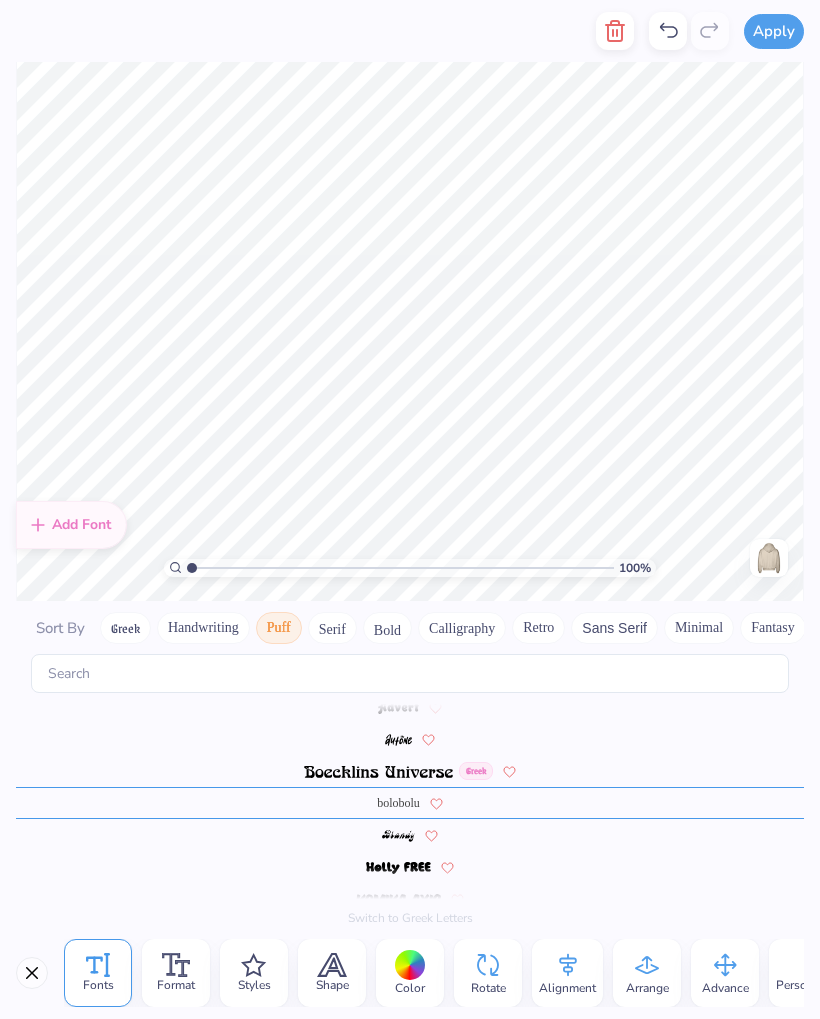 scroll, scrollTop: 47, scrollLeft: 0, axis: vertical 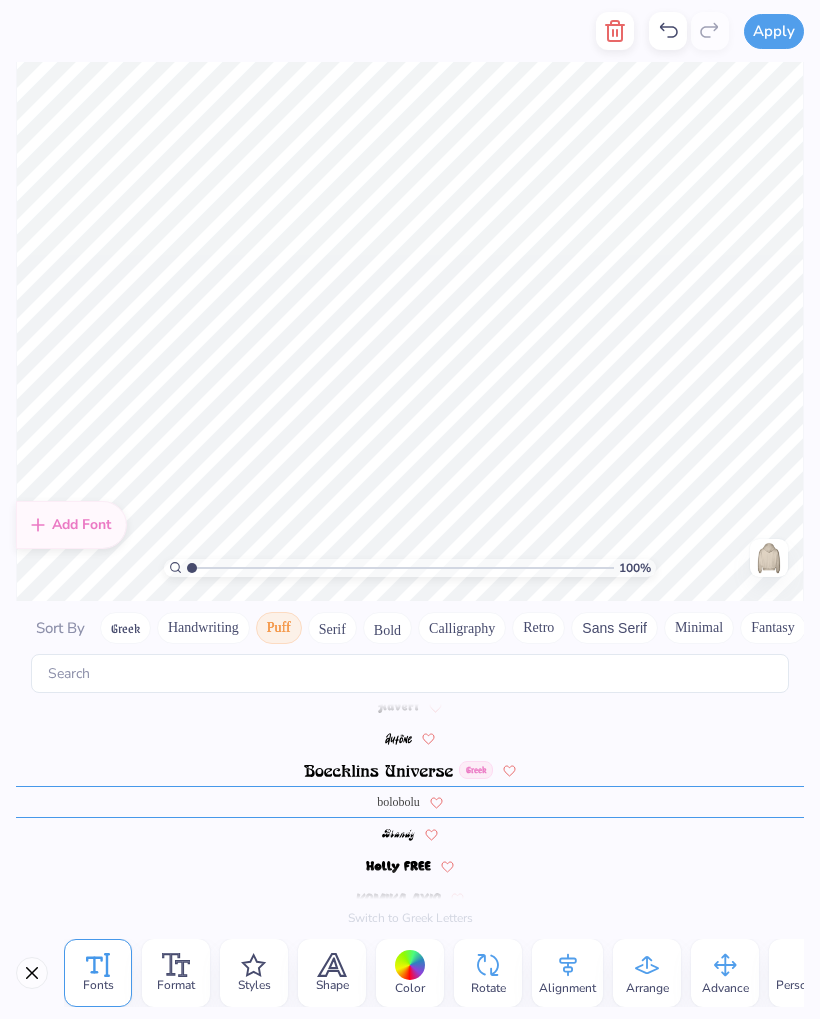 click at bounding box center [398, 867] 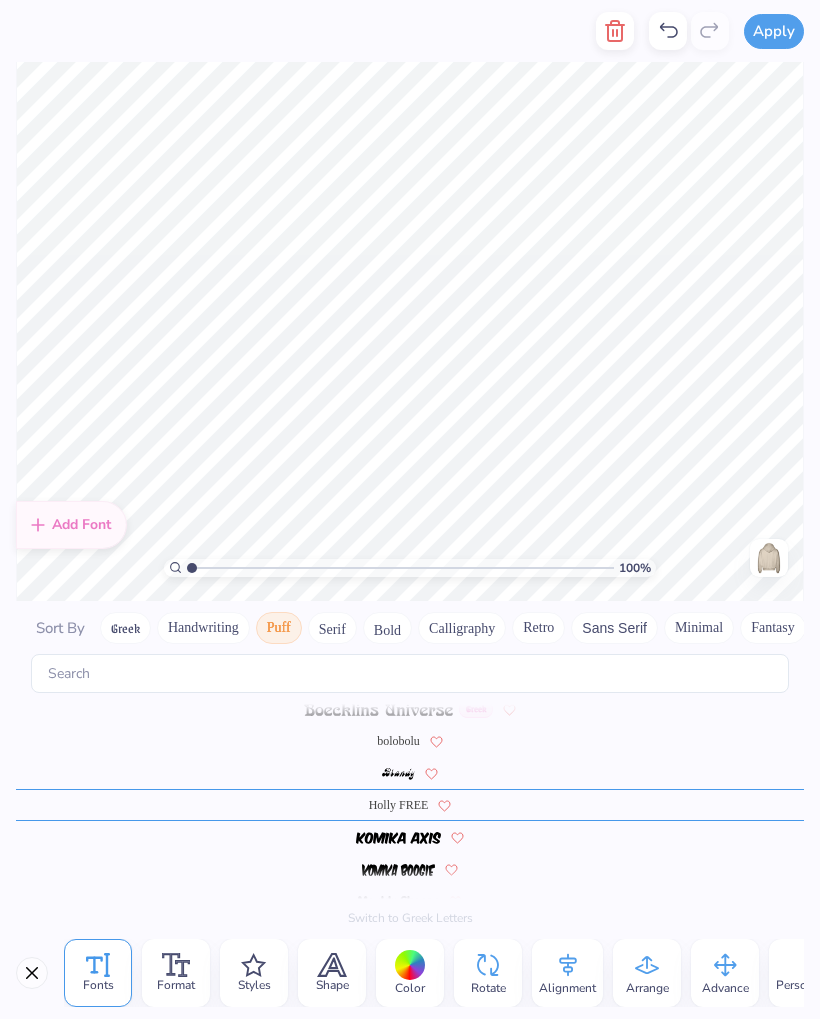 scroll, scrollTop: 111, scrollLeft: 0, axis: vertical 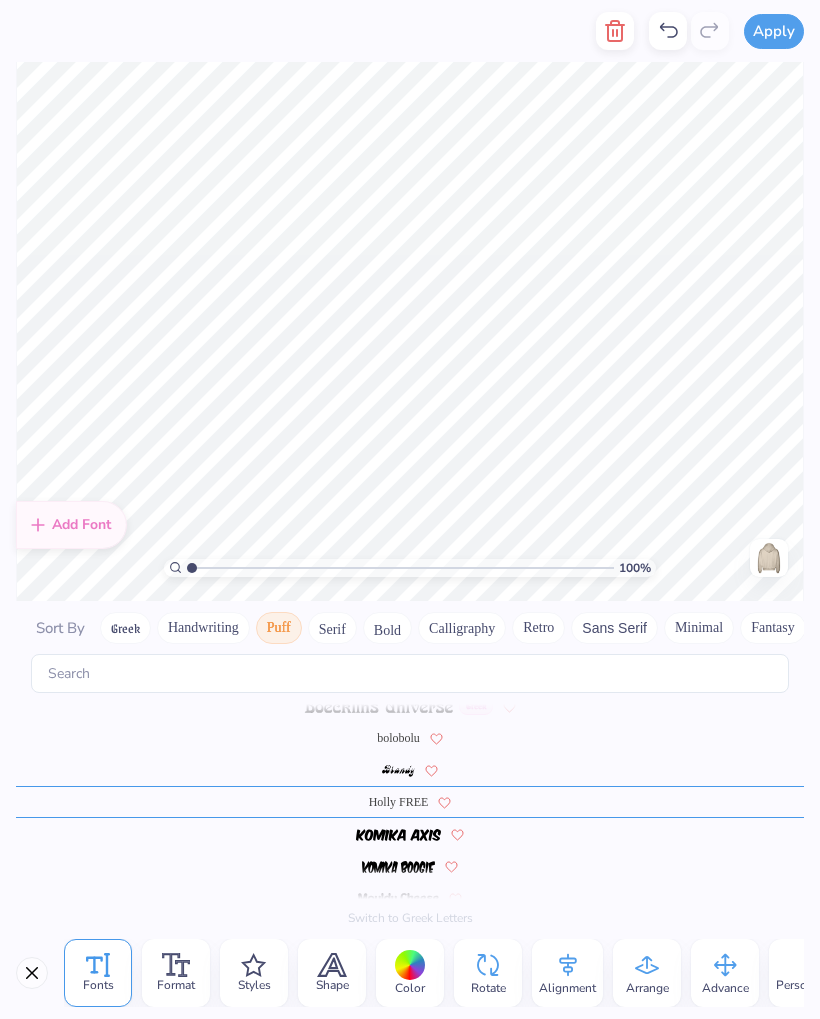 click on "Handwriting" at bounding box center [203, 628] 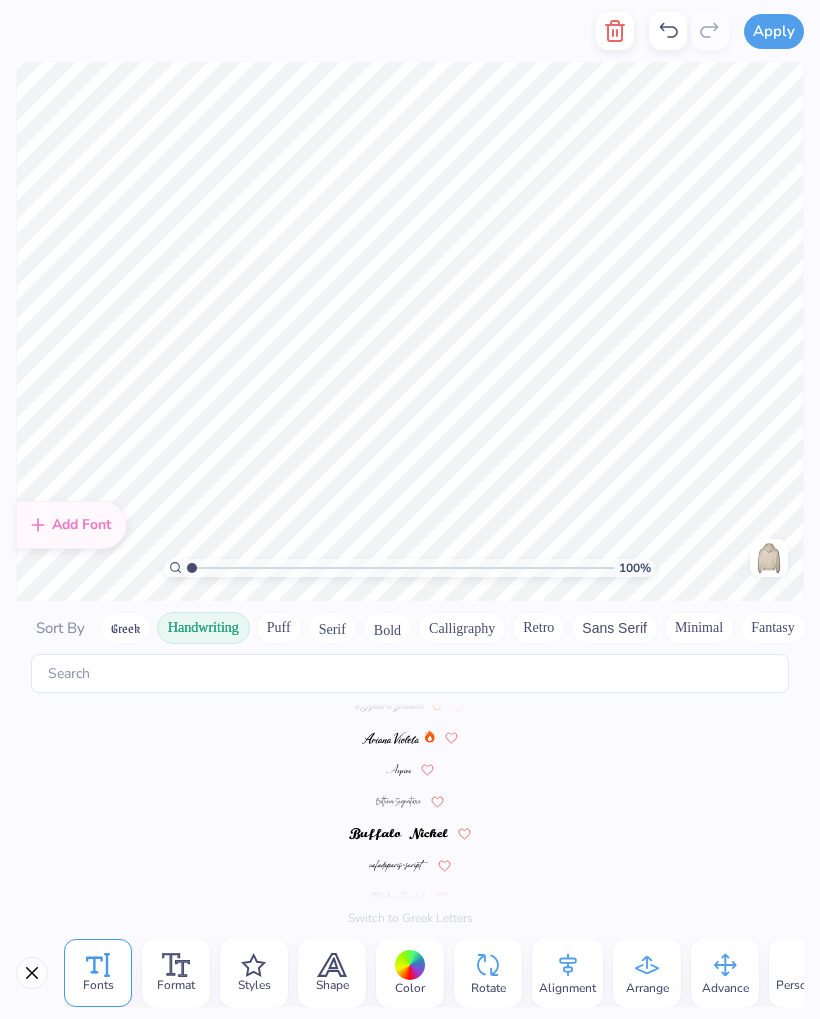 scroll, scrollTop: 0, scrollLeft: 0, axis: both 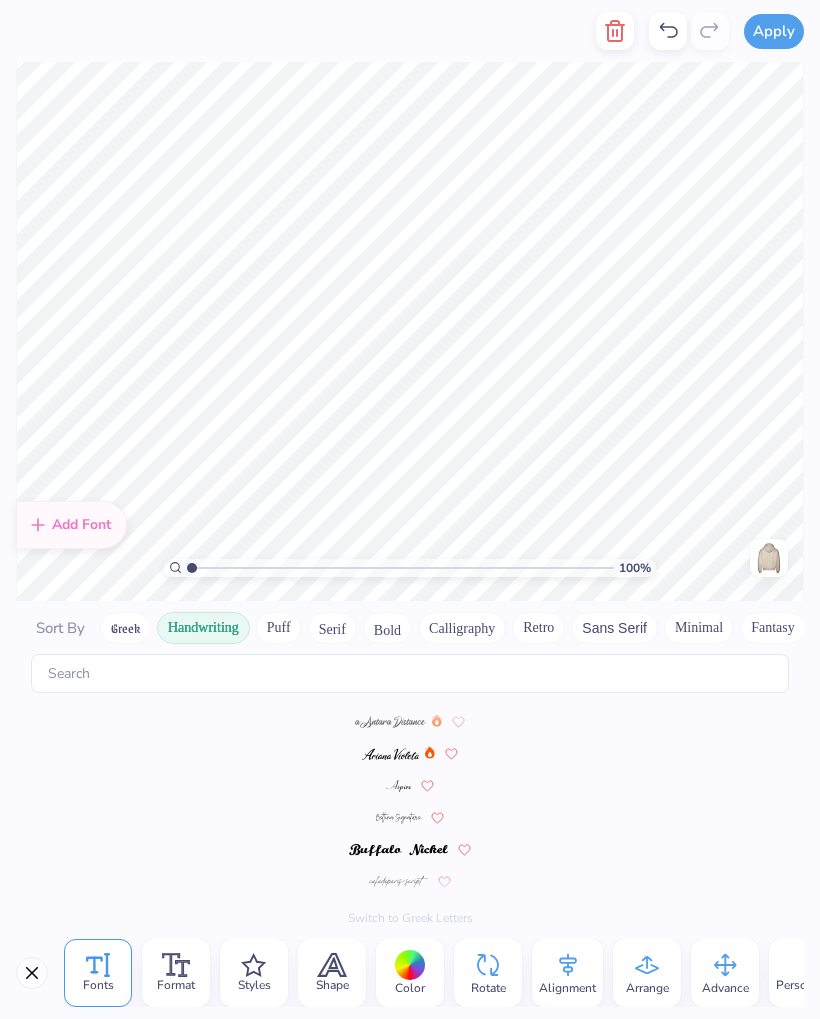 click at bounding box center [391, 753] 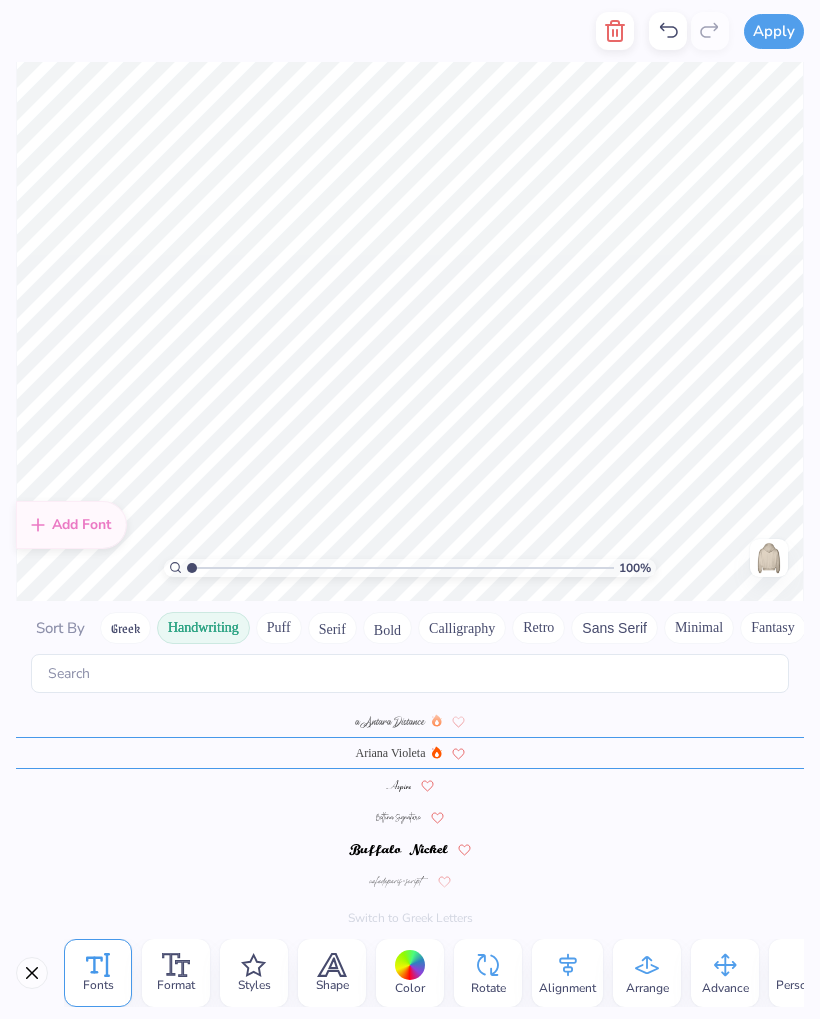 click on "Add Font" at bounding box center (71, 525) 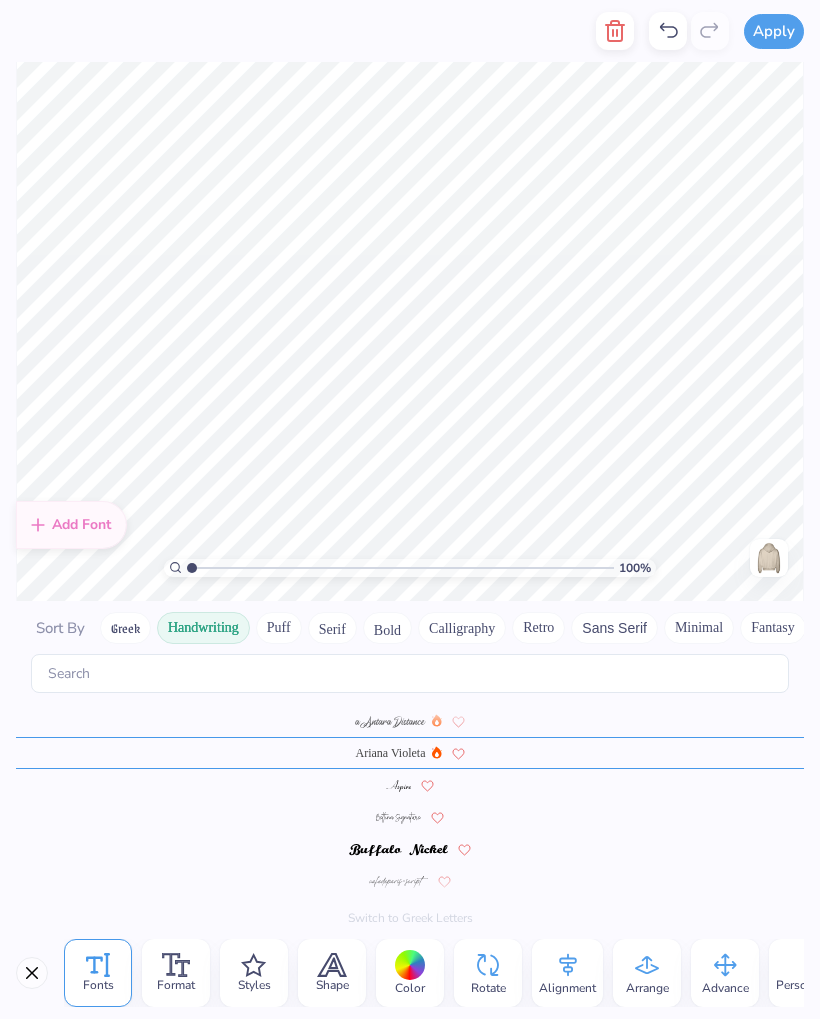 click on "Apply" at bounding box center [774, 31] 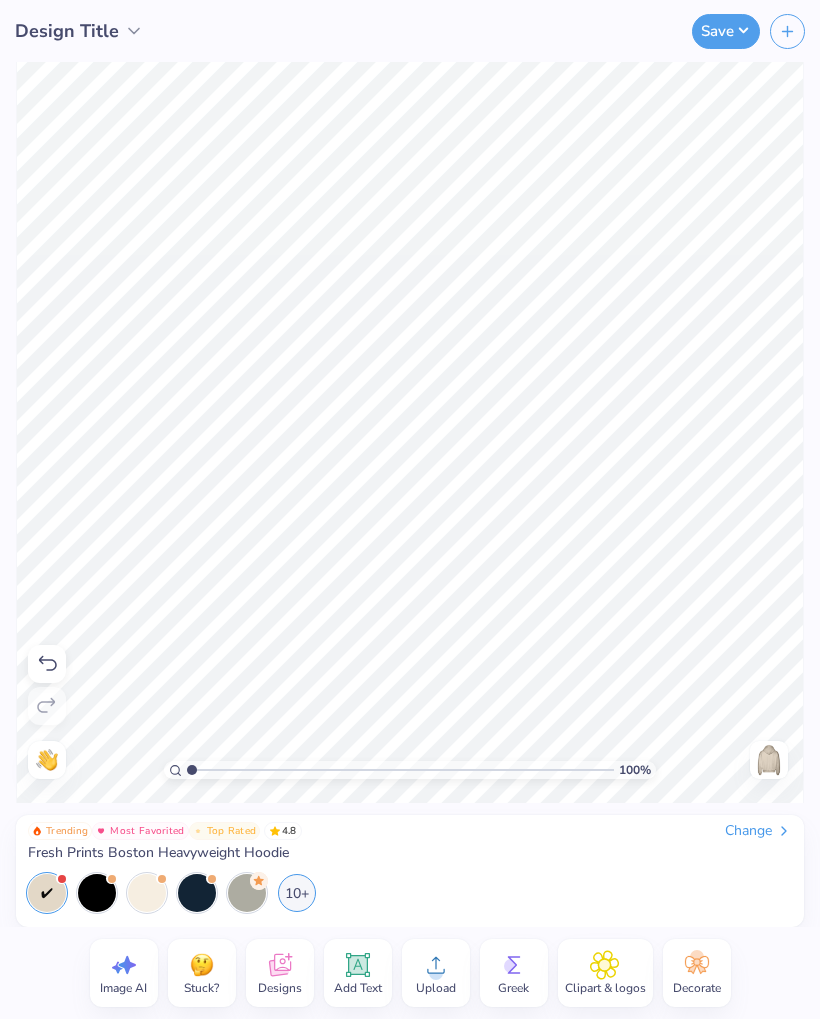 click on "Designs" at bounding box center [280, 973] 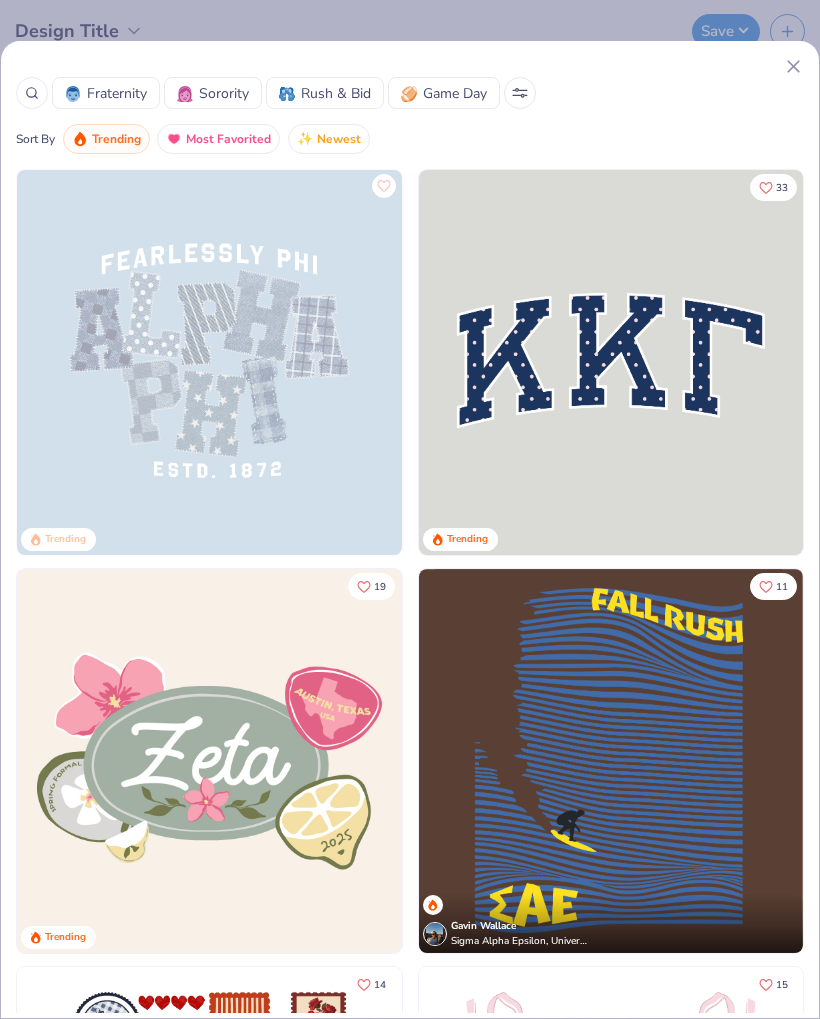 scroll, scrollTop: 0, scrollLeft: 0, axis: both 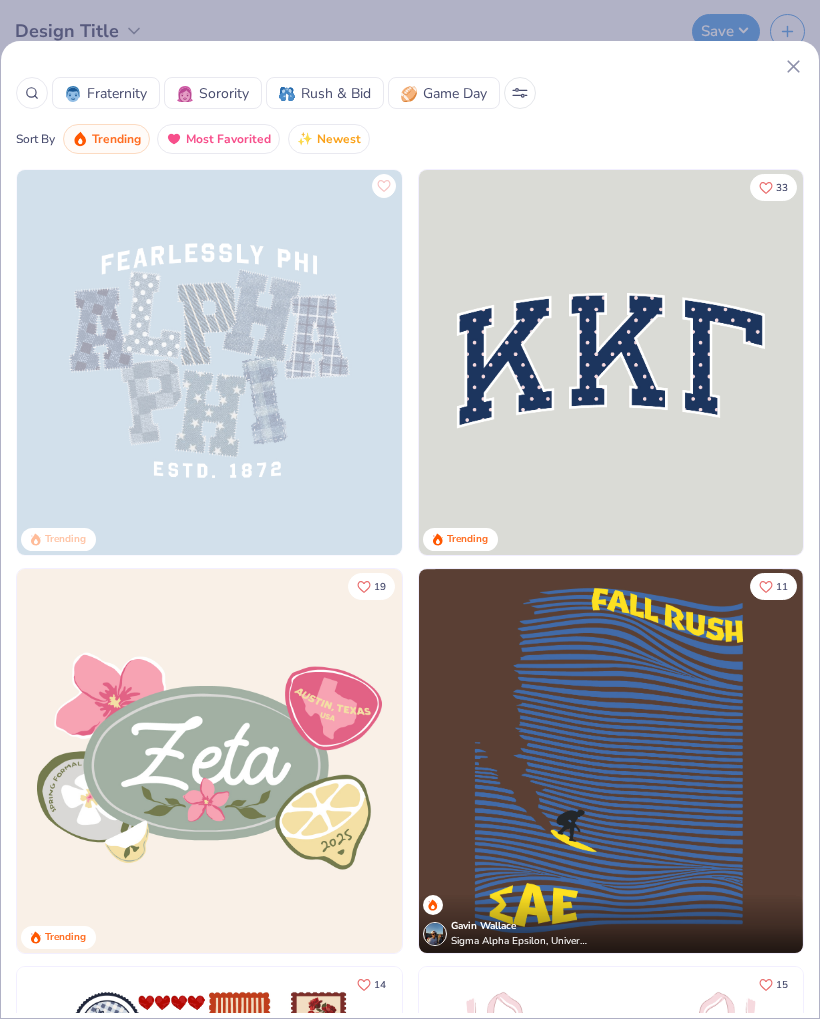click at bounding box center (611, 362) 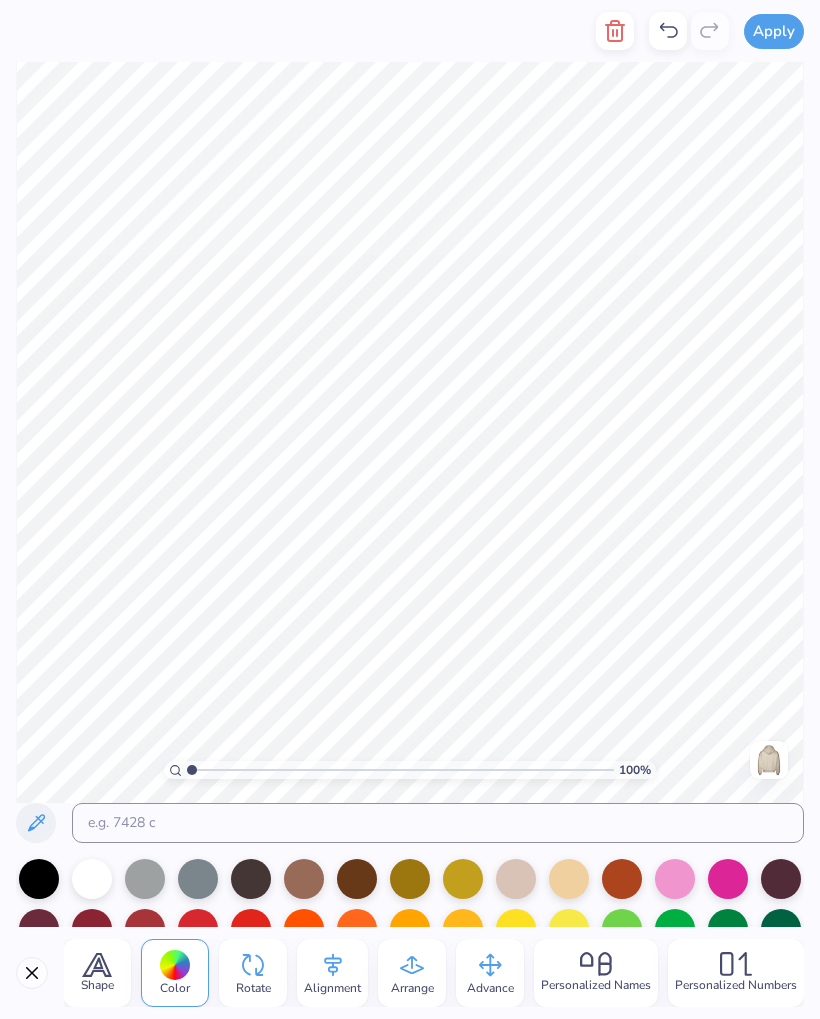scroll, scrollTop: 0, scrollLeft: 235, axis: horizontal 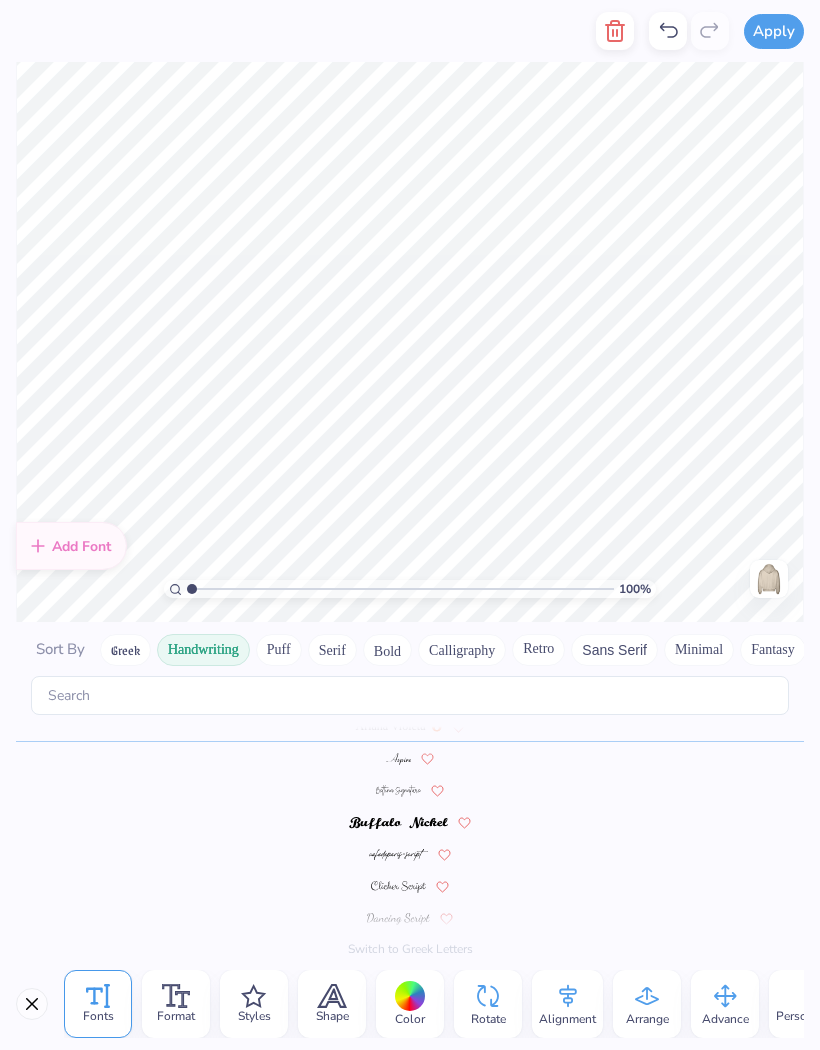 type on "A" 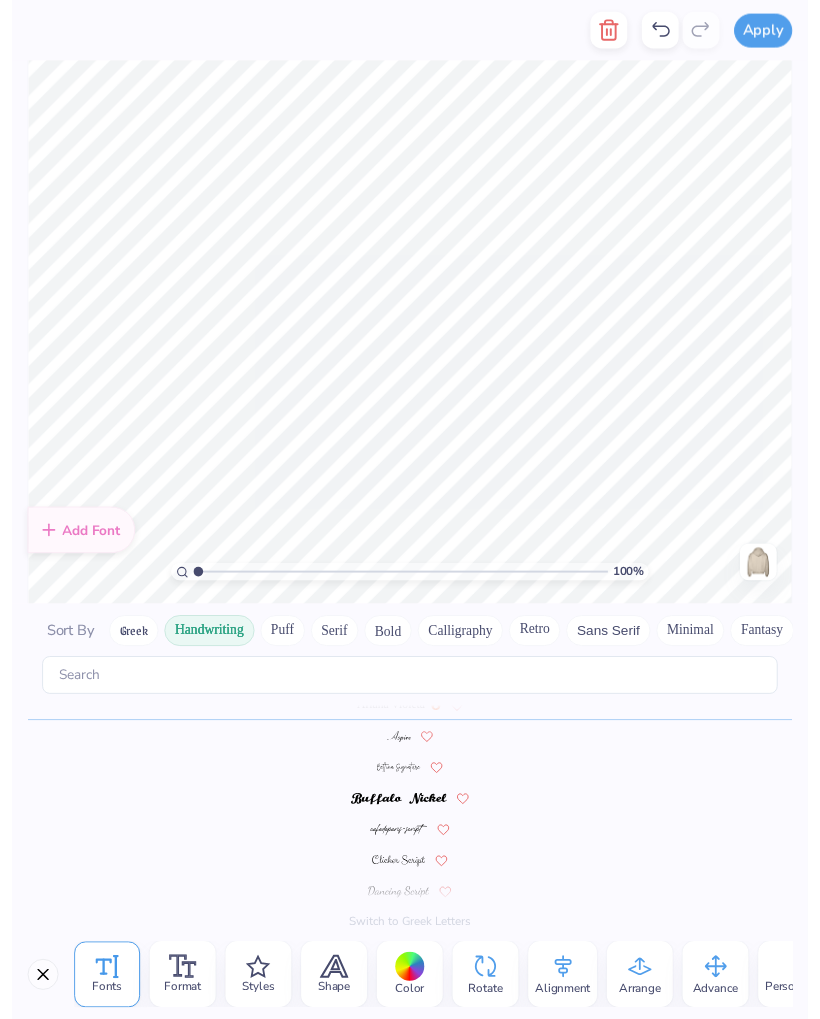 scroll, scrollTop: 1, scrollLeft: 0, axis: vertical 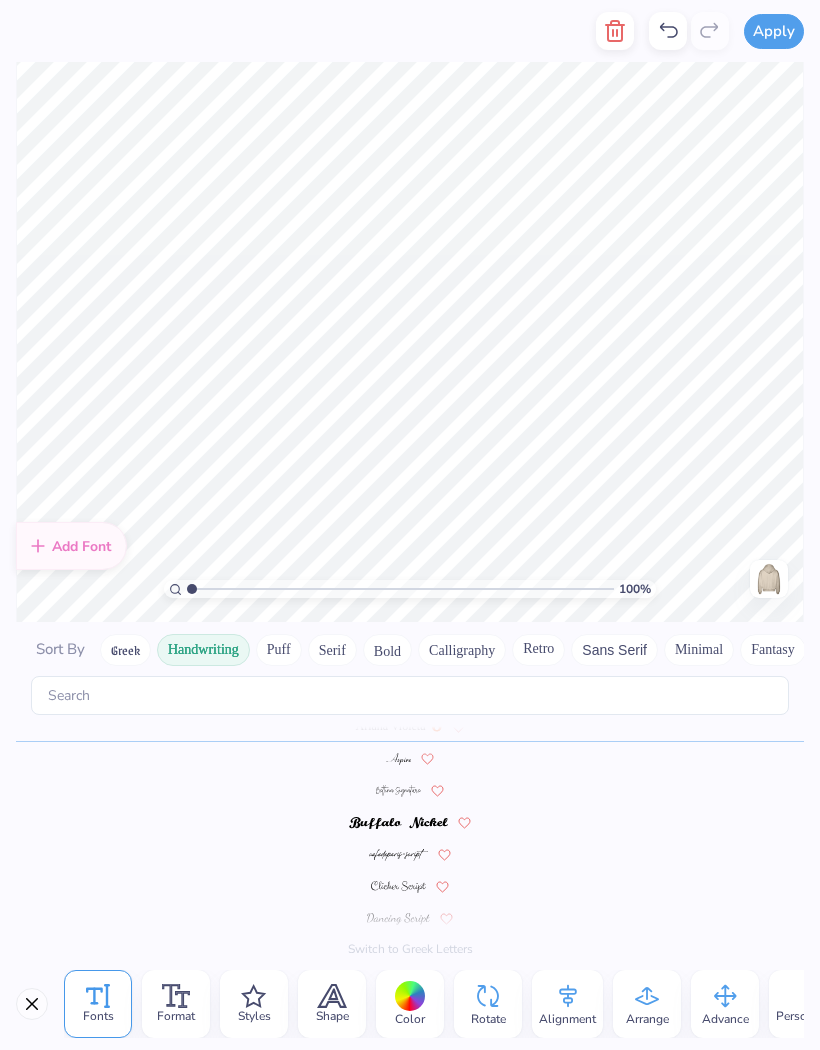 type 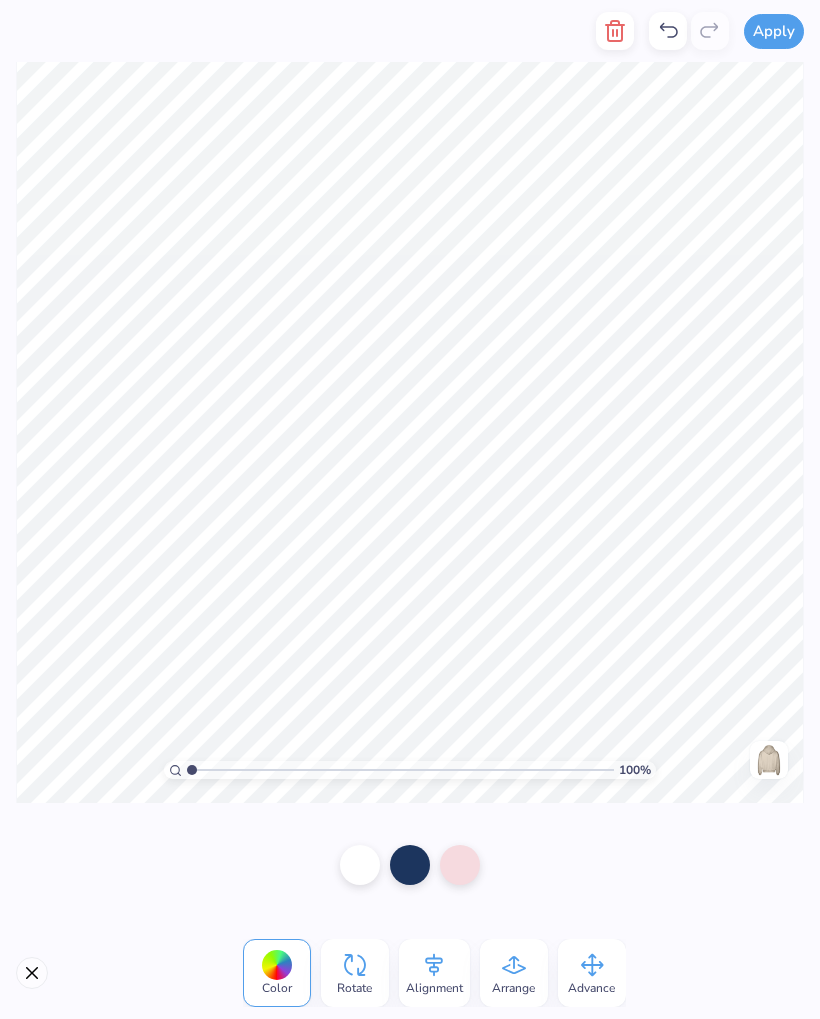 click on "Apply" at bounding box center [774, 31] 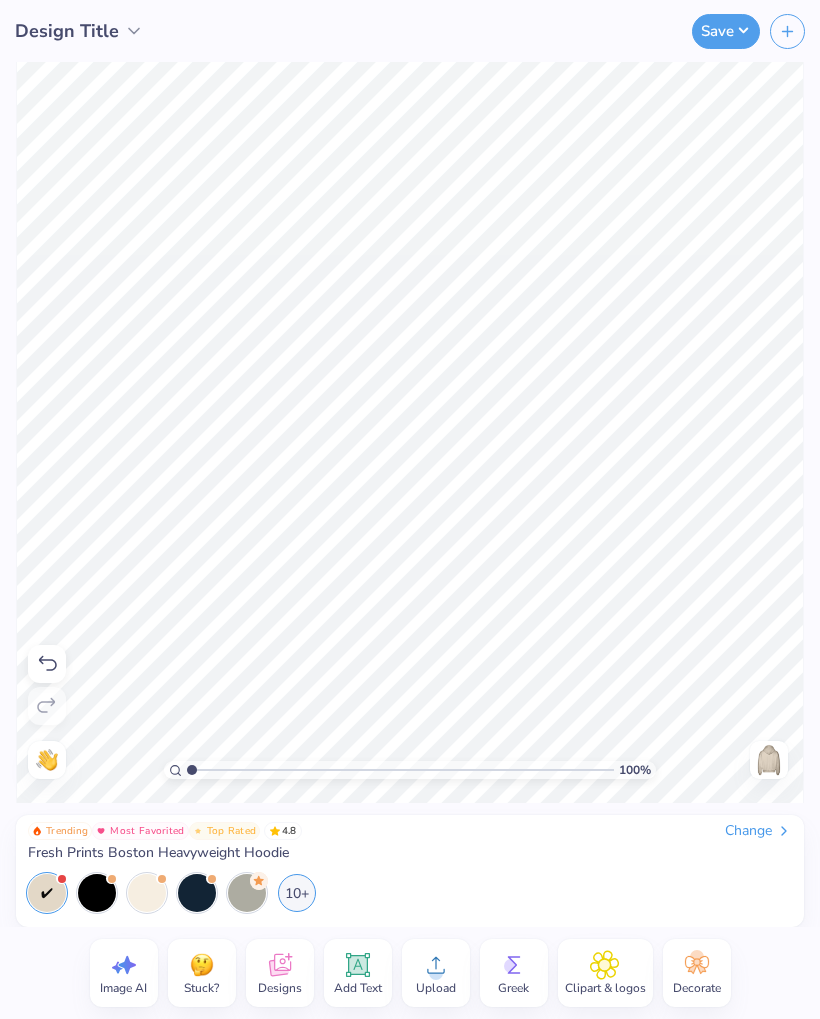 click 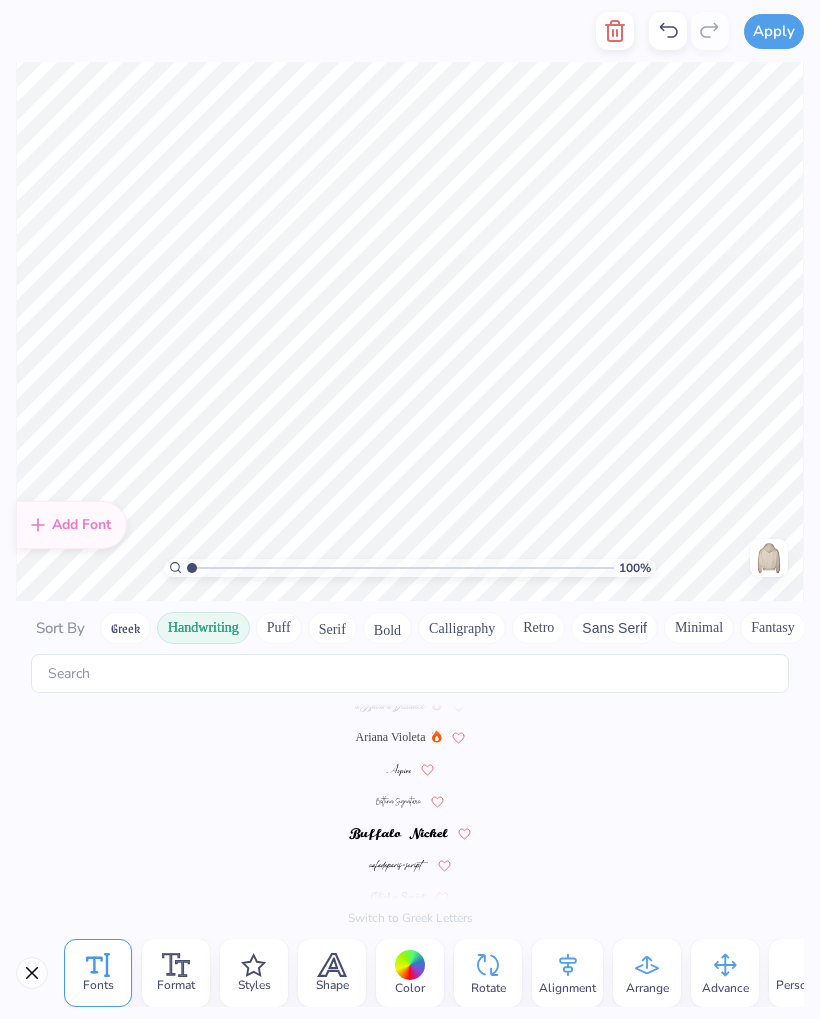 scroll, scrollTop: 0, scrollLeft: 0, axis: both 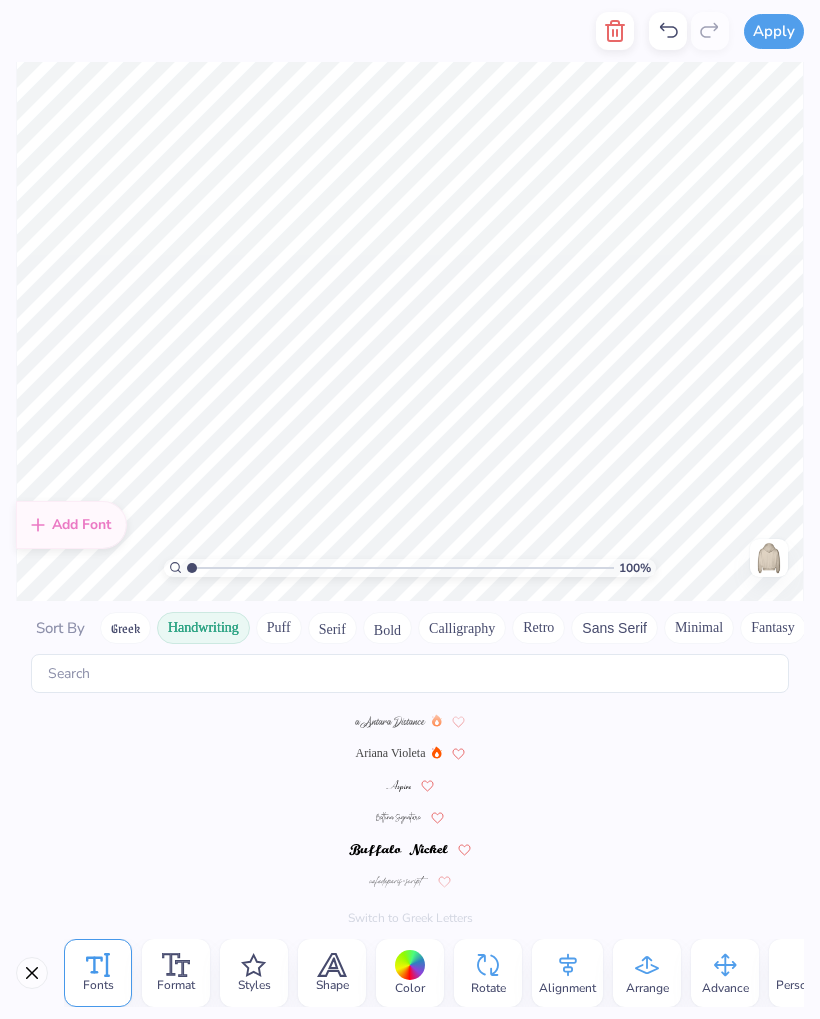 click at bounding box center [32, 973] 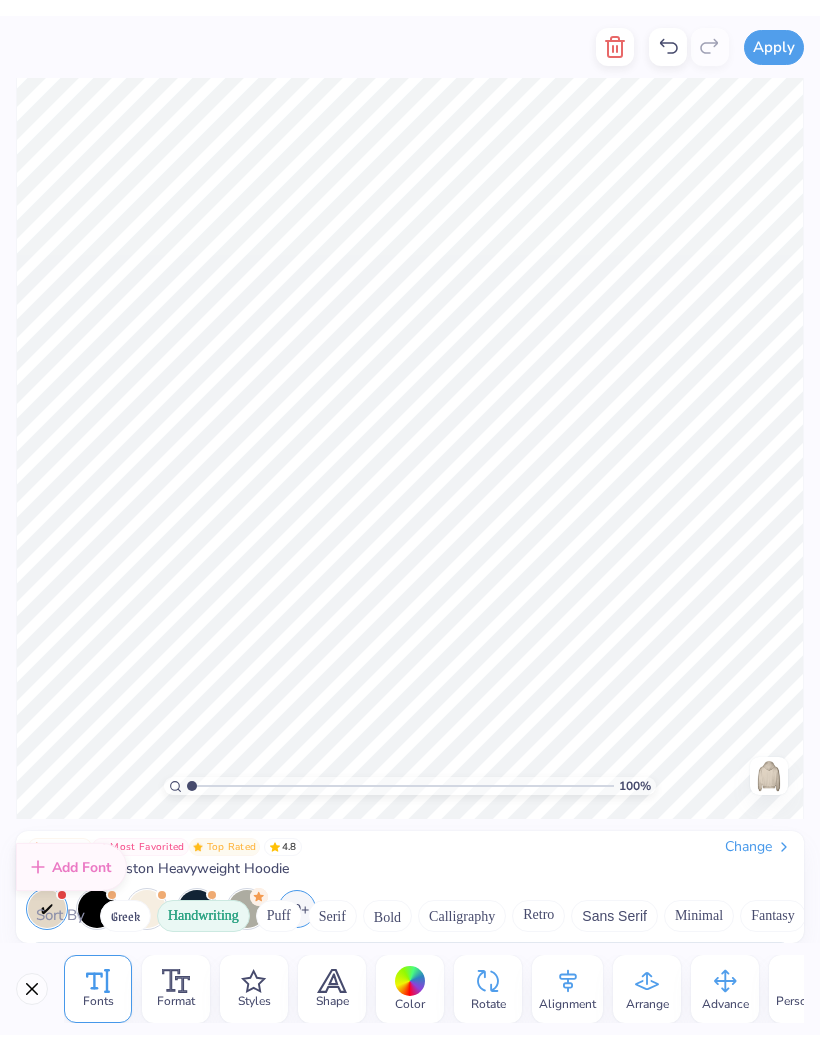 scroll, scrollTop: 48, scrollLeft: 0, axis: vertical 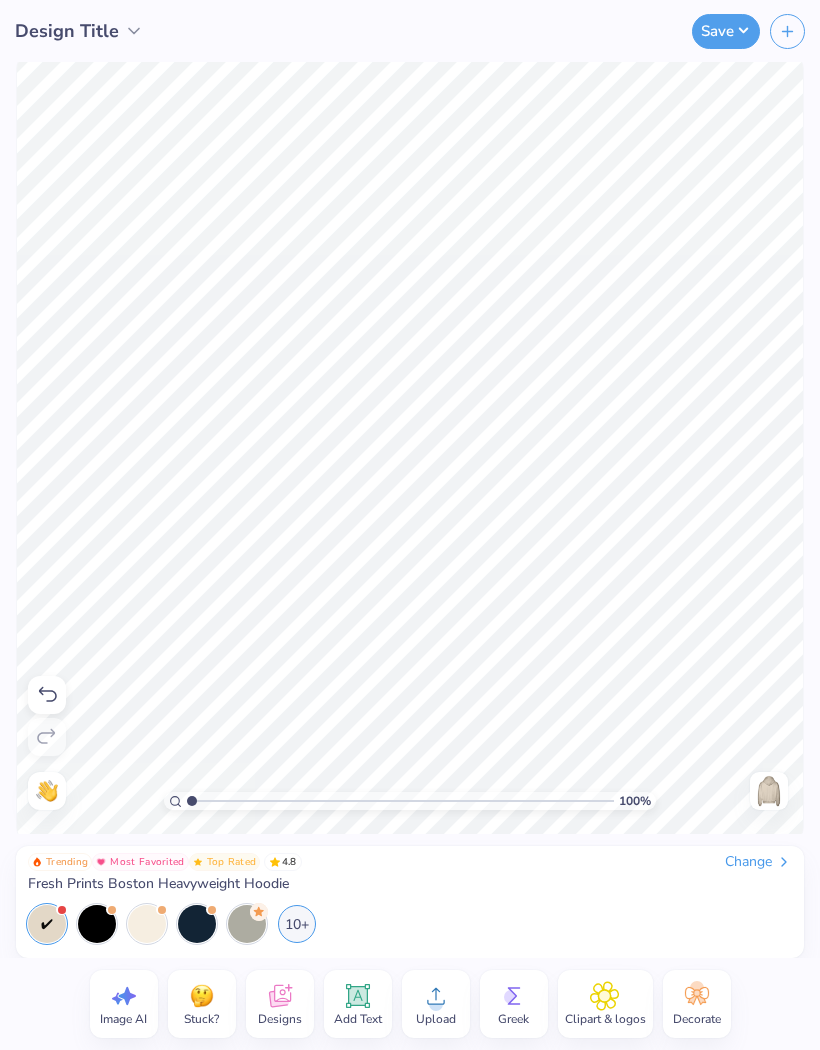 type on "T" 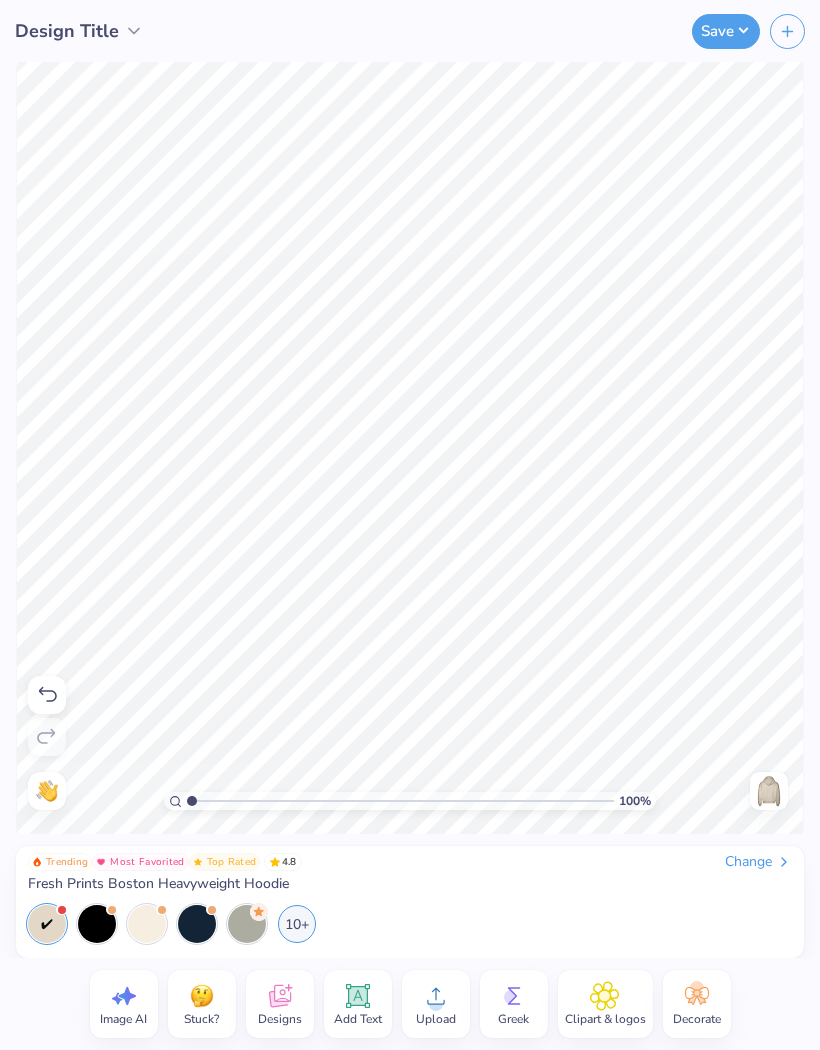type 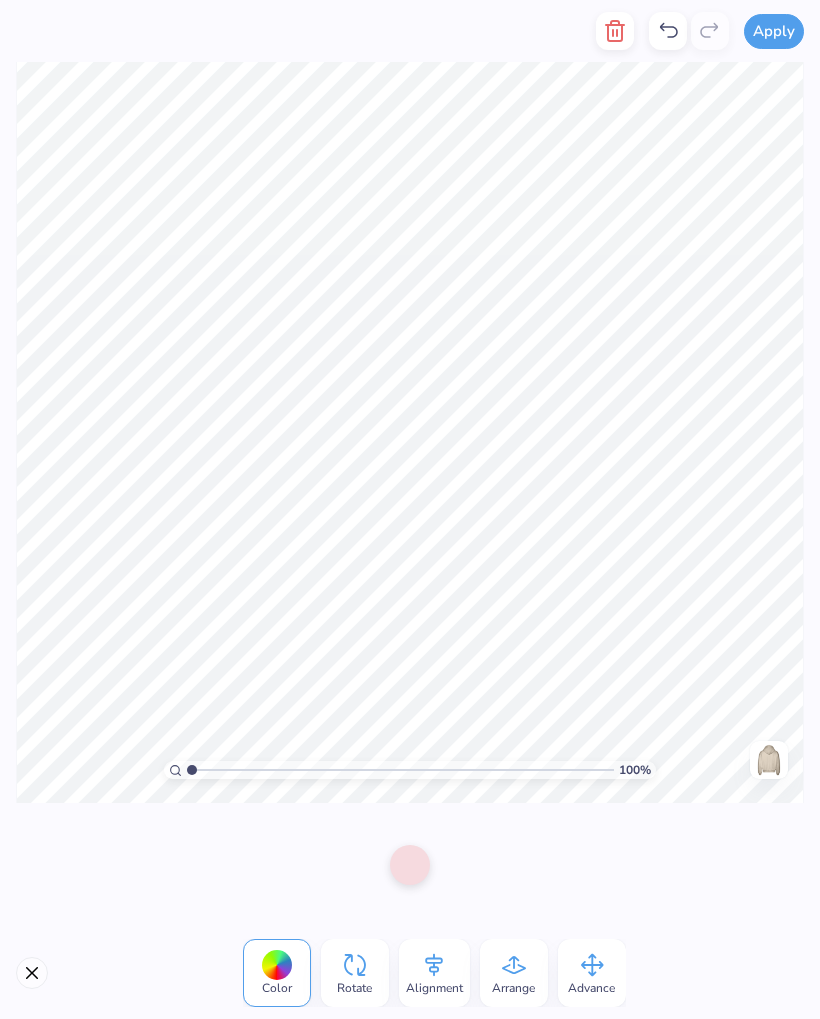 click on "Color" at bounding box center (277, 973) 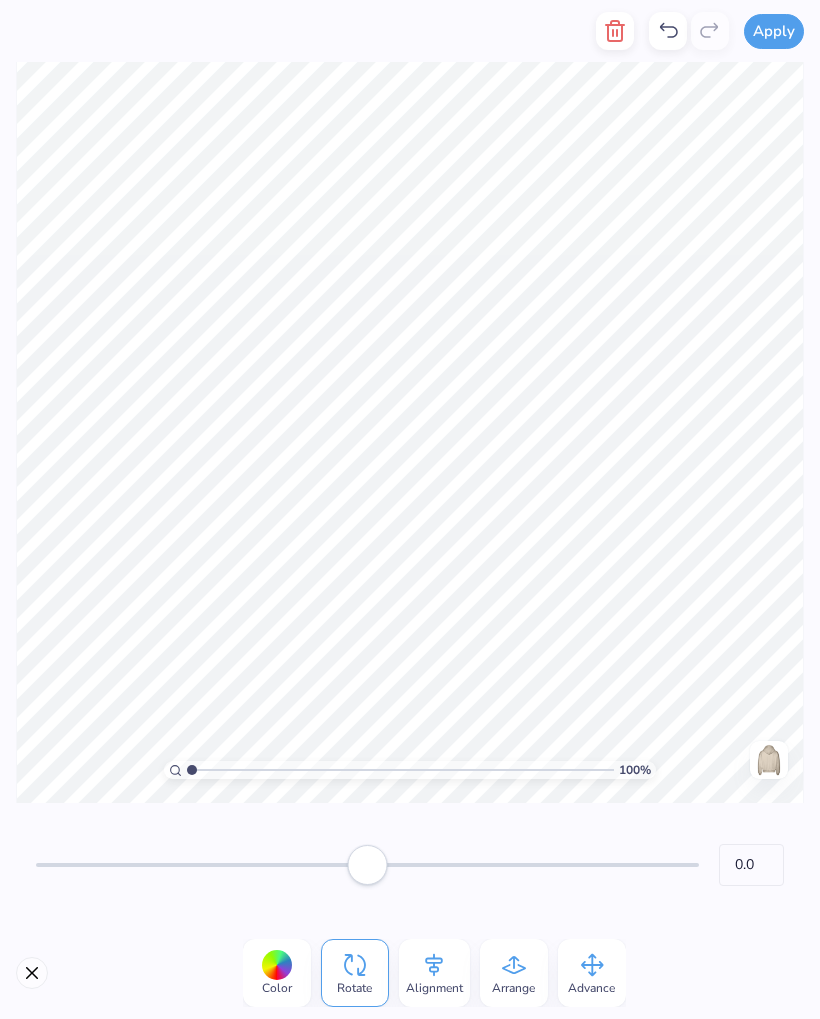 click on "Alignment" at bounding box center [434, 973] 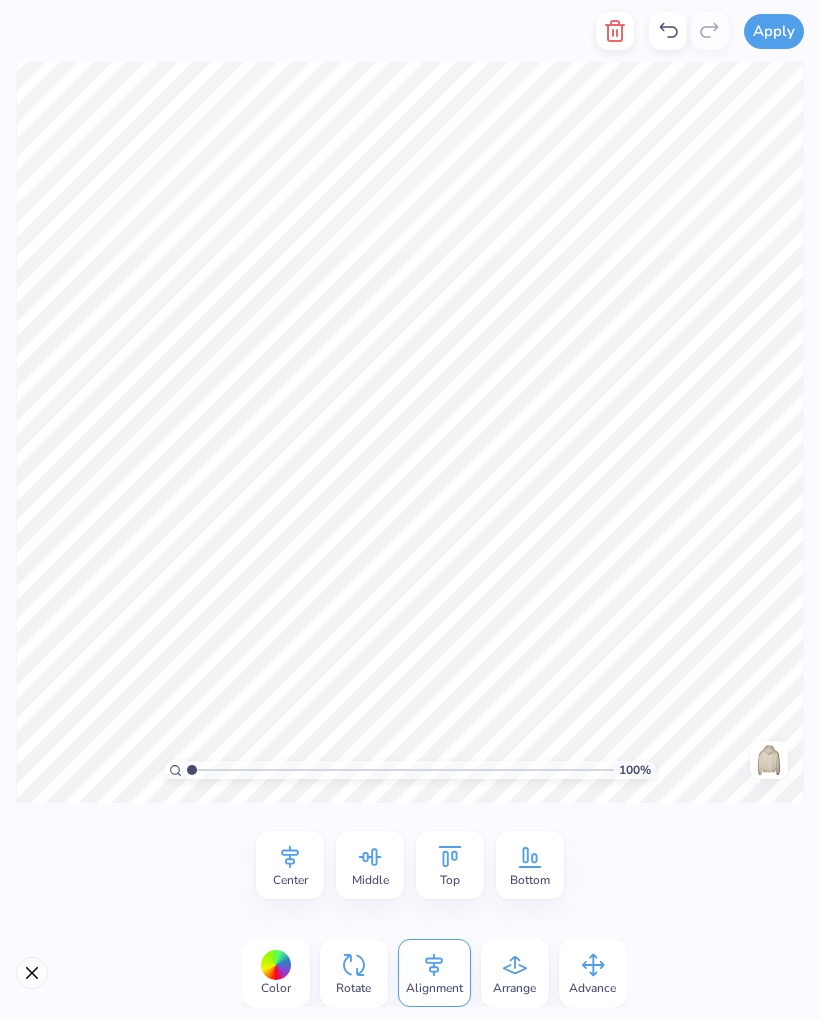 click 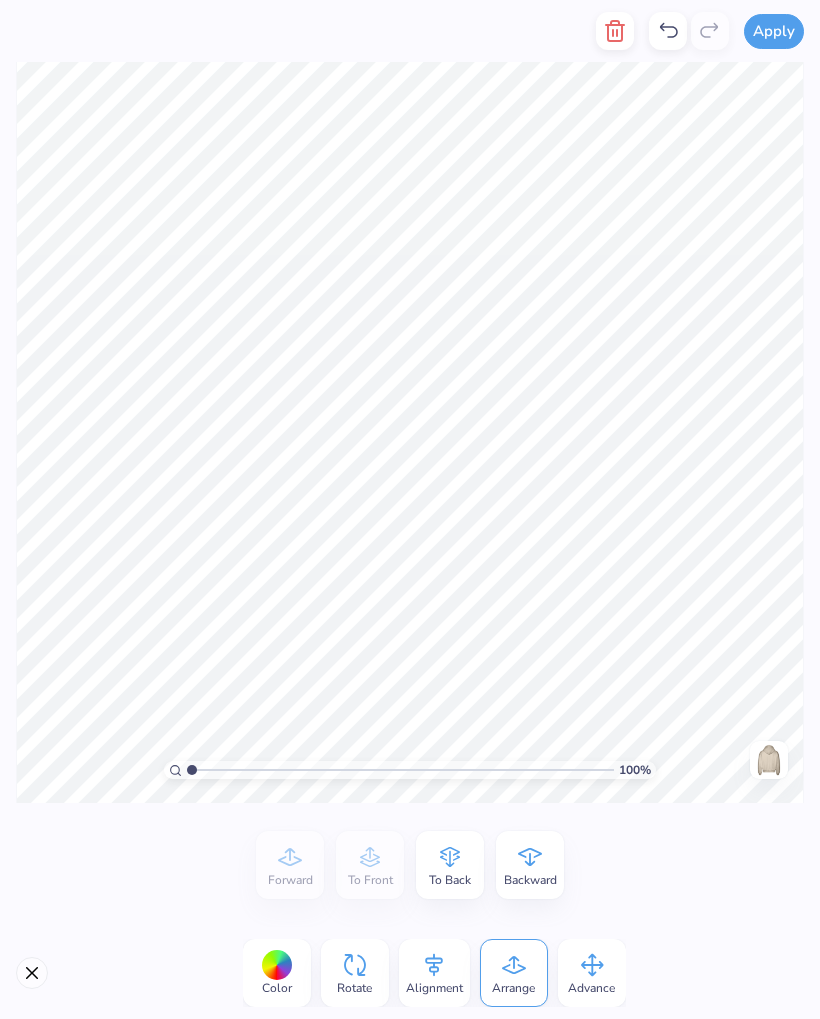 click 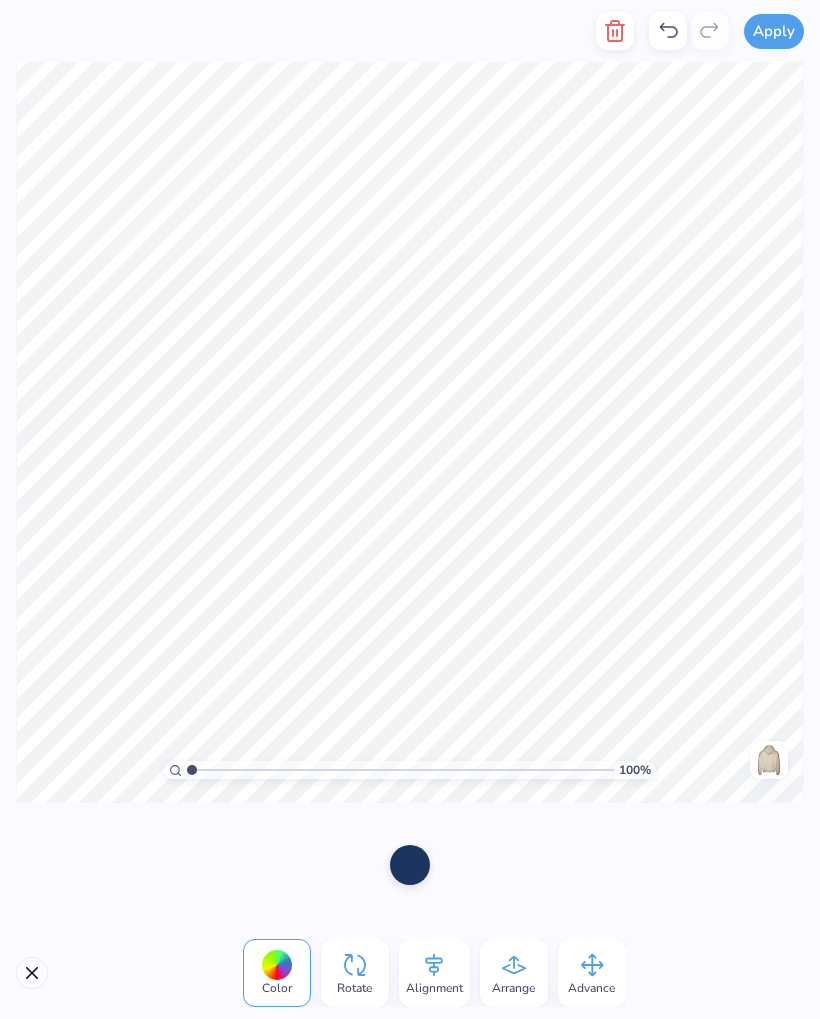 click at bounding box center (410, 865) 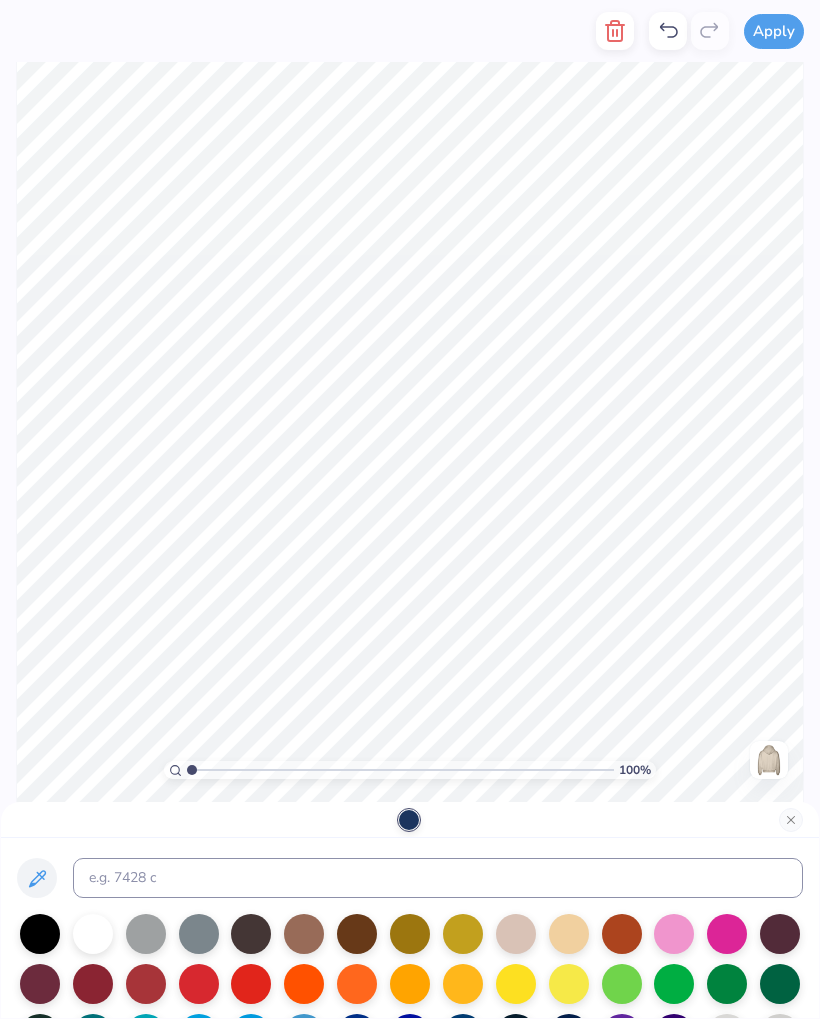 click at bounding box center (463, 934) 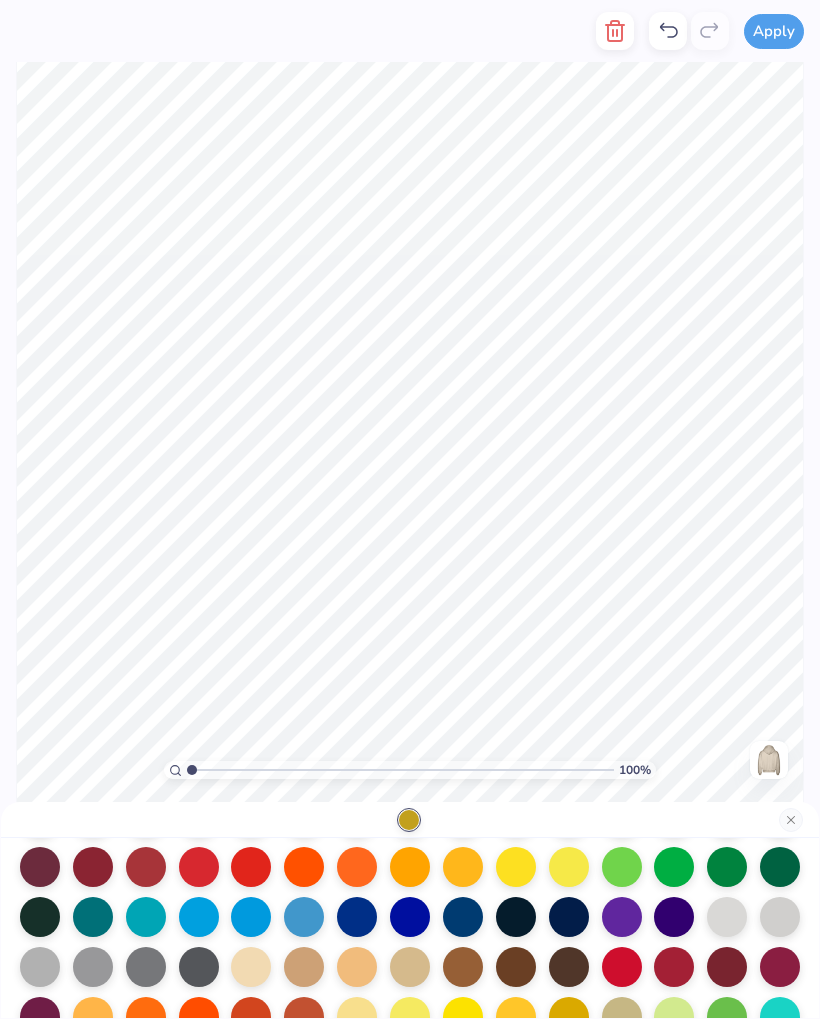 scroll, scrollTop: 131, scrollLeft: 0, axis: vertical 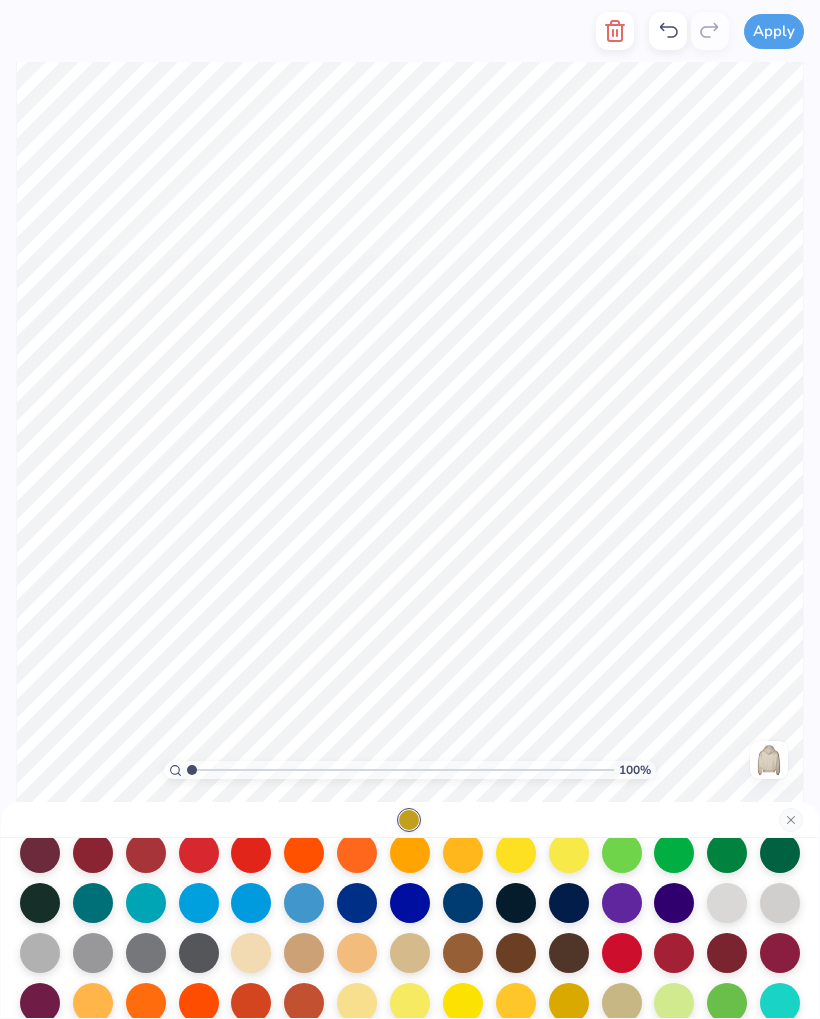click at bounding box center (463, 903) 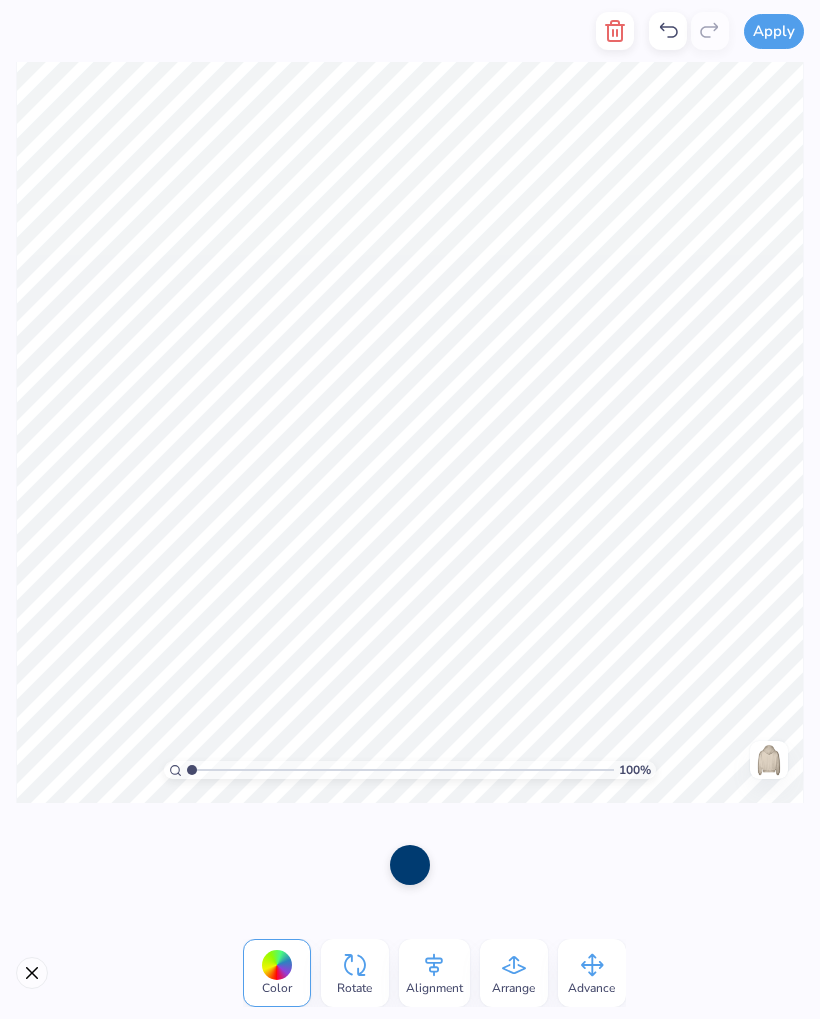 click on "Color Rotate Alignment Arrange Advance" at bounding box center [410, 973] 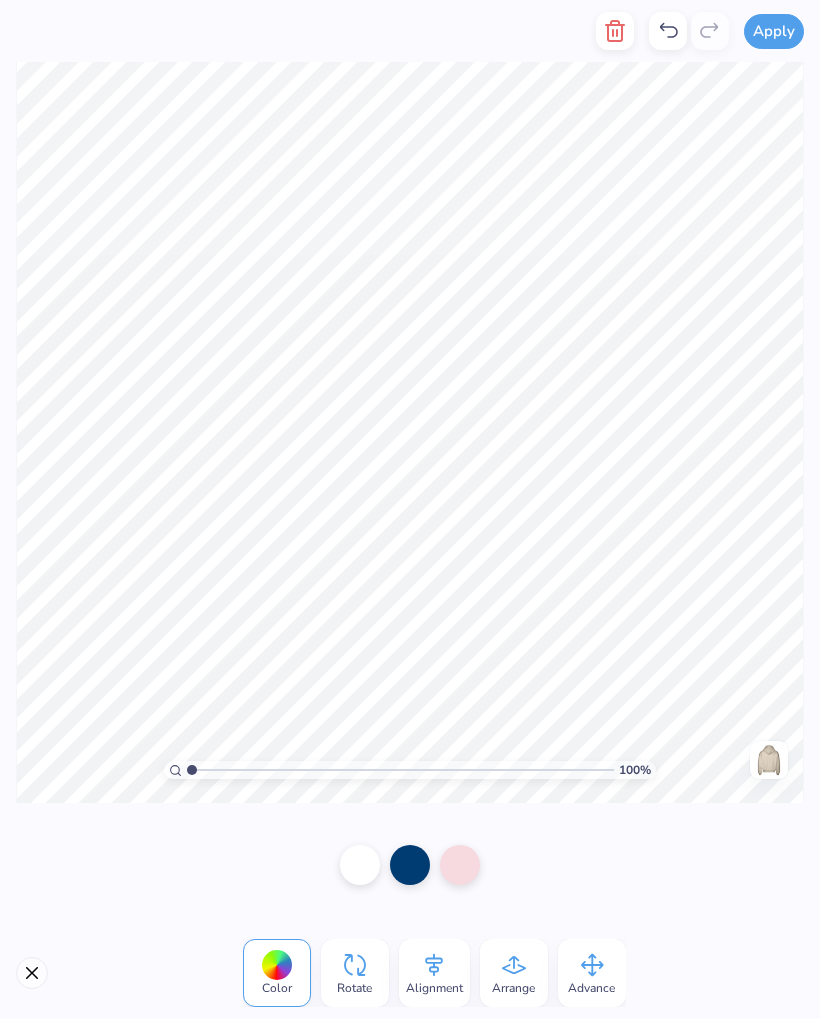 click at bounding box center (615, 31) 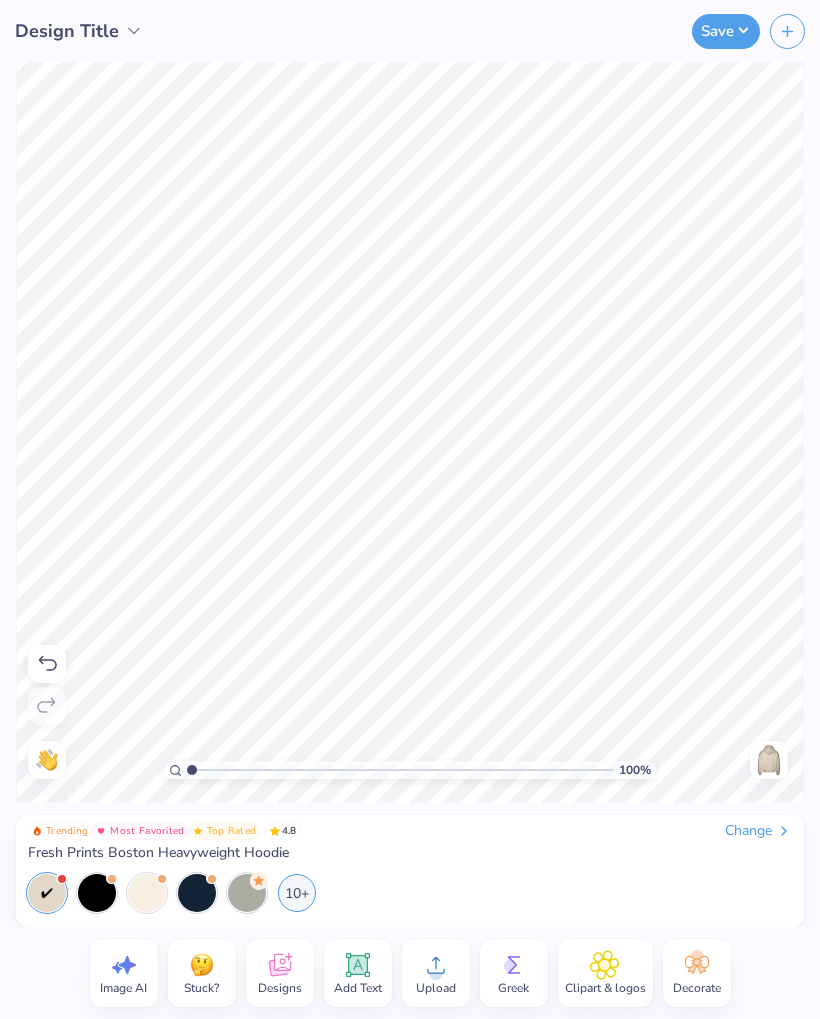 click on "Designs" at bounding box center (280, 973) 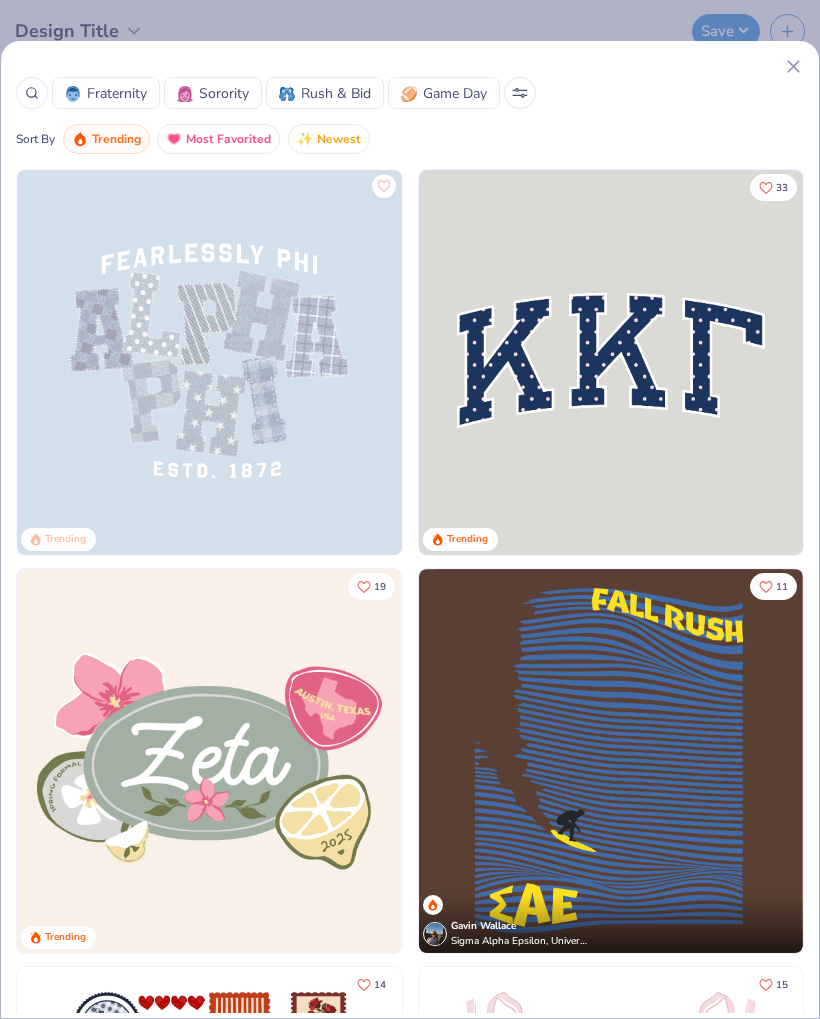 click on "Sorority" at bounding box center (213, 93) 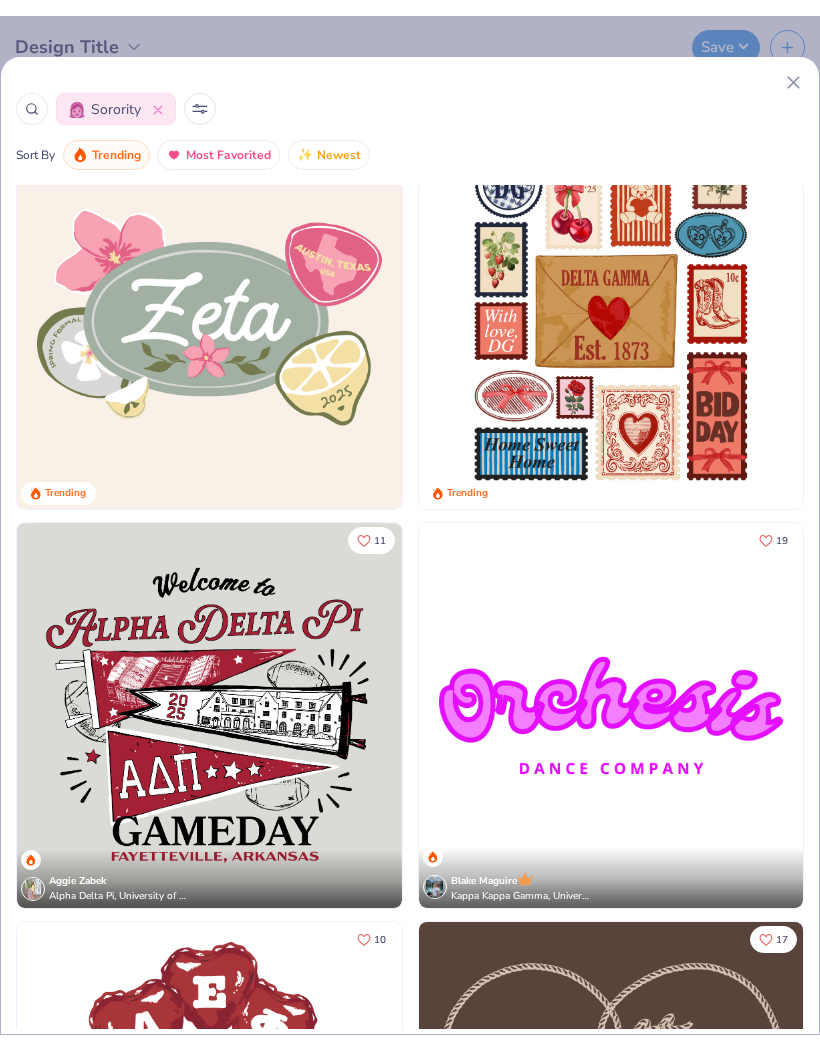 scroll, scrollTop: 433, scrollLeft: 0, axis: vertical 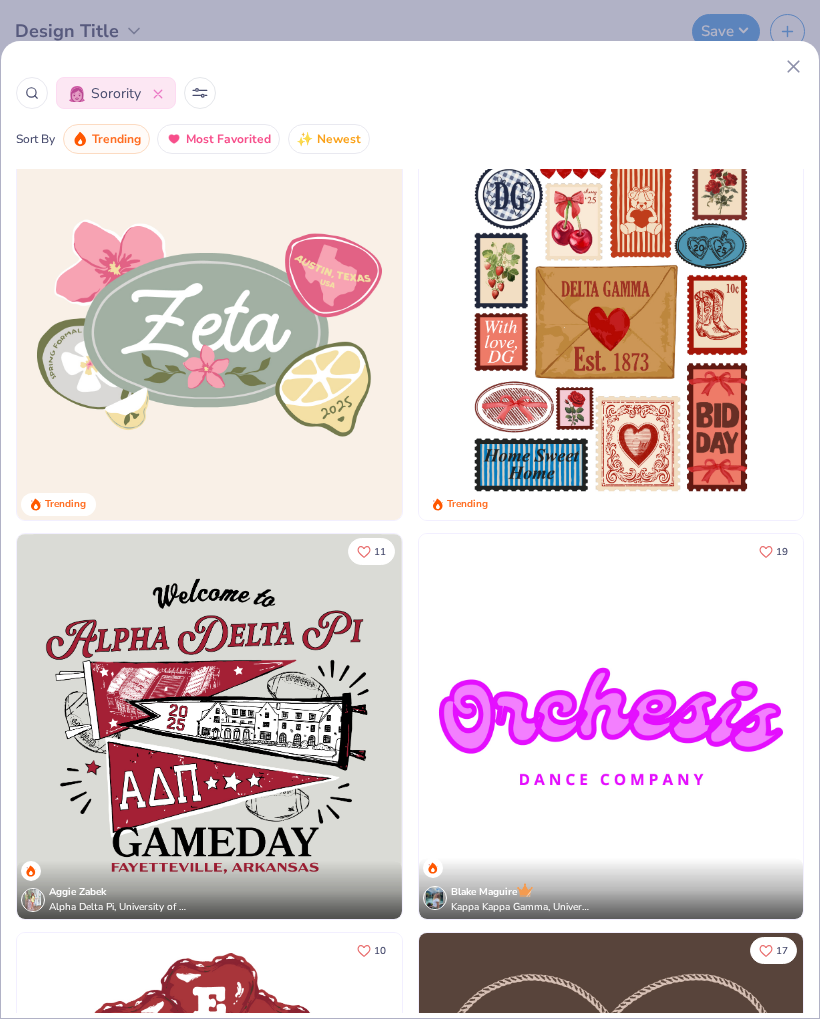 click at bounding box center [32, 93] 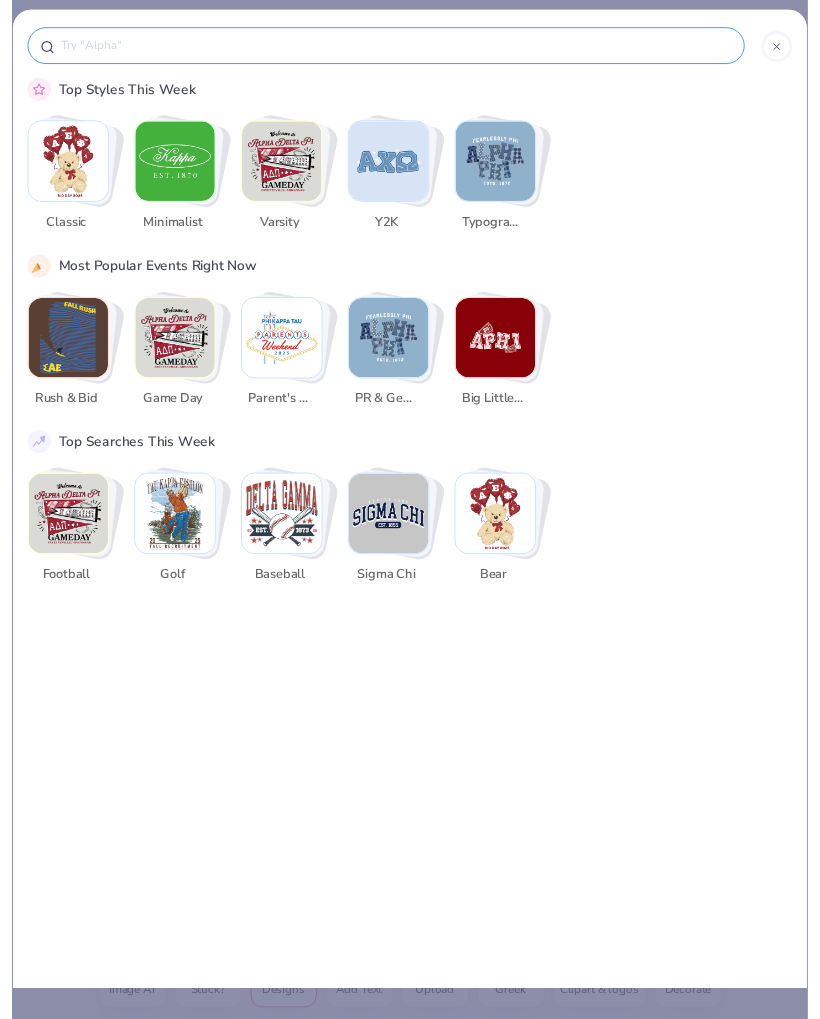 scroll, scrollTop: 0, scrollLeft: 0, axis: both 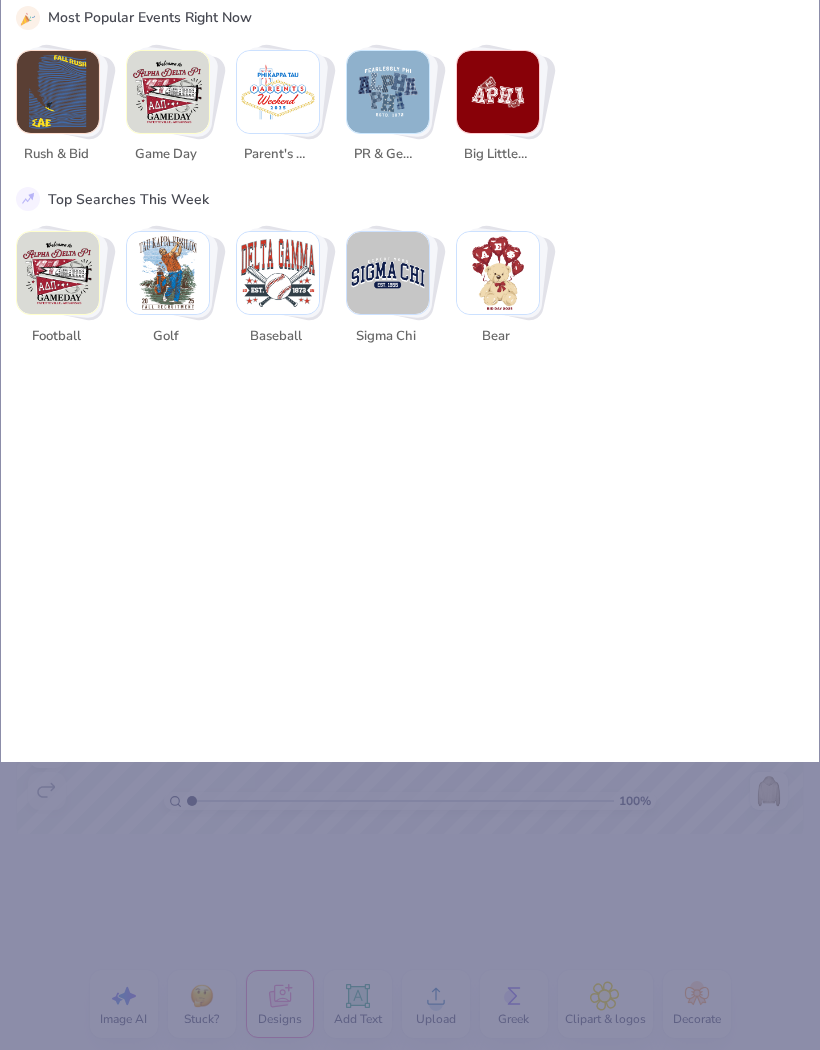 click on "Most Popular Events Right Now" at bounding box center (150, 17) 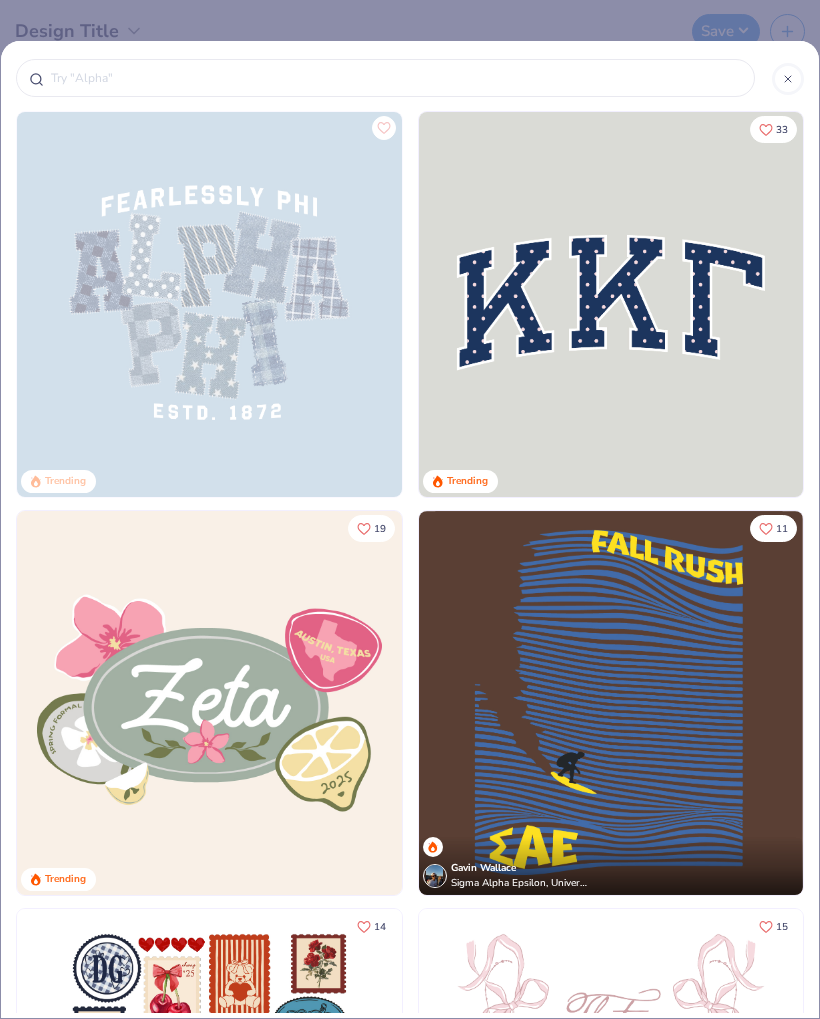 click at bounding box center (395, 78) 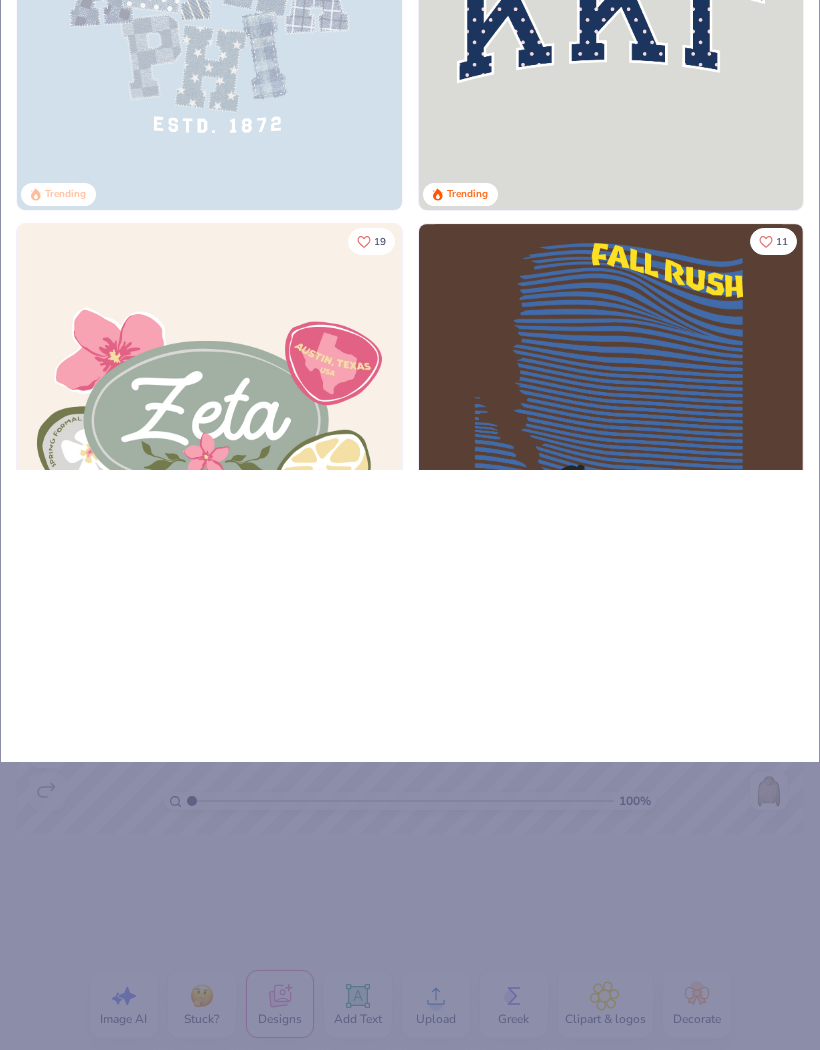 type on "ALP" 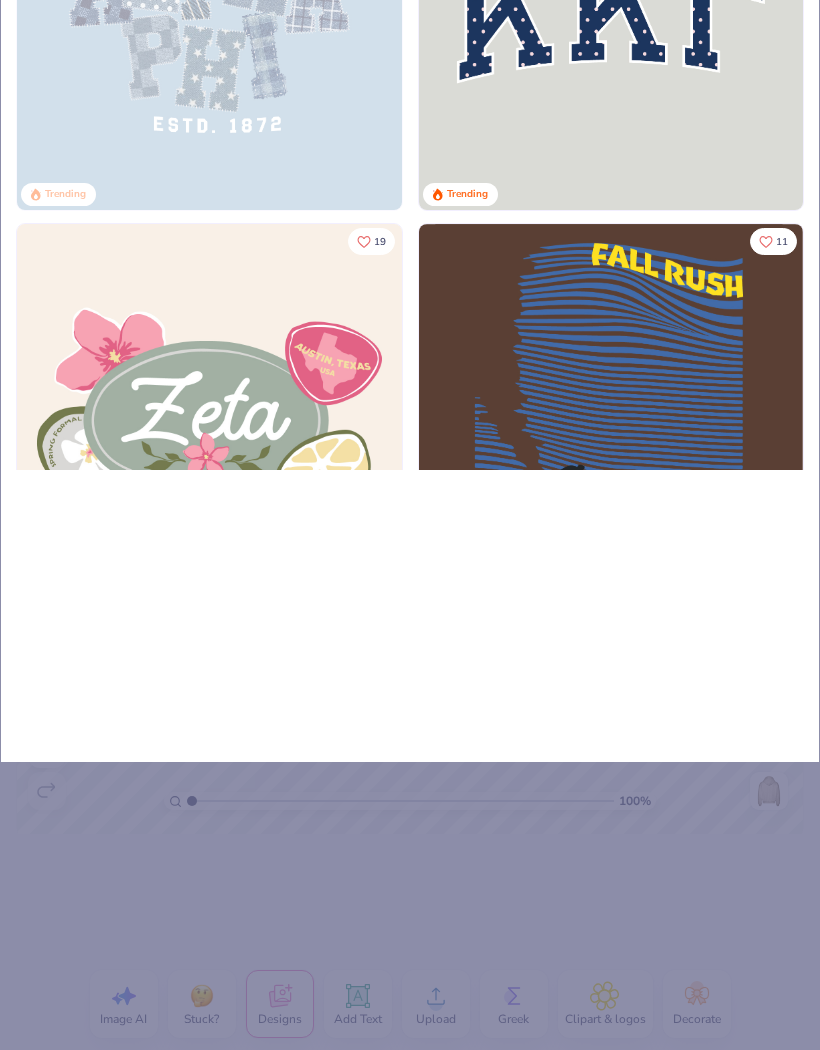 type on "ALPHA" 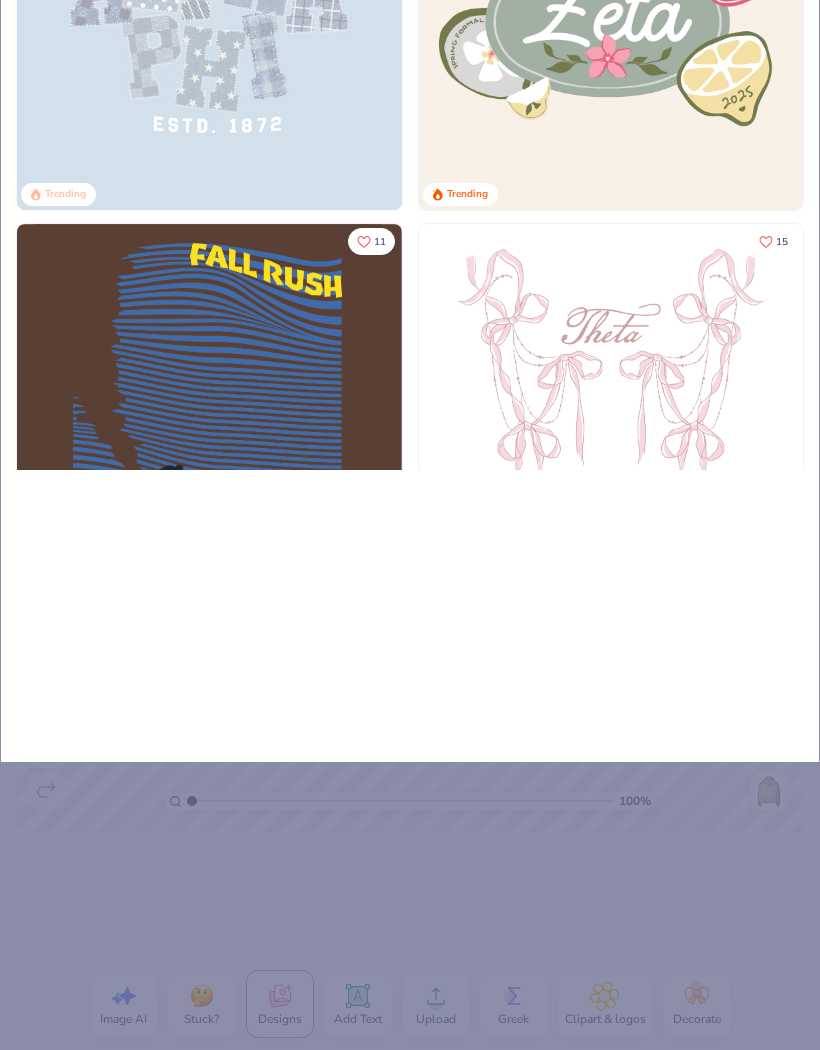 type on "ALPHA" 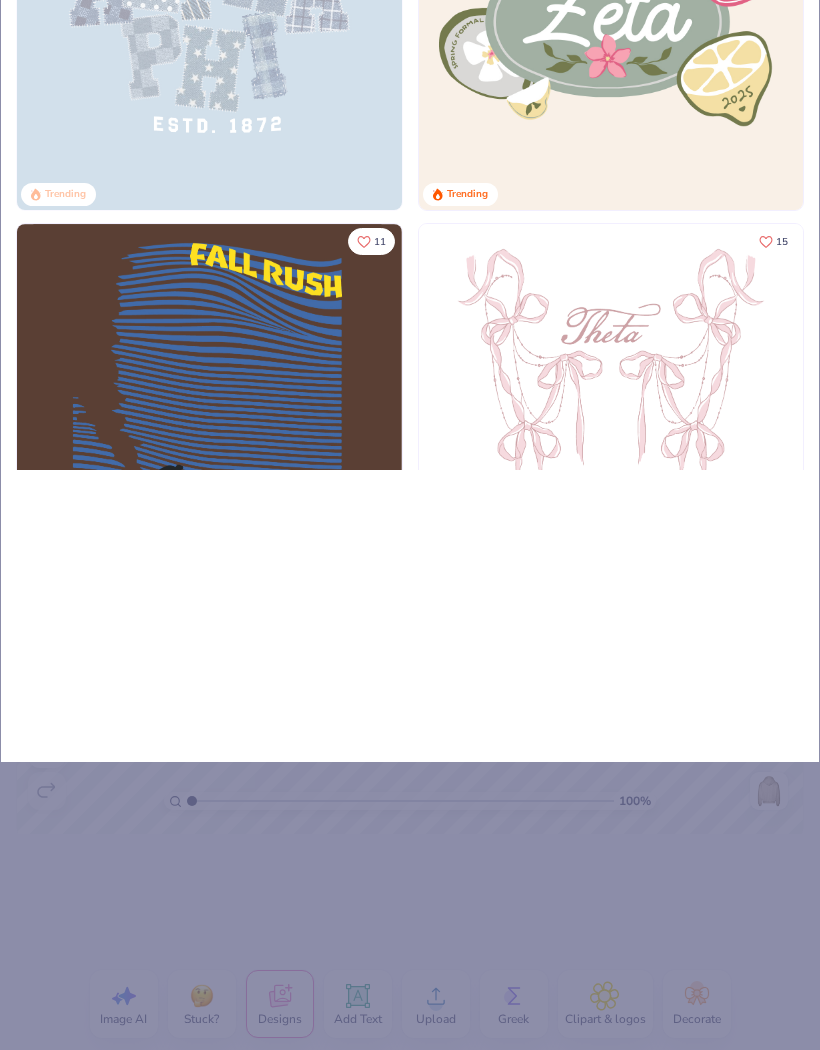 type on "ALPHAXI" 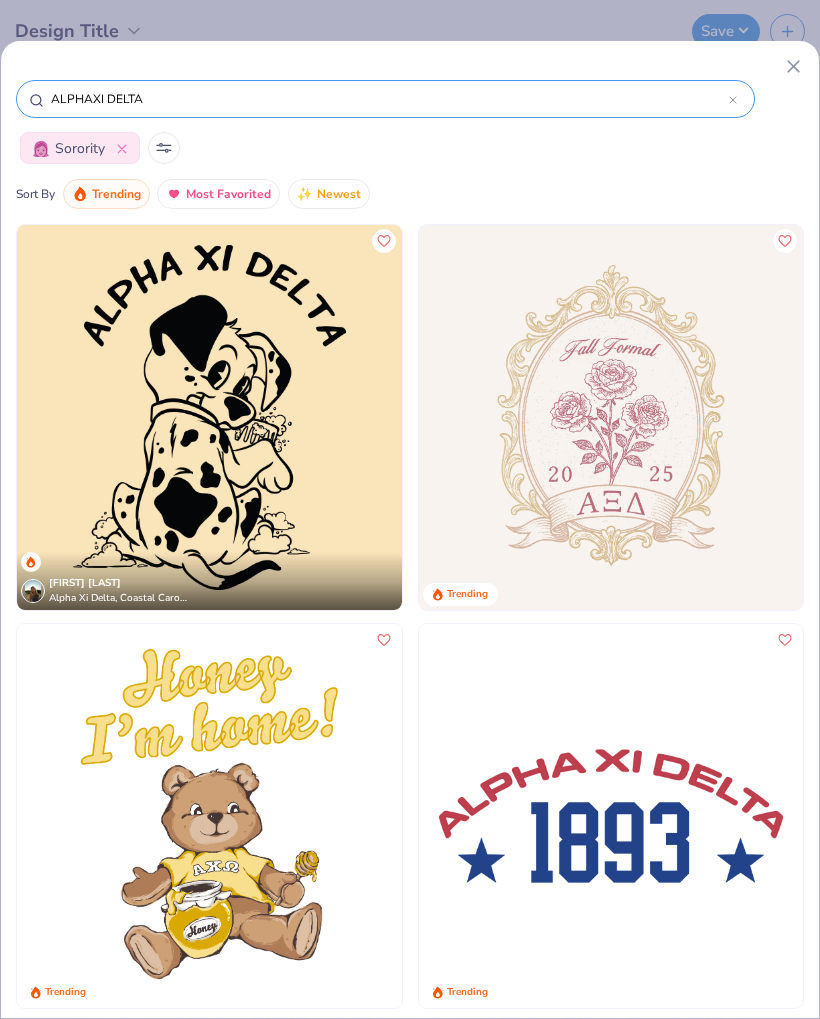 scroll, scrollTop: 0, scrollLeft: 0, axis: both 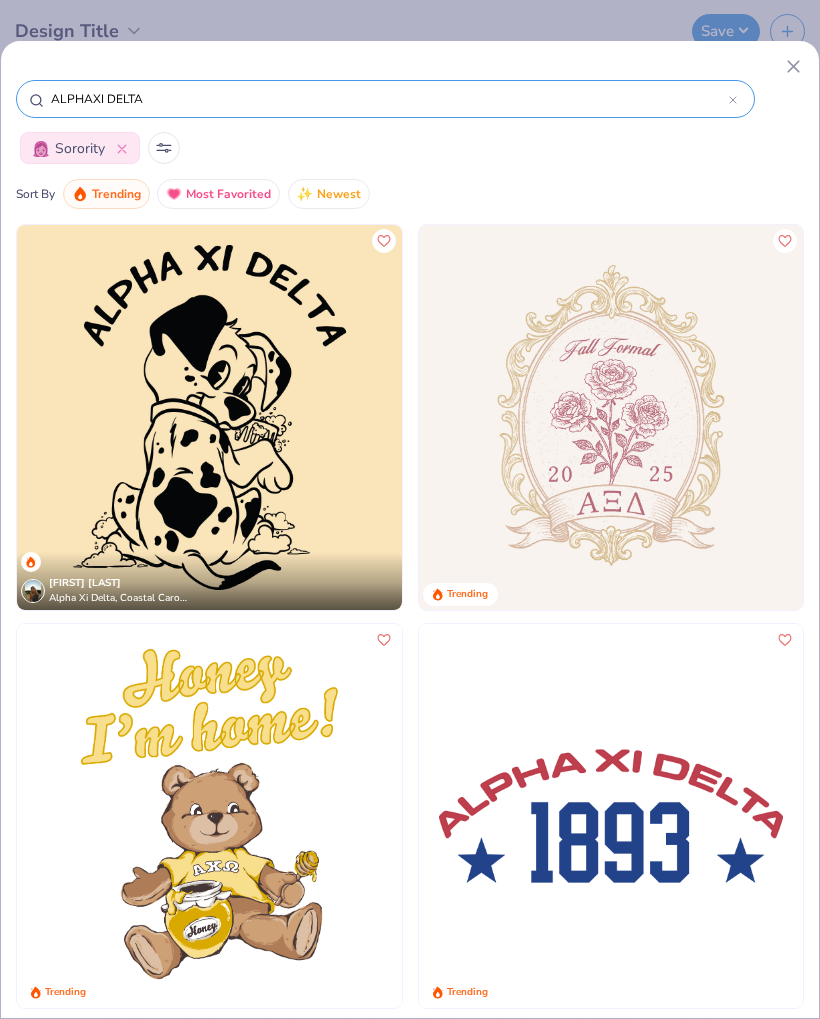 click at bounding box center [611, 816] 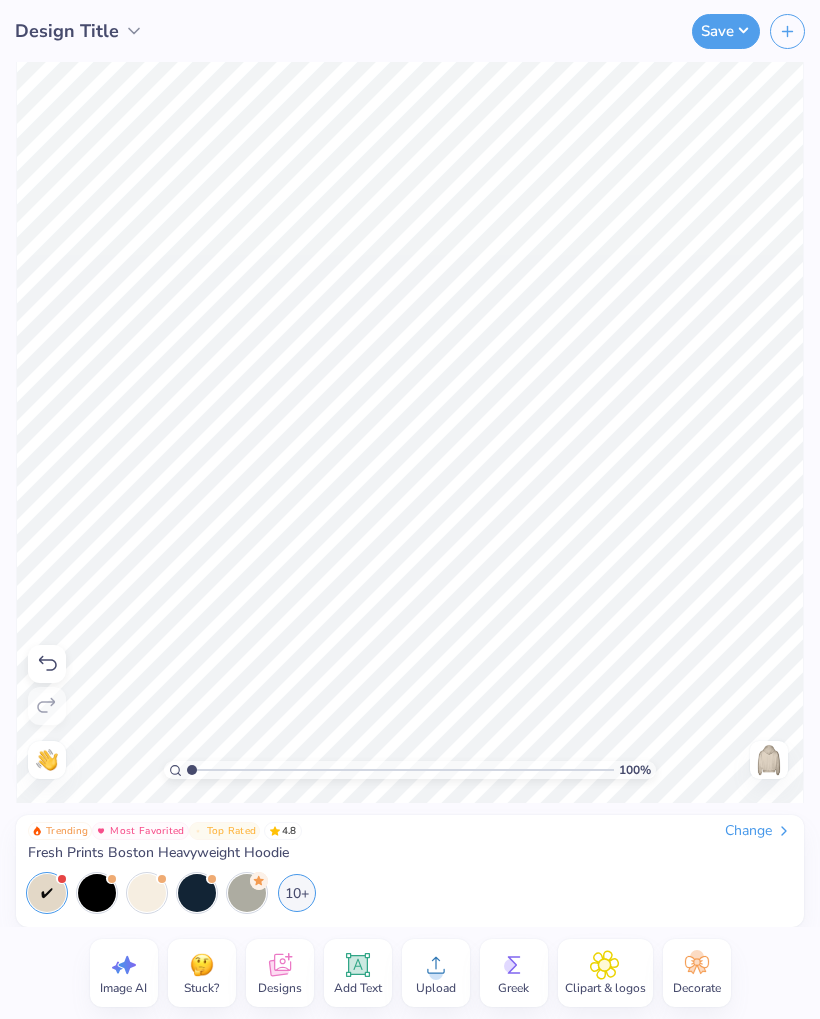 click on "Add Text" at bounding box center [358, 973] 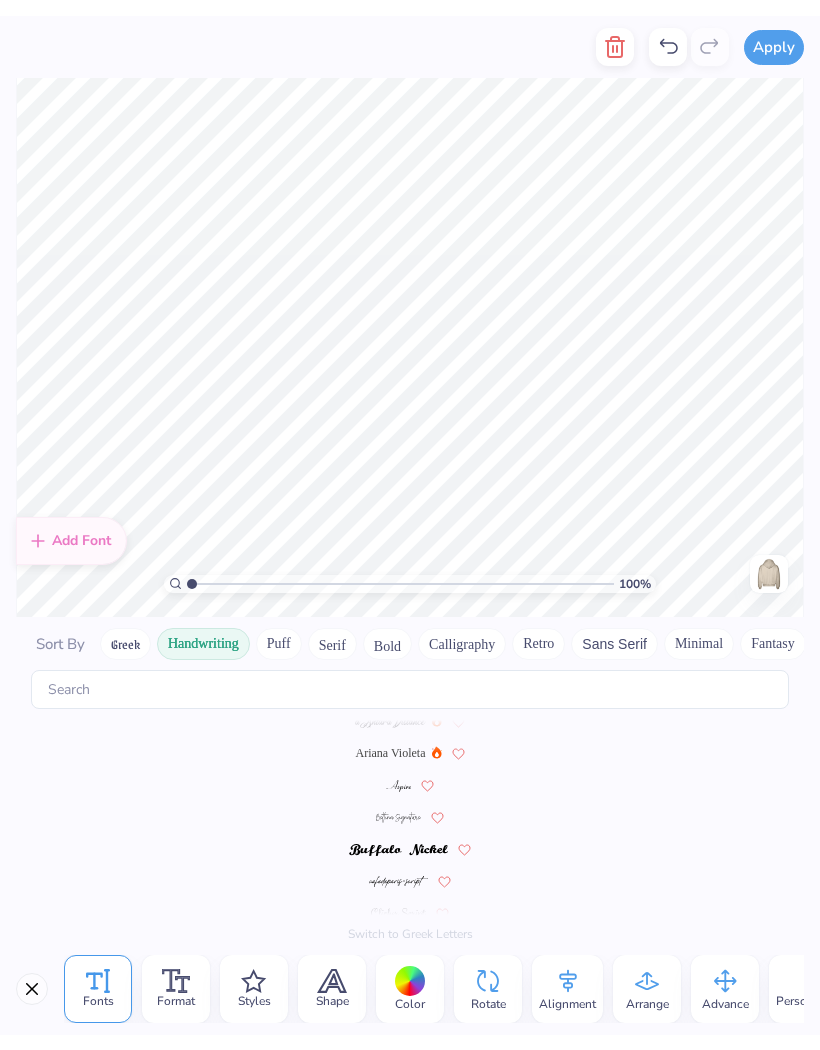 scroll, scrollTop: 0, scrollLeft: 0, axis: both 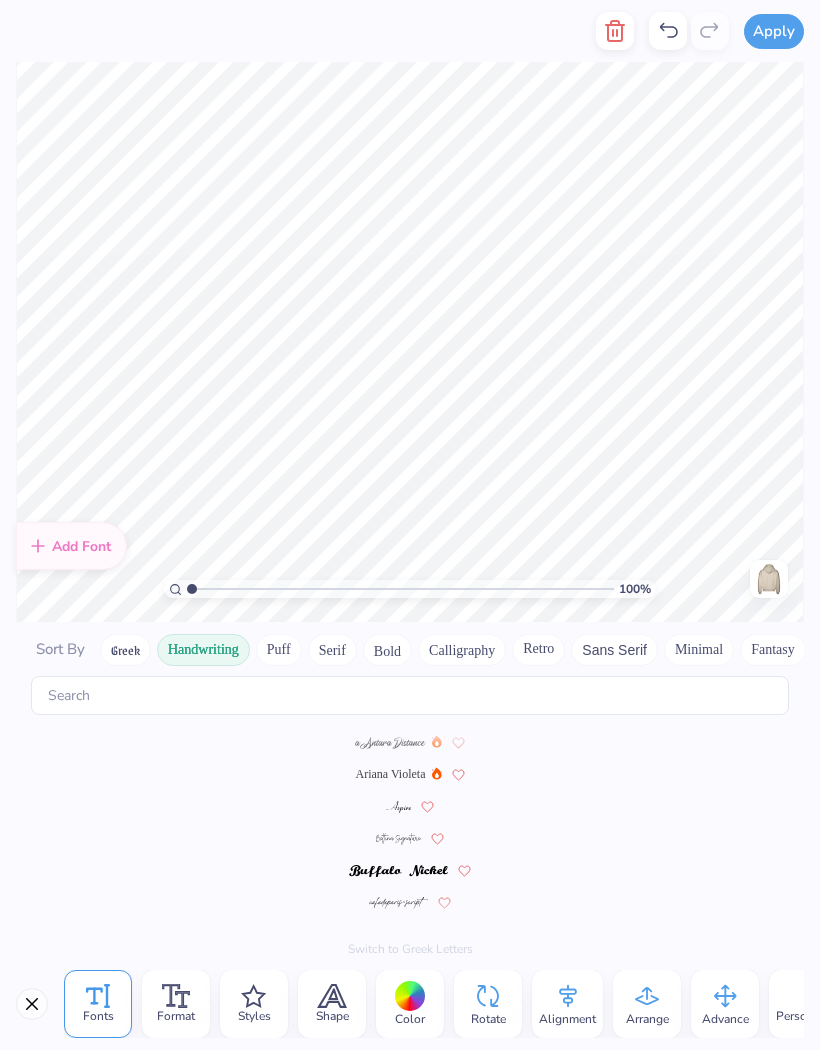 type on "T" 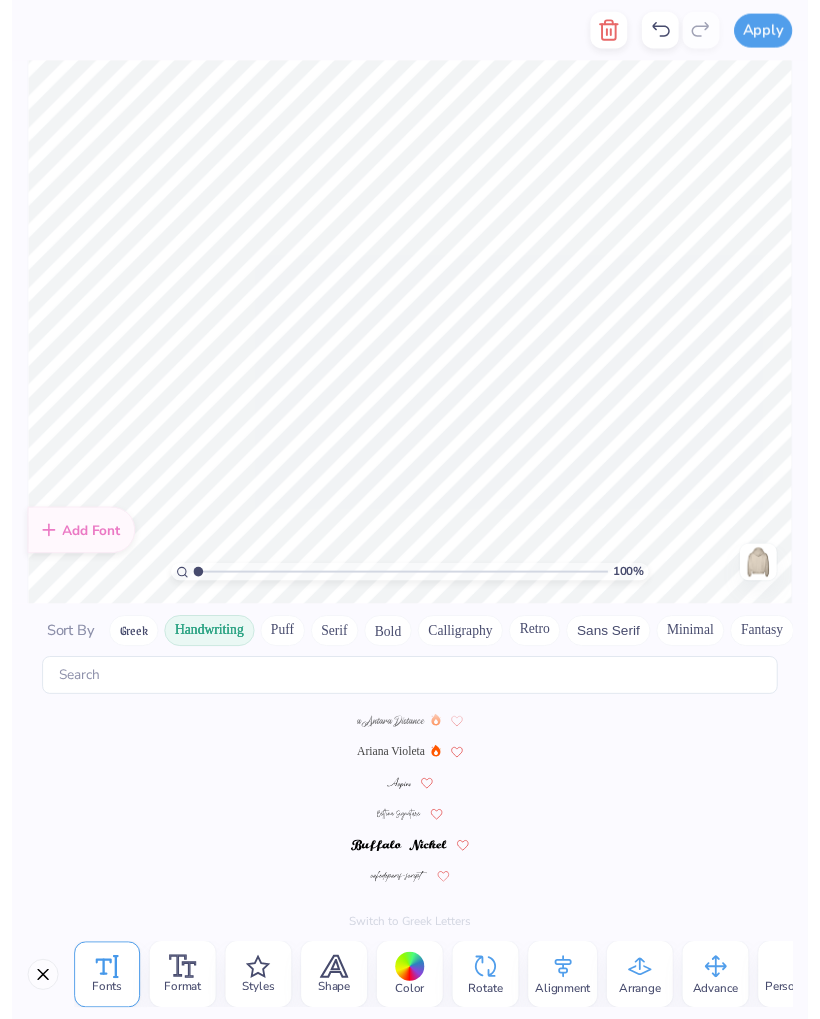 scroll, scrollTop: 1, scrollLeft: 0, axis: vertical 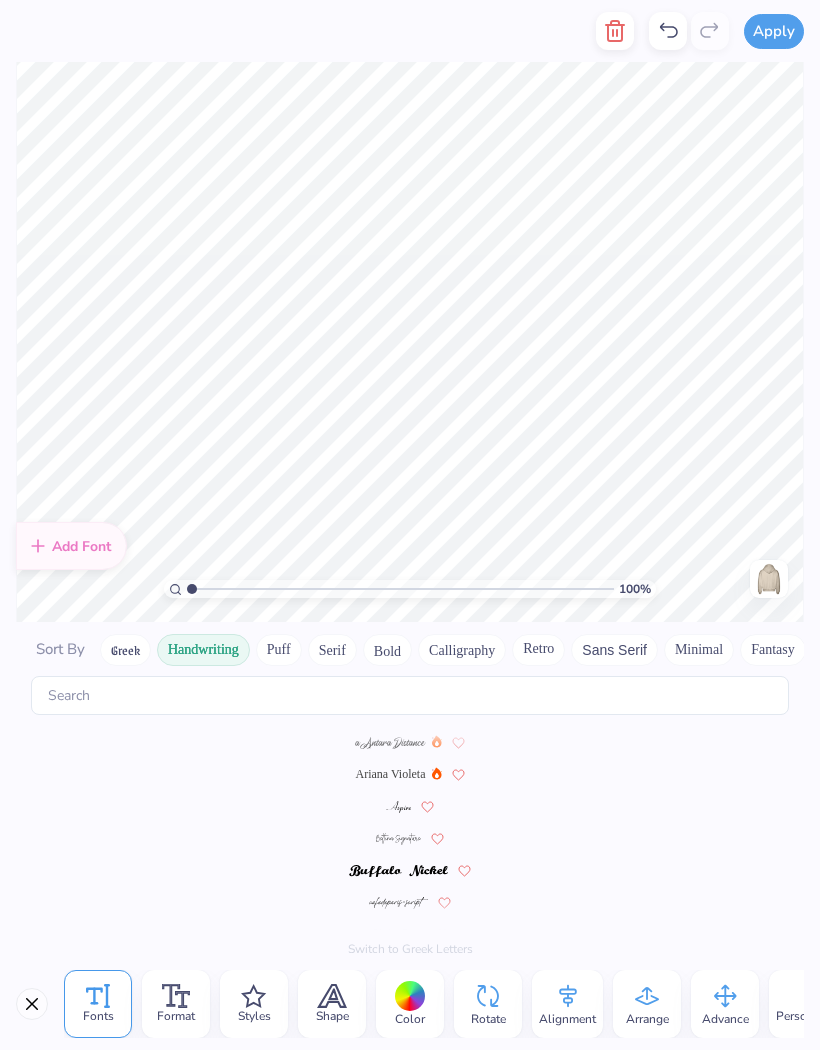 type 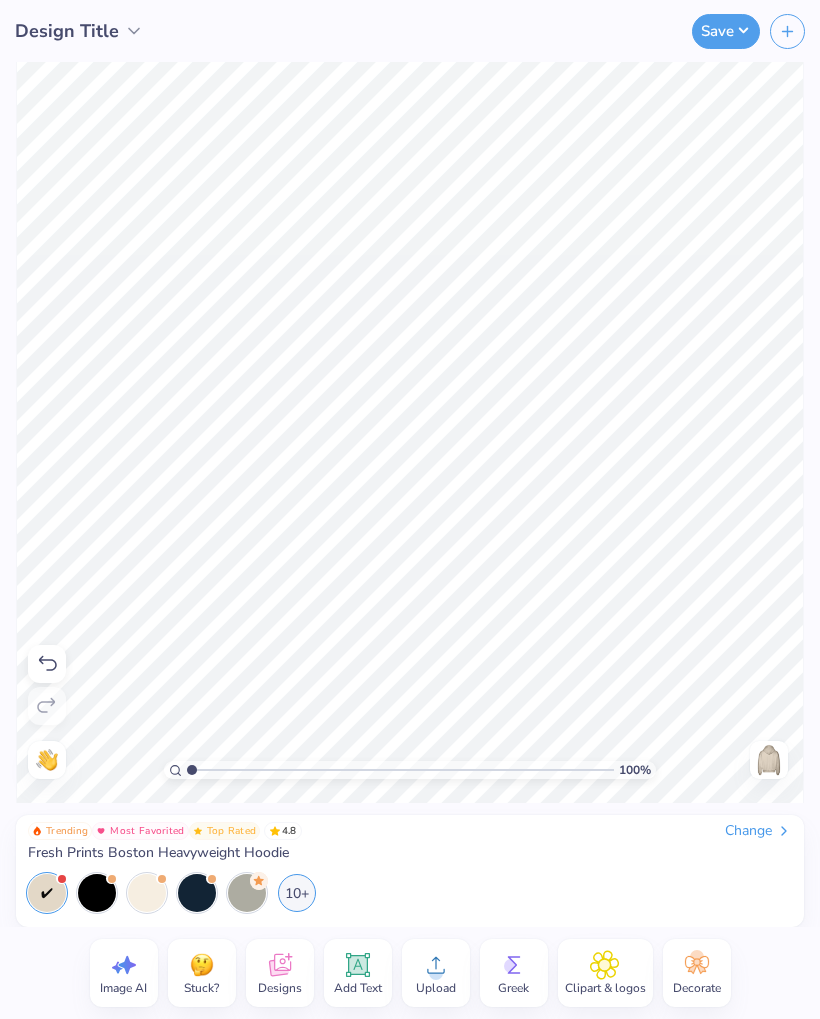 click at bounding box center (97, 893) 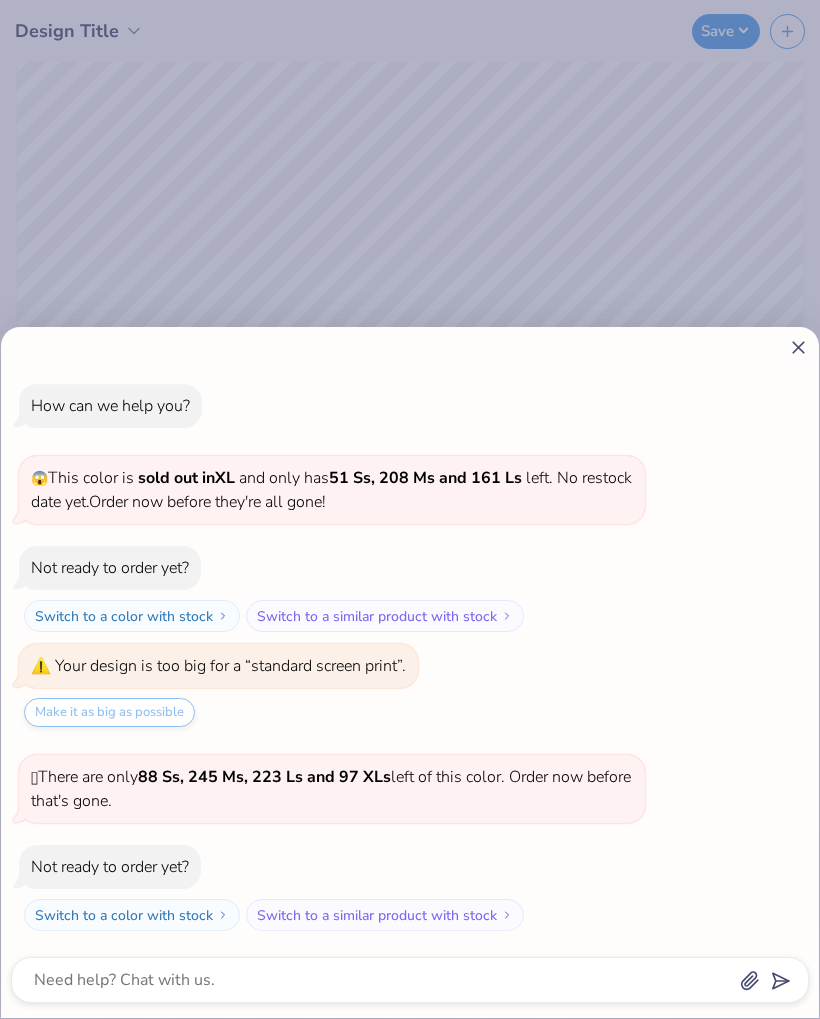 click 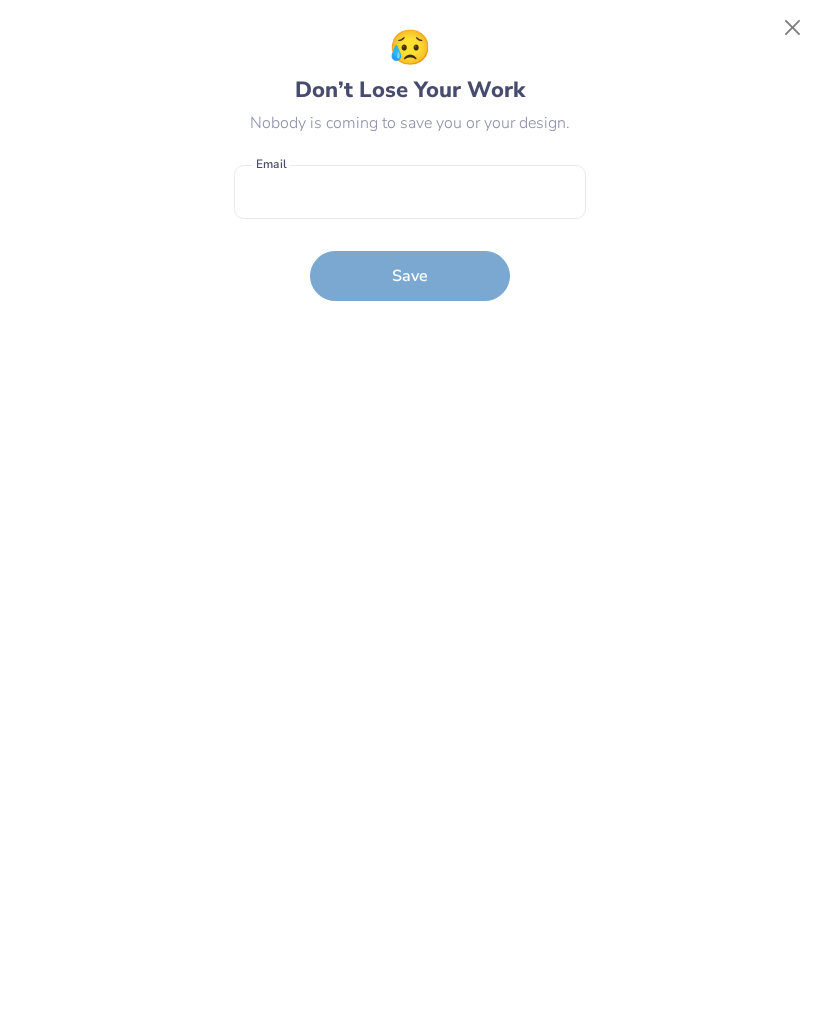 click at bounding box center (793, 28) 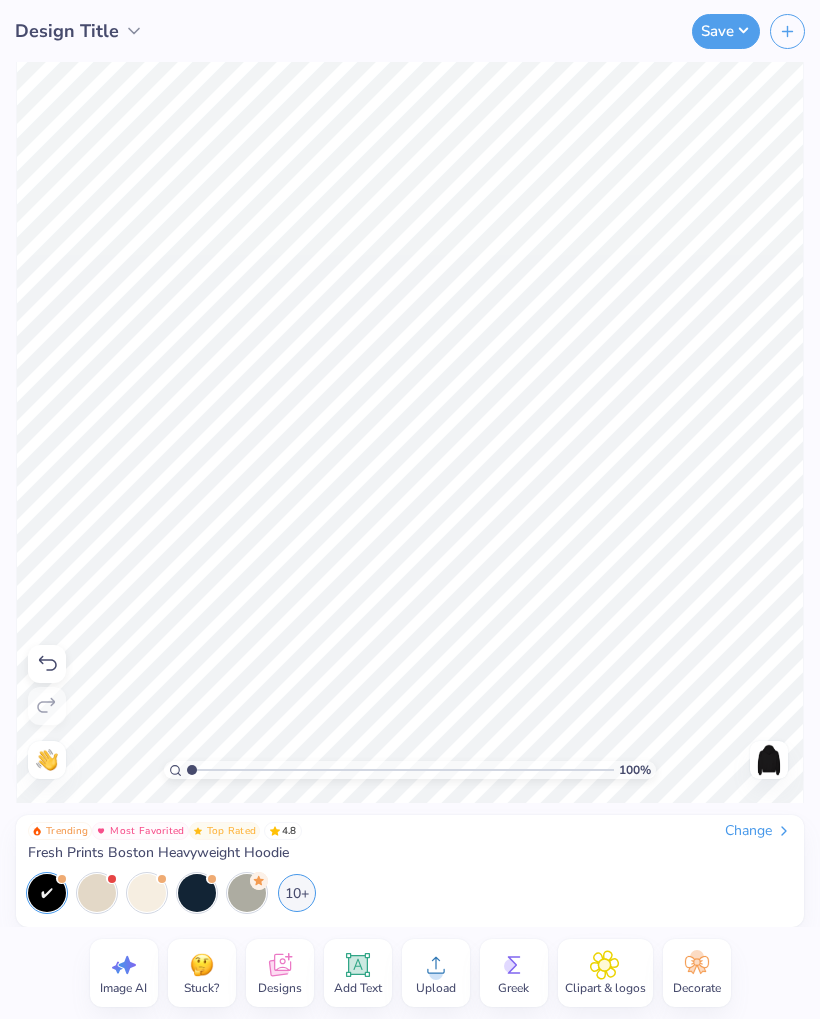 click on "10+" at bounding box center [297, 893] 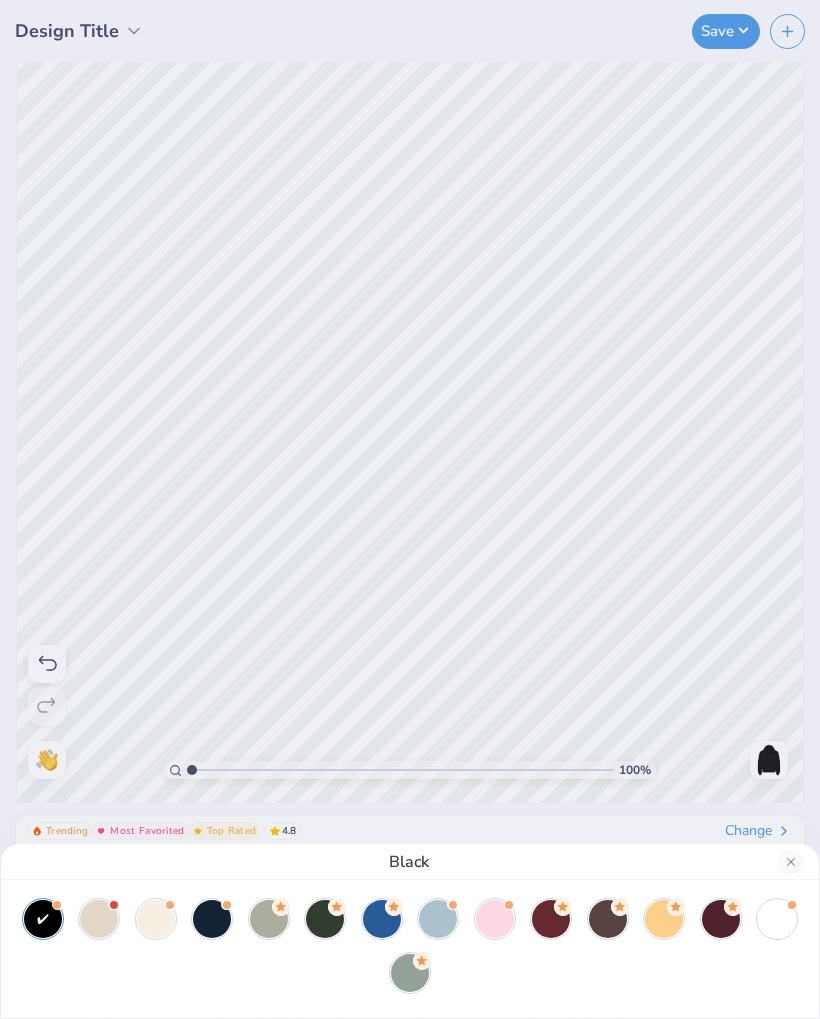 click at bounding box center [495, 919] 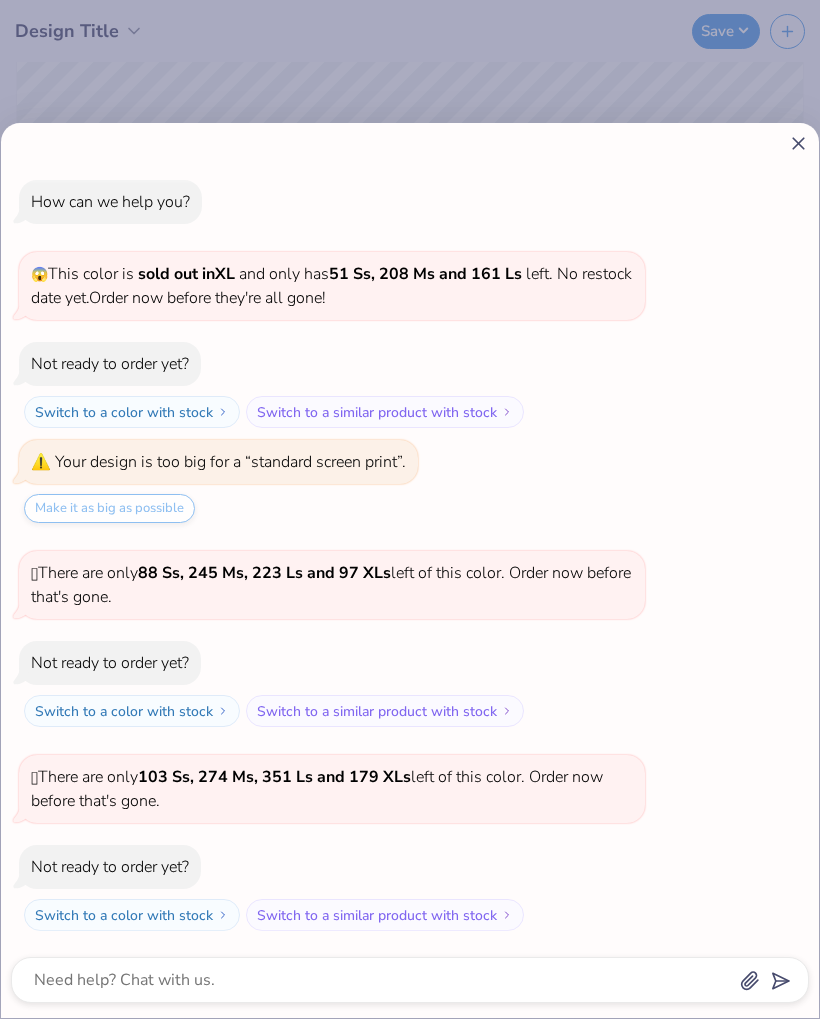 click on "How can we help you? 😱 This color is sold out in XL and only has [NUMBER] Ss, [NUMBER] Ms and [NUMBER] Ls left . No restock date yet. Order now before they're all gone! Not ready to order yet? Switch to a color with stock Switch to a similar product with stock Your design is too big for a “standard screen print”. Make it as big as possible 🫣 There are only [NUMBER] Ss, [NUMBER] Ms, [NUMBER] Ls and [NUMBER] XLs left of this color. Order now before that's gone. Not ready to order yet? Switch to a color with stock Switch to a similar product with stock 🫣 There are only [NUMBER] Ss, [NUMBER] Ms, [NUMBER] Ls and [NUMBER] XLs left of this color. Order now before that's gone. Not ready to order yet? Switch to a color with stock Switch to a similar product with stock" at bounding box center (410, 570) 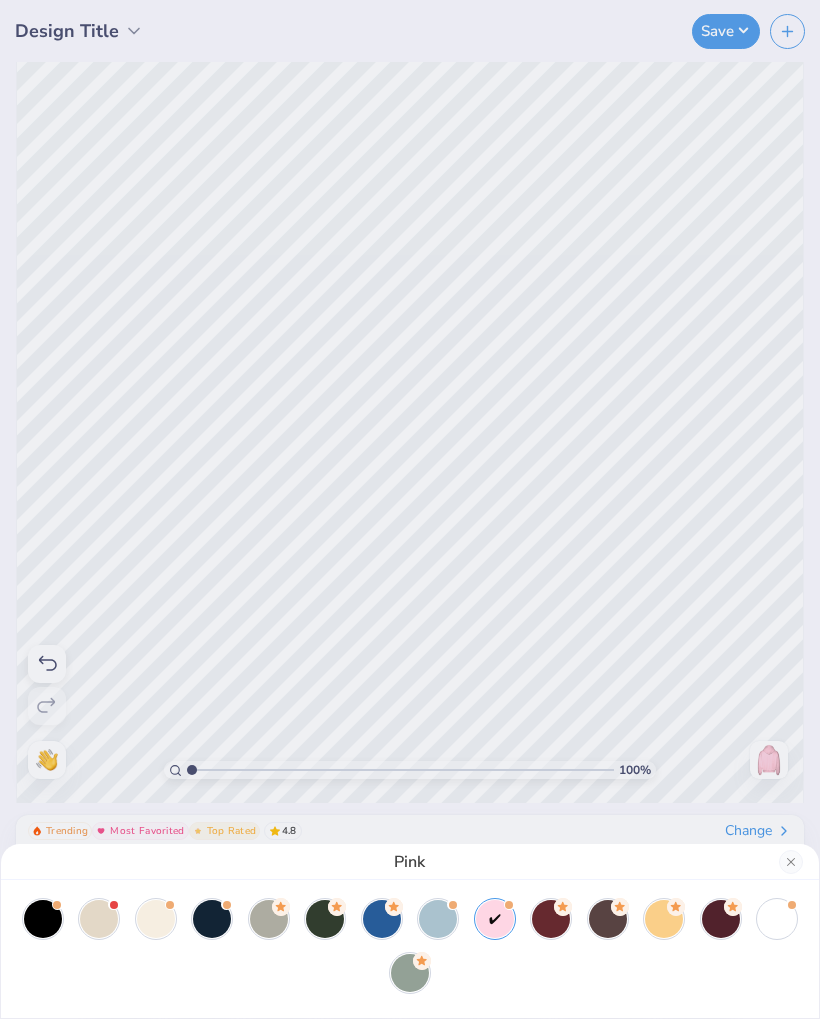 click at bounding box center (551, 919) 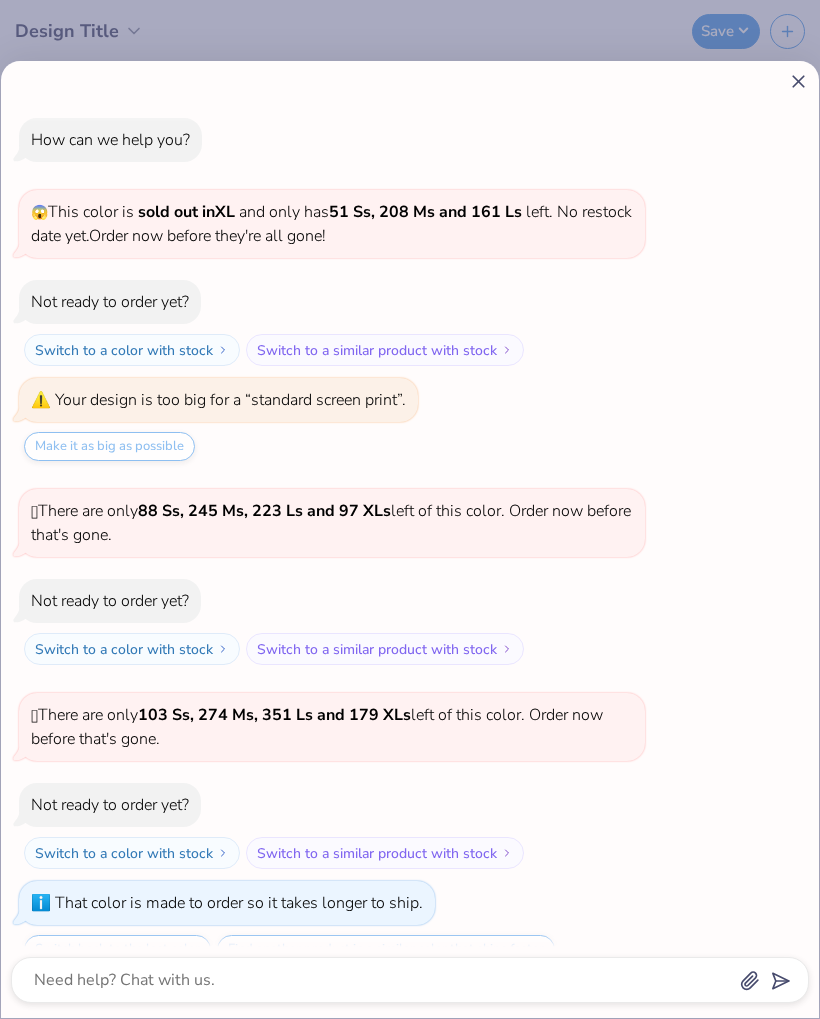 scroll, scrollTop: 33, scrollLeft: 0, axis: vertical 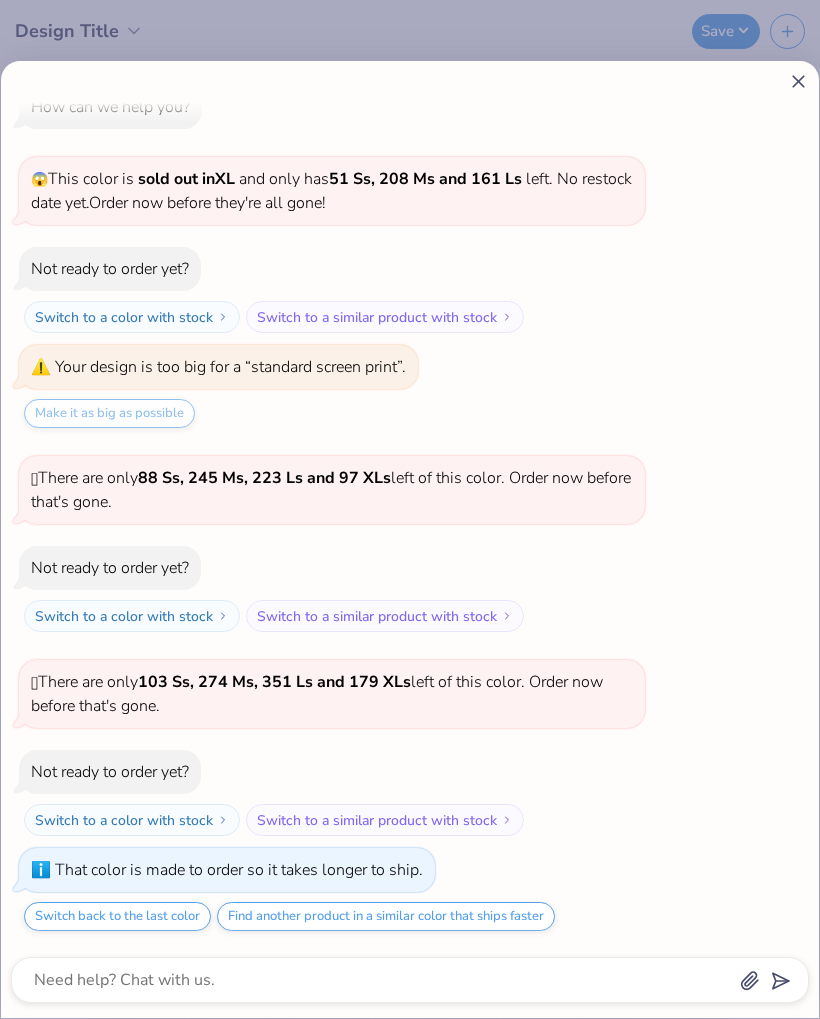 click 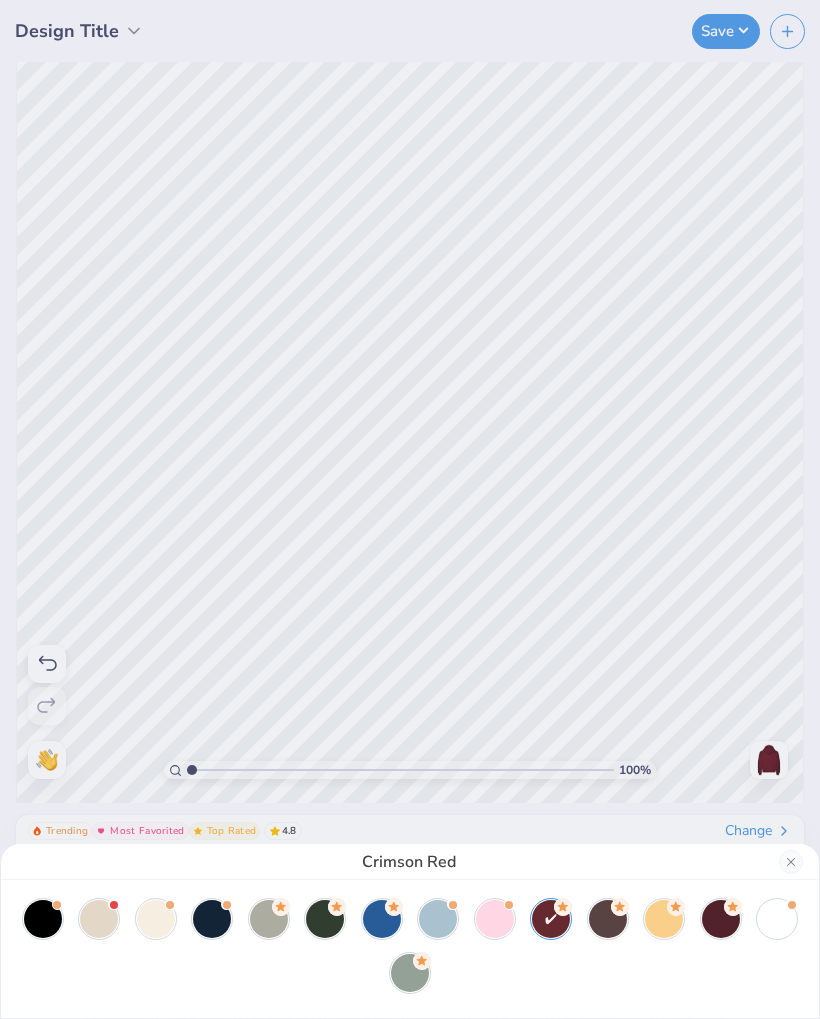 click at bounding box center (212, 919) 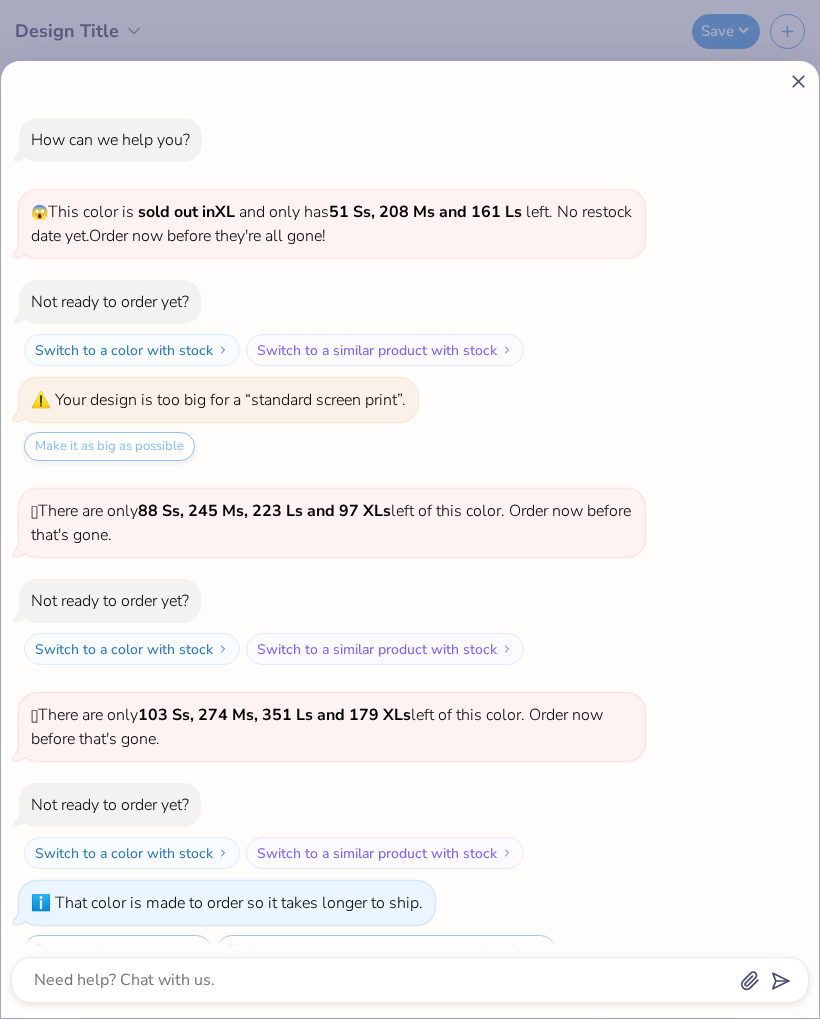 scroll, scrollTop: 293, scrollLeft: 0, axis: vertical 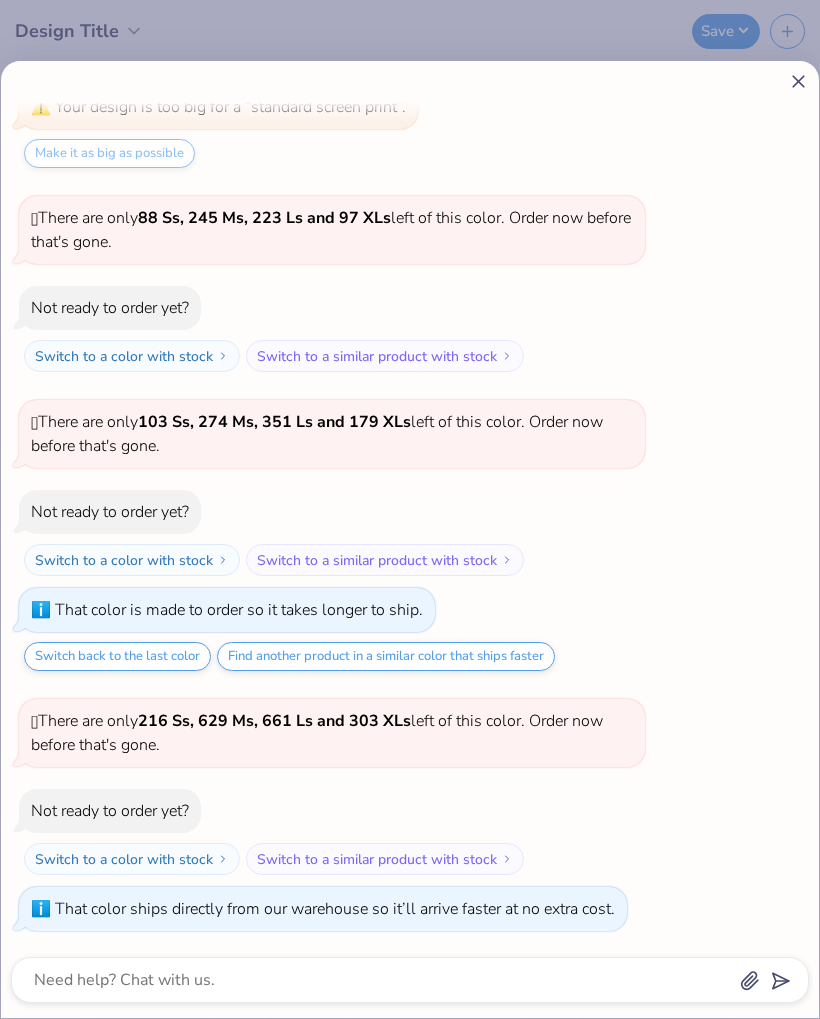 click 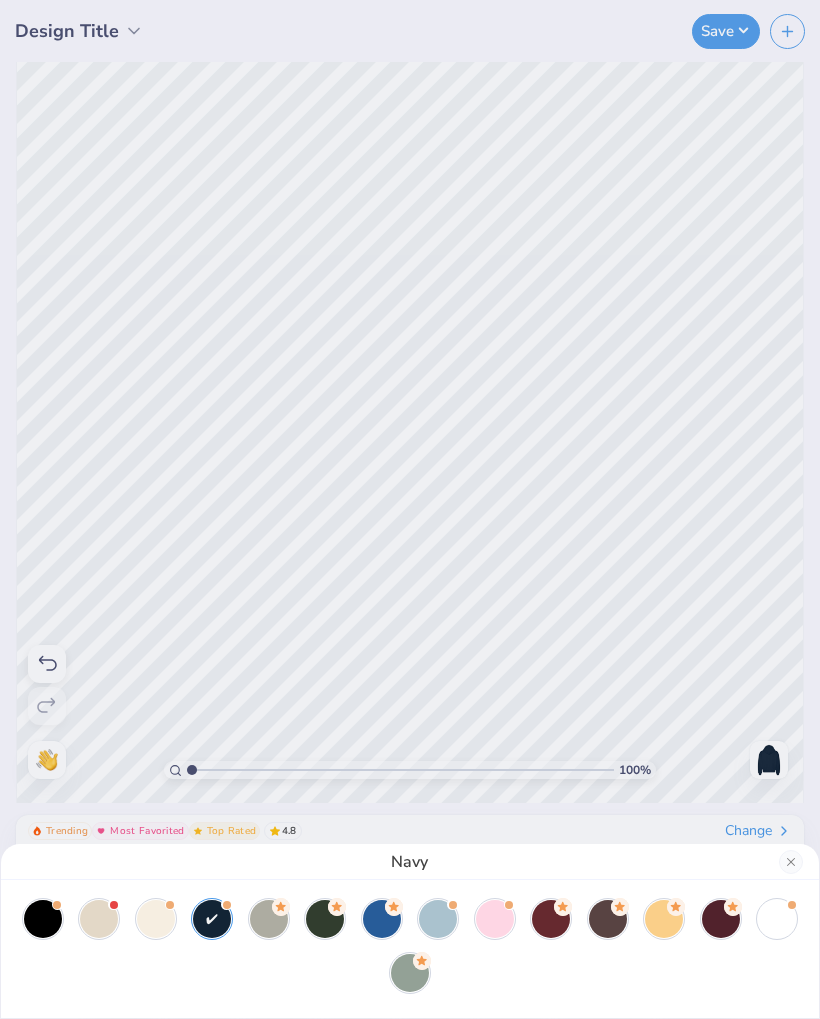 click on "Navy" at bounding box center [410, 509] 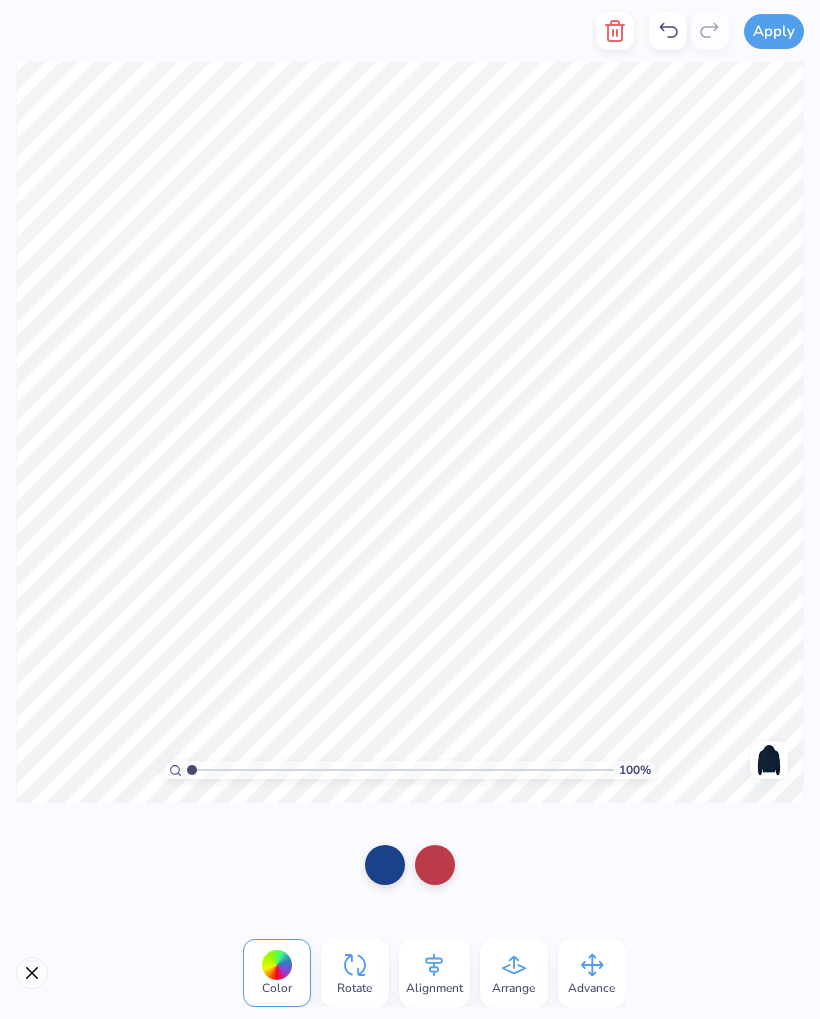 click at bounding box center [385, 865] 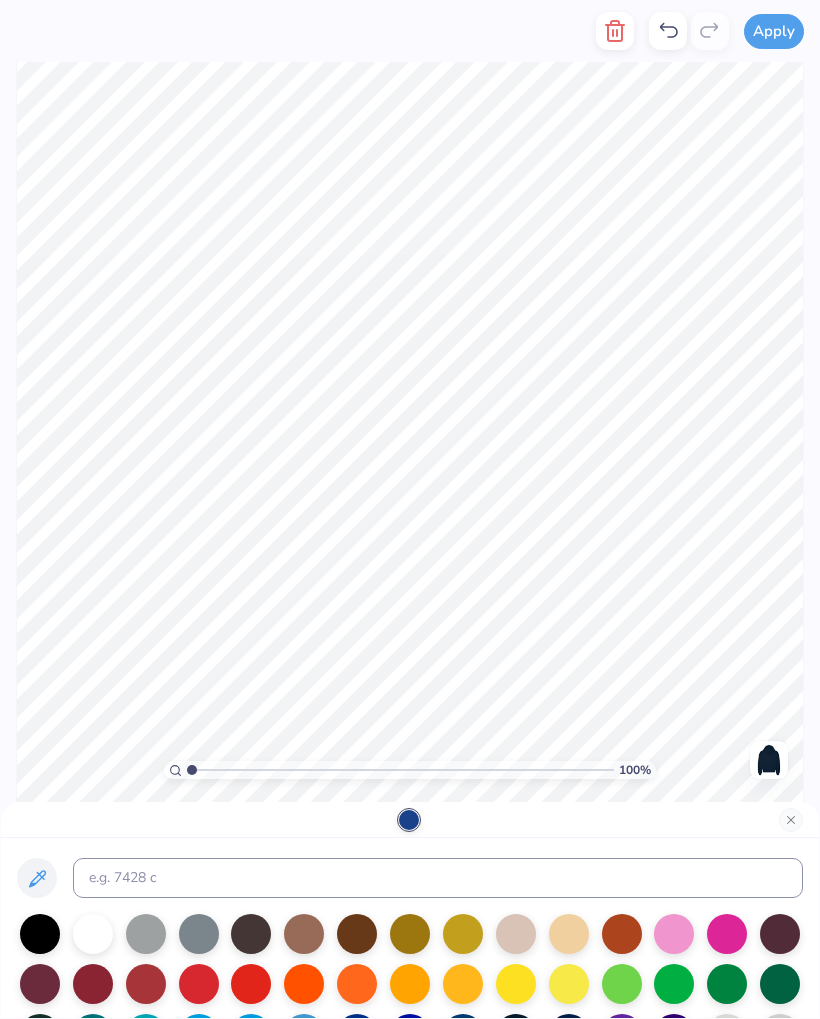 click at bounding box center [93, 934] 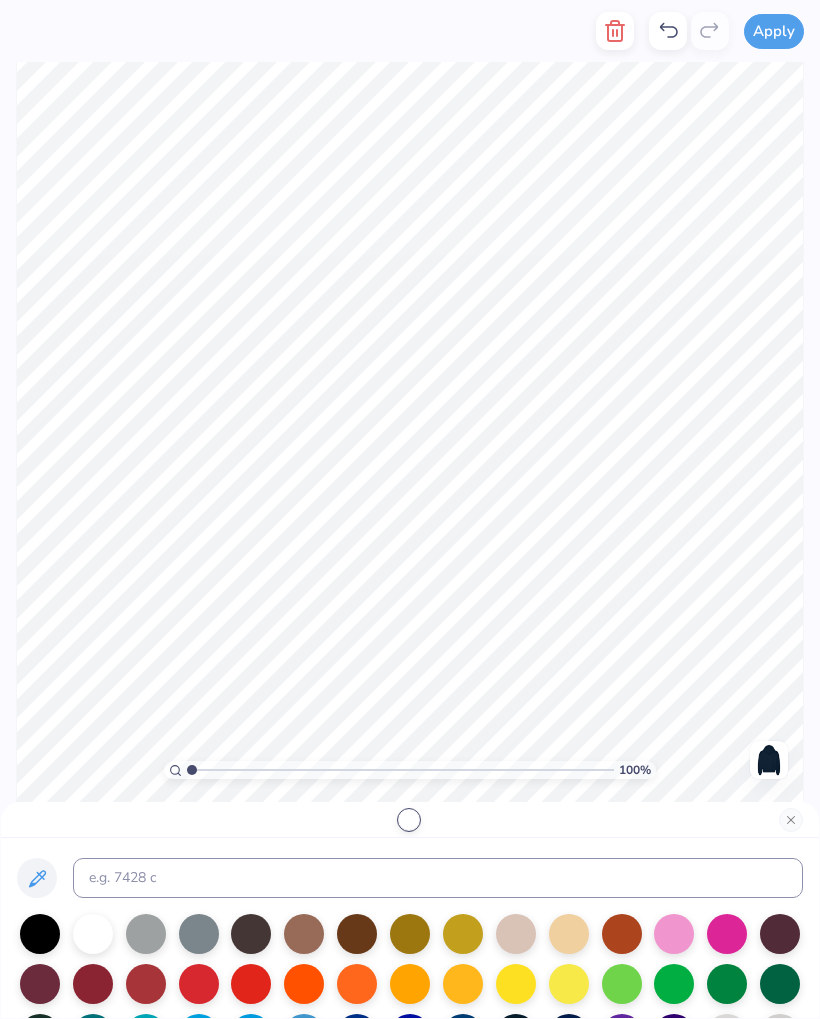 click at bounding box center [791, 820] 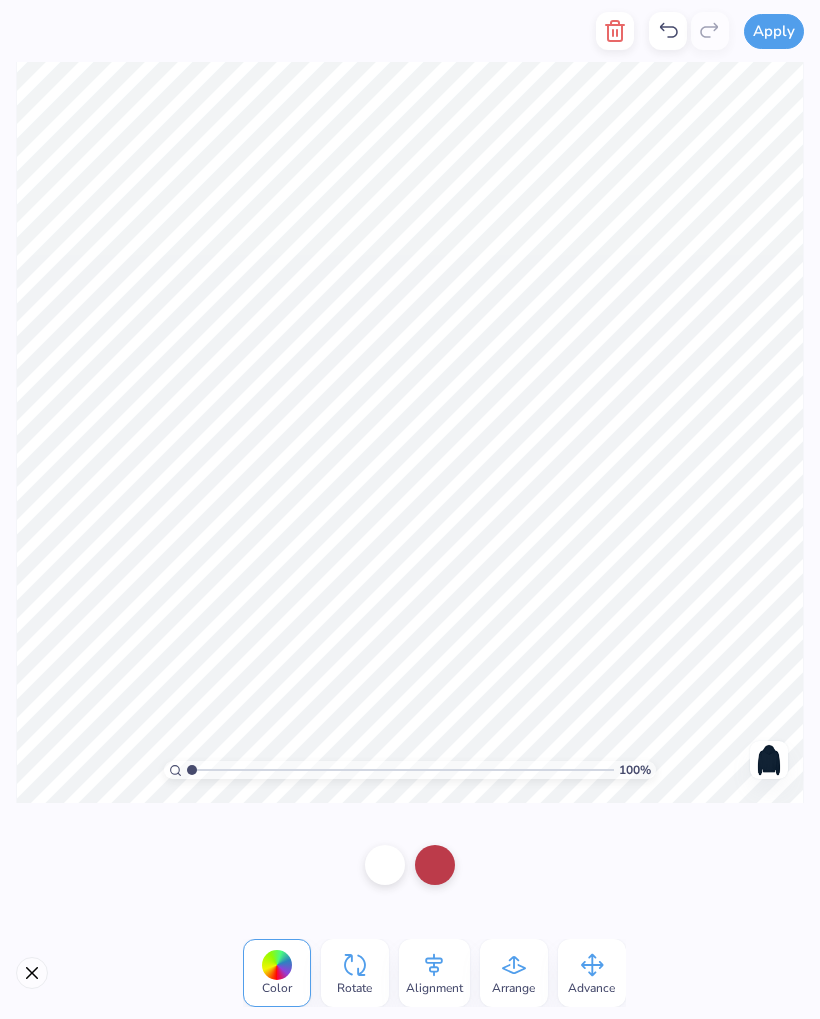 click at bounding box center (435, 865) 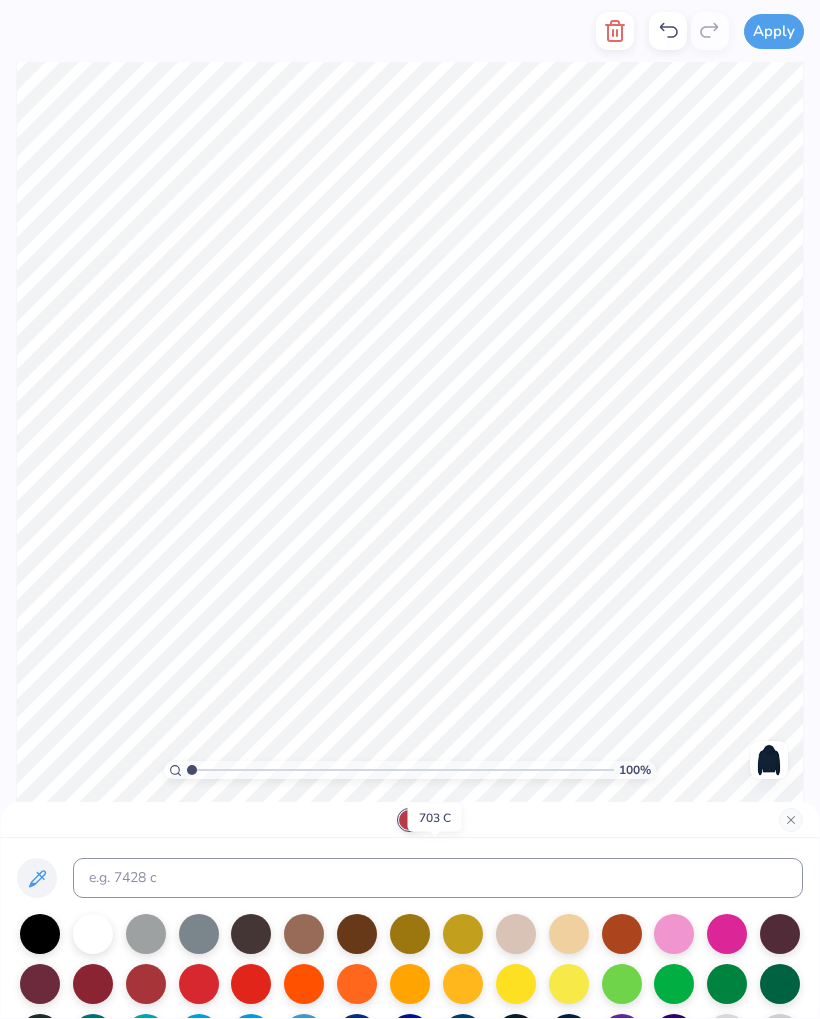 click at bounding box center (410, 820) 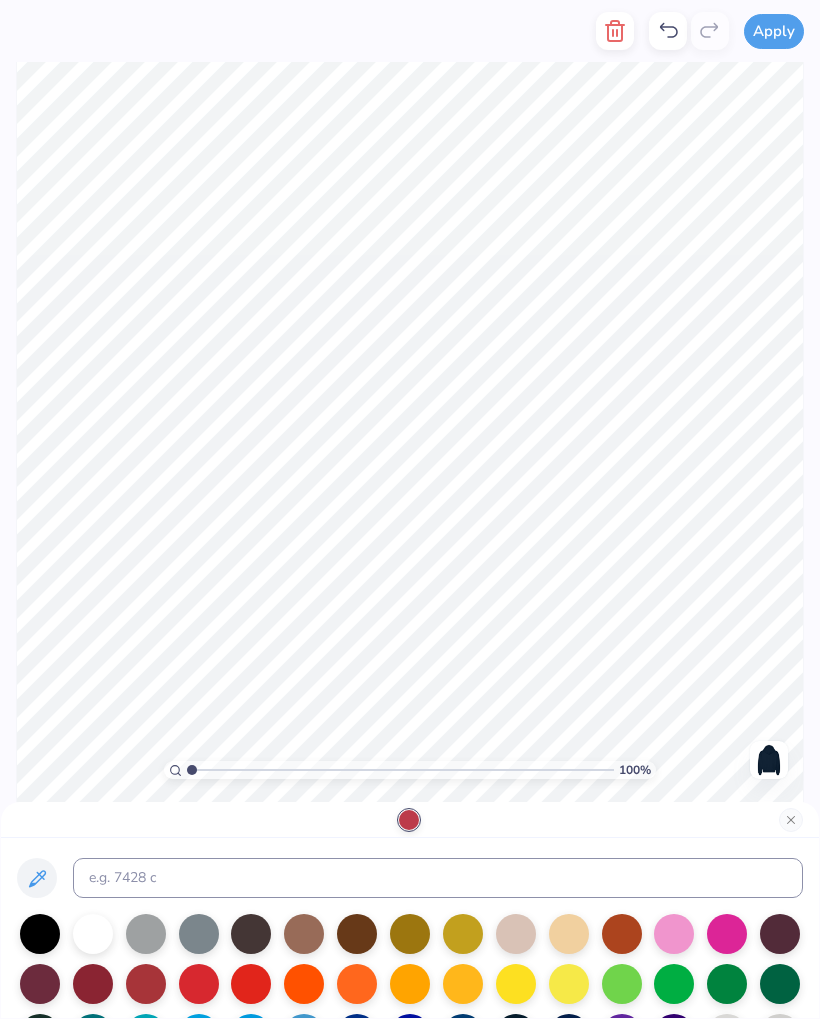 click at bounding box center (674, 934) 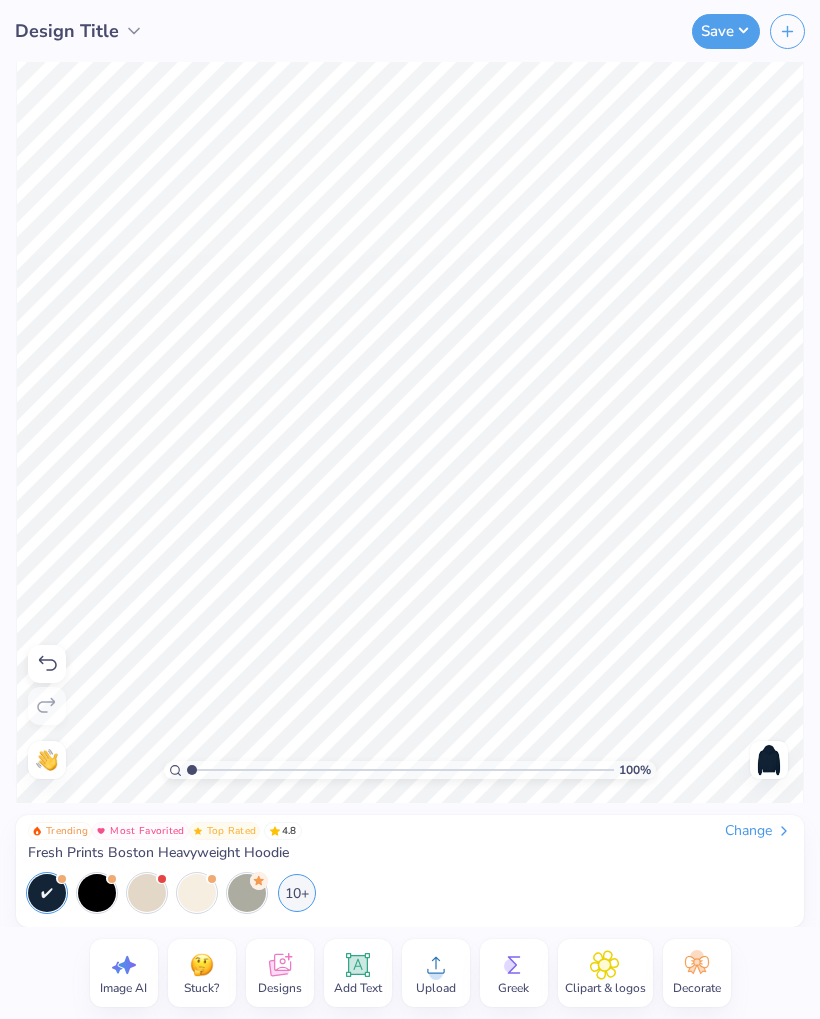 click on "10+" at bounding box center [297, 893] 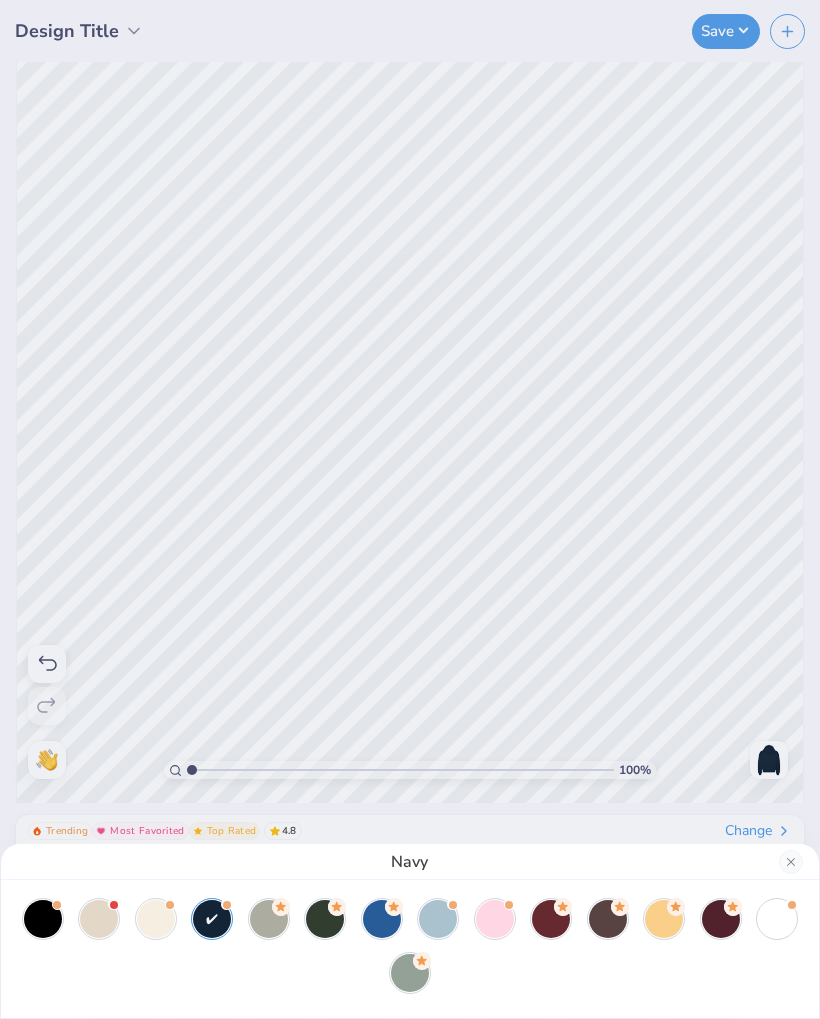 click at bounding box center (495, 919) 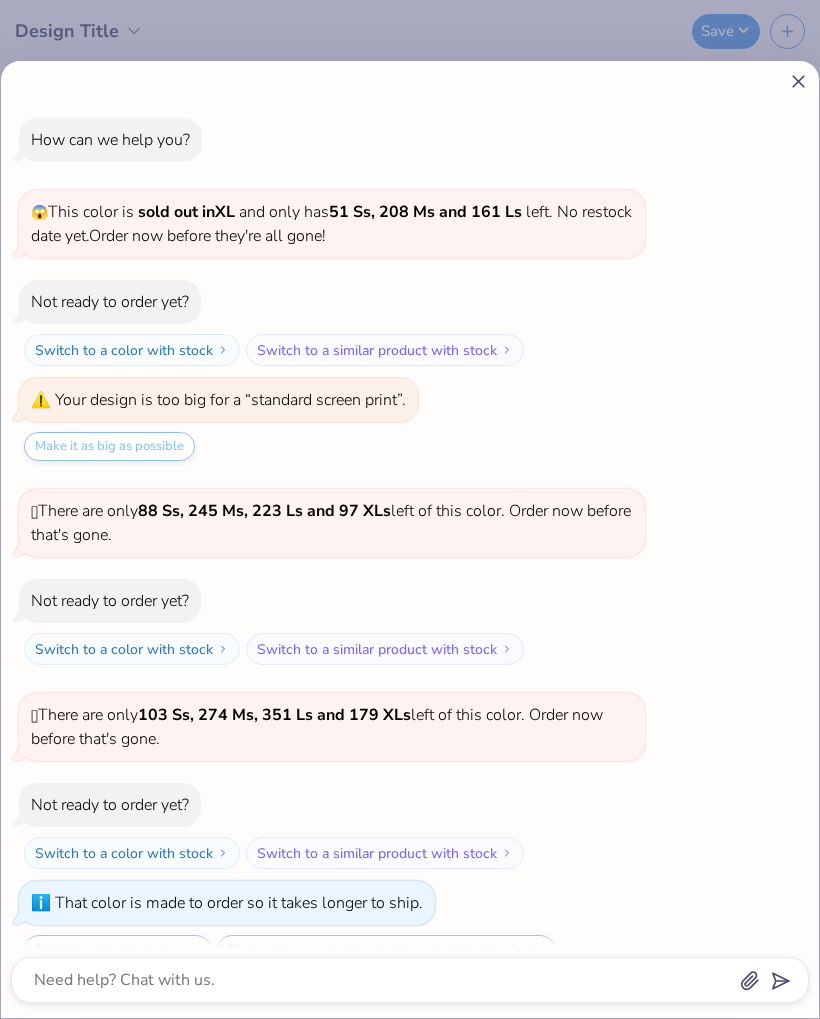 scroll, scrollTop: 497, scrollLeft: 0, axis: vertical 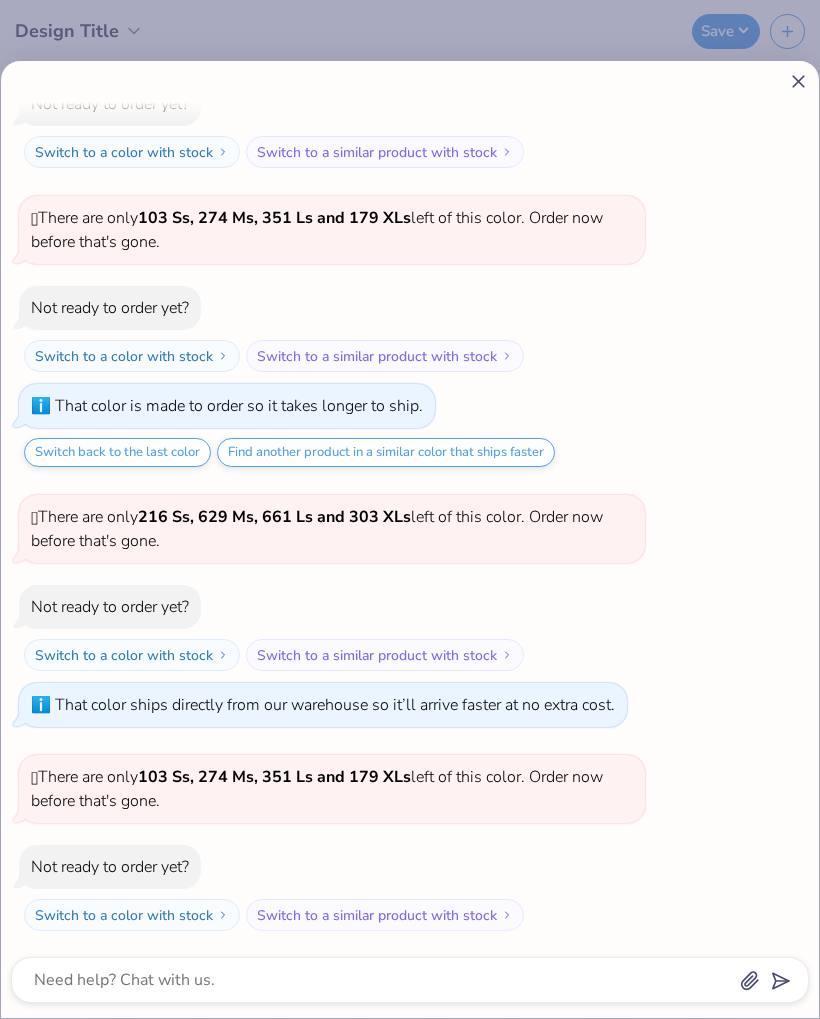 click on "How can we help you? 😱 This color is   sold out in  XL   and only has  [NUMBER] Ss, [NUMBER] Ms and [NUMBER] Ls   left . No restock date yet.  Order now before they're all gone! Not ready to order yet? Switch to a color with stock Switch to a similar product with stock Your design is too big for a “standard screen print”. Make it as big as possible 🫣 There are only  [NUMBER] Ss, [NUMBER] Ms, [NUMBER] Ls and [NUMBER] XLs  left of this color. Order now before that's gone. Not ready to order yet? Switch to a color with stock Switch to a similar product with stock 🫣 There are only  [NUMBER] Ss, [NUMBER] Ms, [NUMBER] Ls and [NUMBER] XLs  left of this color. Order now before that's gone. Not ready to order yet? Switch to a color with stock Switch to a similar product with stock That color is made to order so it takes longer to ship. Switch back to the last color Find another product in a similar color that ships faster 🫣 There are only  [NUMBER] Ss, [NUMBER] Ms, [NUMBER] Ls and [NUMBER] XLs  left of this color. Order now before that's gone. Not ready to order yet? 🫣" at bounding box center [410, 539] 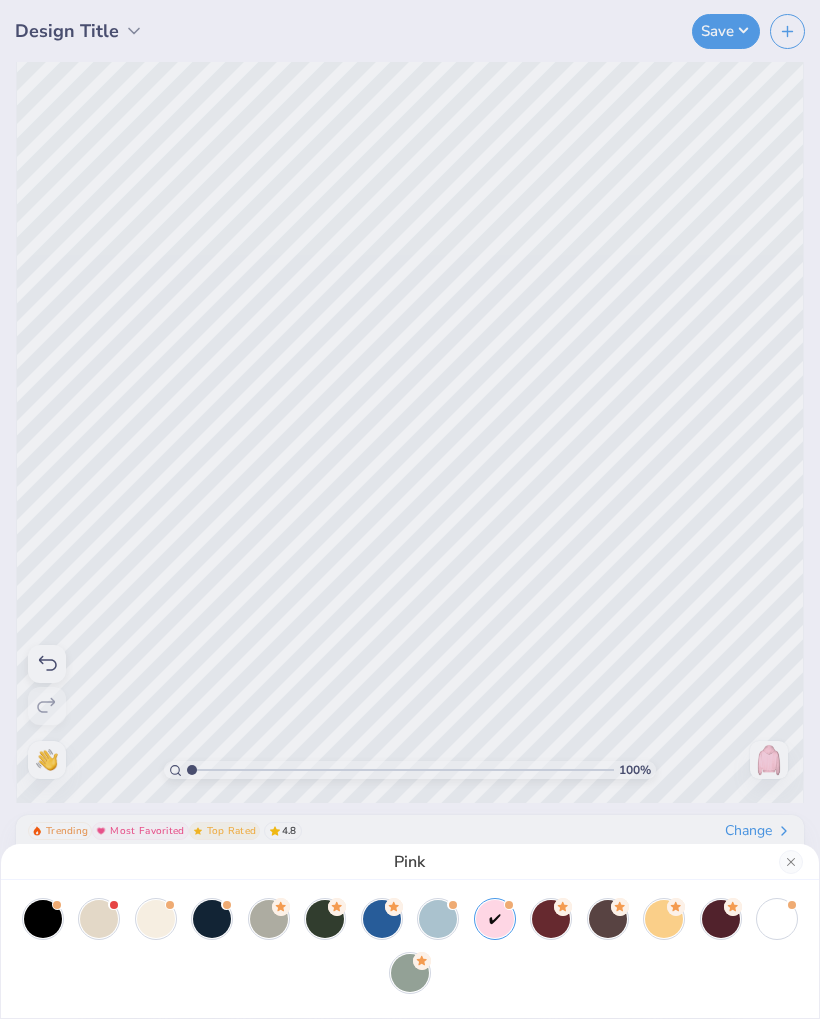 click on "Pink" at bounding box center (410, 509) 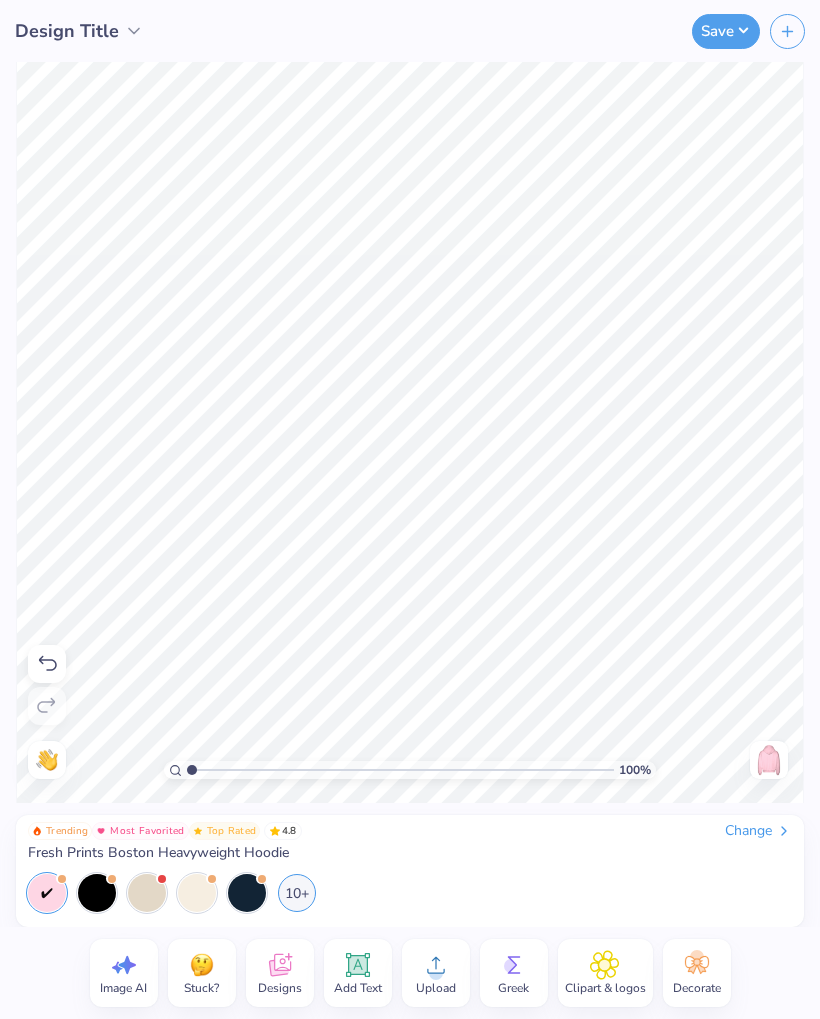click 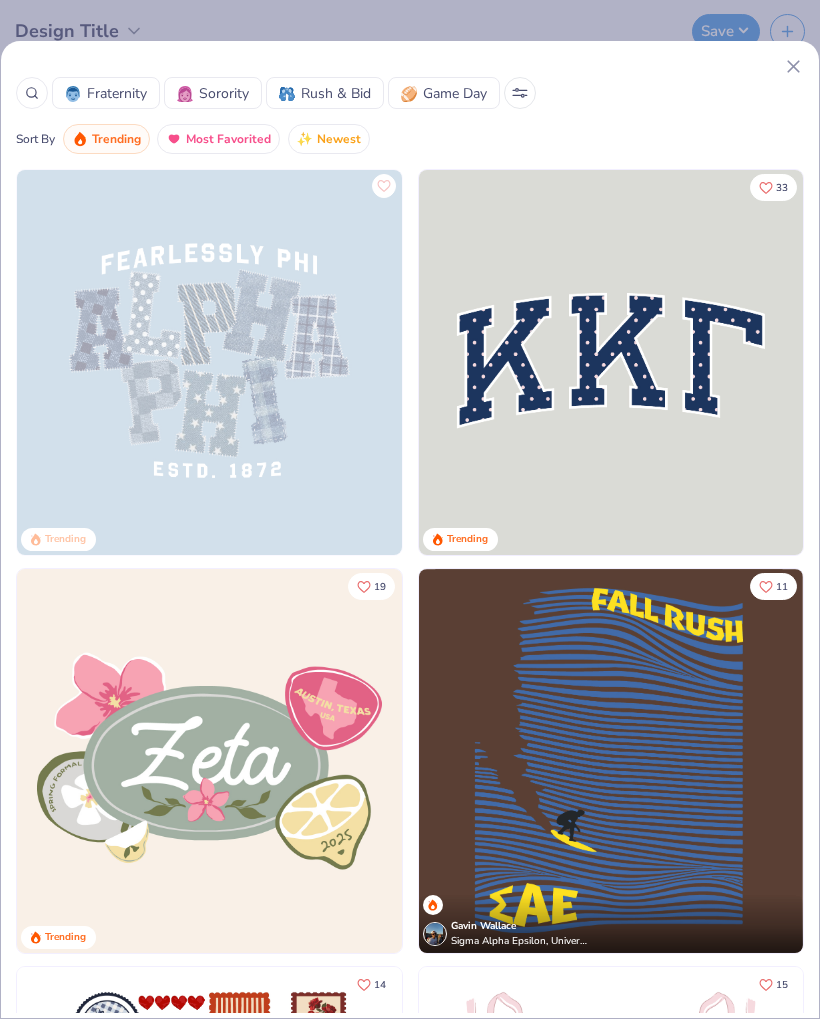 click on "Sorority" at bounding box center [213, 93] 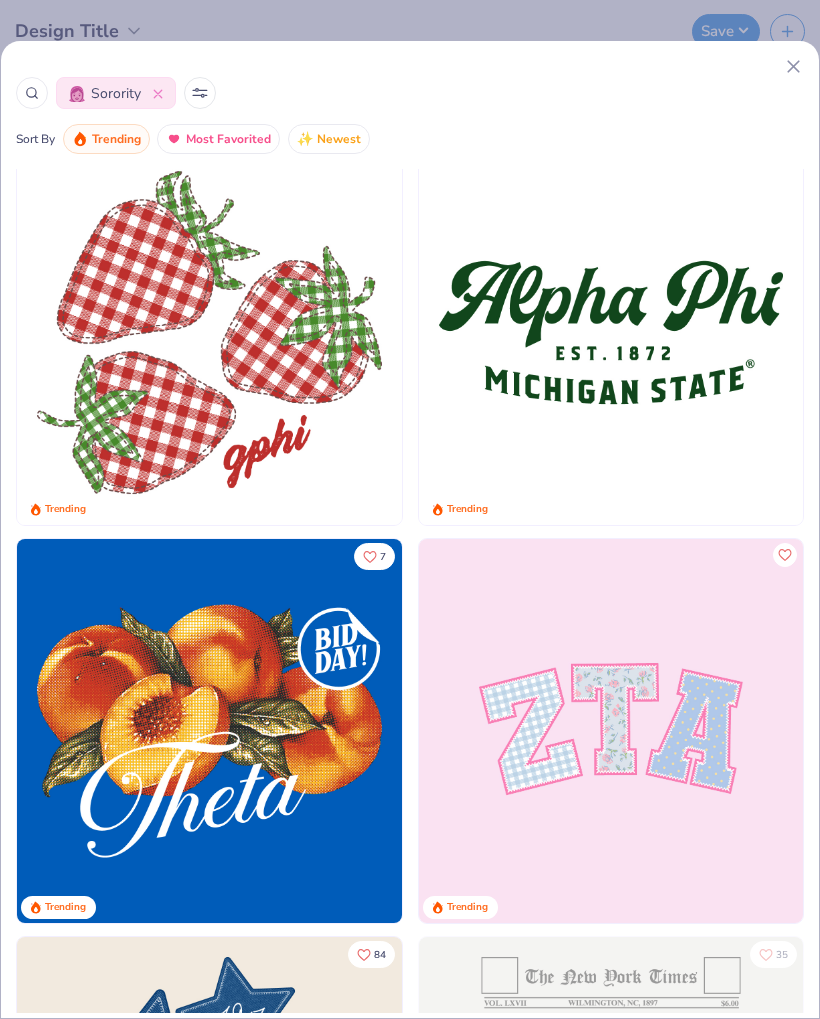 scroll, scrollTop: 1625, scrollLeft: 0, axis: vertical 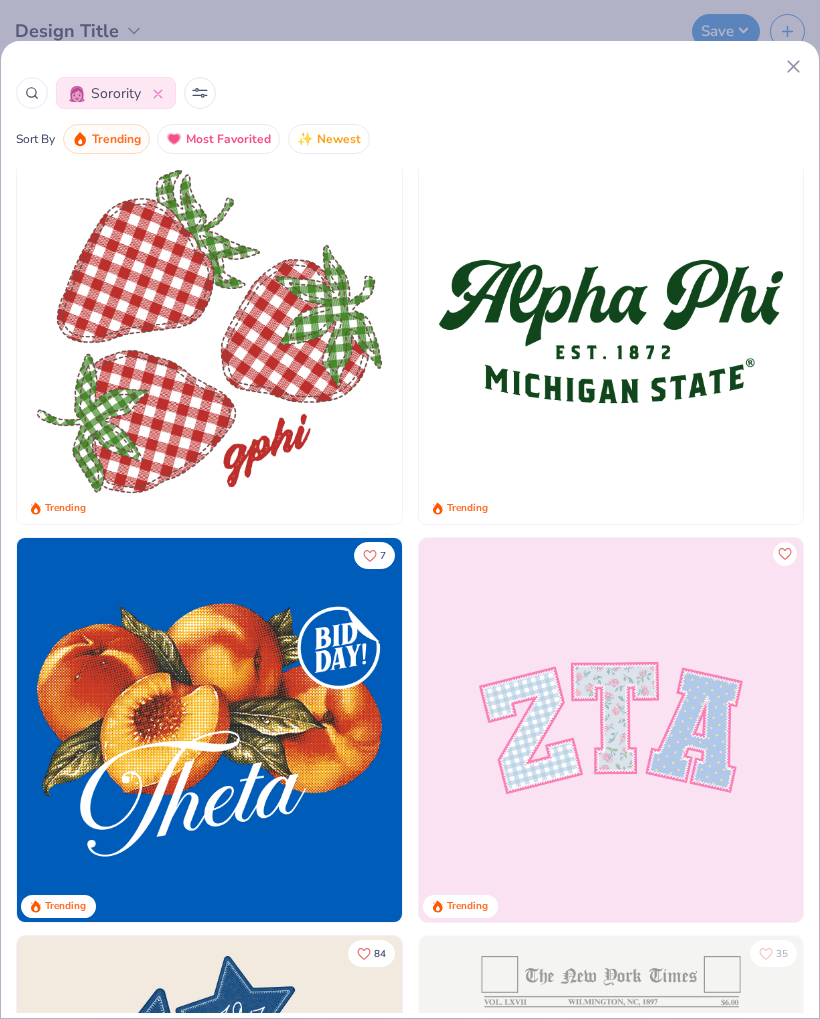 click 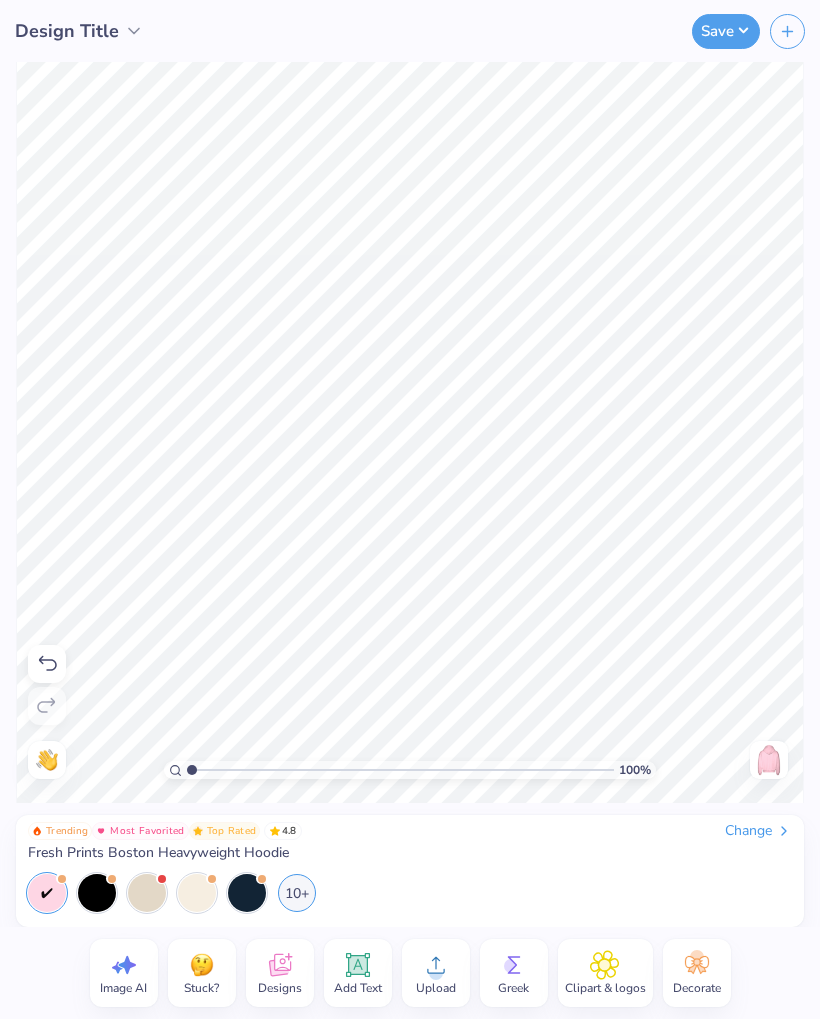 click on "10+" at bounding box center (297, 893) 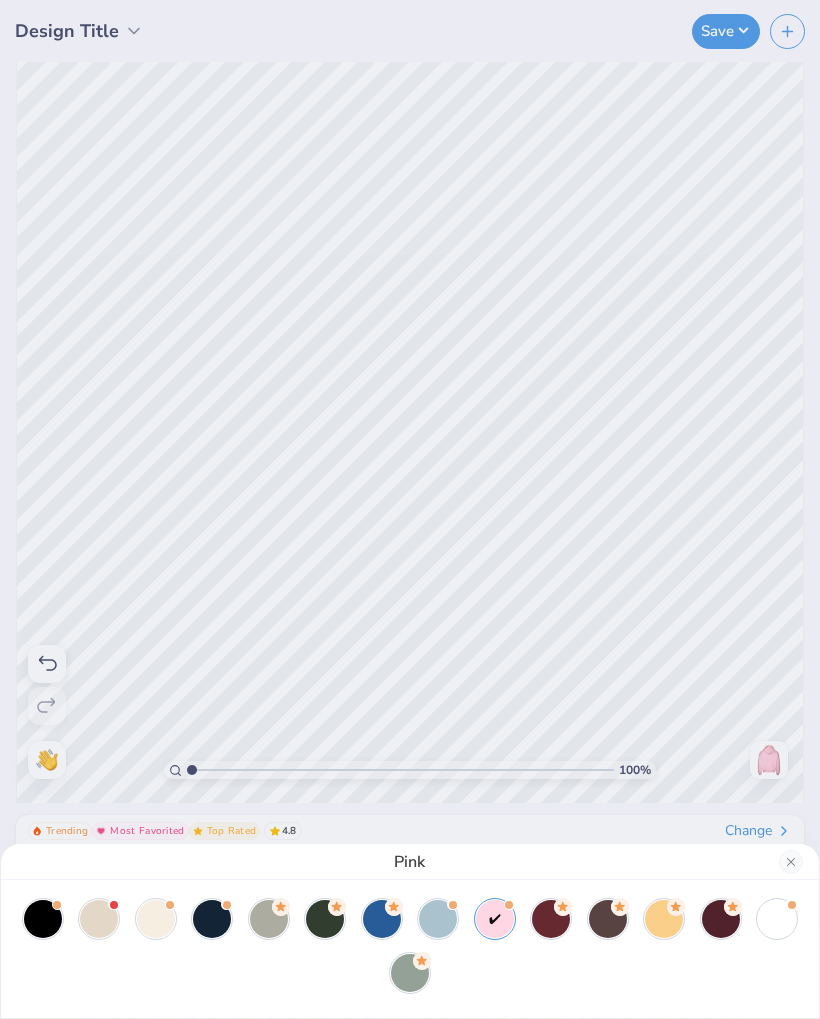 click 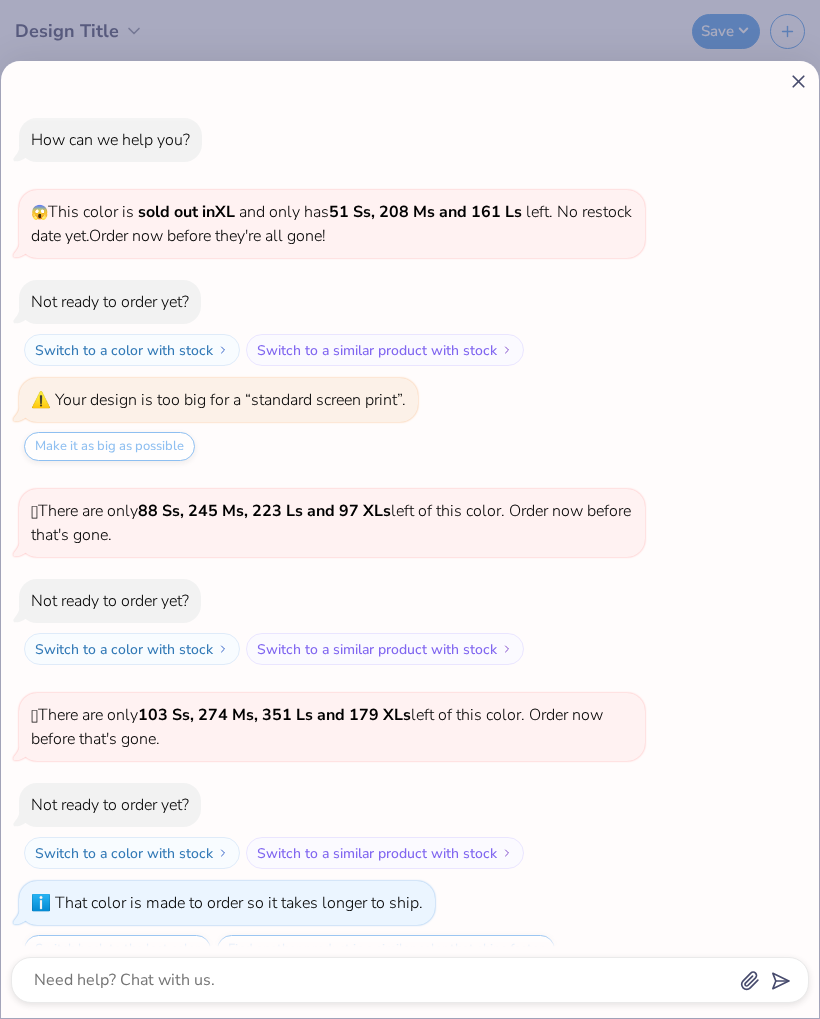 scroll, scrollTop: 592, scrollLeft: 0, axis: vertical 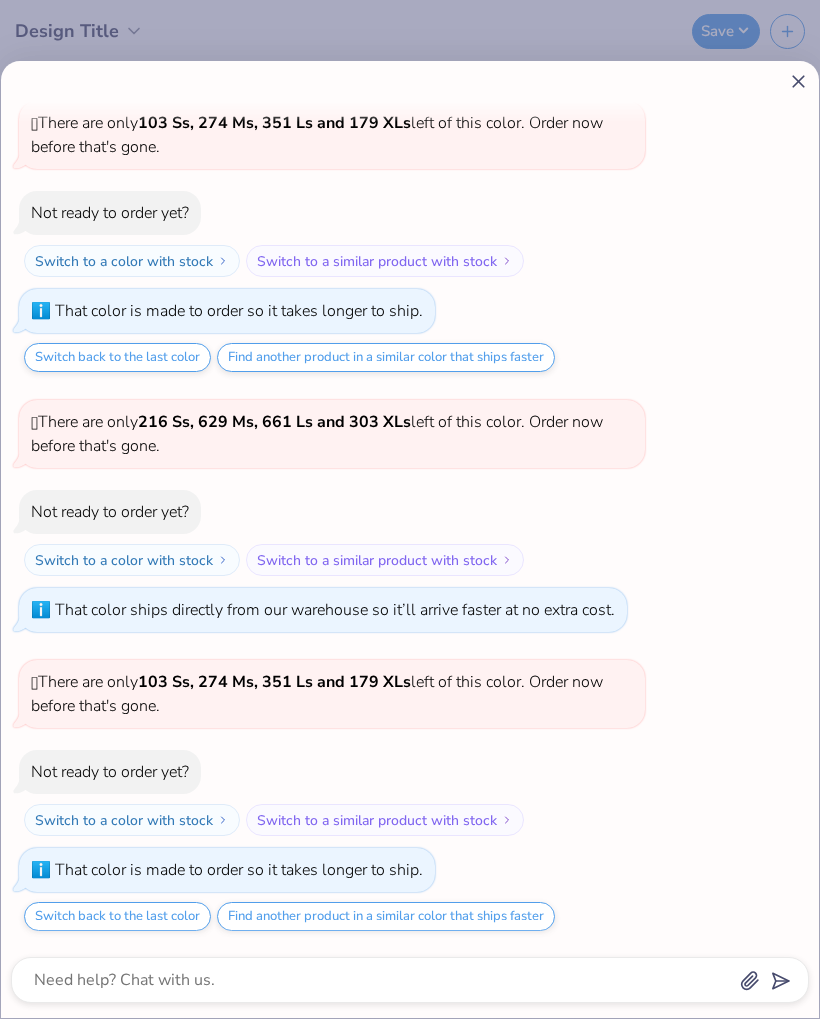click on "How can we help you? 😱 This color is   sold out in  XL   and only has  [NUMBER] Ss, [NUMBER] Ms and [NUMBER] Ls   left . No restock date yet.  Order now before they're all gone! Not ready to order yet? Switch to a color with stock Switch to a similar product with stock Your design is too big for a “standard screen print”. Make it as big as possible 🫣 There are only  [NUMBER] Ss, [NUMBER] Ms, [NUMBER] Ls and [NUMBER] XLs  left of this color. Order now before that's gone. Not ready to order yet? Switch to a color with stock Switch to a similar product with stock 🫣 There are only  [NUMBER] Ss, [NUMBER] Ms, [NUMBER] Ls and [NUMBER] XLs  left of this color. Order now before that's gone. Not ready to order yet? Switch to a color with stock Switch to a similar product with stock That color is made to order so it takes longer to ship. Switch back to the last color Find another product in a similar color that ships faster 🫣 There are only  [NUMBER] Ss, [NUMBER] Ms, [NUMBER] Ls and [NUMBER] XLs  left of this color. Order now before that's gone. Not ready to order yet? 🫣" at bounding box center [410, 539] 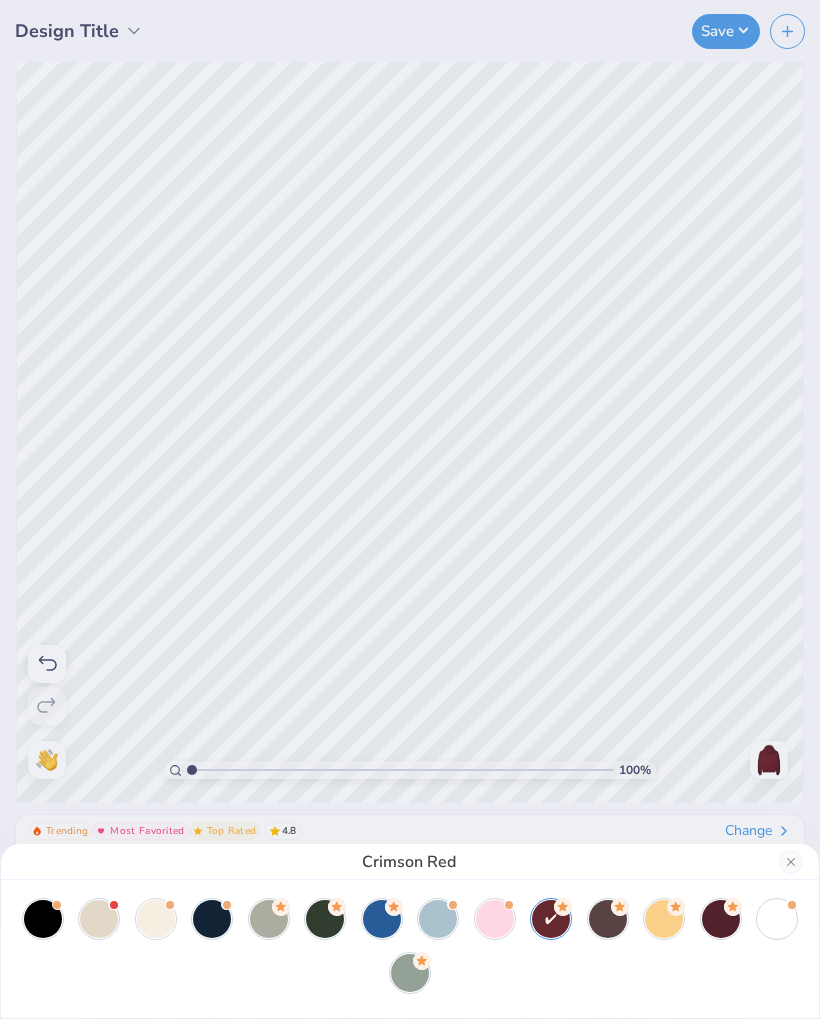 click on "Crimson Red" at bounding box center (410, 509) 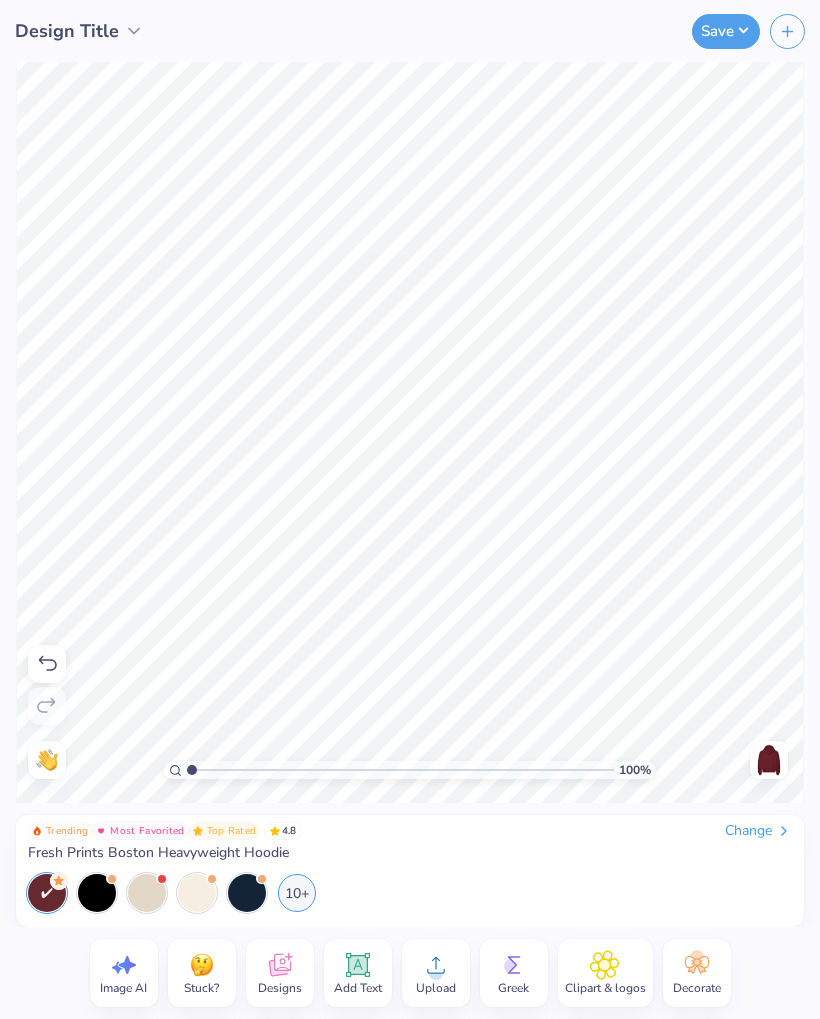 click on "10+" at bounding box center [297, 893] 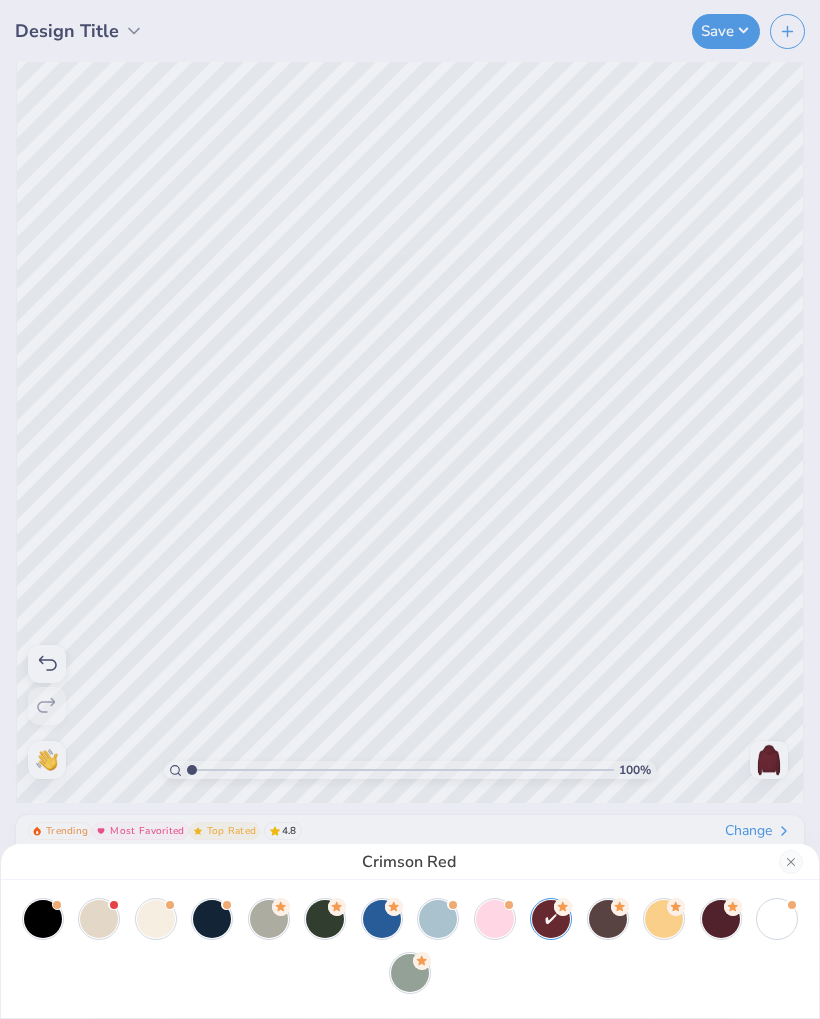 click at bounding box center (212, 919) 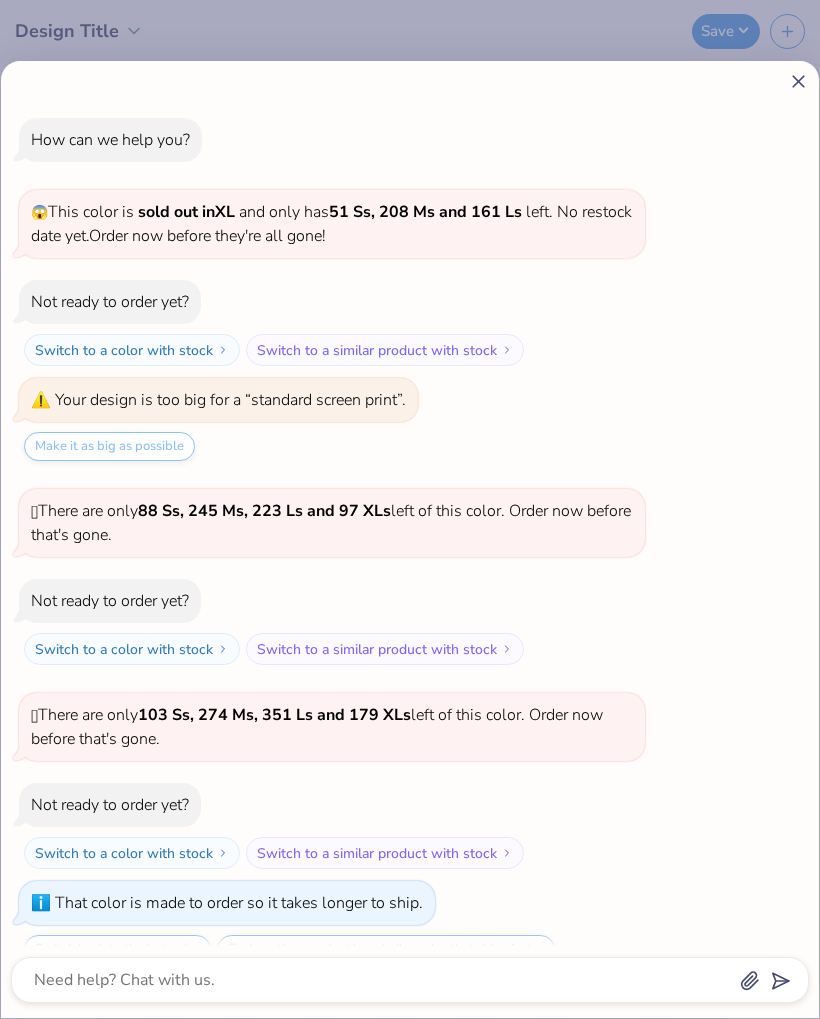 scroll, scrollTop: 852, scrollLeft: 0, axis: vertical 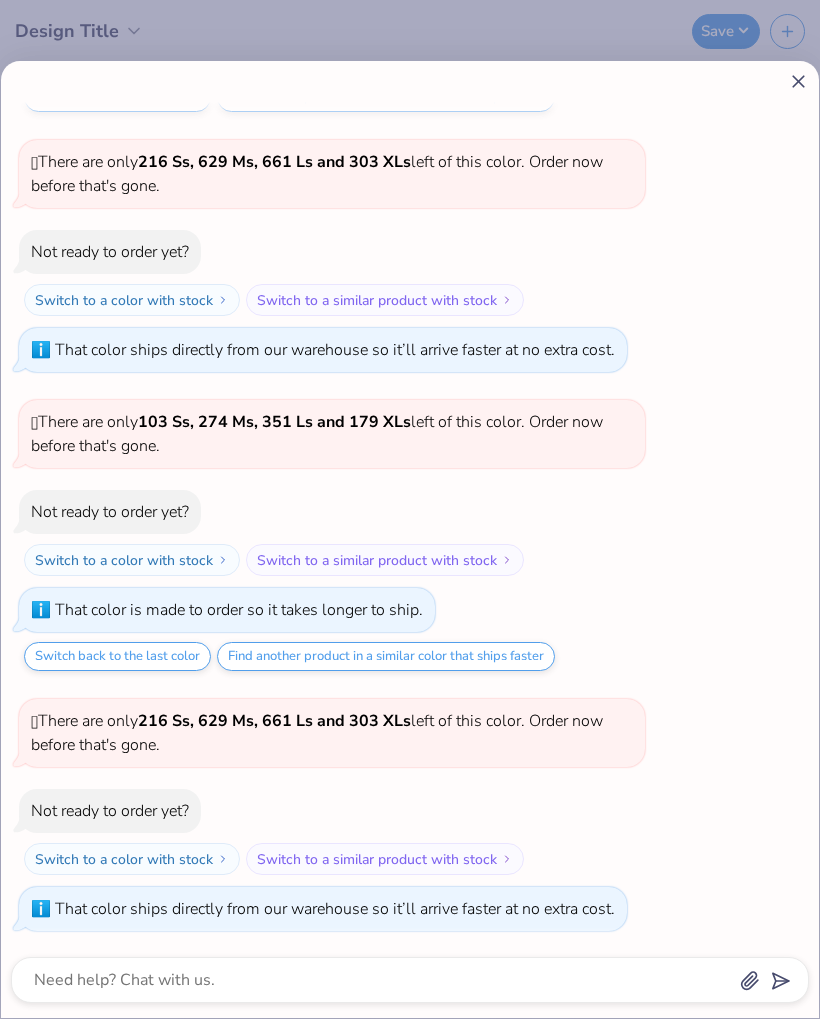 click on "How can we help you? 😱 This color is sold out in XL and only has [NUMBER] Ss, [NUMBER] Ms and [NUMBER] Ls left . No restock date yet. Order now before they're all gone! Not ready to order yet? Switch to a color with stock Switch to a similar product with stock Your design is too big for a “standard screen print”. Make it as big as possible 🫣 There are only [NUMBER] Ss, [NUMBER] Ms, [NUMBER] Ls and [NUMBER] XLs left of this color. Order now before that's gone. Not ready to order yet? Switch to a color with stock Switch to a similar product with stock 🫣 There are only [NUMBER] Ss, [NUMBER] Ms, [NUMBER] Ls and [NUMBER] XLs left of this color. Order now before that's gone. Not ready to order yet? Switch to a color with stock Switch to a similar product with stock That color is made to order so it takes longer to ship. Switch back to the last color Find another product in a similar color that ships faster 🫣 There are only [NUMBER] Ss, [NUMBER] Ms, [NUMBER] Ls and [NUMBER] XLs left of this color. Order now before that's gone. Not ready to order yet? 🫣 🫣" at bounding box center [410, 98] 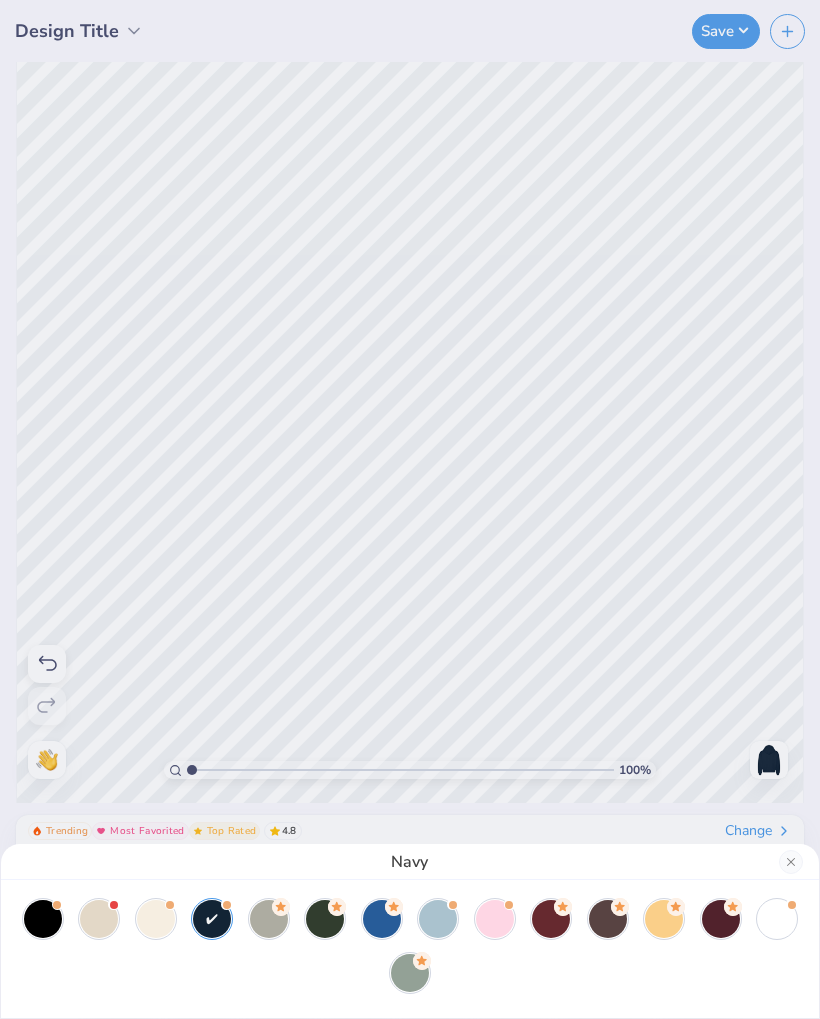 click on "Navy" at bounding box center (410, 509) 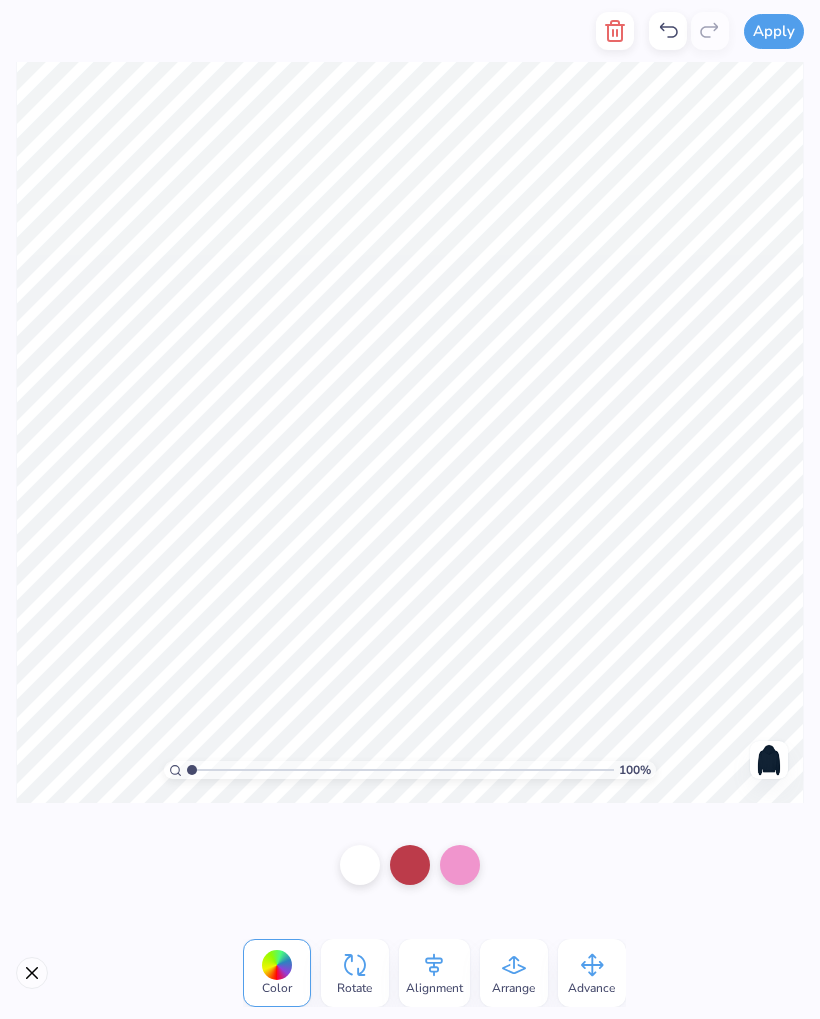 click at bounding box center [460, 865] 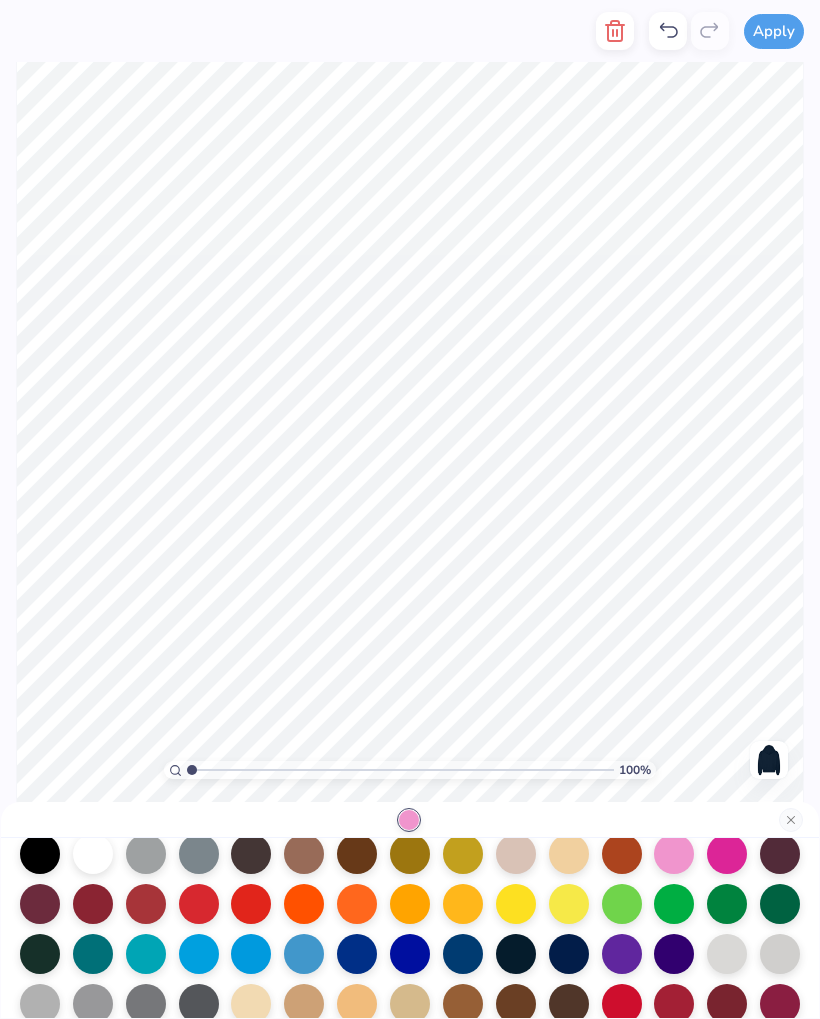 scroll, scrollTop: 121, scrollLeft: 0, axis: vertical 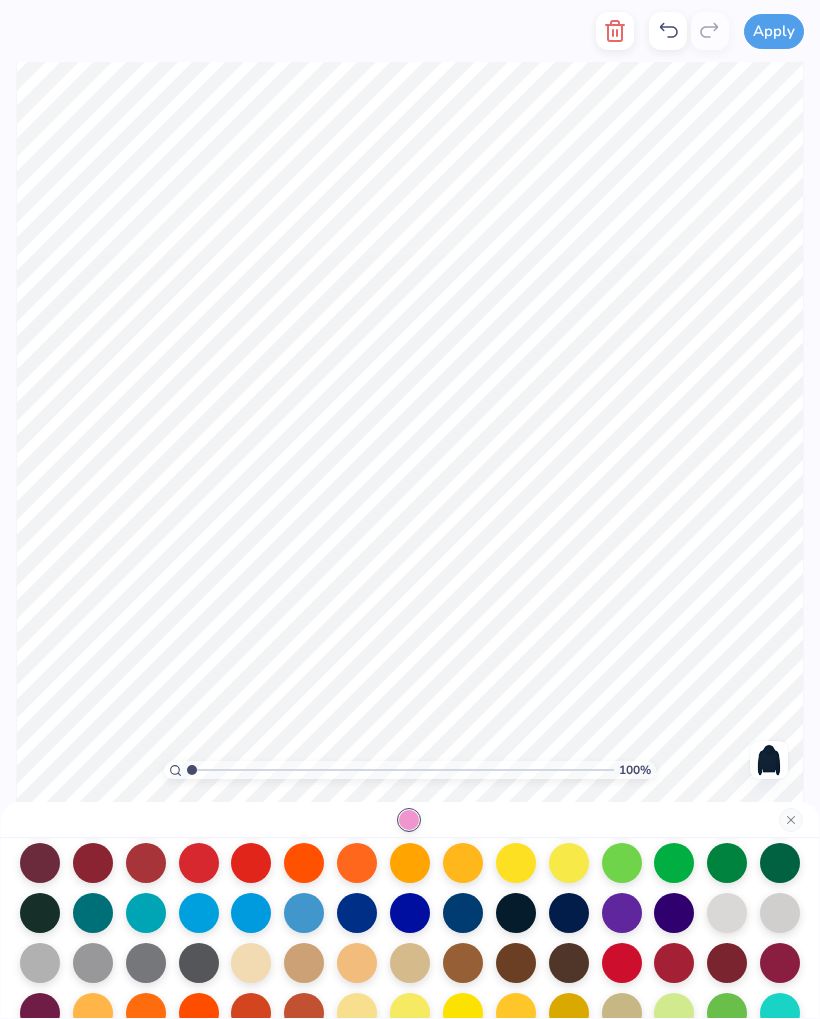 click at bounding box center [251, 913] 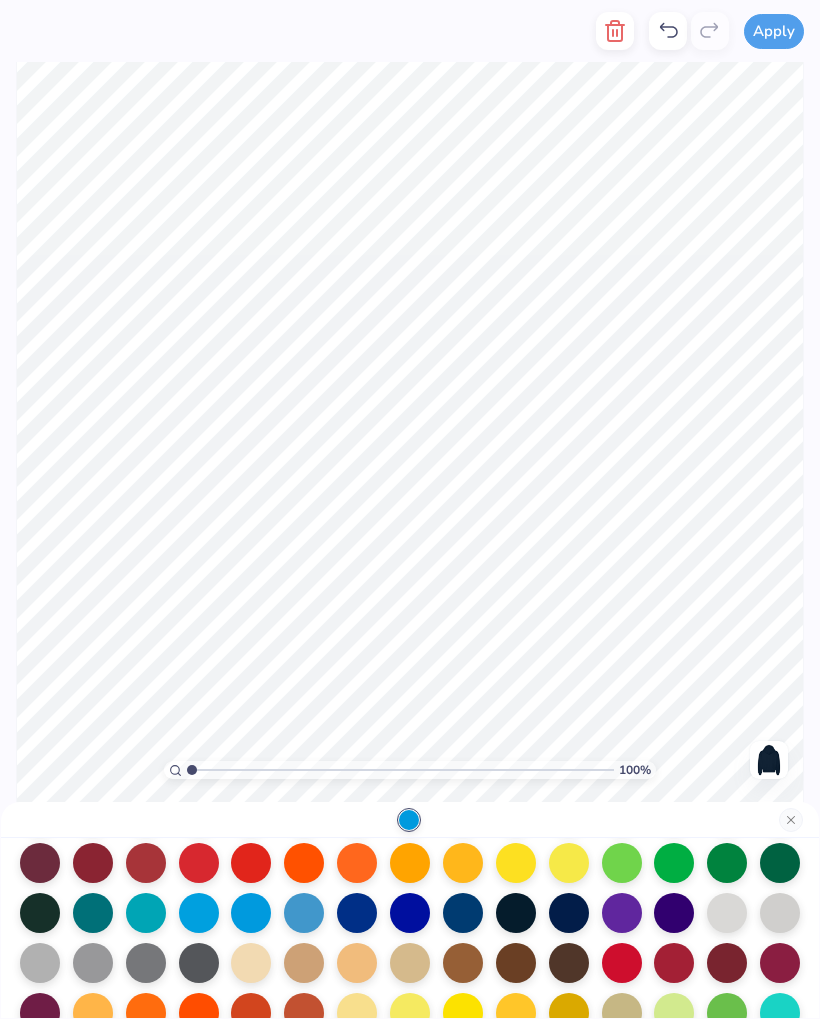 click at bounding box center [199, 913] 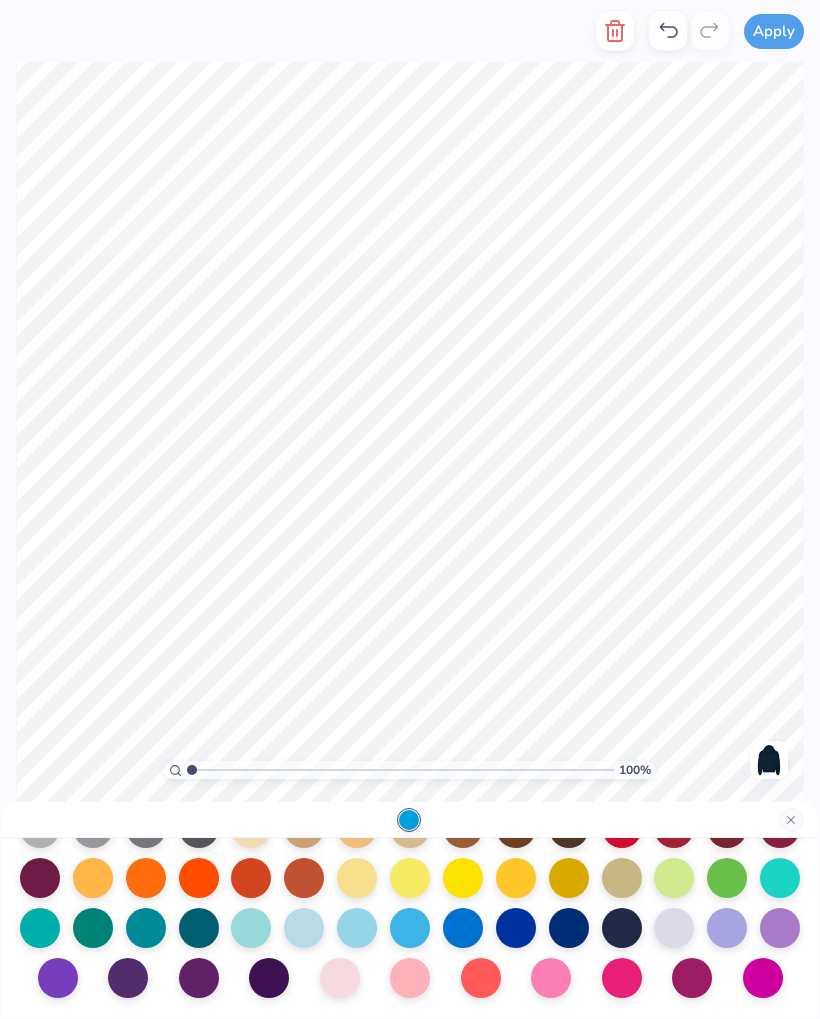 scroll, scrollTop: 260, scrollLeft: 0, axis: vertical 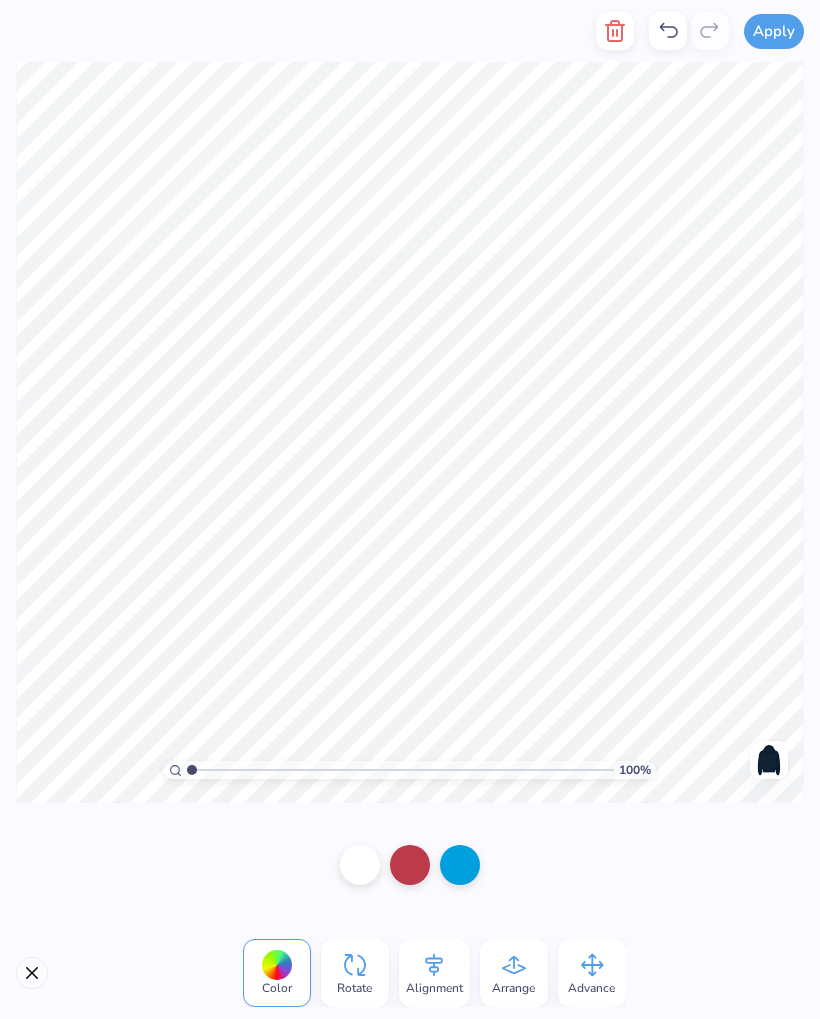 click at bounding box center [410, 865] 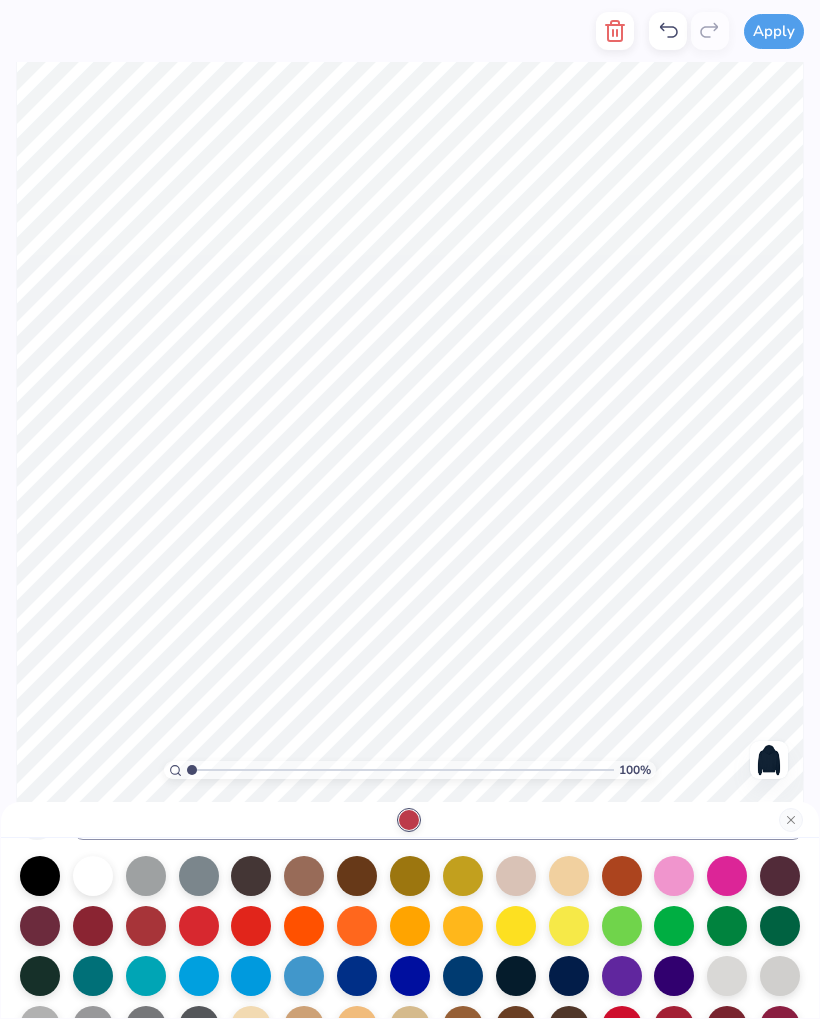 scroll, scrollTop: 71, scrollLeft: 0, axis: vertical 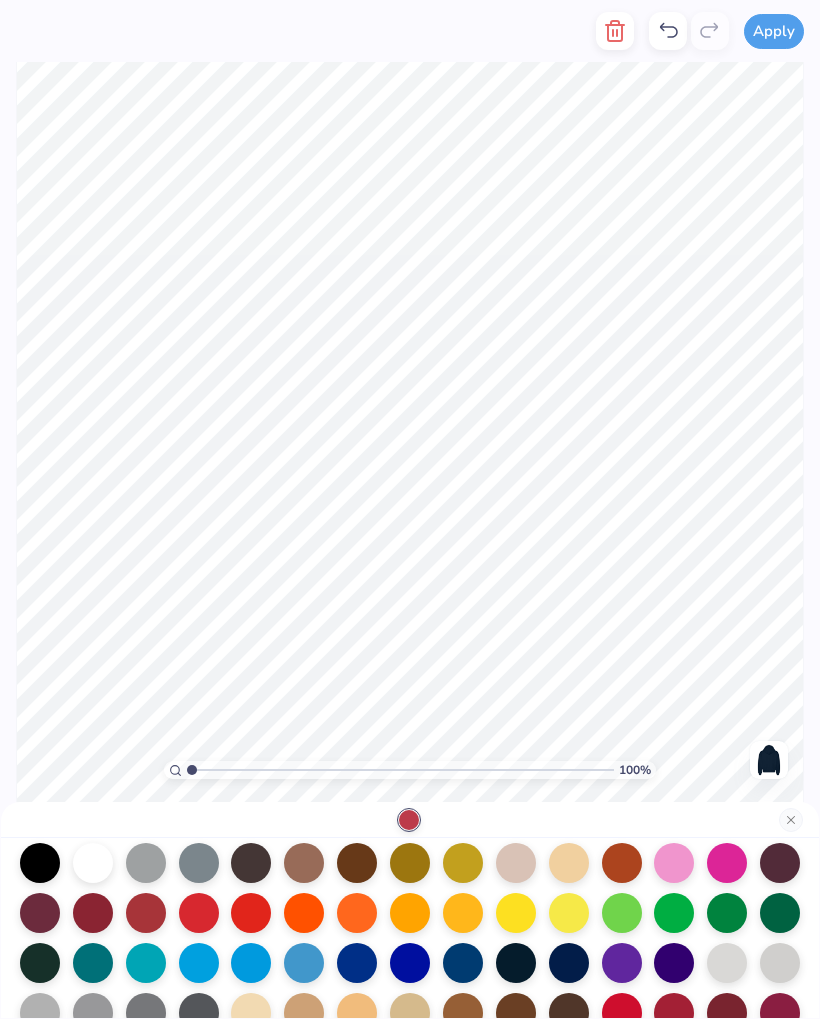 click at bounding box center (199, 963) 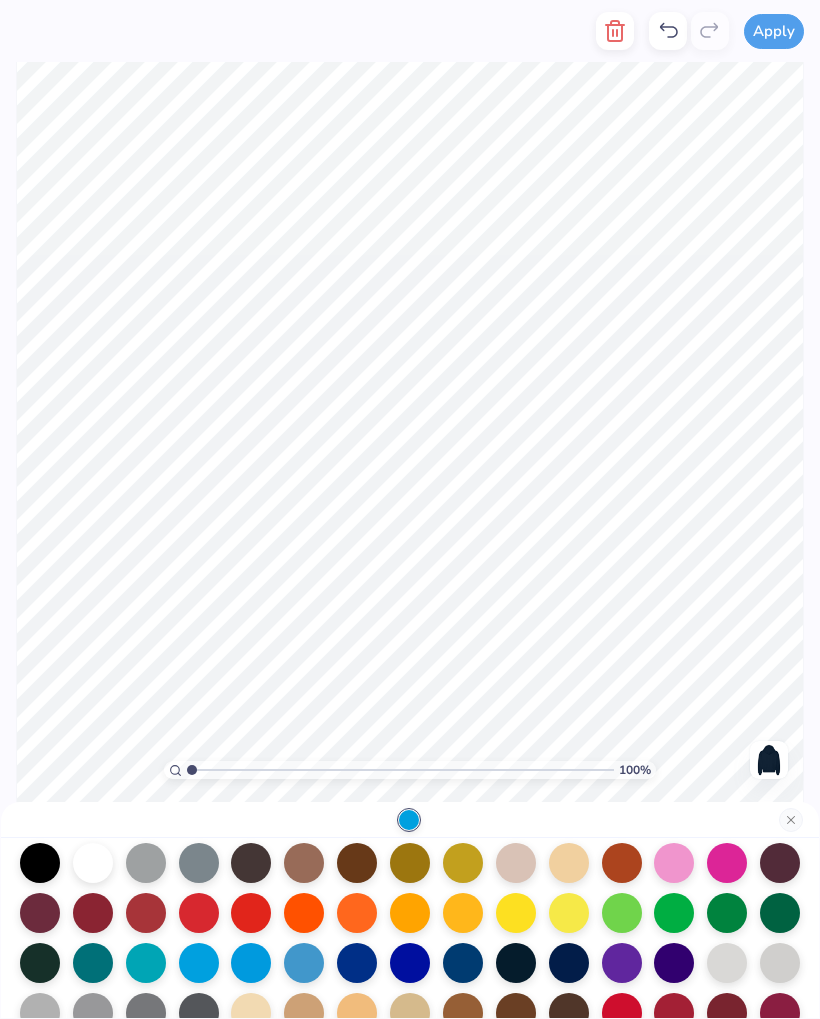 click at bounding box center [251, 963] 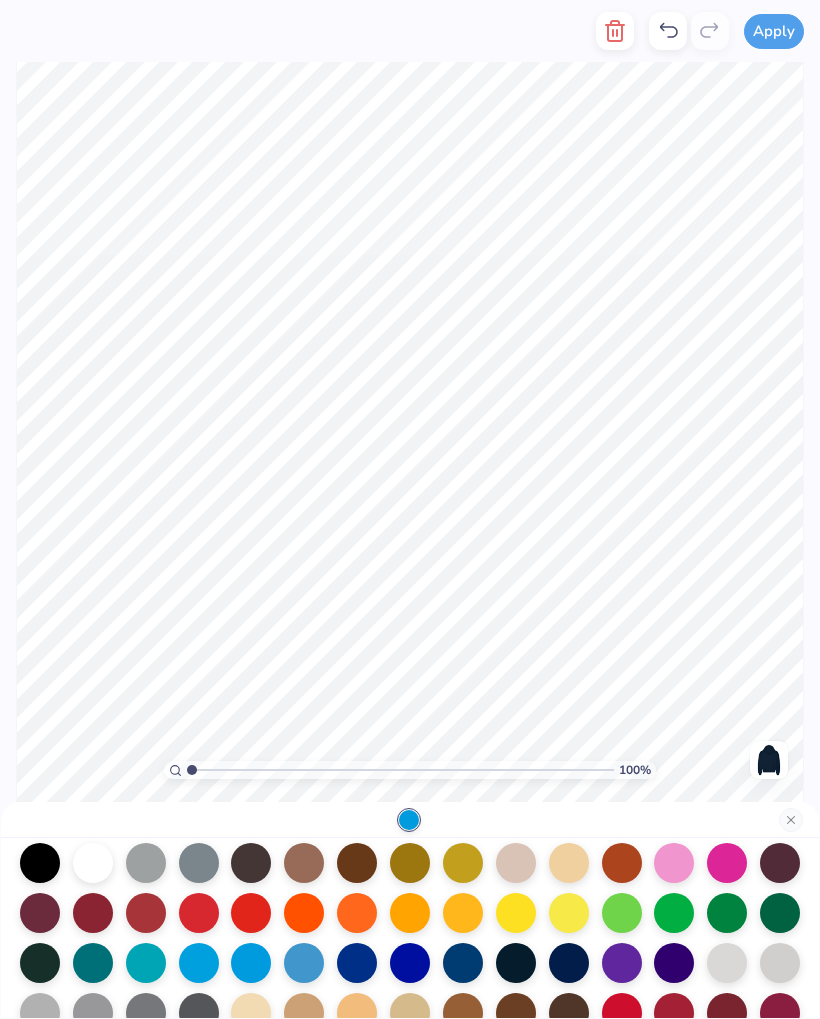 click at bounding box center [304, 963] 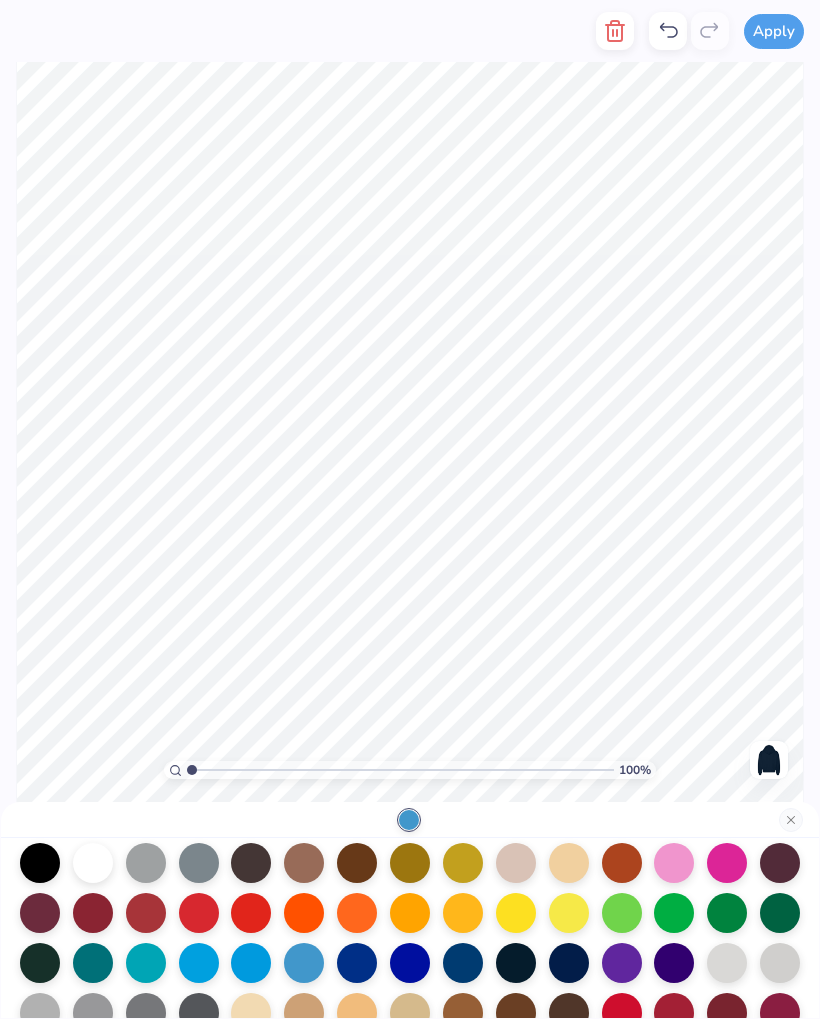 click at bounding box center (357, 963) 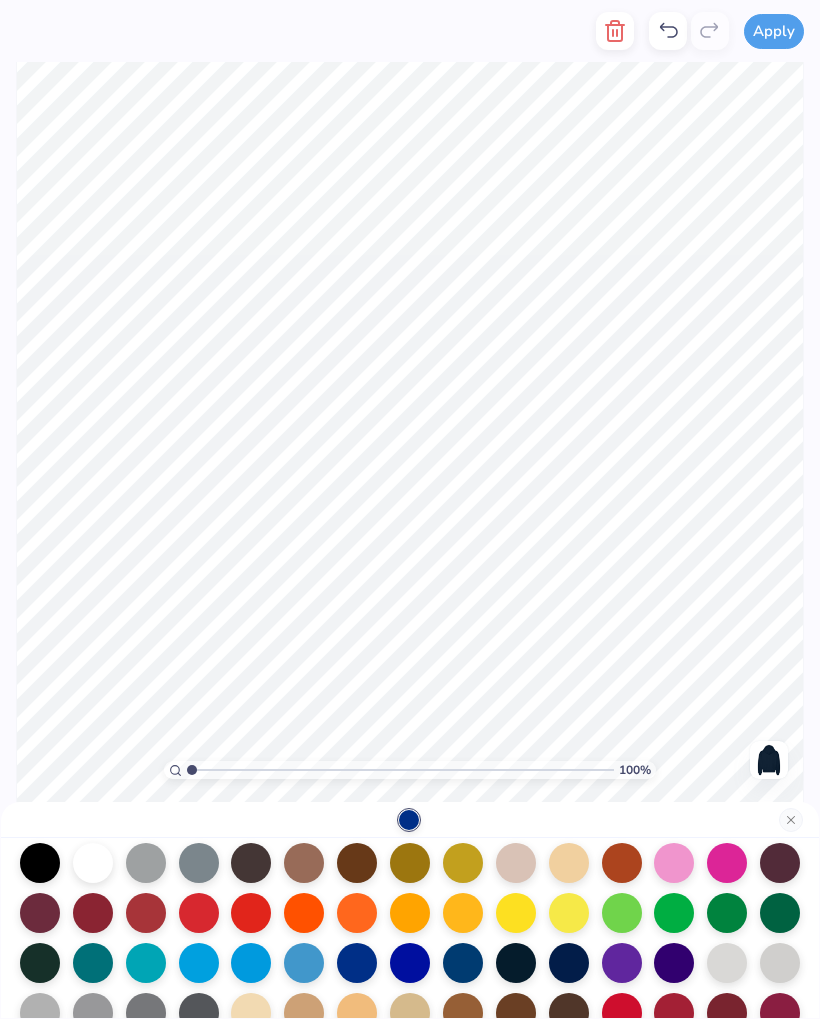 click at bounding box center [304, 963] 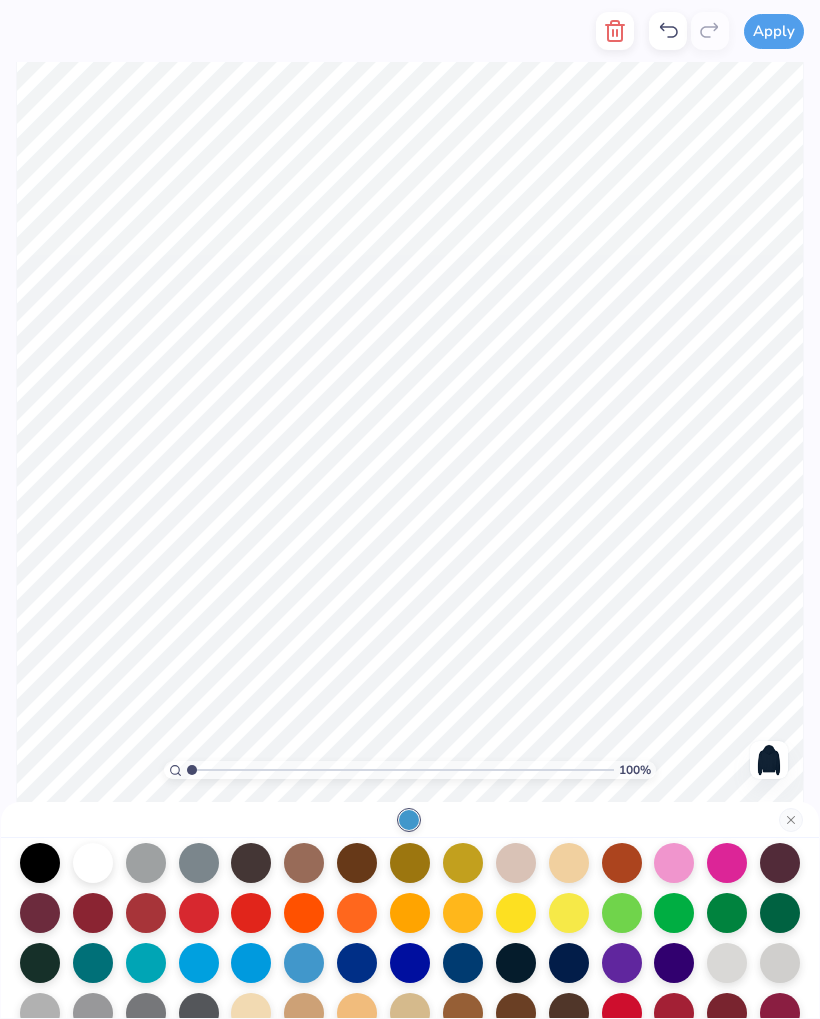 click at bounding box center (791, 820) 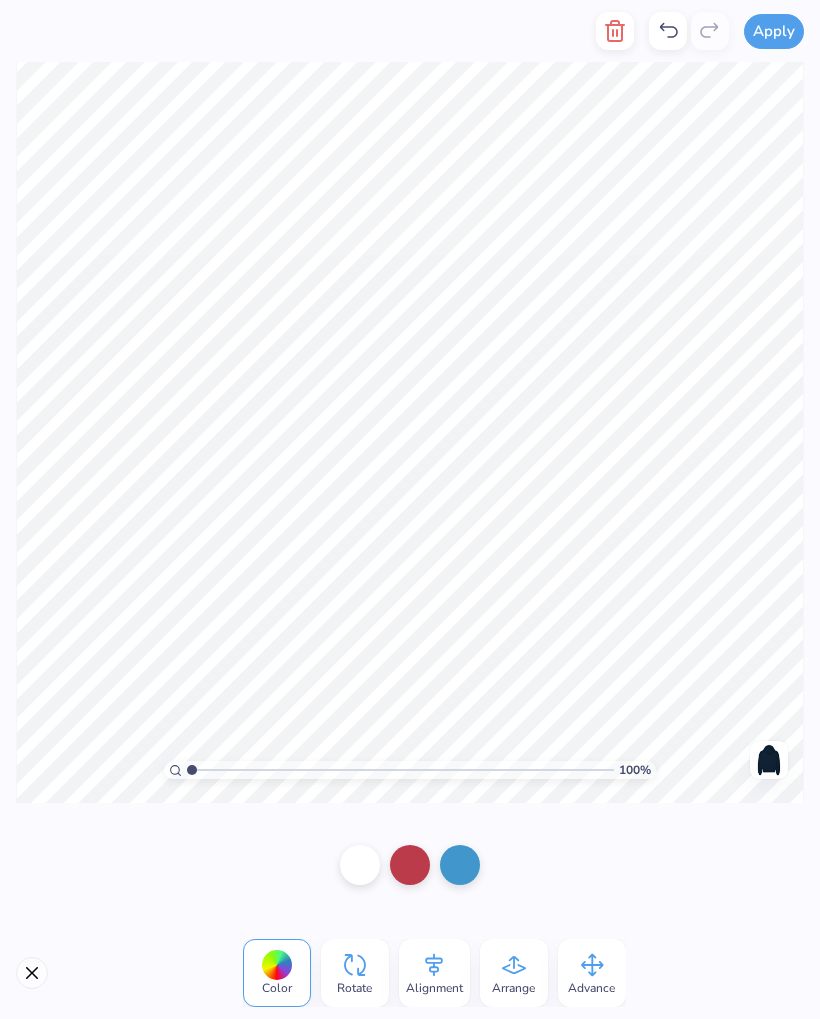 click at bounding box center [410, 865] 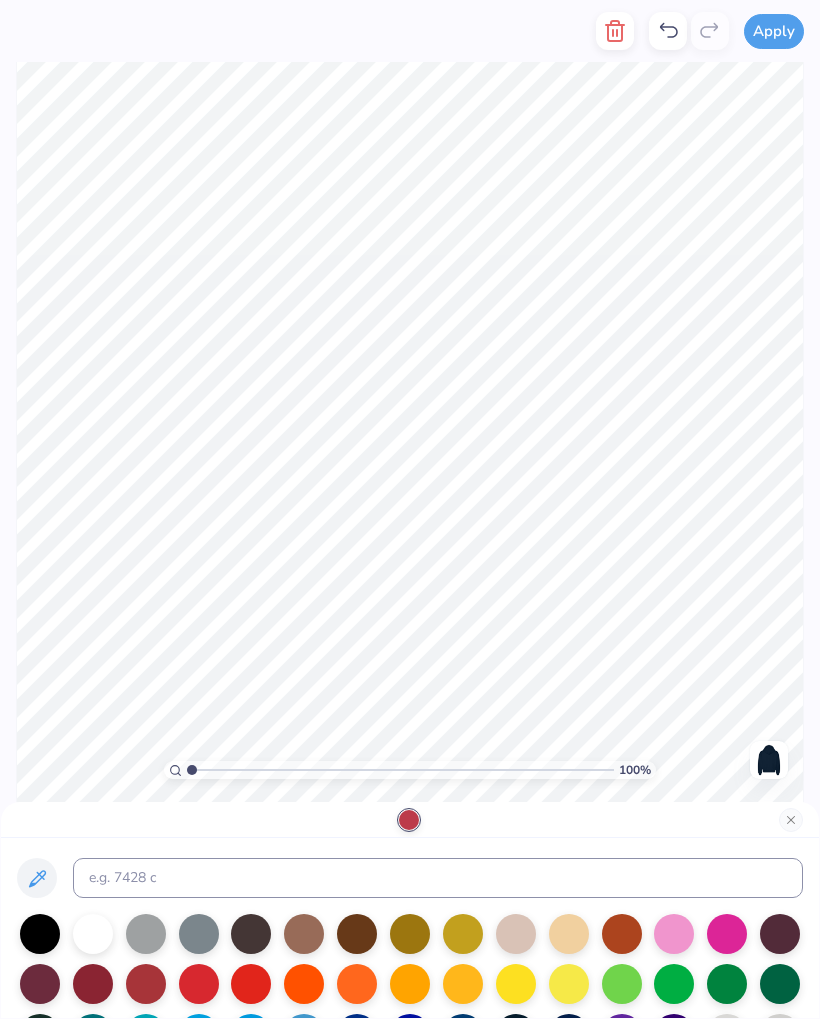 click at bounding box center (463, 934) 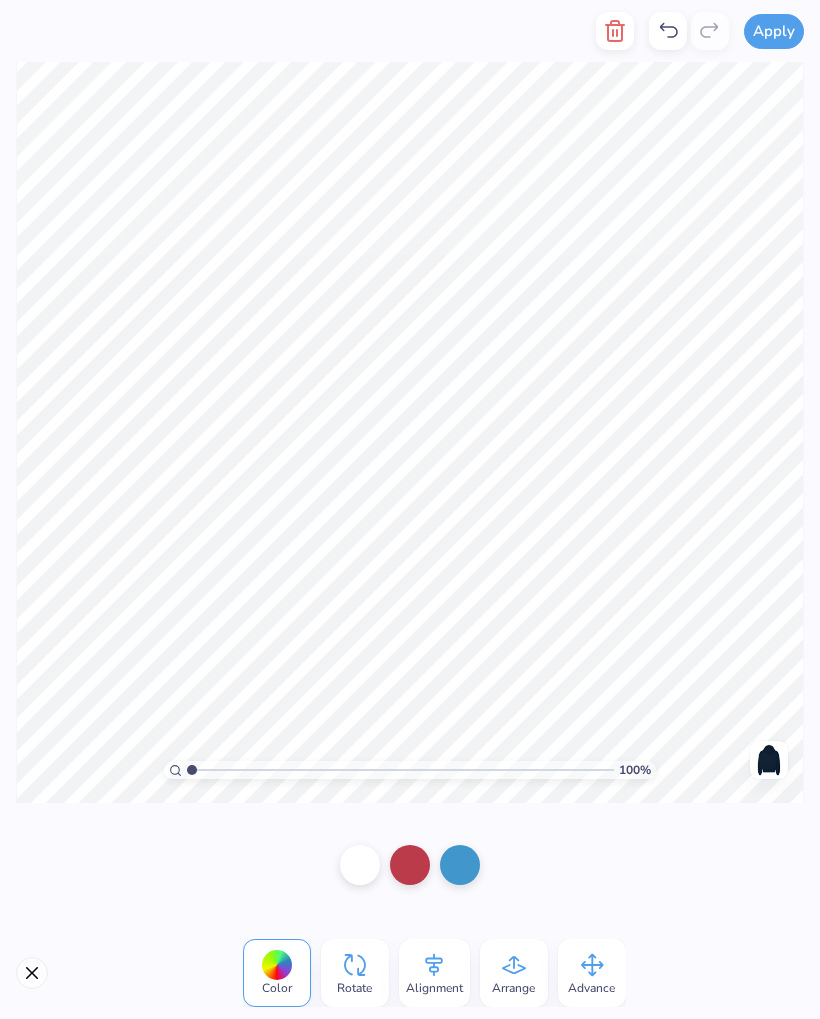 click at bounding box center (410, 865) 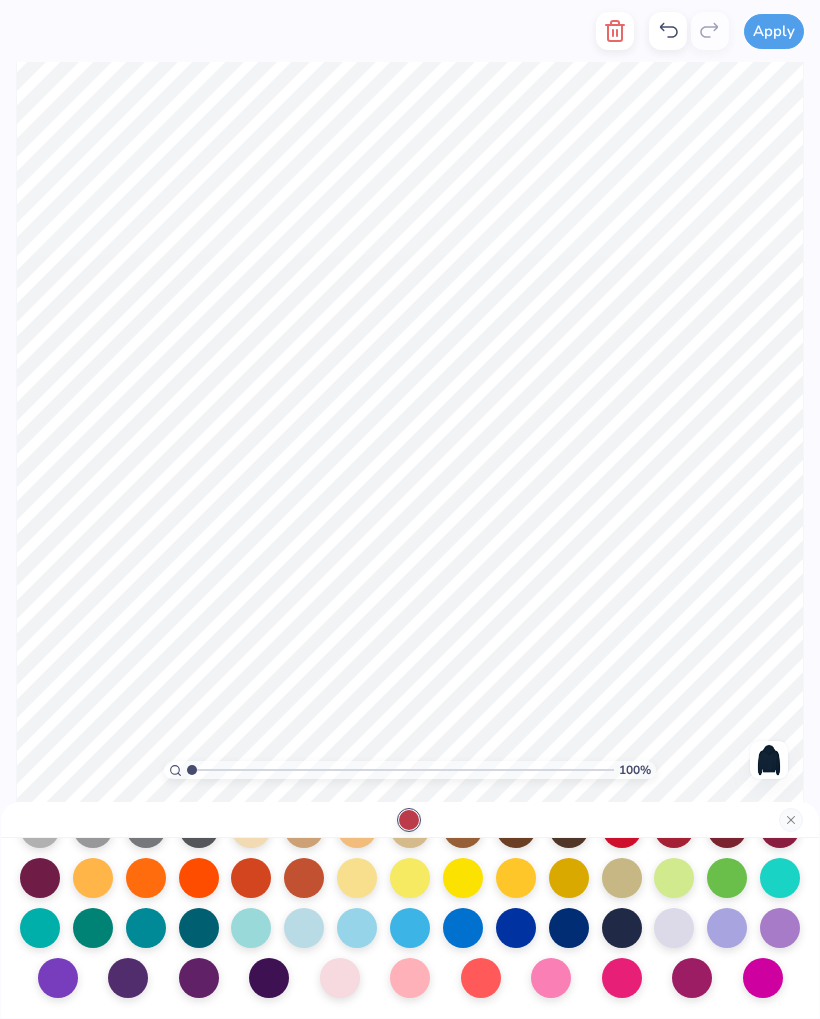 scroll, scrollTop: 260, scrollLeft: 0, axis: vertical 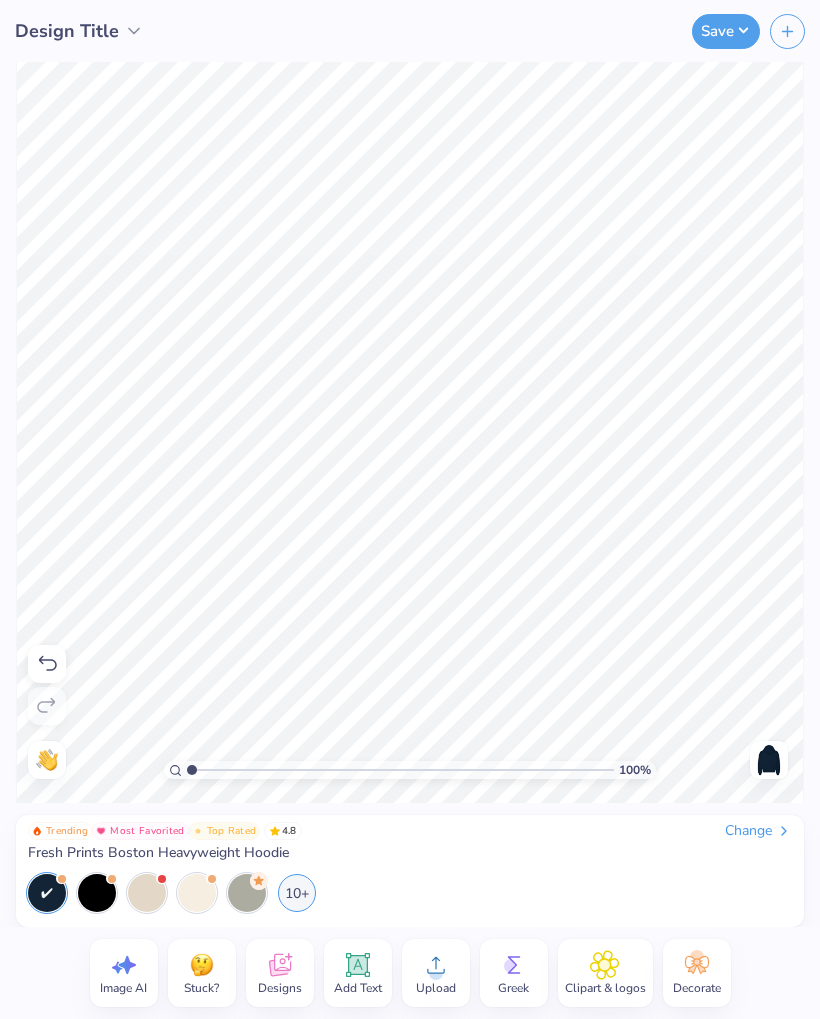 click on "Trending Most Favorited Top Rated [NUMBER] Change Fresh Prints Boston Heavyweight Hoodie" at bounding box center [410, 842] 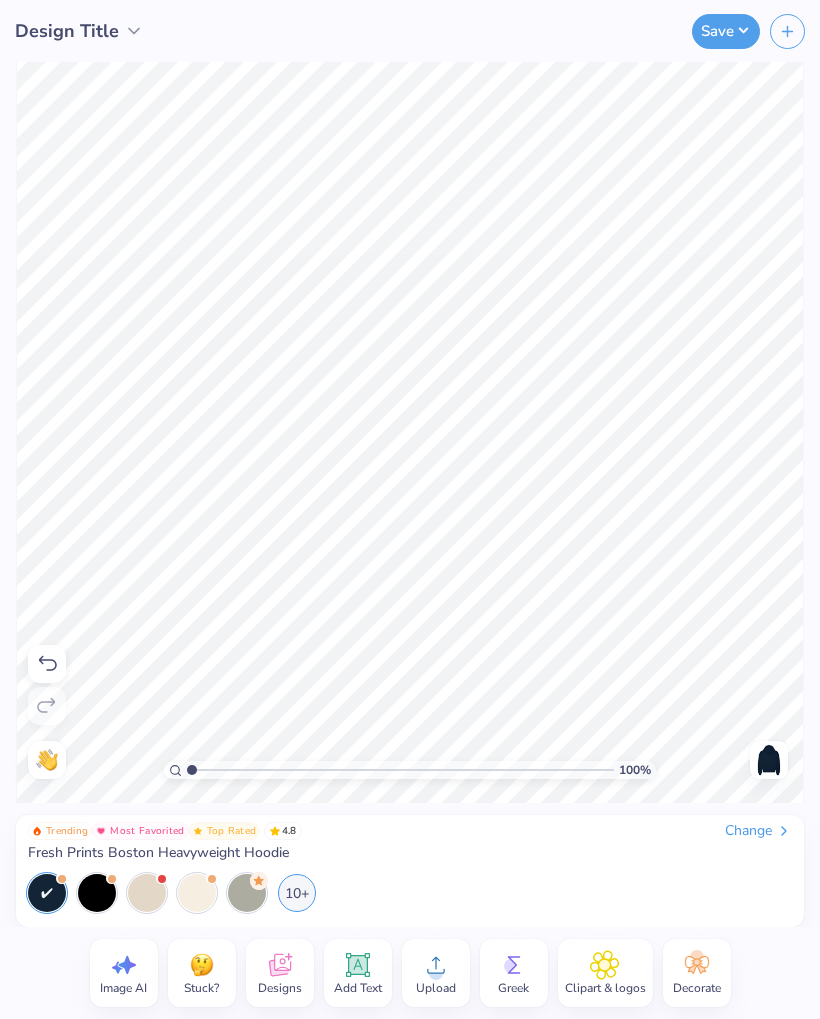 click on "Change" at bounding box center (758, 831) 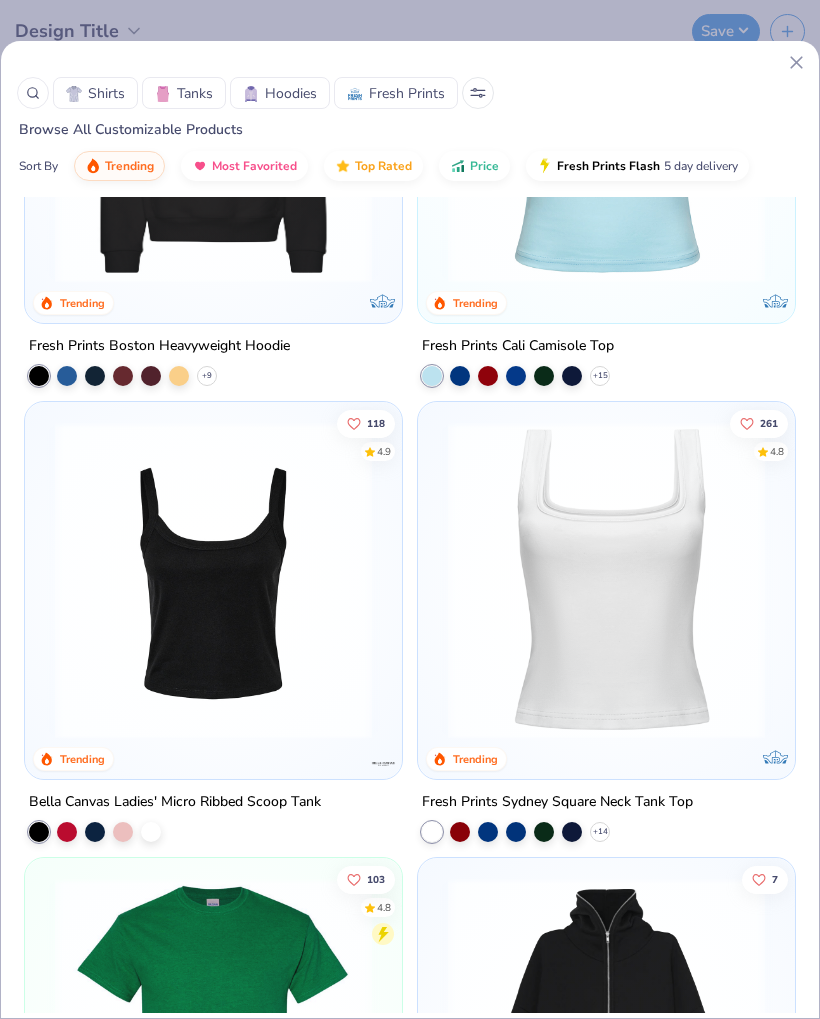 scroll, scrollTop: 698, scrollLeft: 0, axis: vertical 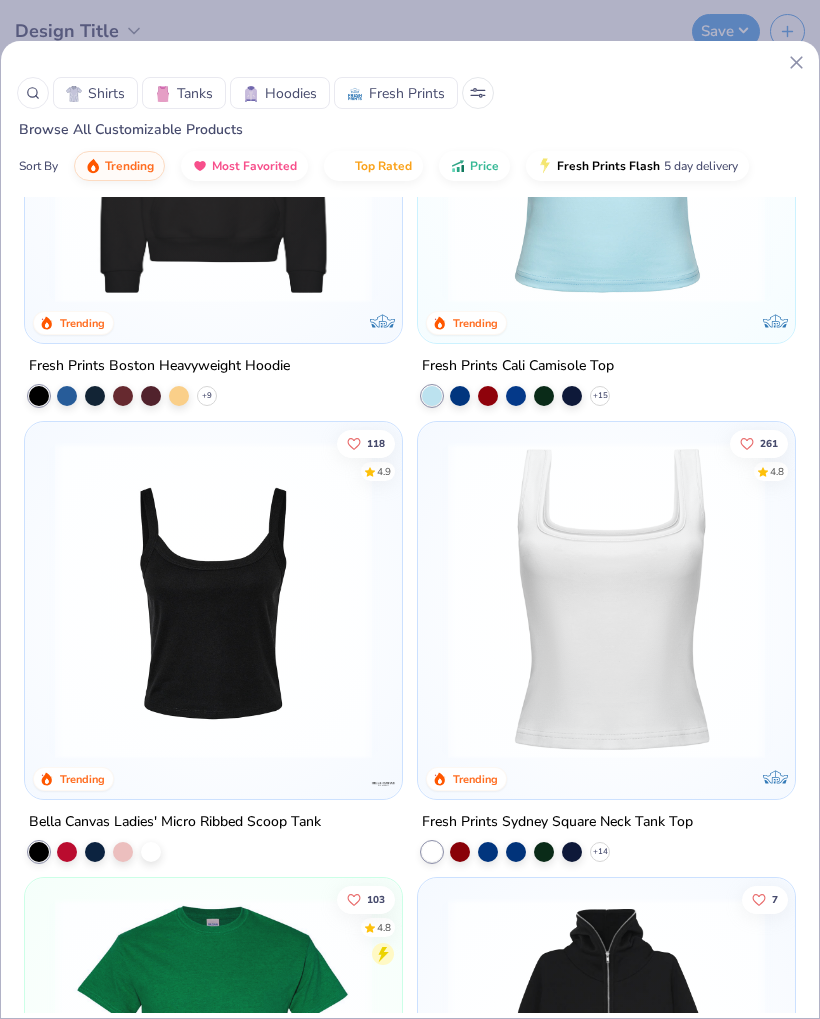 click at bounding box center [213, 144] 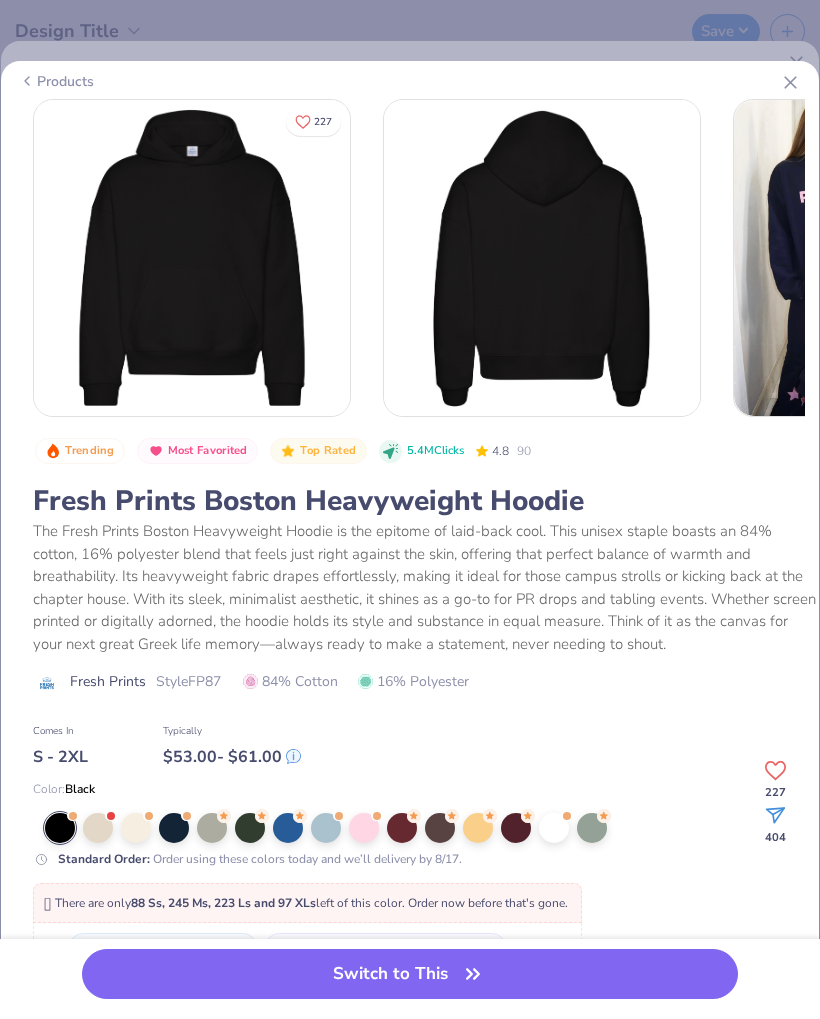 scroll, scrollTop: 0, scrollLeft: 0, axis: both 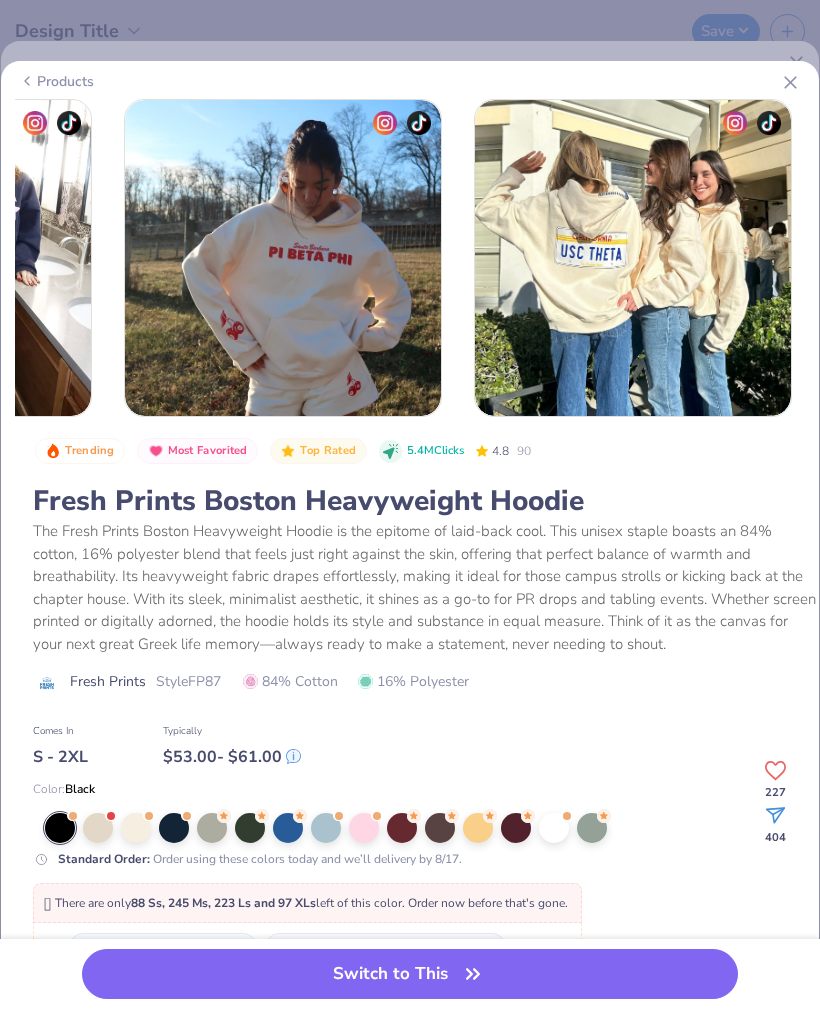 click 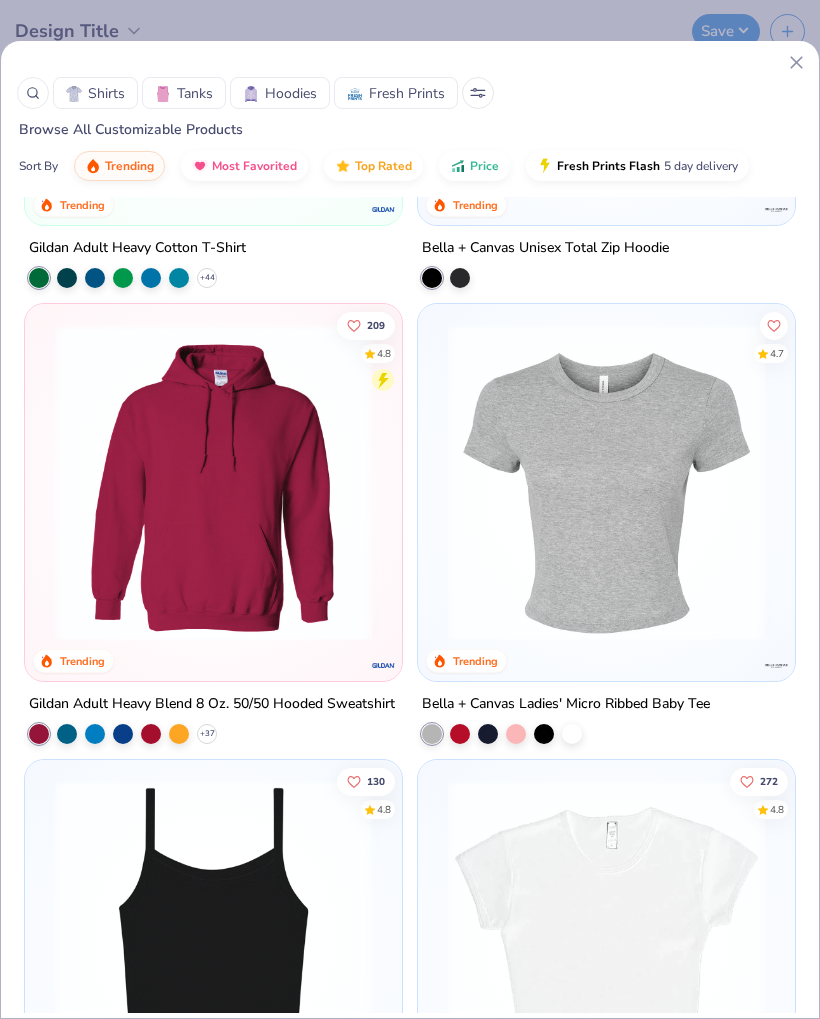 scroll, scrollTop: 1765, scrollLeft: 0, axis: vertical 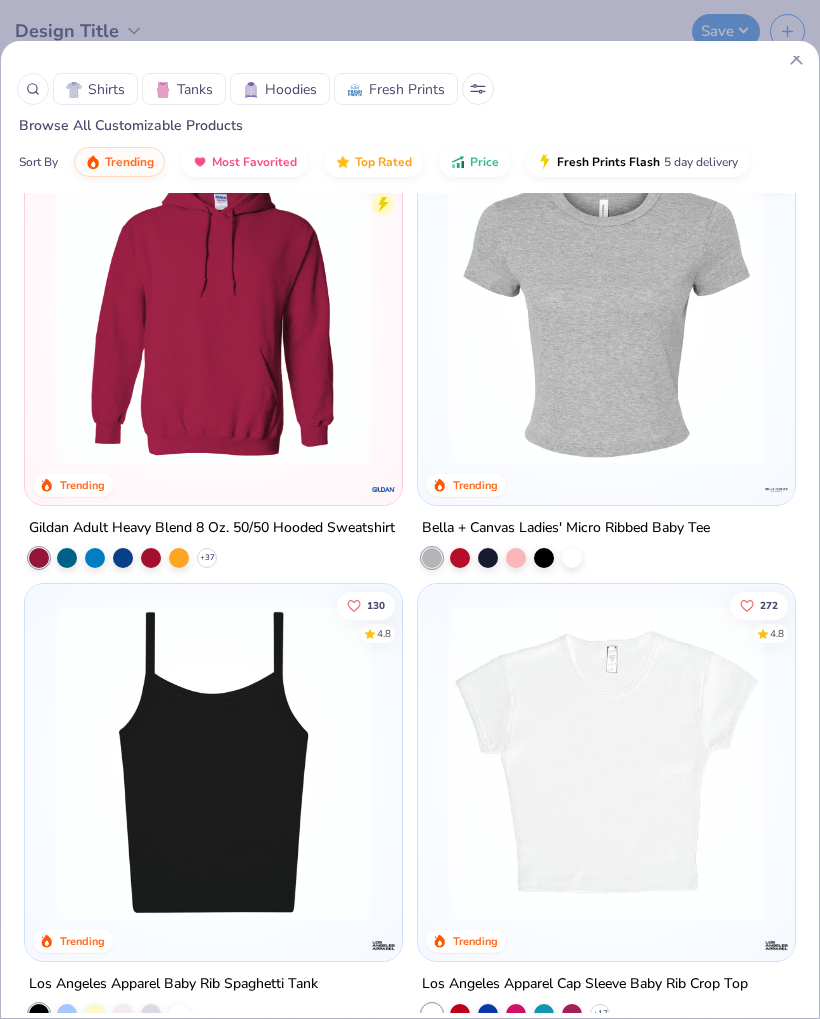 click 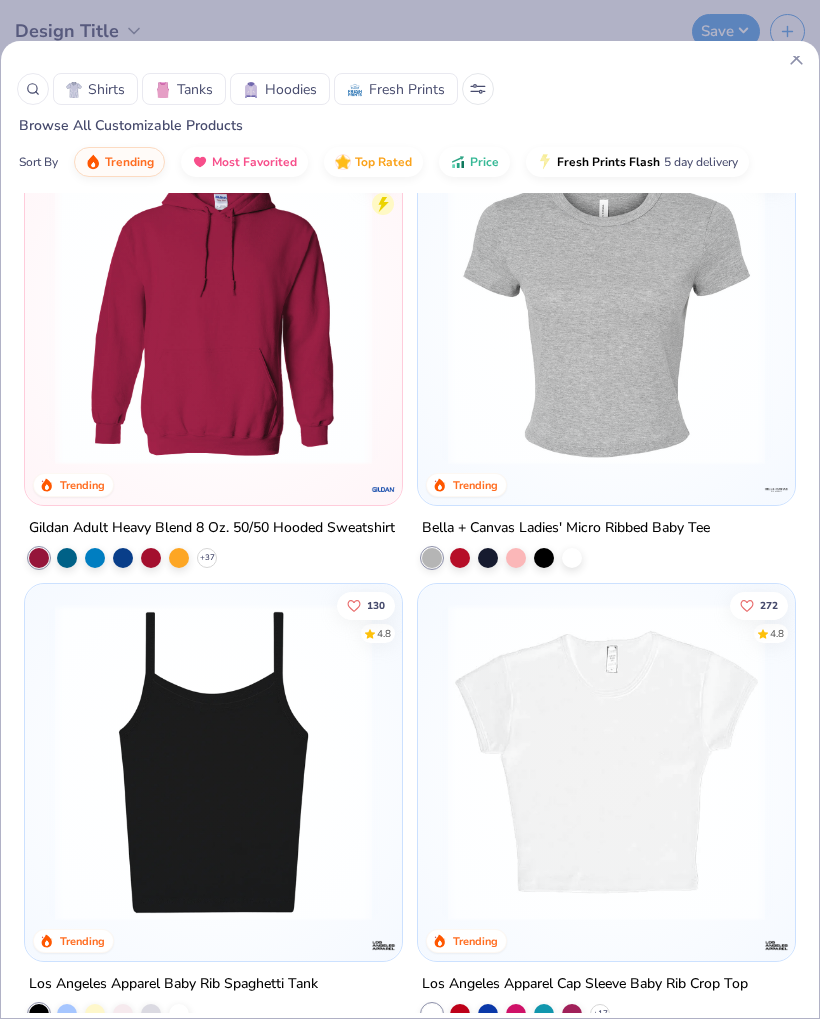 scroll, scrollTop: 0, scrollLeft: 0, axis: both 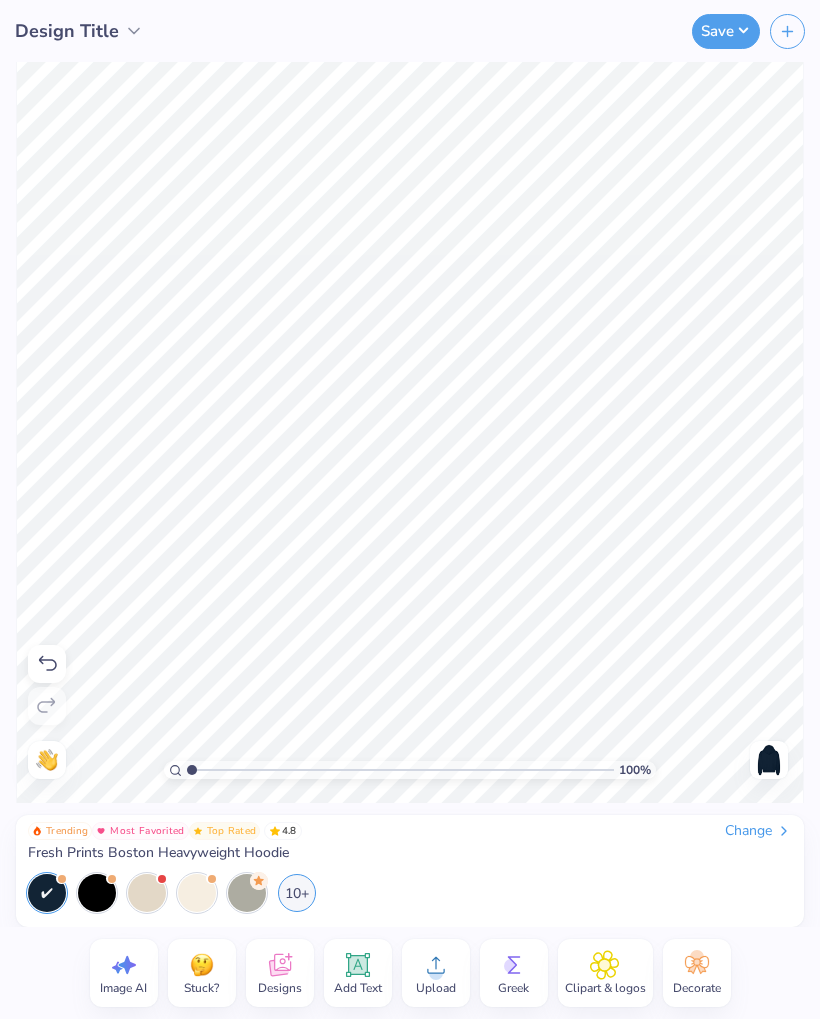 click on "Clipart & logos" at bounding box center [605, 973] 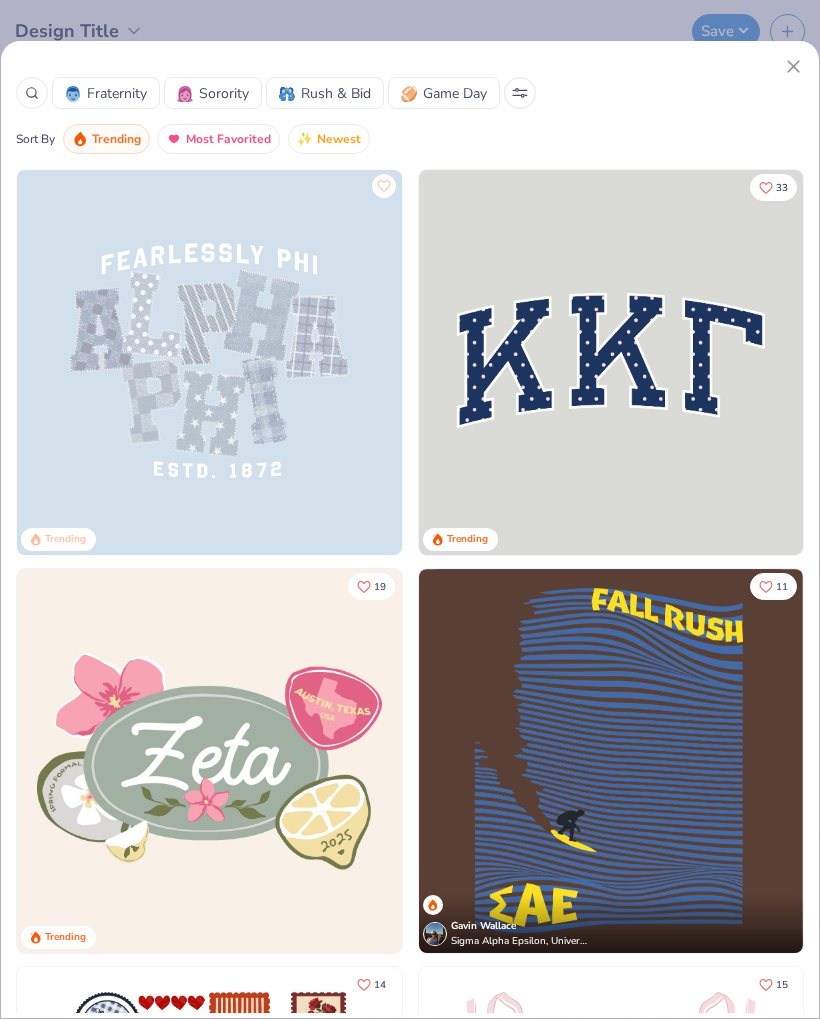 scroll, scrollTop: 0, scrollLeft: 0, axis: both 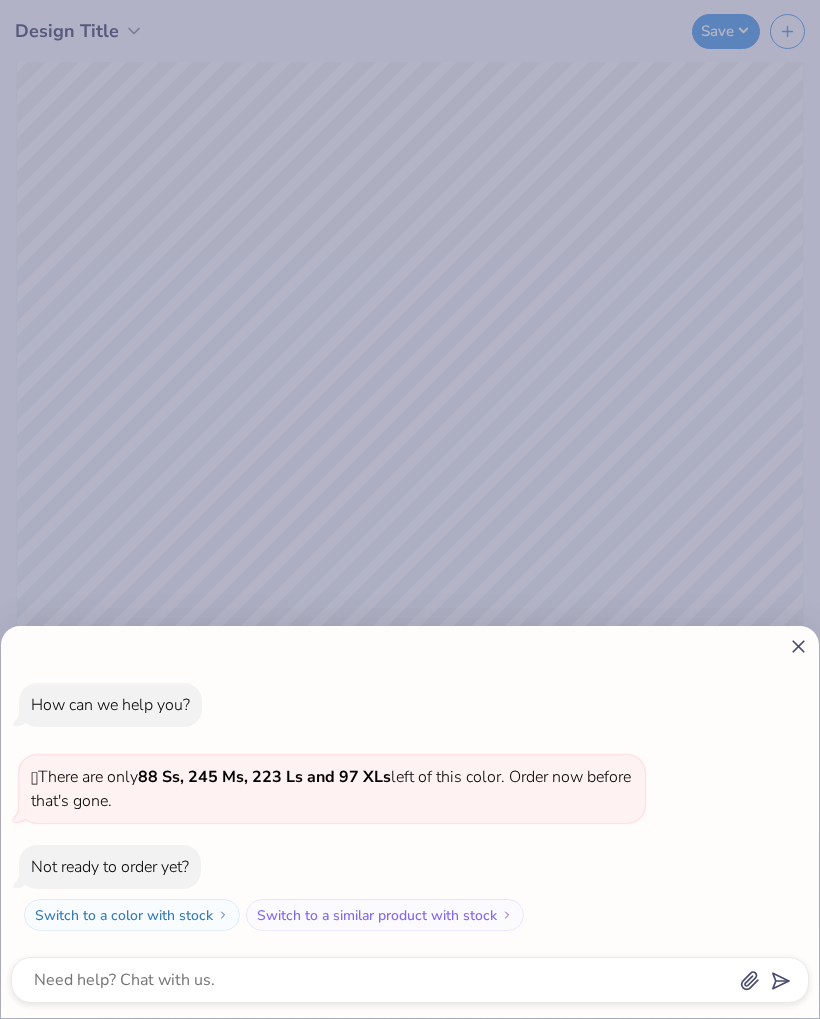 click 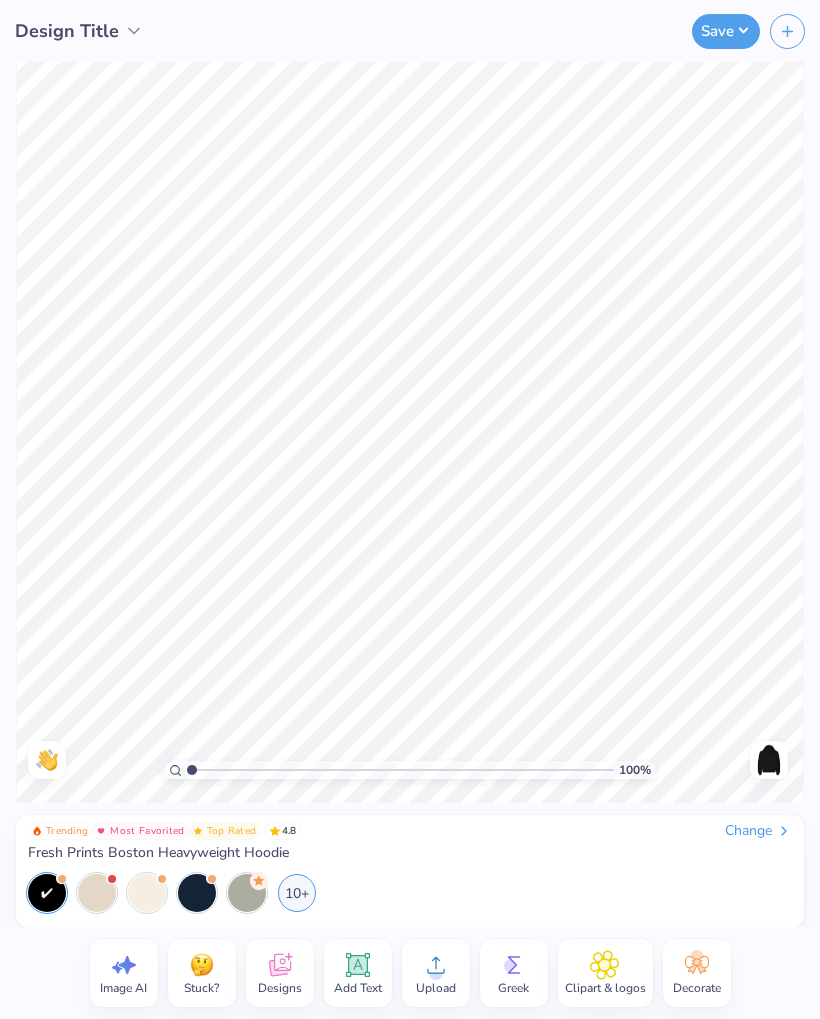 click 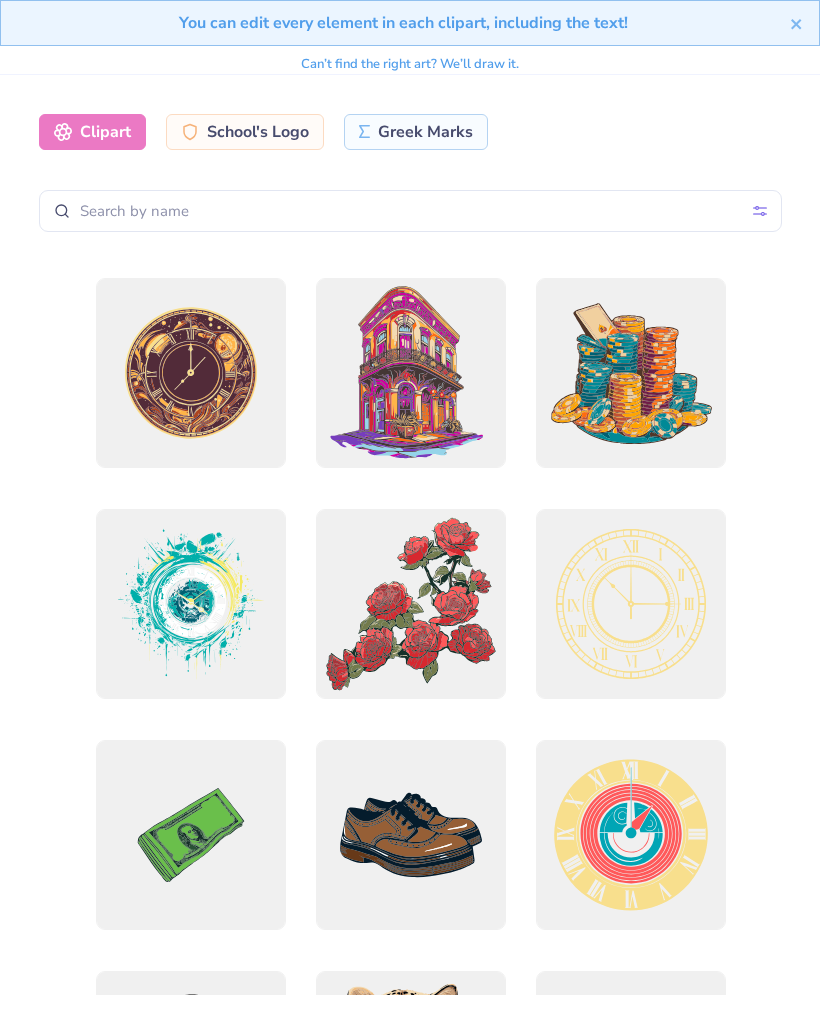 click 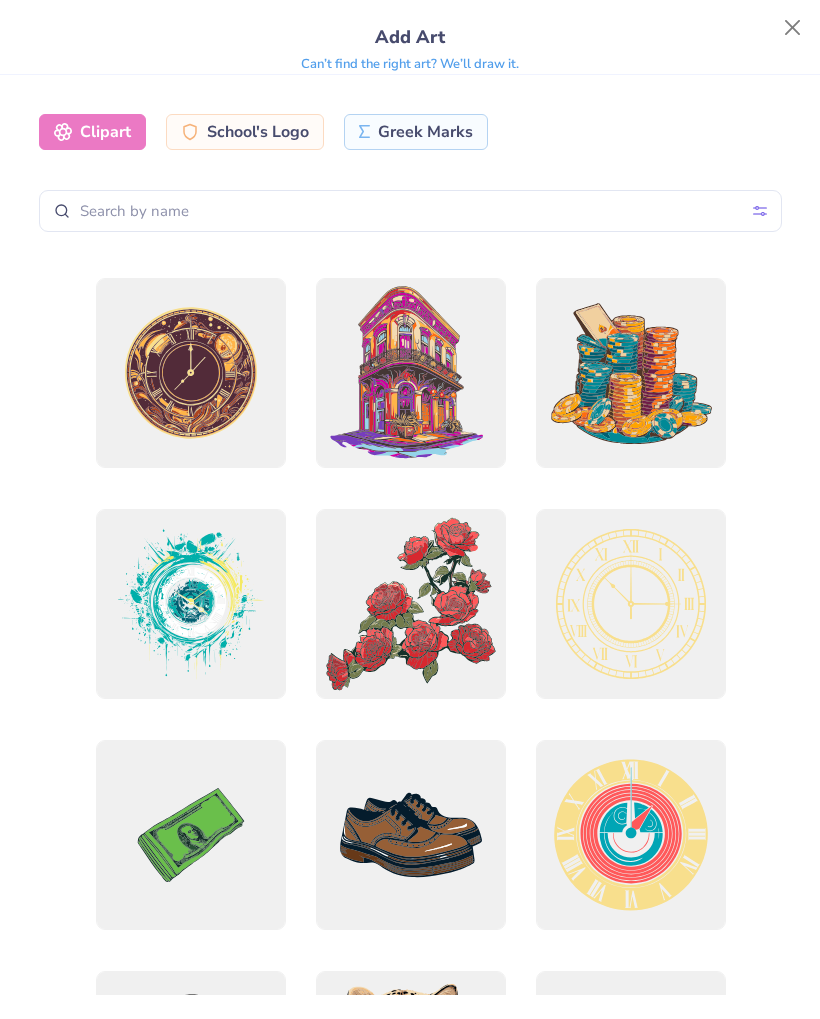 click at bounding box center [793, 28] 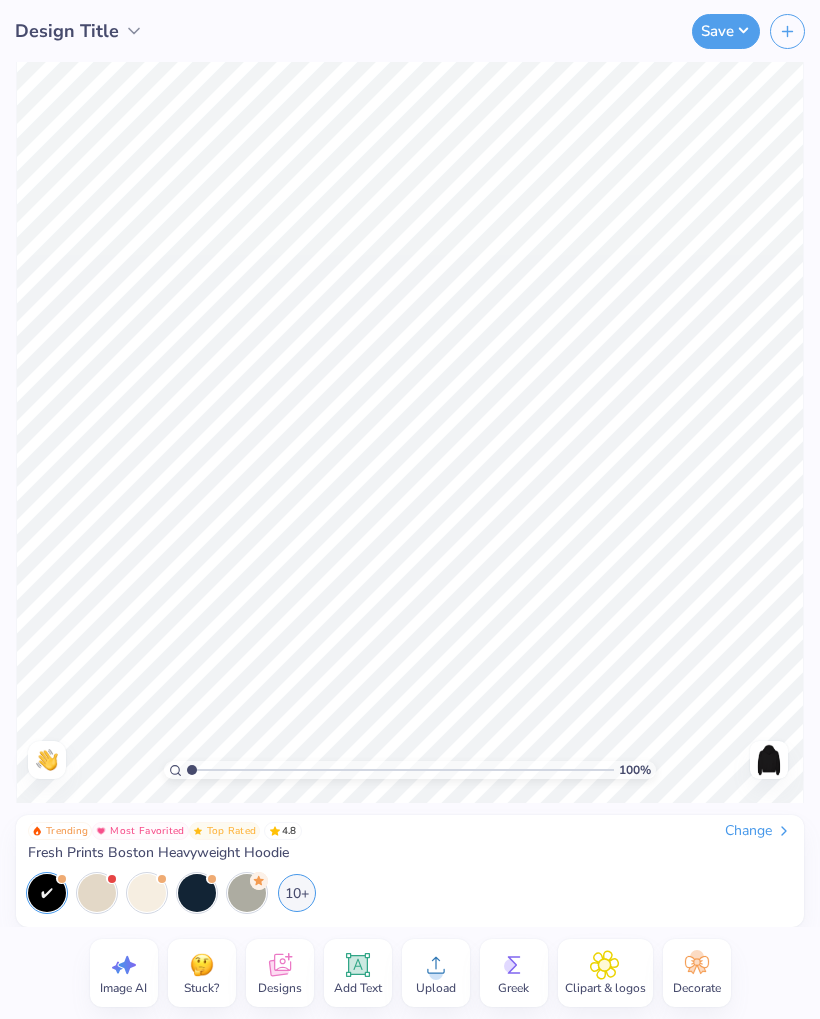 click 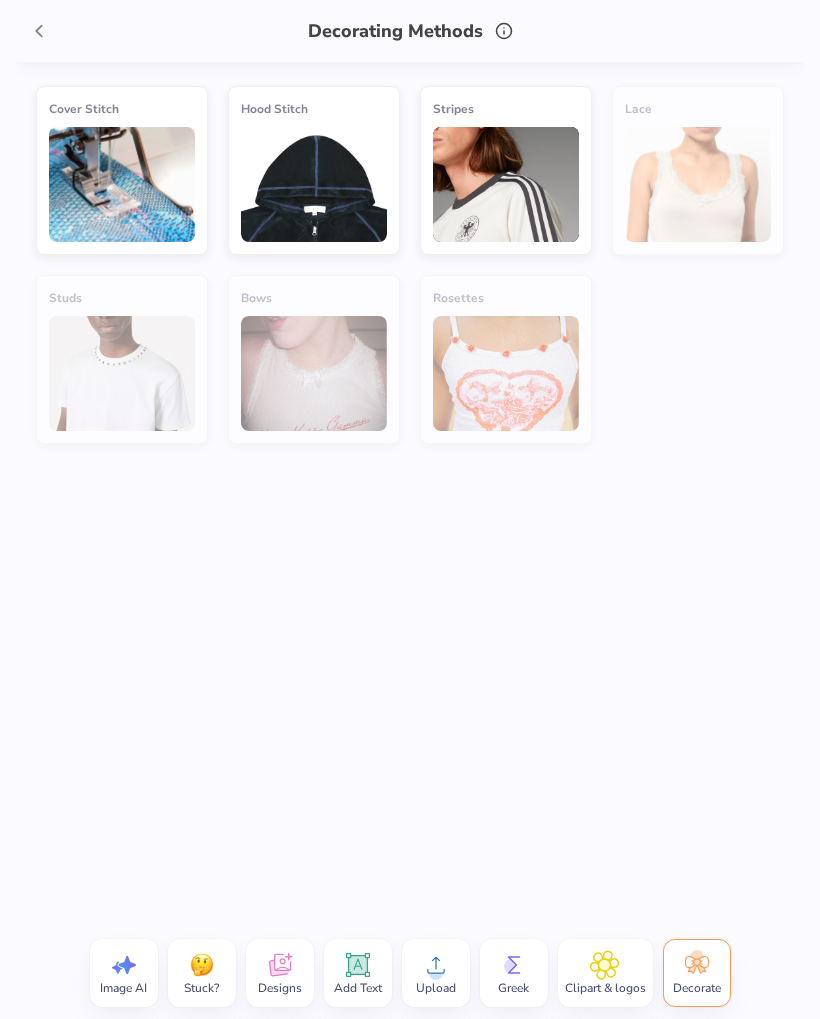 click at bounding box center [314, 184] 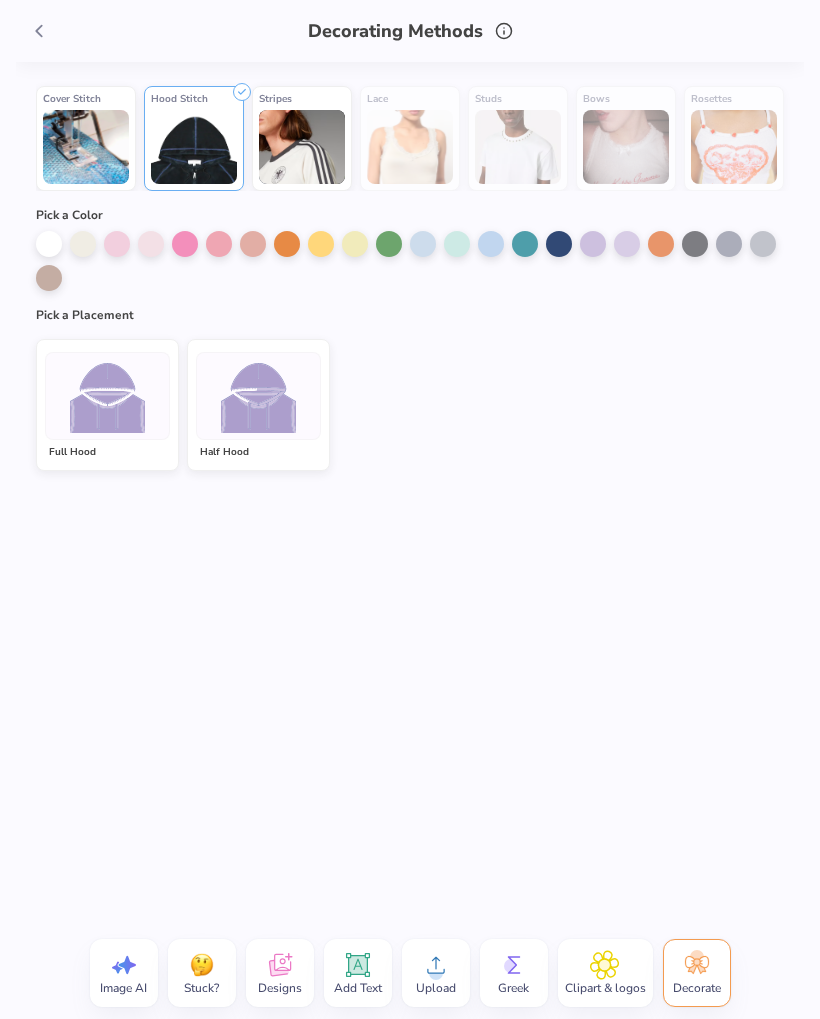 click at bounding box center (423, 244) 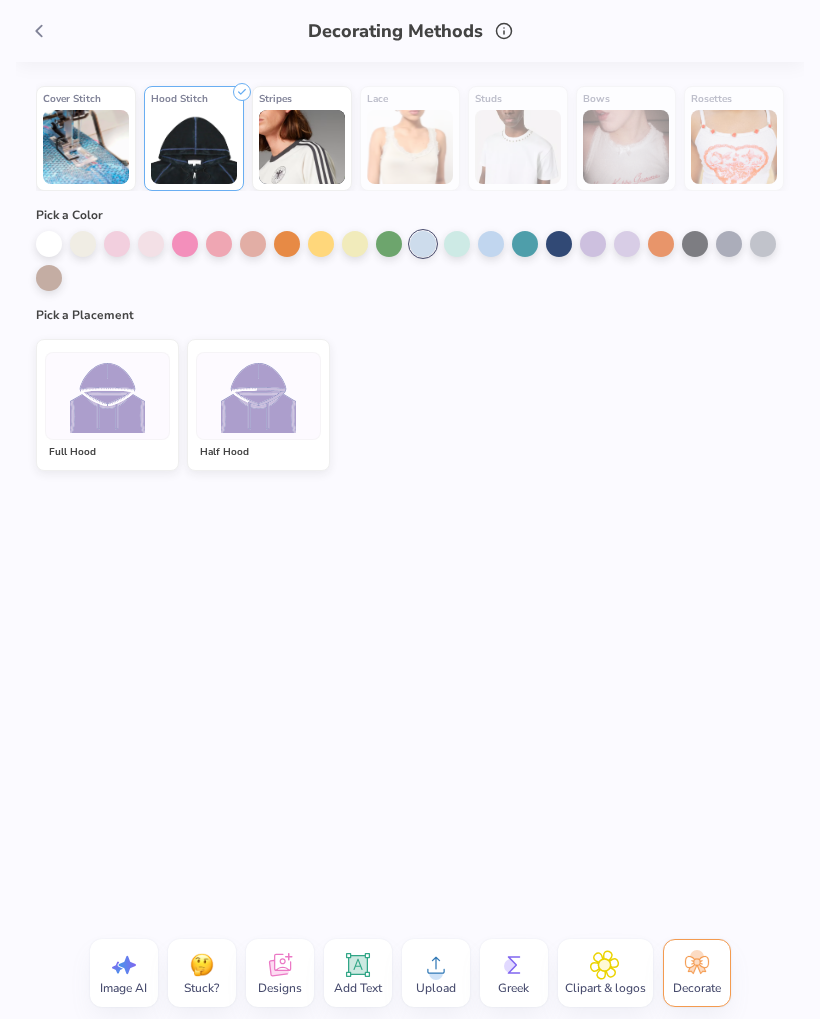 click at bounding box center [258, 395] 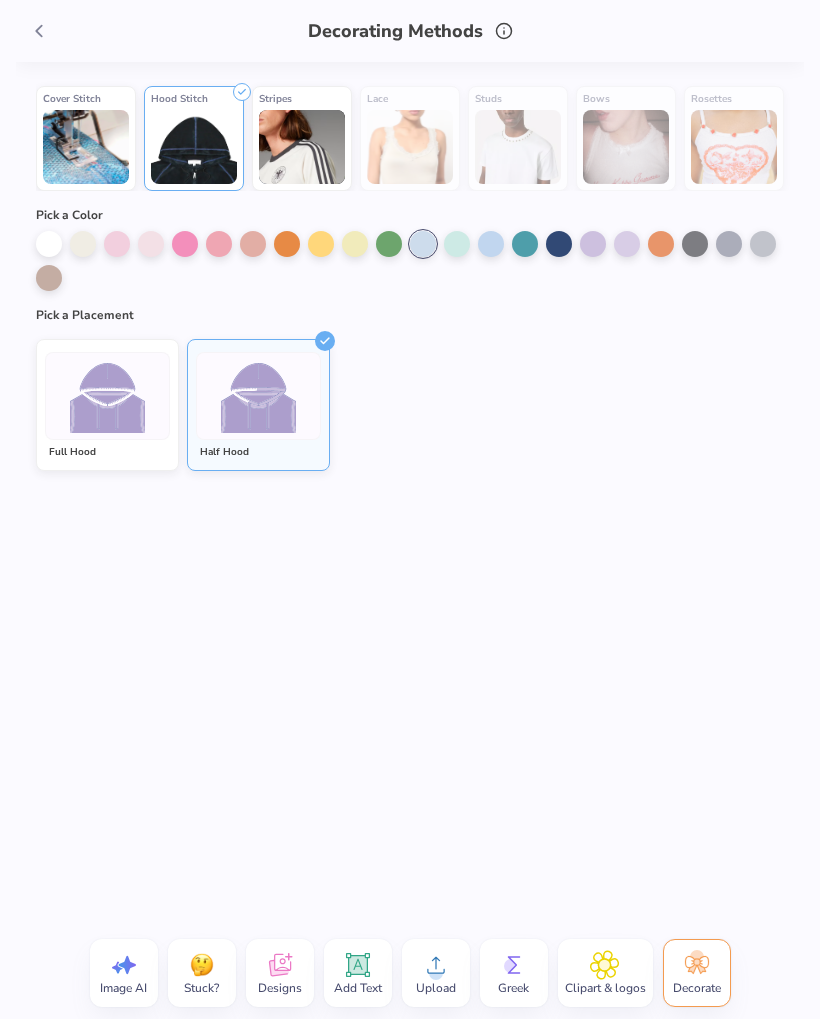 click 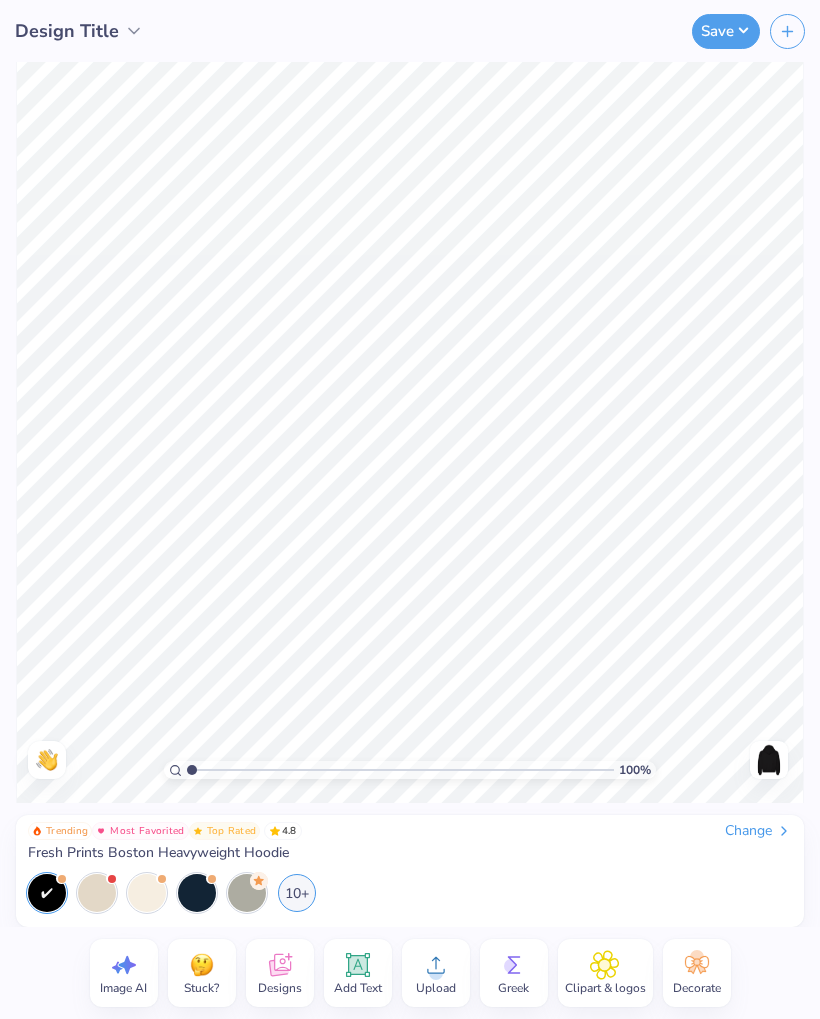 click on "Decorate" at bounding box center [697, 973] 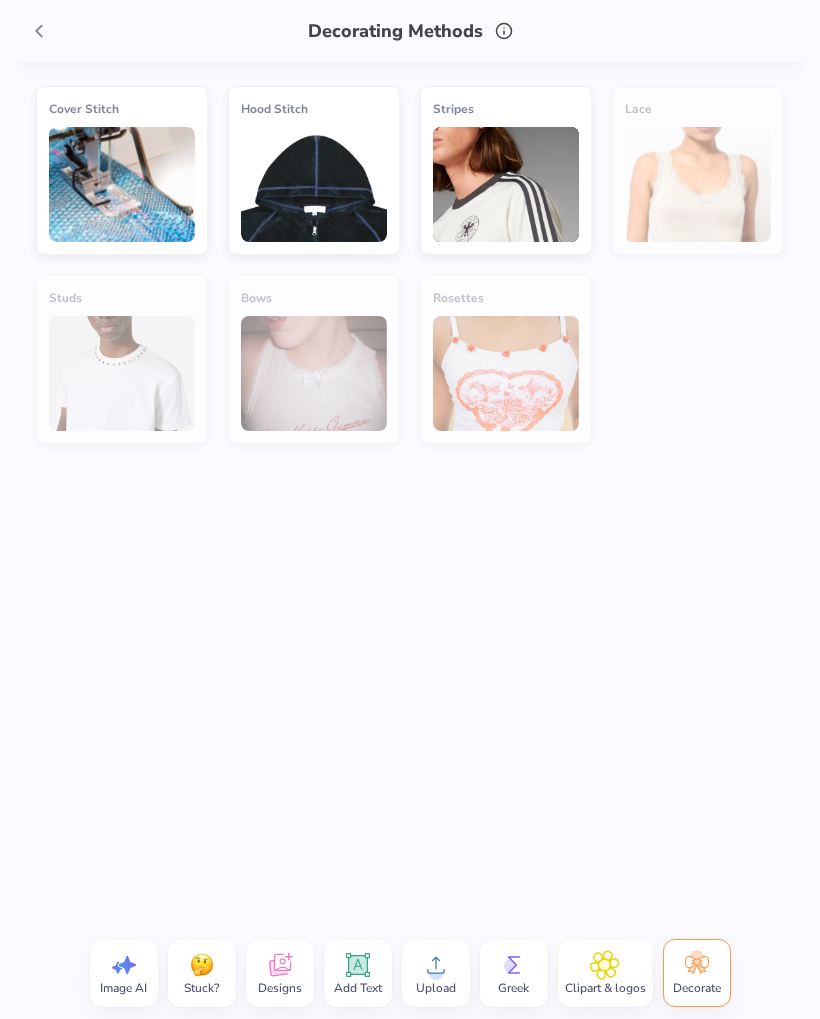 click at bounding box center (314, 184) 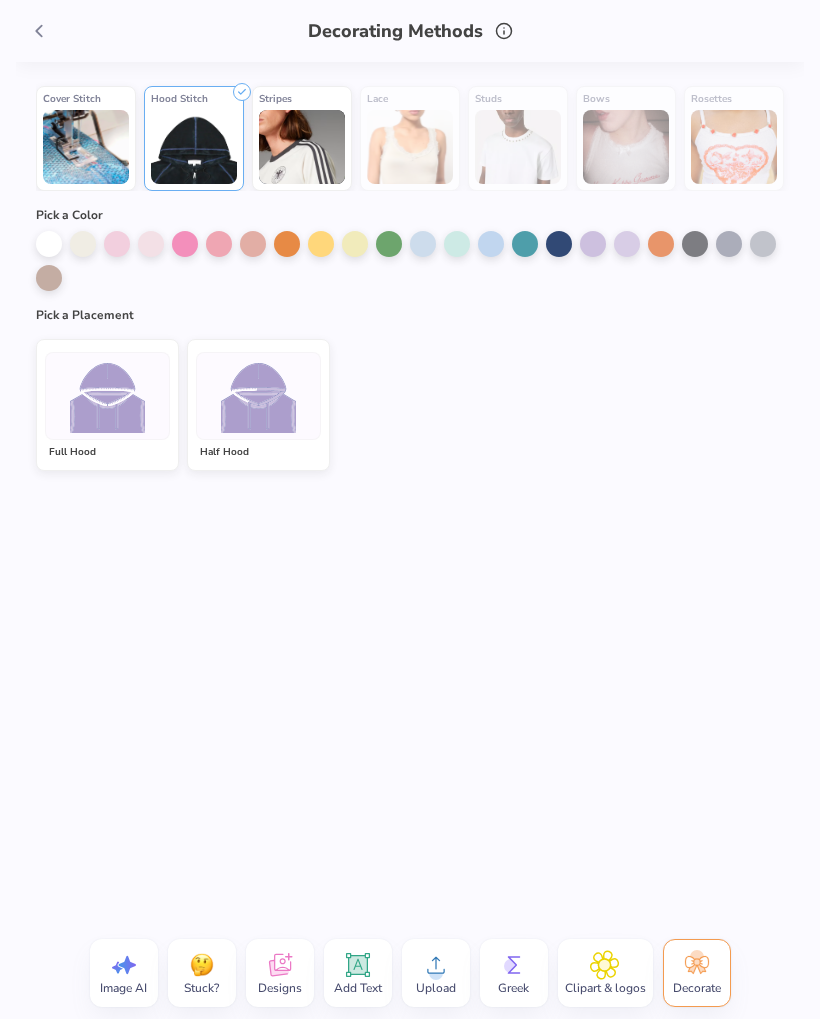 click at bounding box center (258, 396) 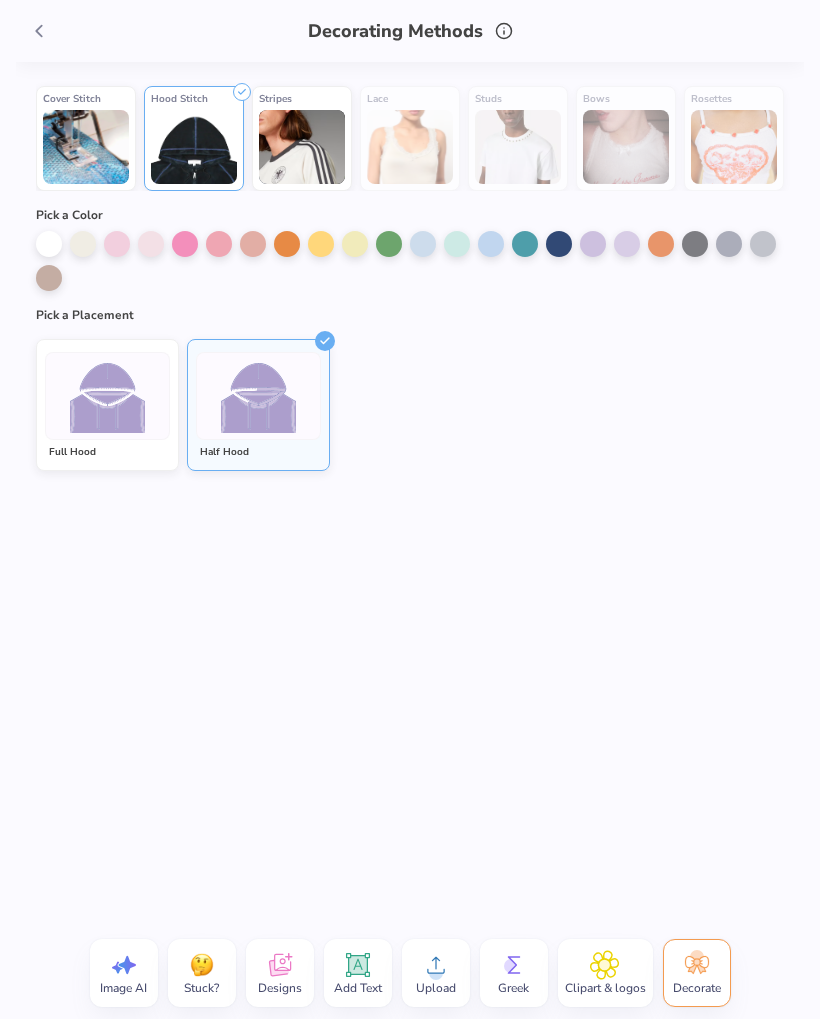 click at bounding box center [525, 244] 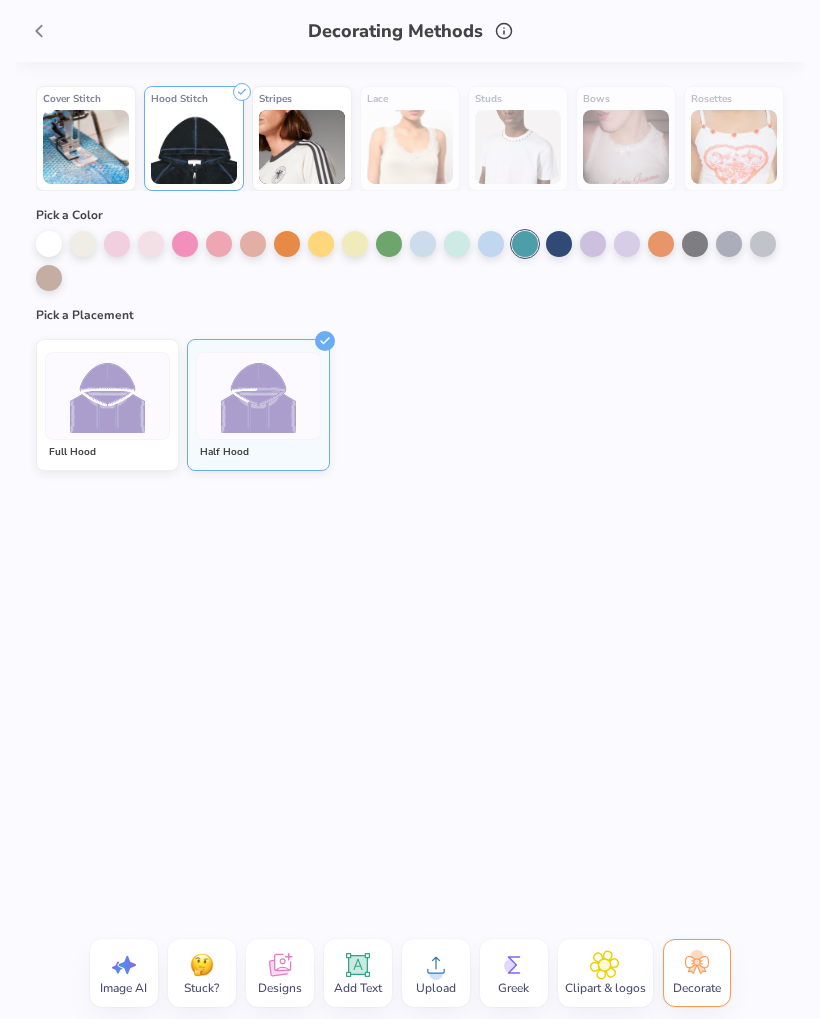 click at bounding box center [457, 244] 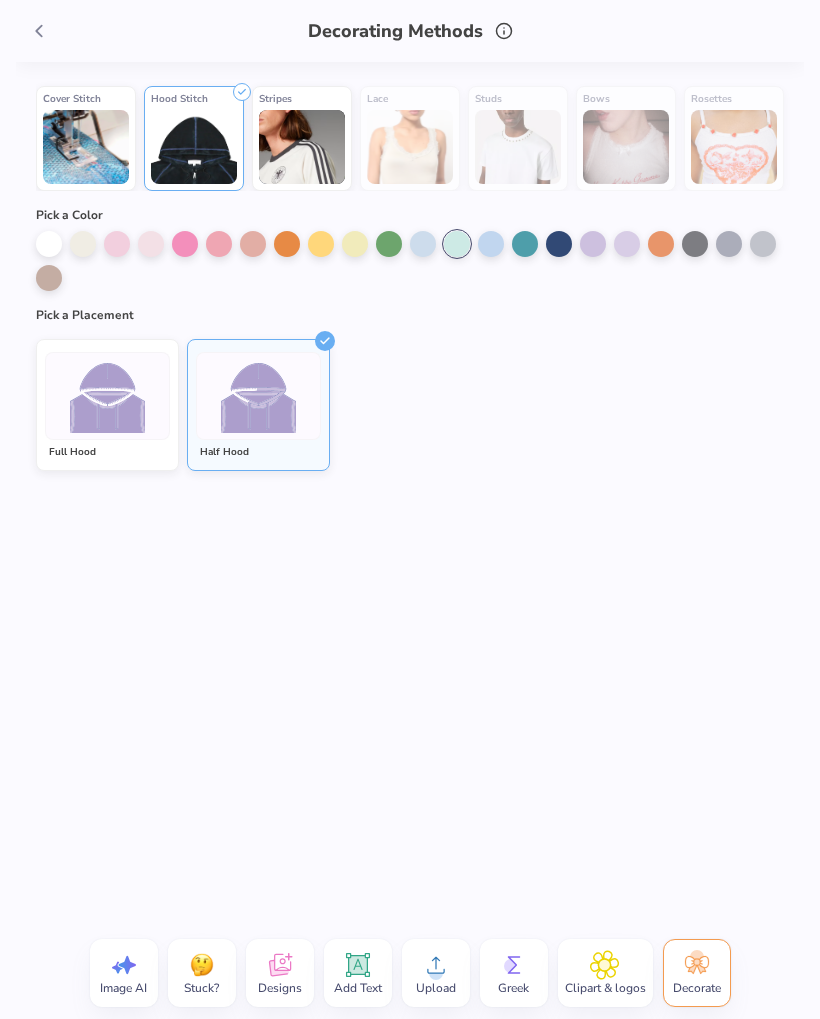 click at bounding box center [525, 244] 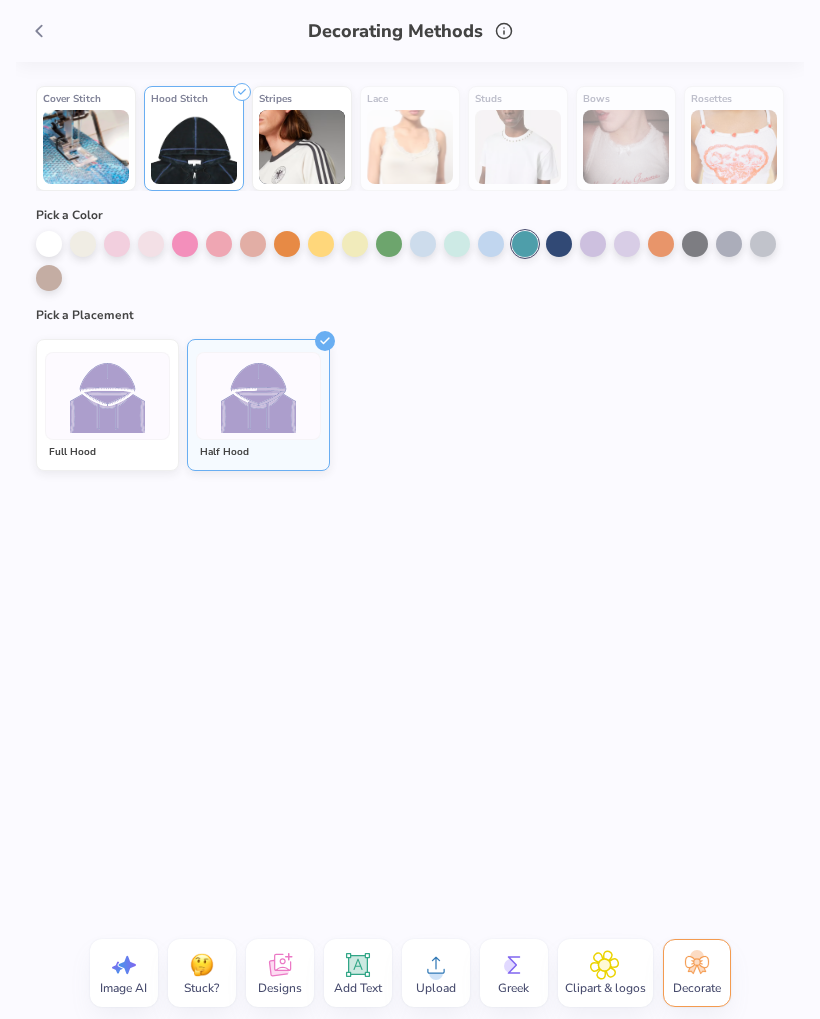 click at bounding box center [559, 244] 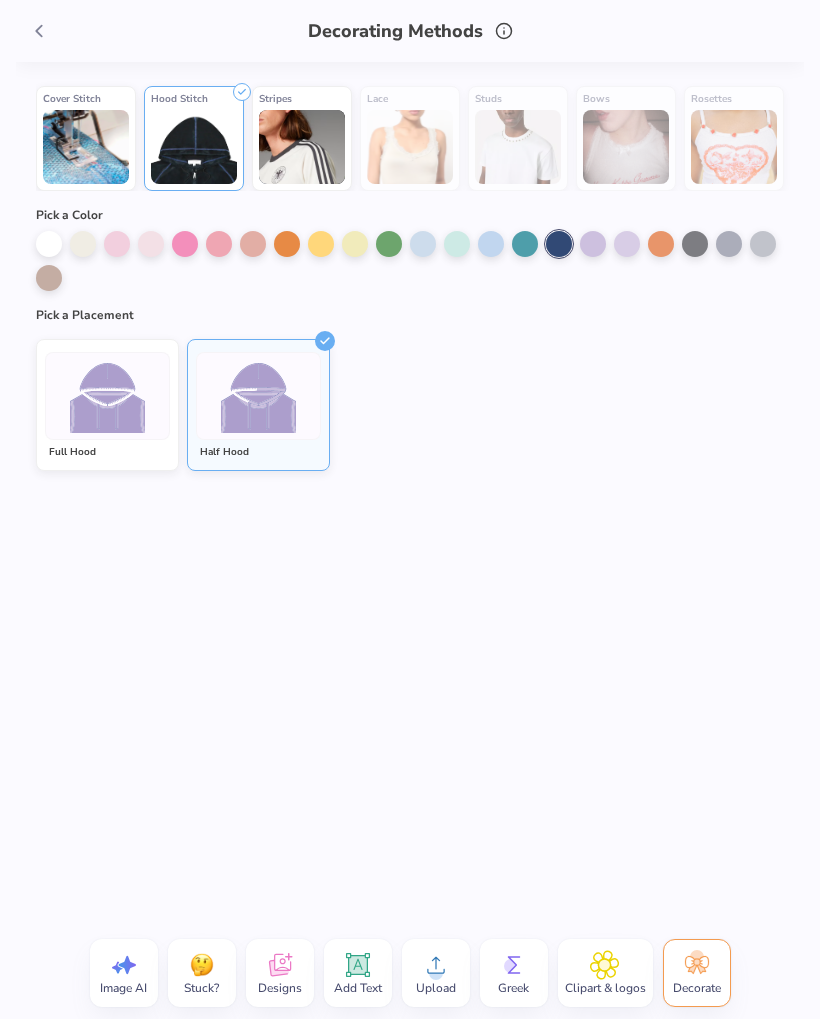 click 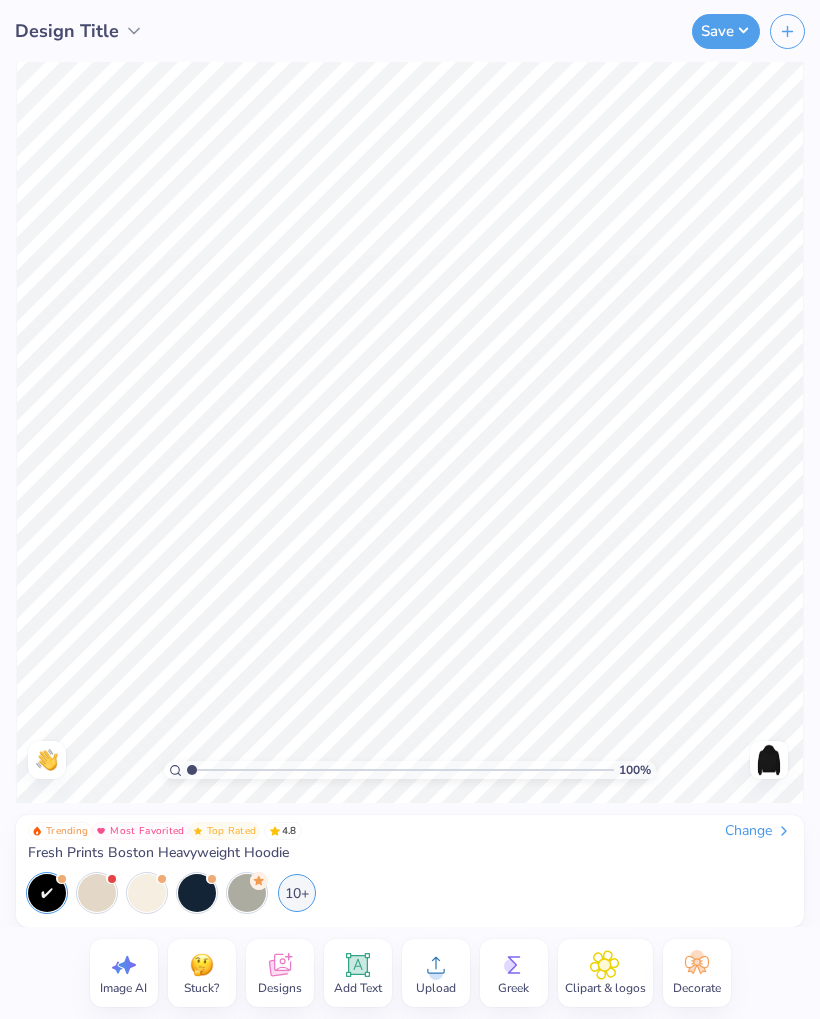 click on "Greek" at bounding box center (514, 973) 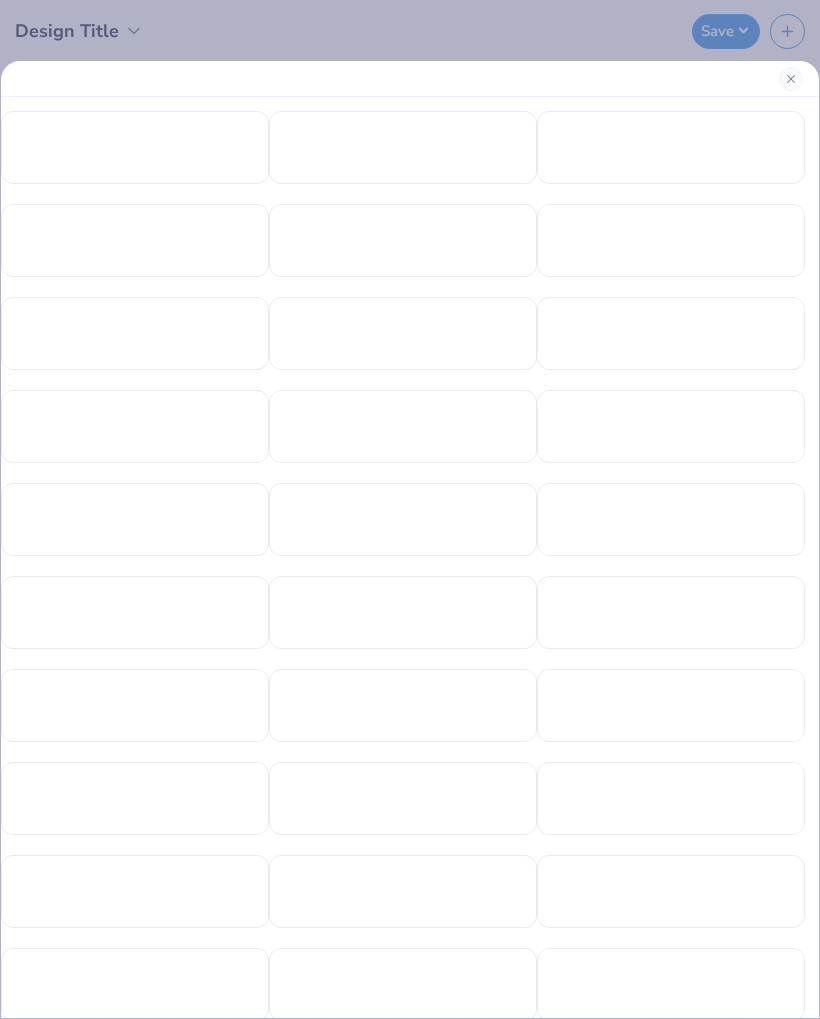 scroll, scrollTop: 79, scrollLeft: 0, axis: vertical 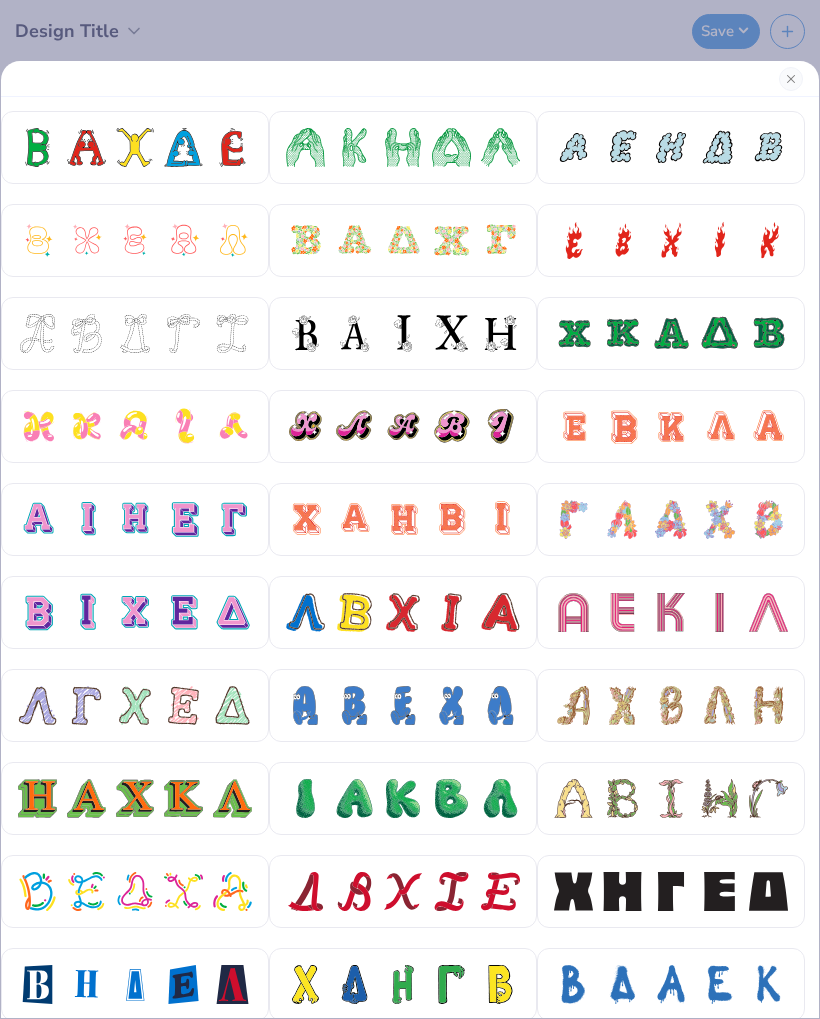 click at bounding box center (768, 519) 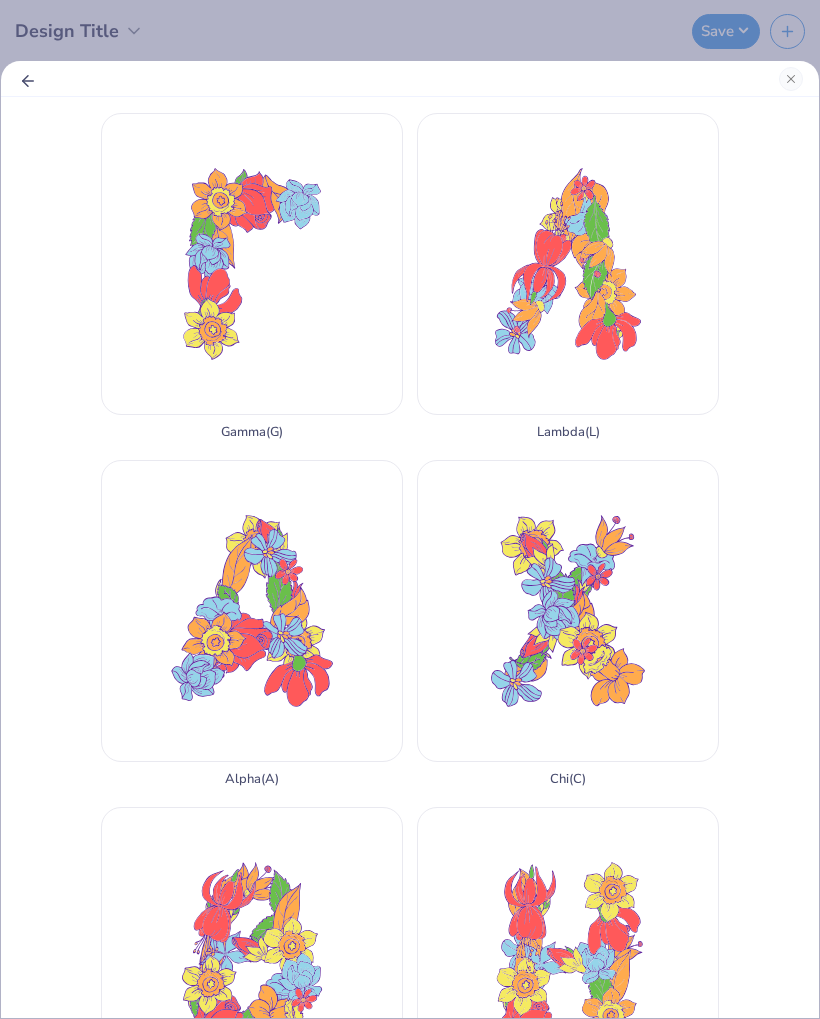 click on "Alpha  ( A )" at bounding box center [252, 623] 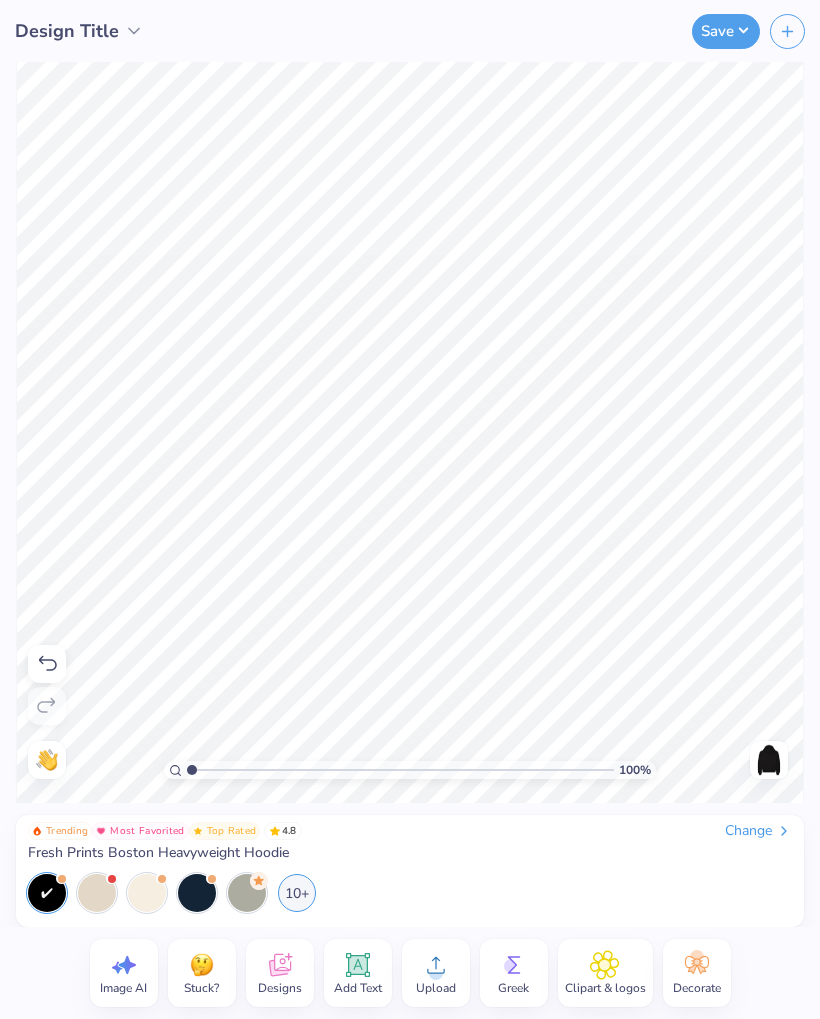 click 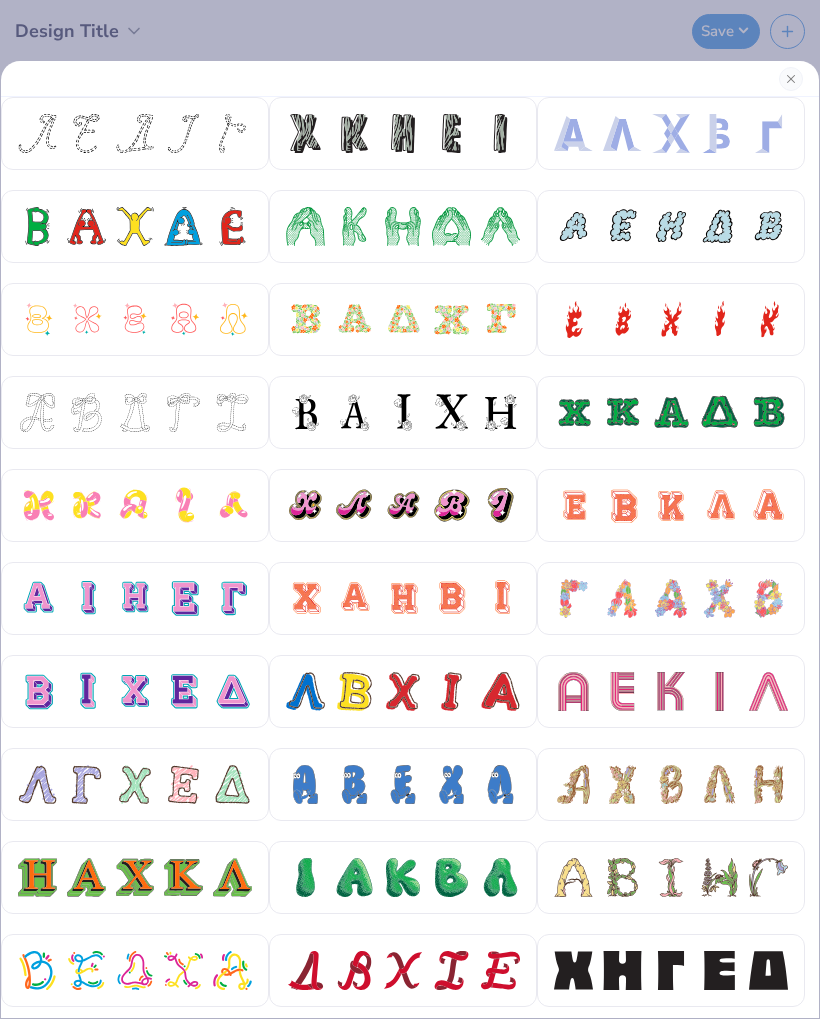 click at bounding box center [671, 598] 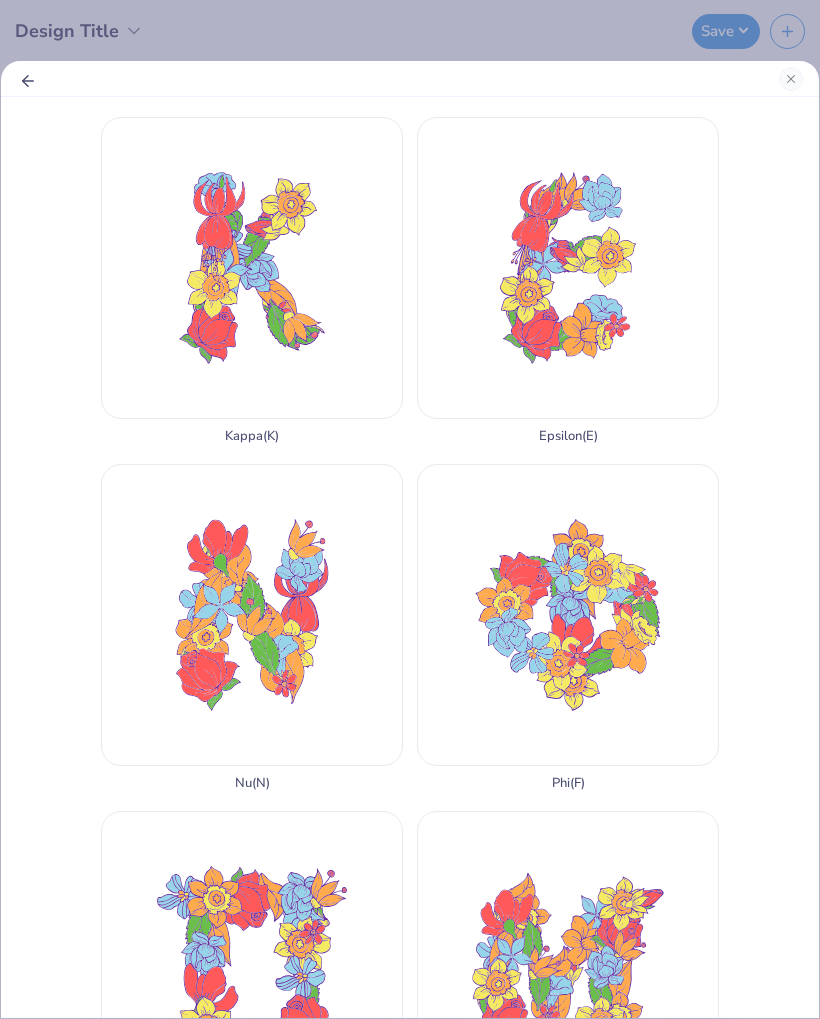 scroll, scrollTop: 1383, scrollLeft: 0, axis: vertical 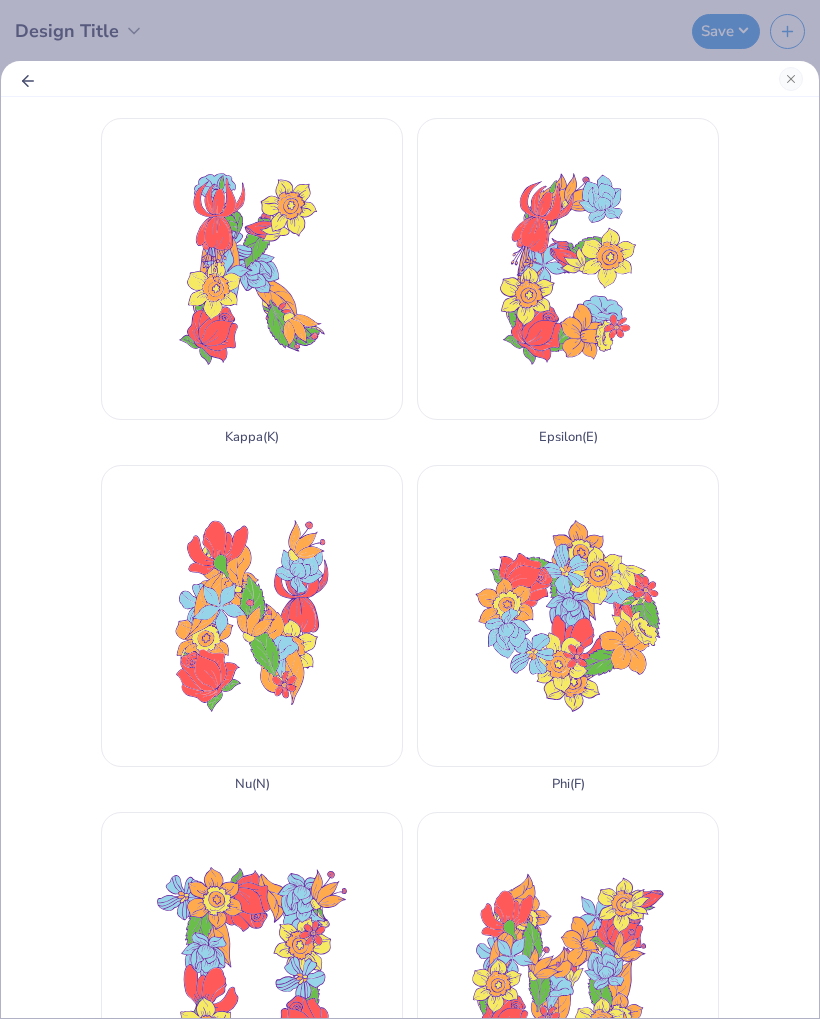 click on "Omega  ( W )" at bounding box center (252, 2016) 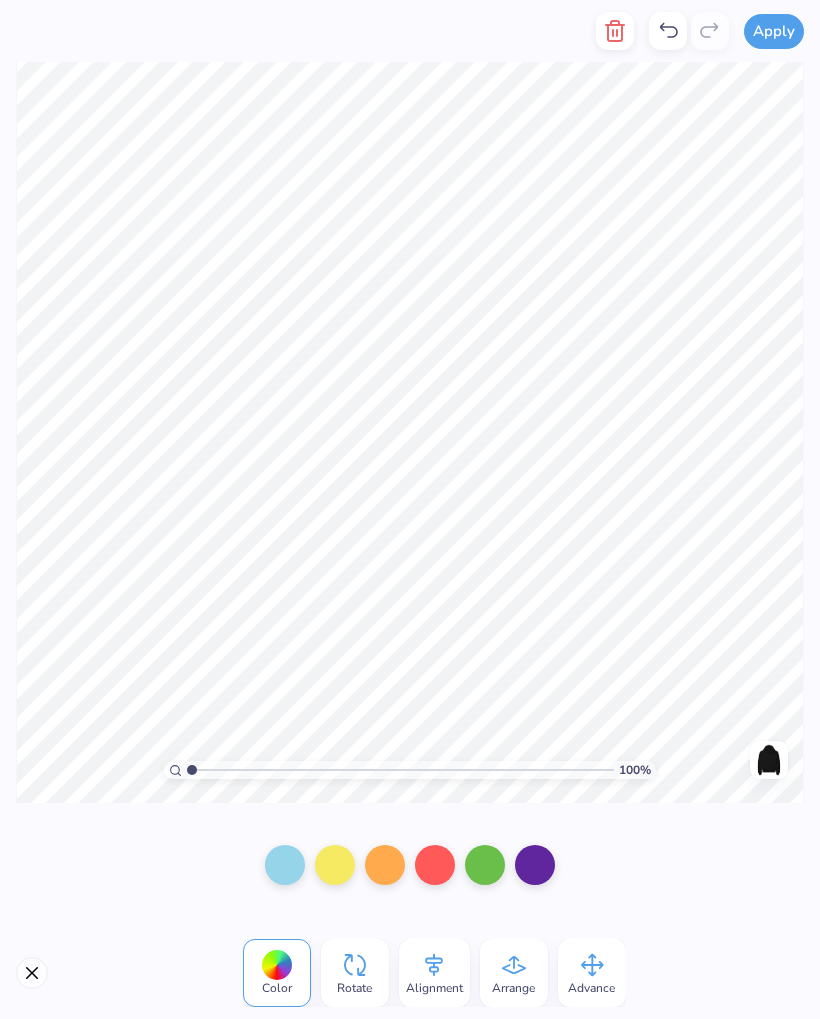 click at bounding box center (410, 865) 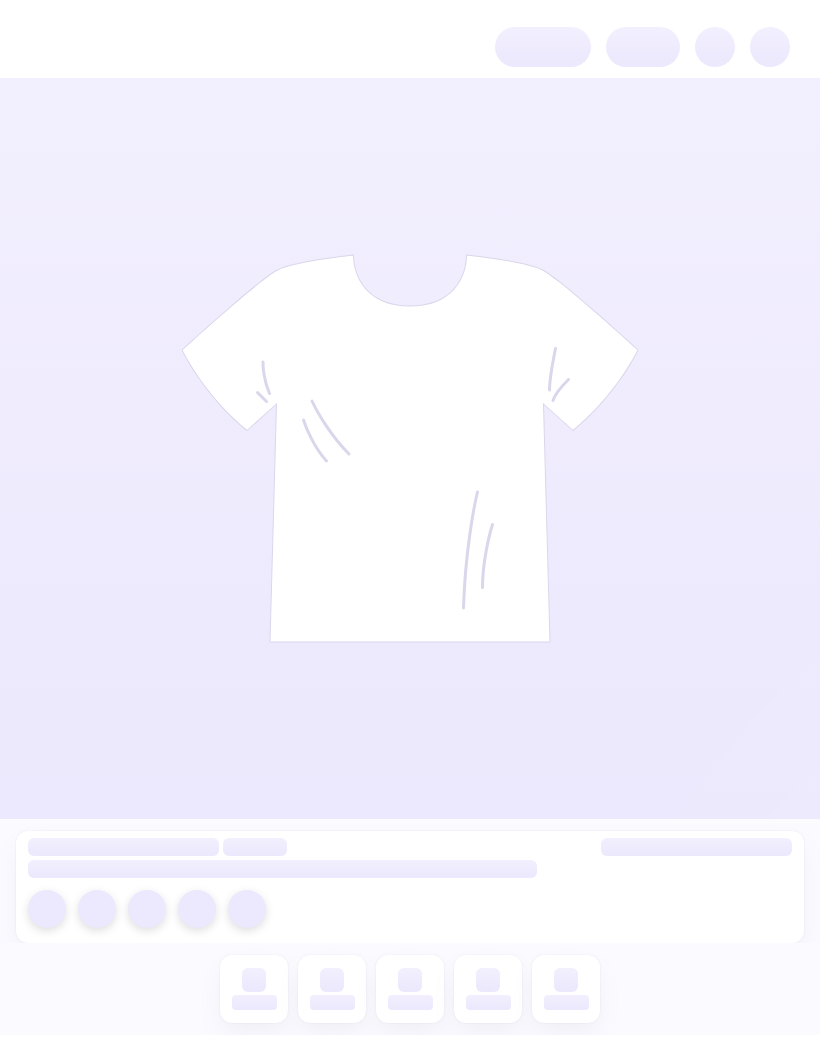 scroll, scrollTop: 0, scrollLeft: 0, axis: both 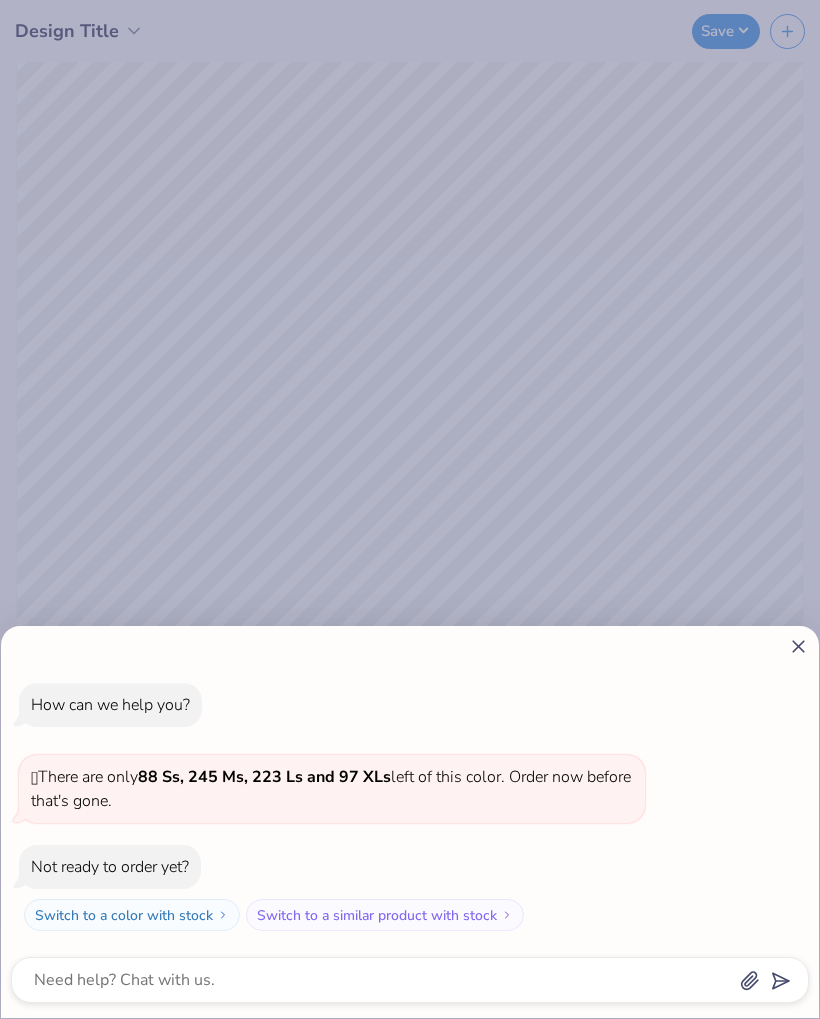 click at bounding box center [410, 646] 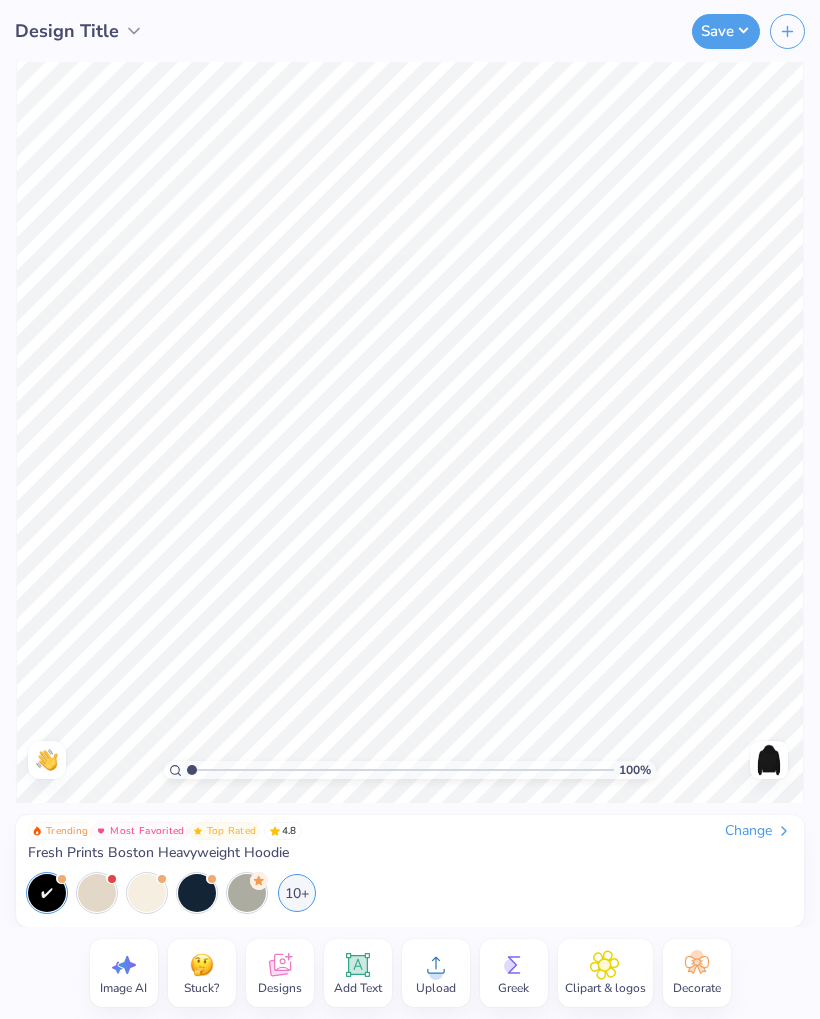 click on "Designs" at bounding box center [280, 973] 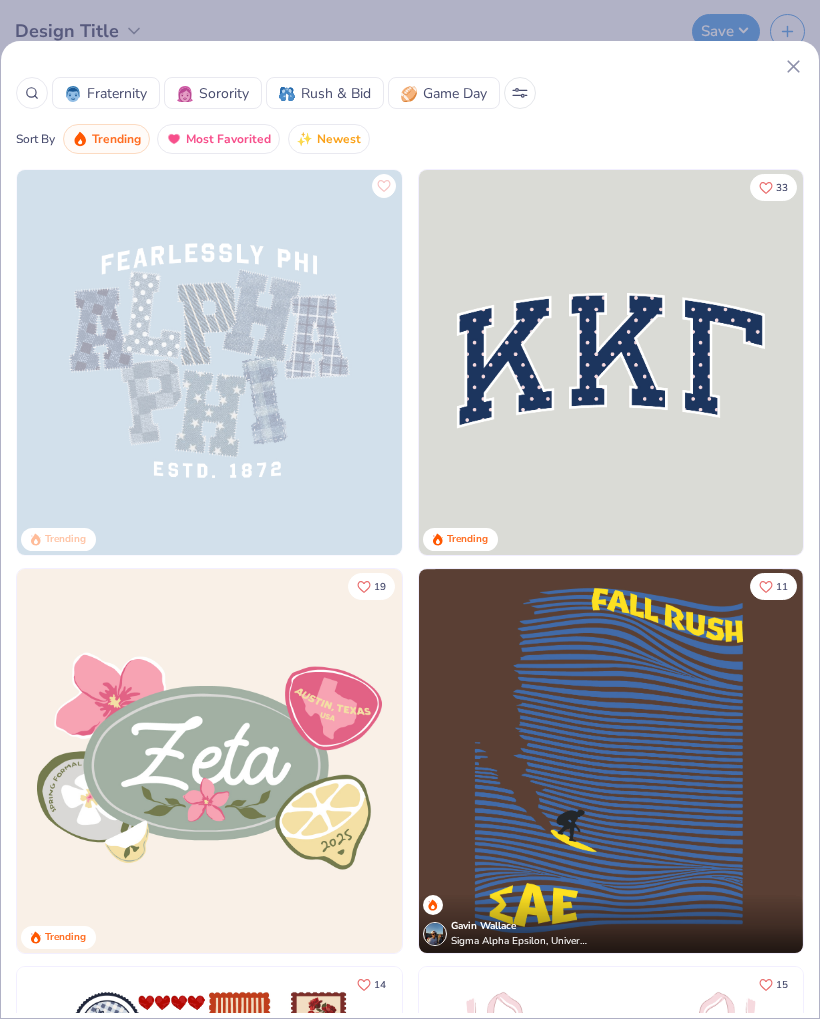 click at bounding box center (32, 93) 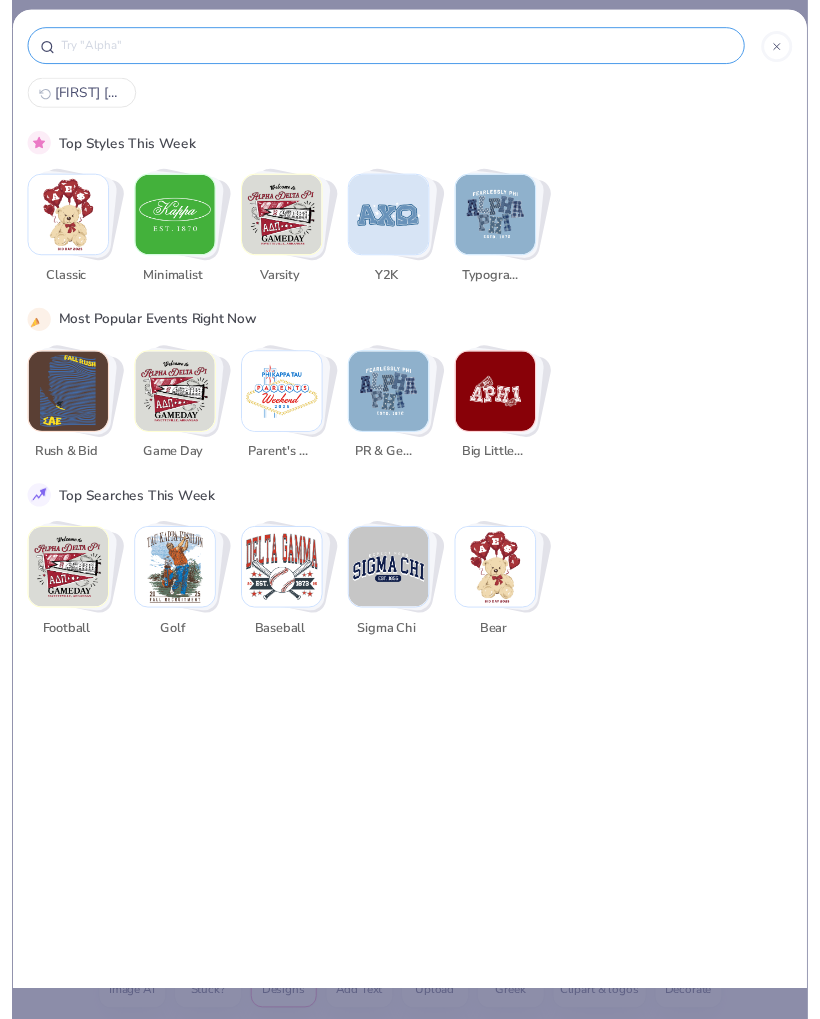scroll, scrollTop: 0, scrollLeft: 0, axis: both 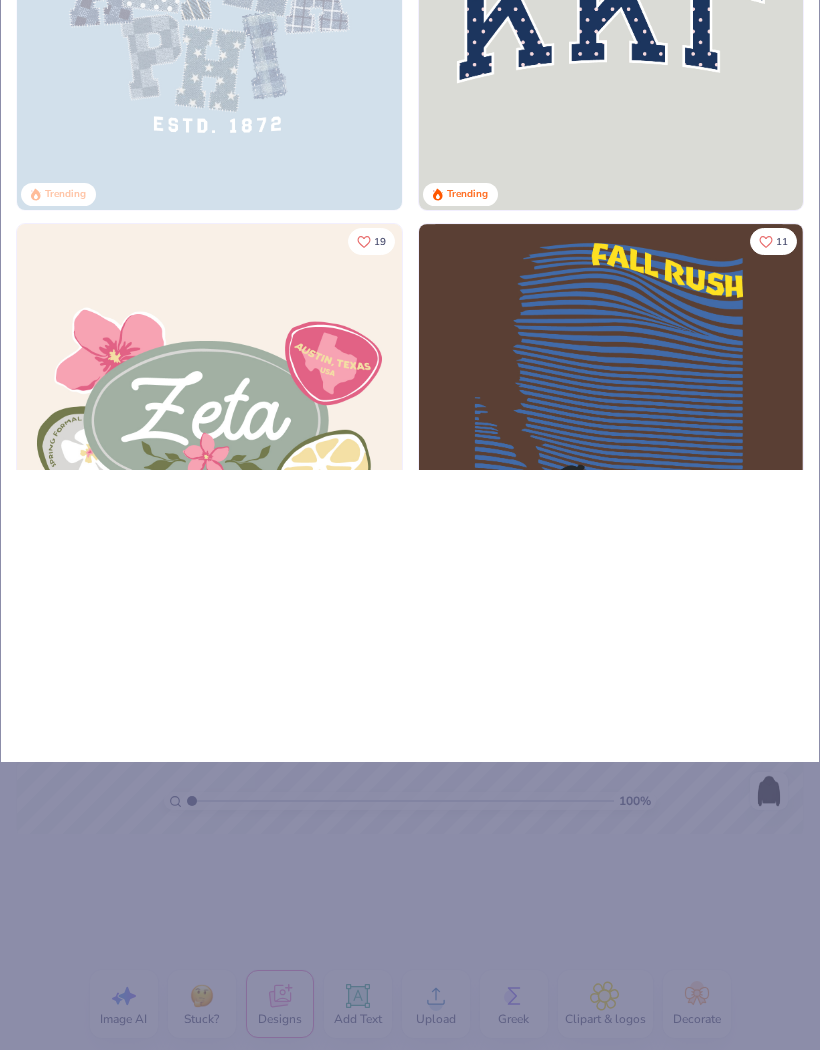 type on "Al" 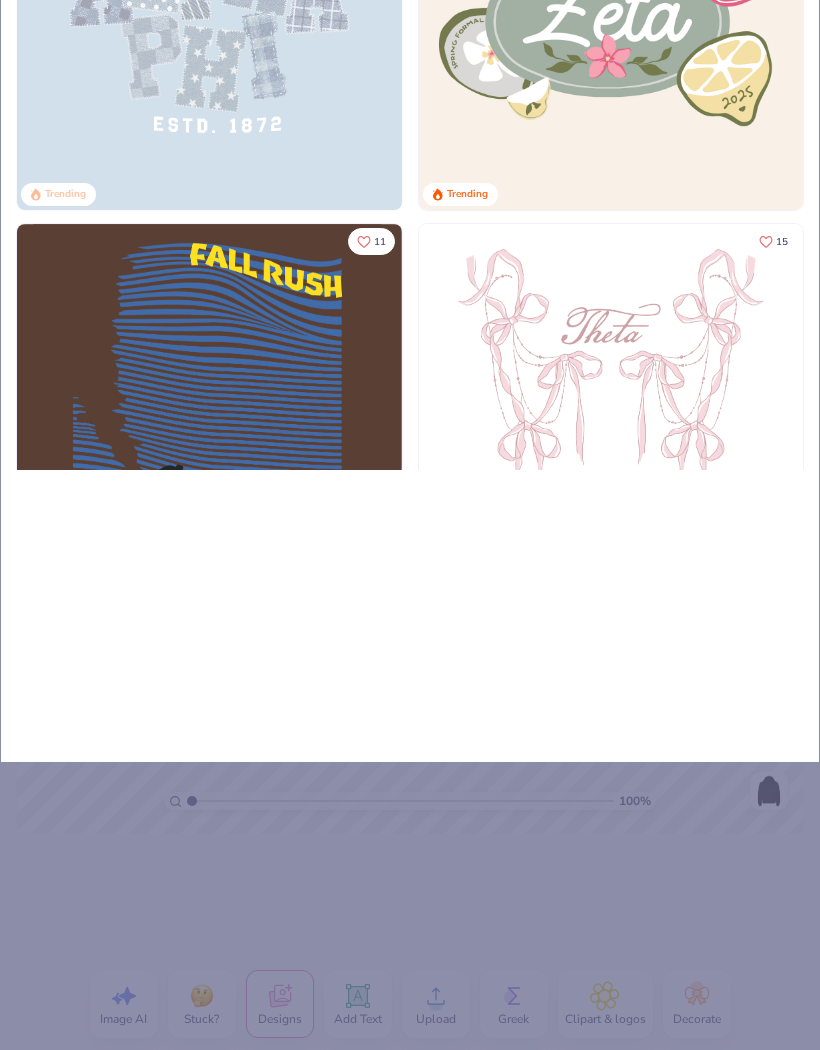type on "Aloh" 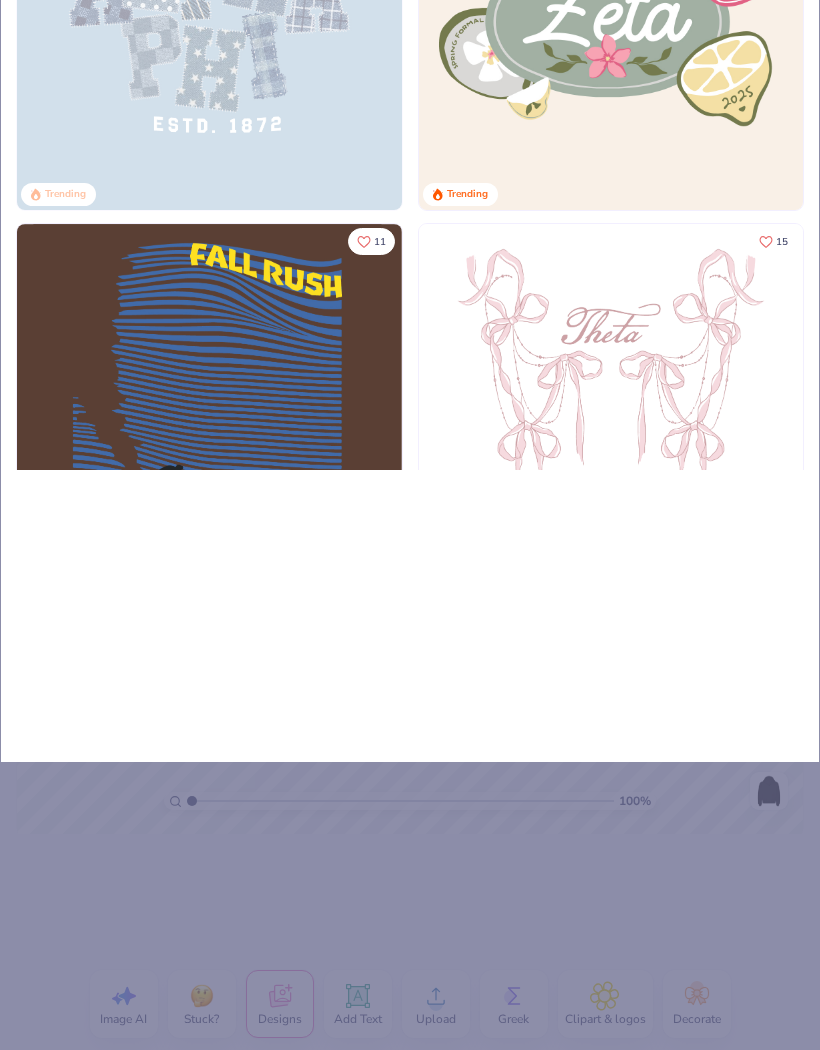 type on "Aloha Xi delta" 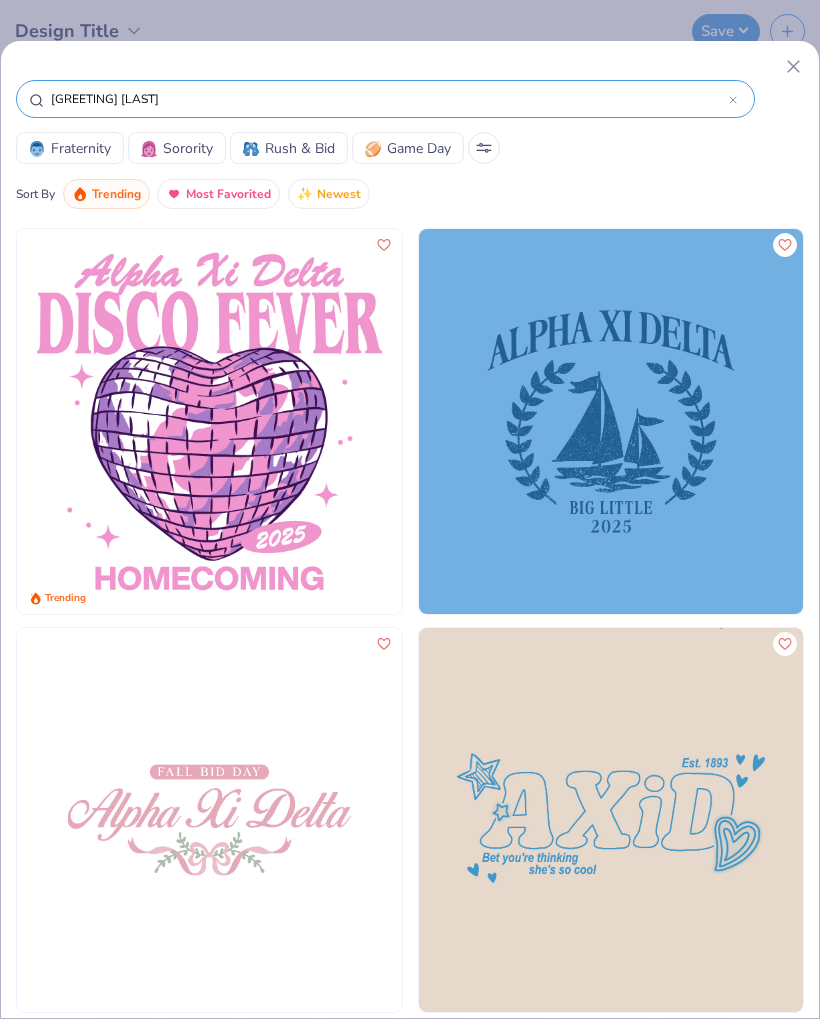 scroll, scrollTop: 803, scrollLeft: 0, axis: vertical 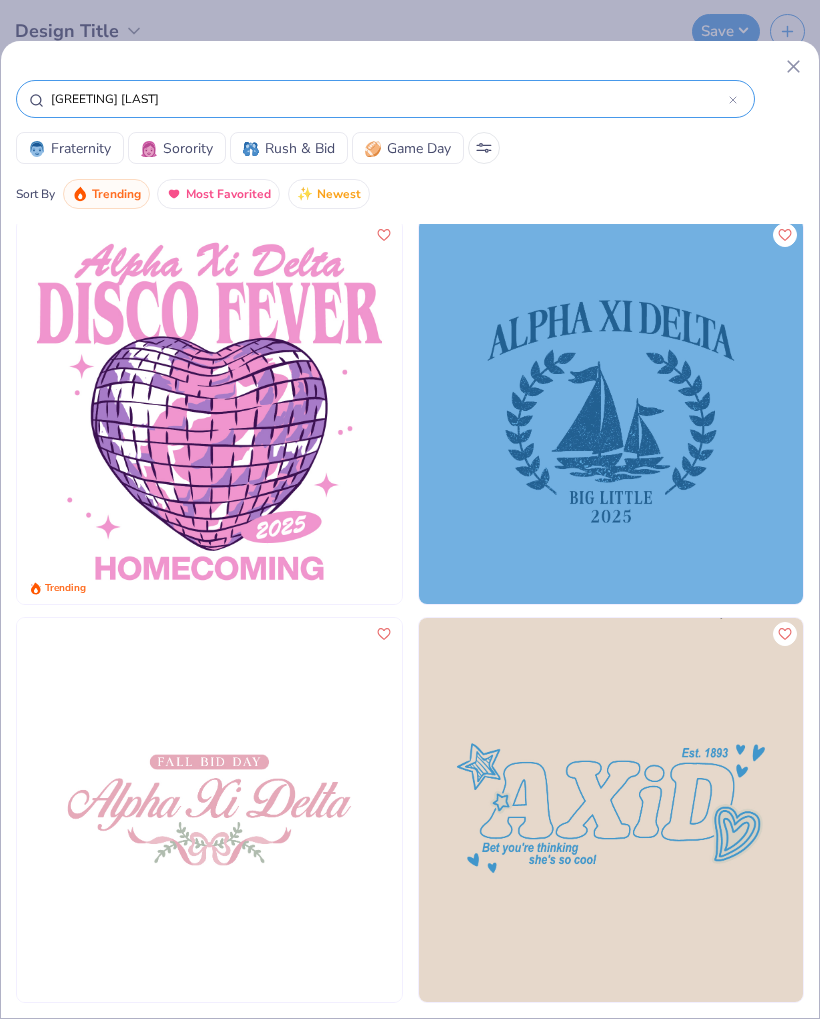 click at bounding box center [611, 810] 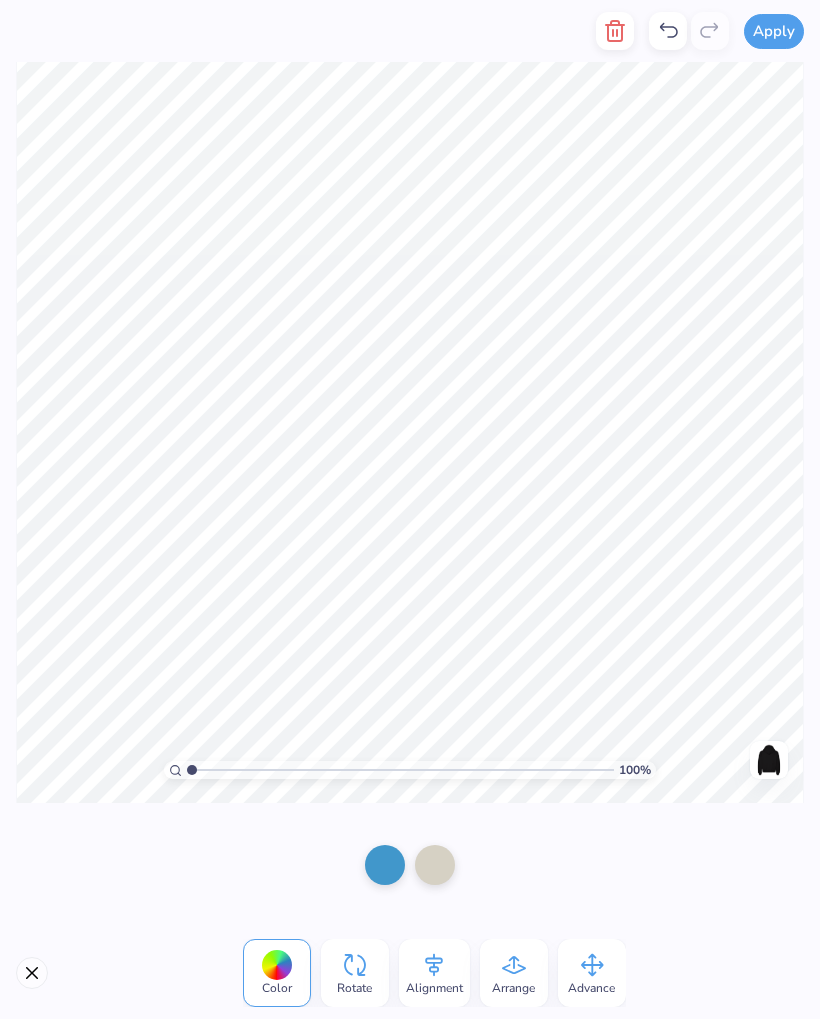 click at bounding box center (769, 760) 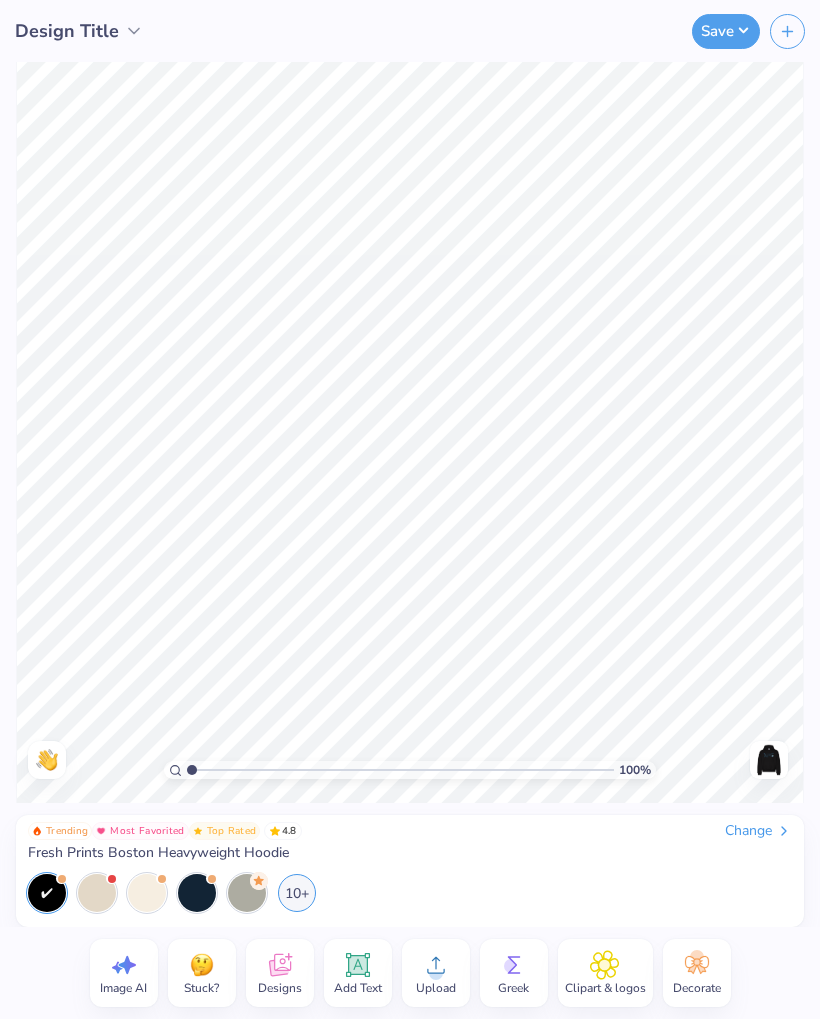 click 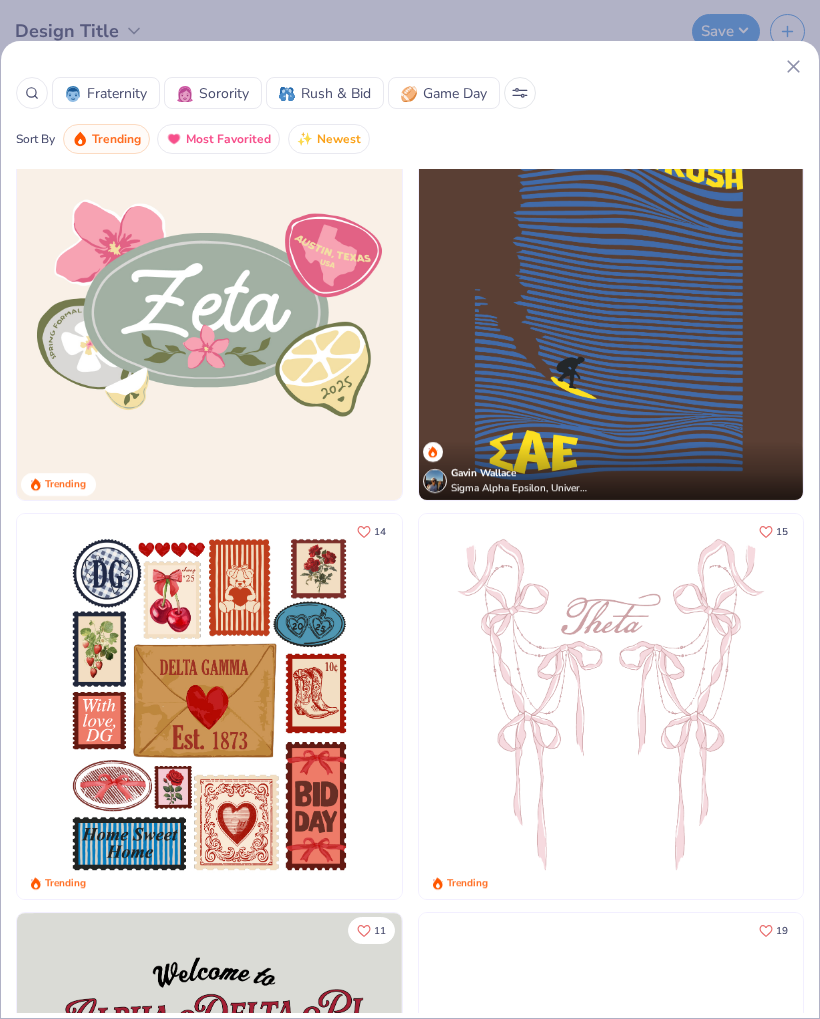 scroll, scrollTop: 477, scrollLeft: 0, axis: vertical 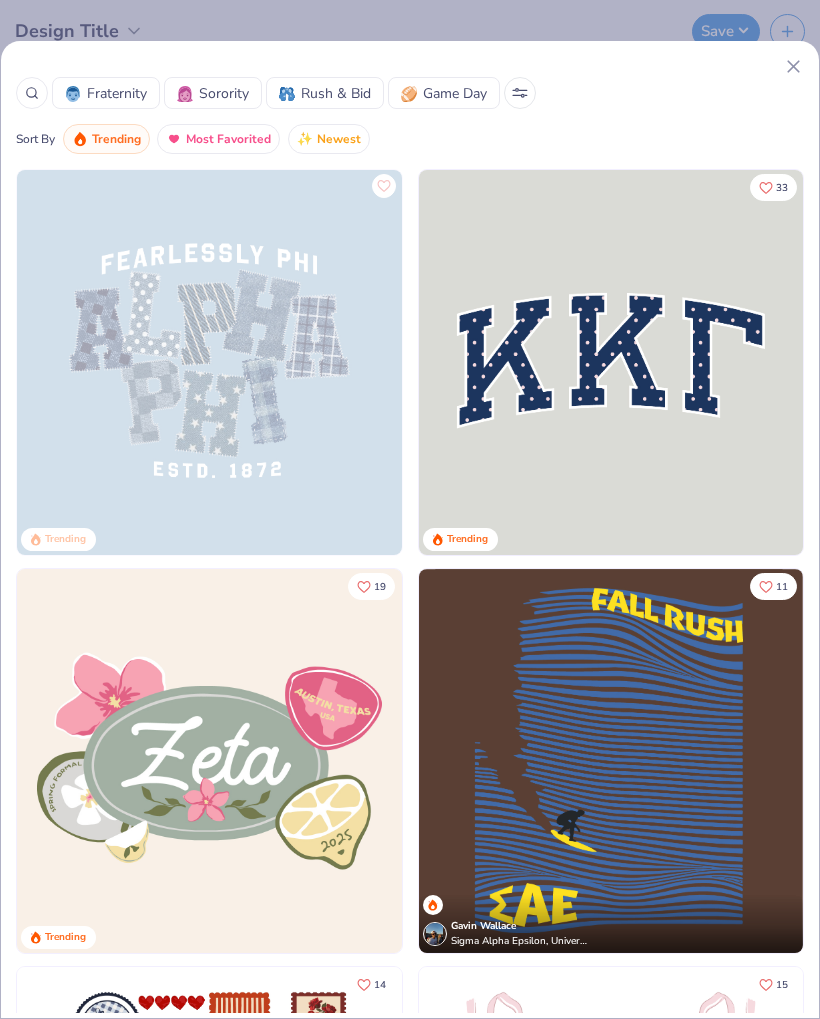 click at bounding box center (410, 66) 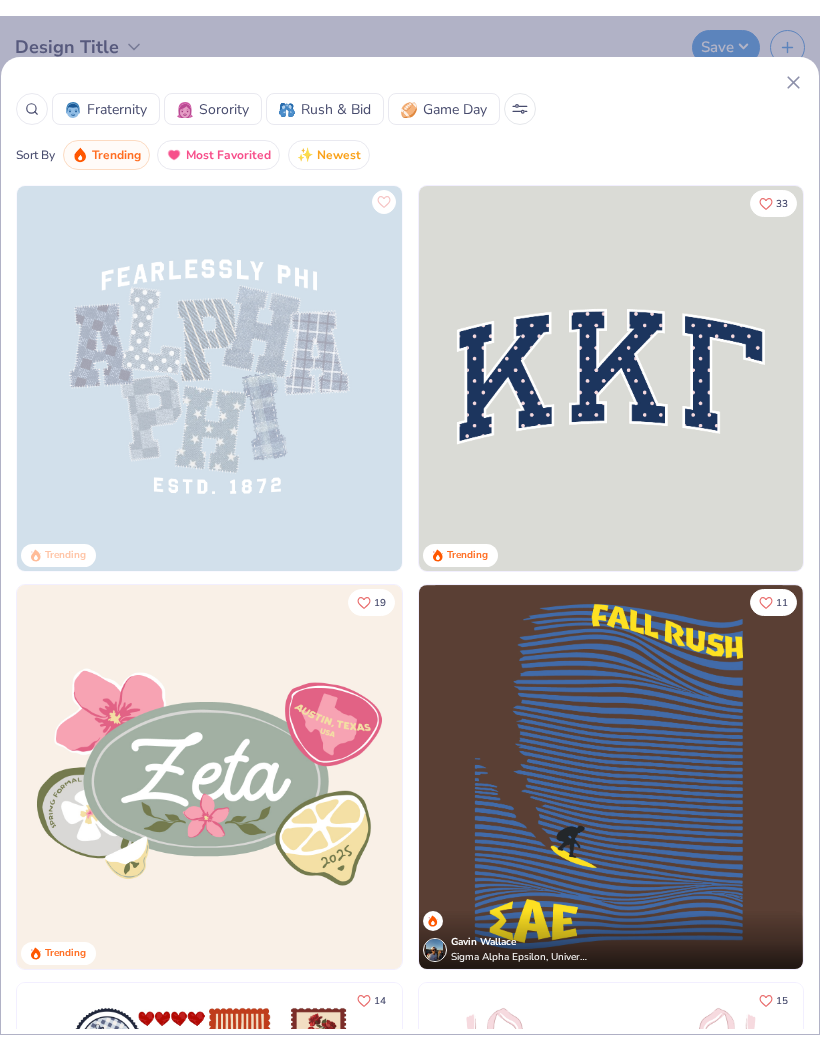 scroll, scrollTop: 0, scrollLeft: 0, axis: both 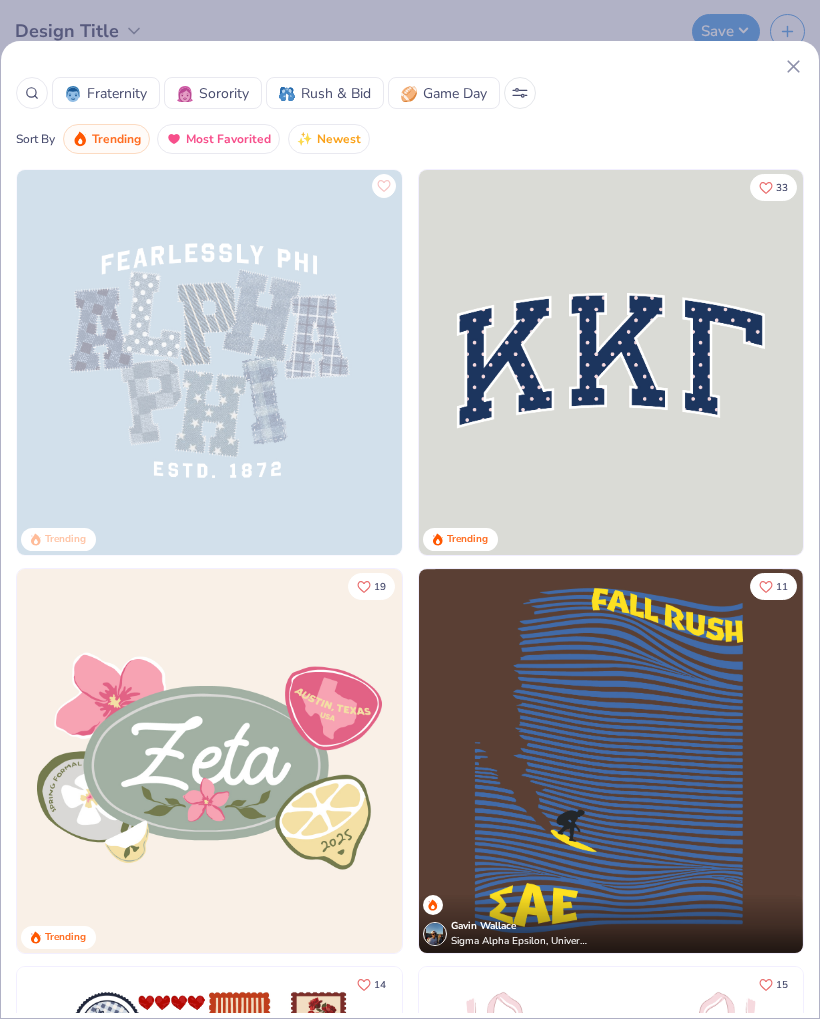click 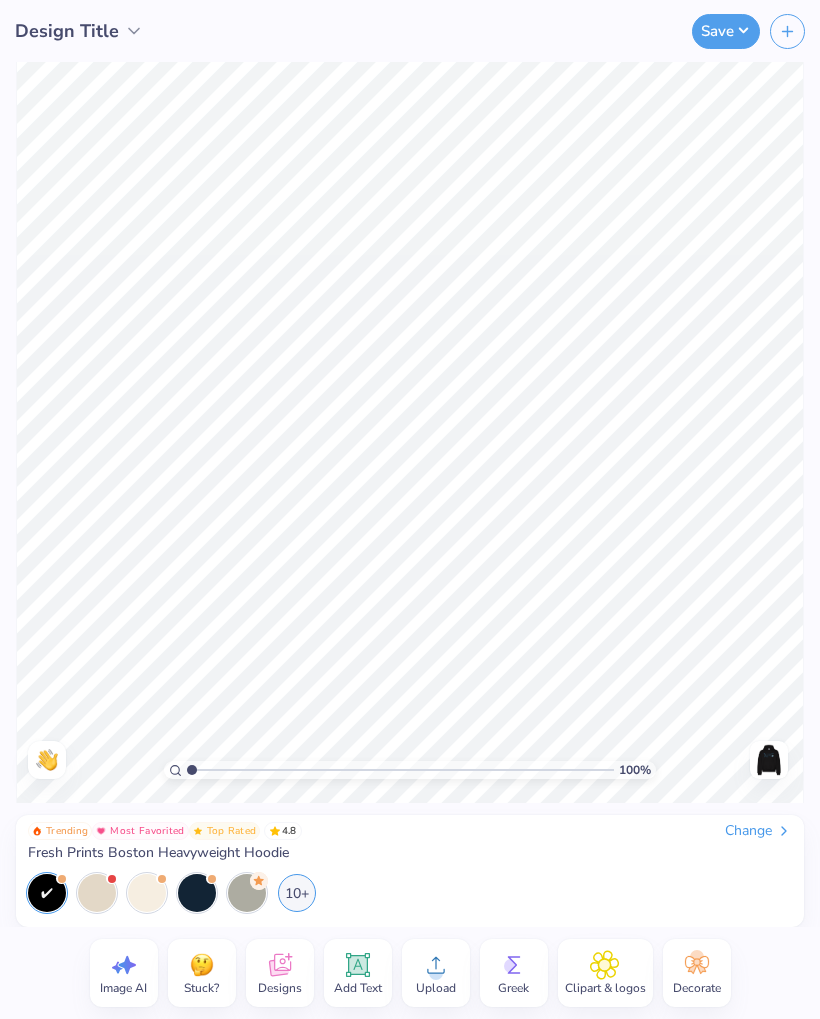 click at bounding box center [769, 760] 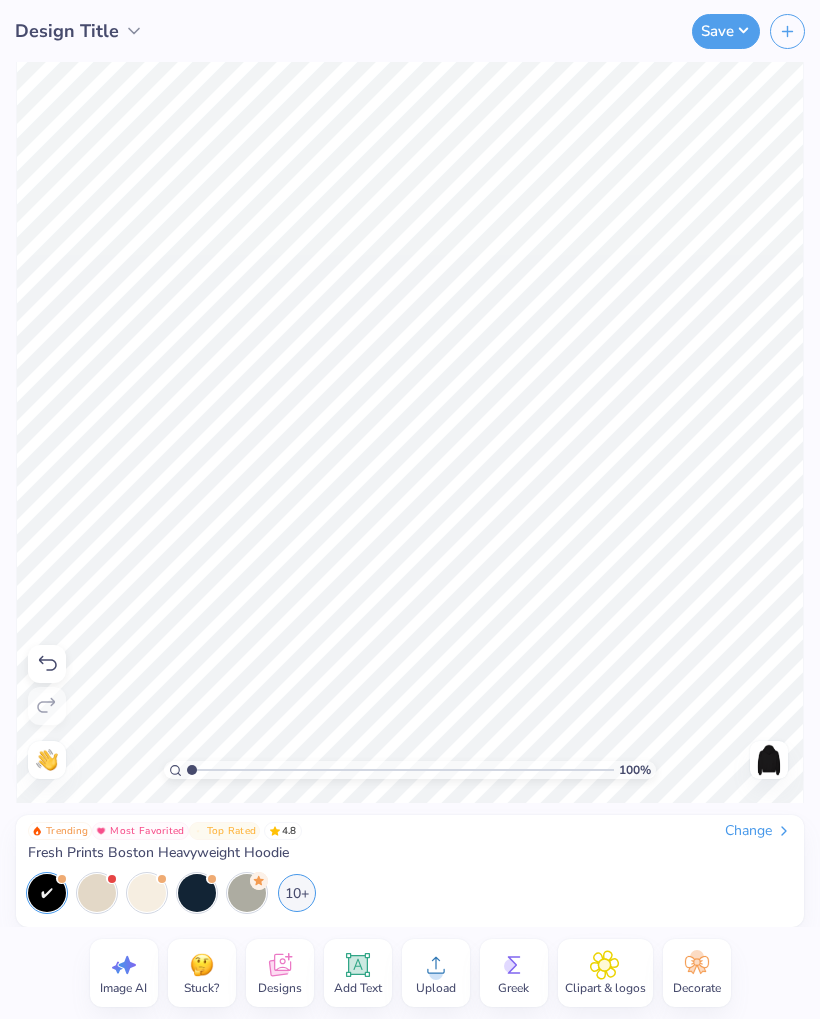 click at bounding box center (769, 760) 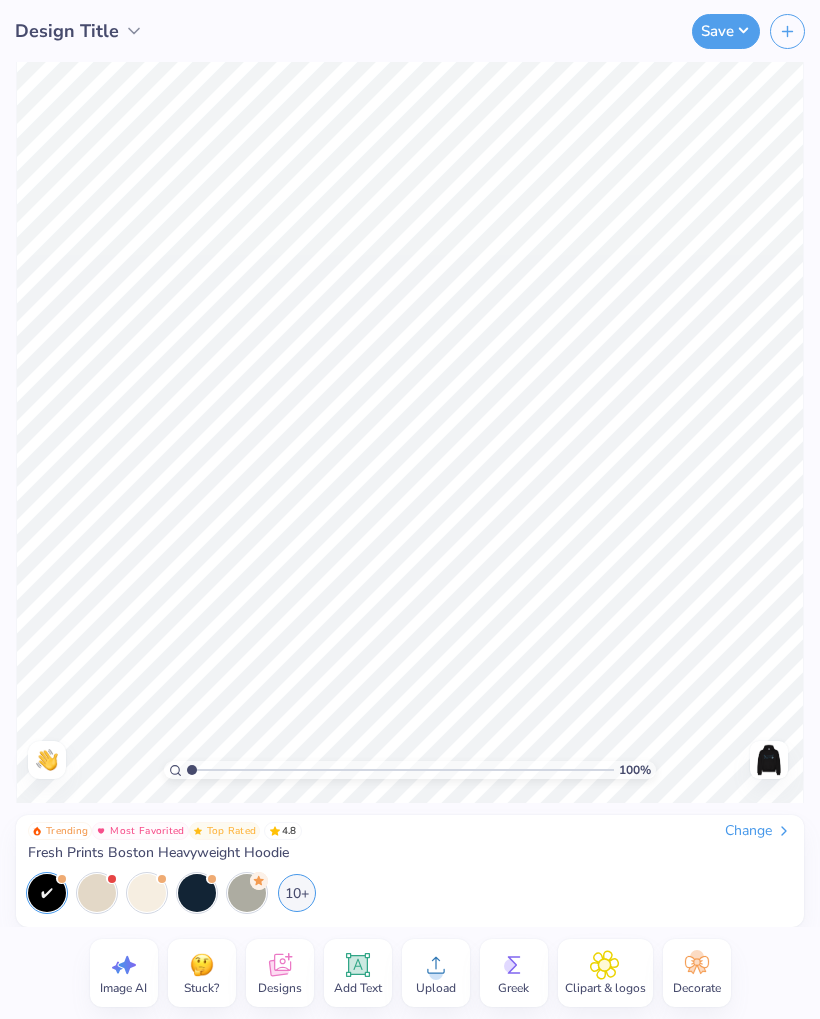 click 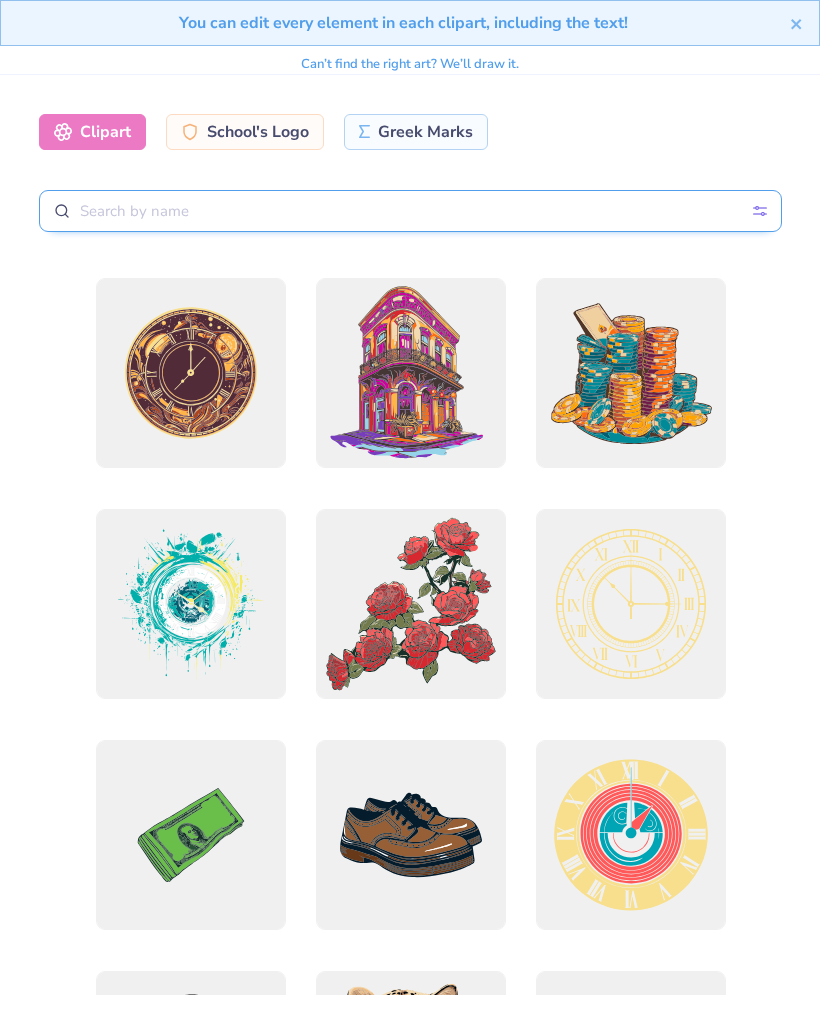click at bounding box center (410, 211) 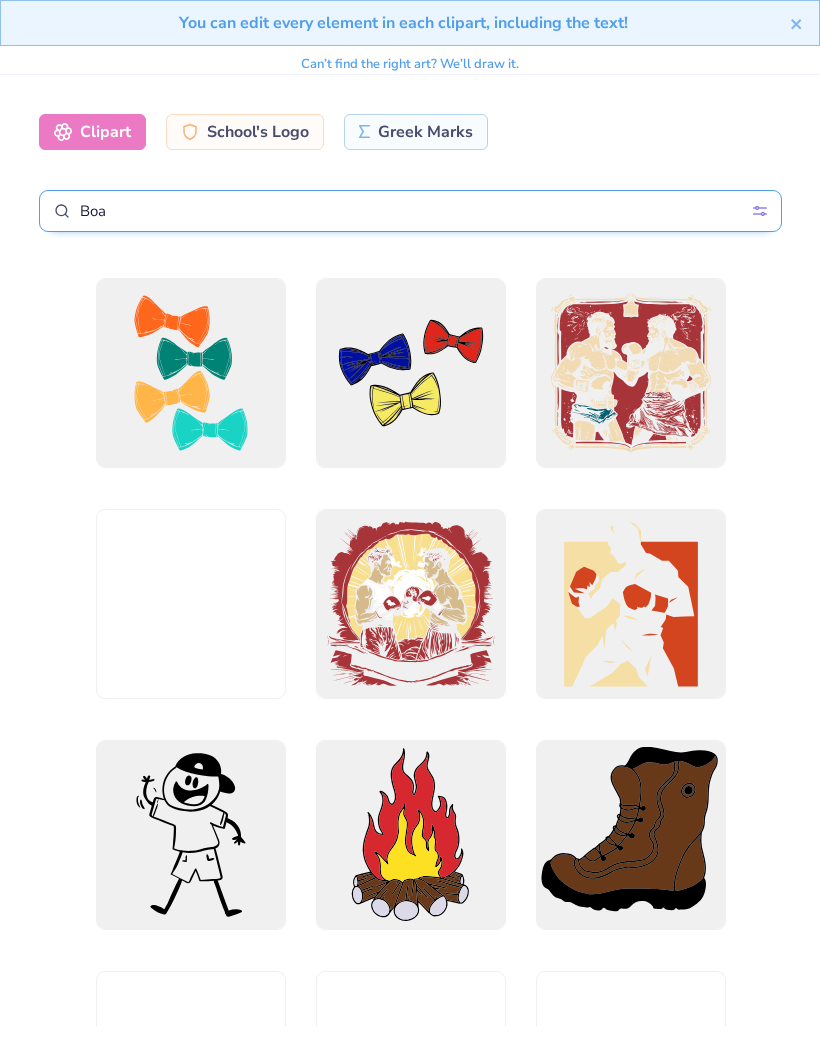 type on "Boat" 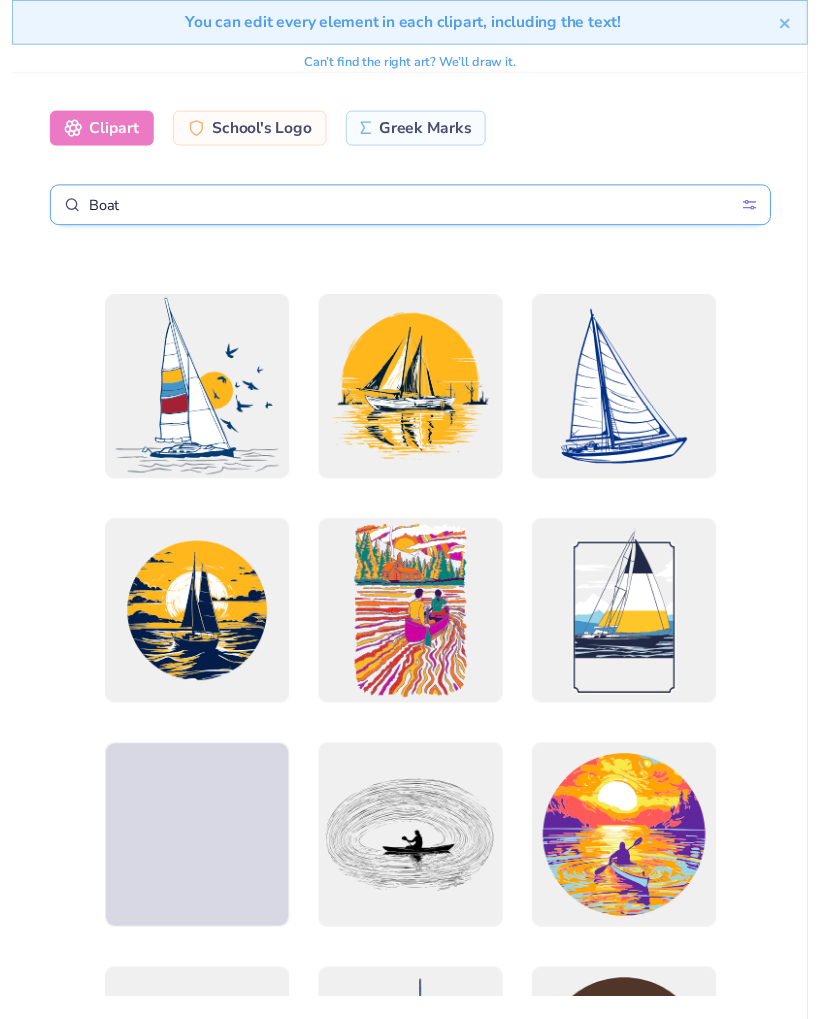 scroll, scrollTop: 1108, scrollLeft: 0, axis: vertical 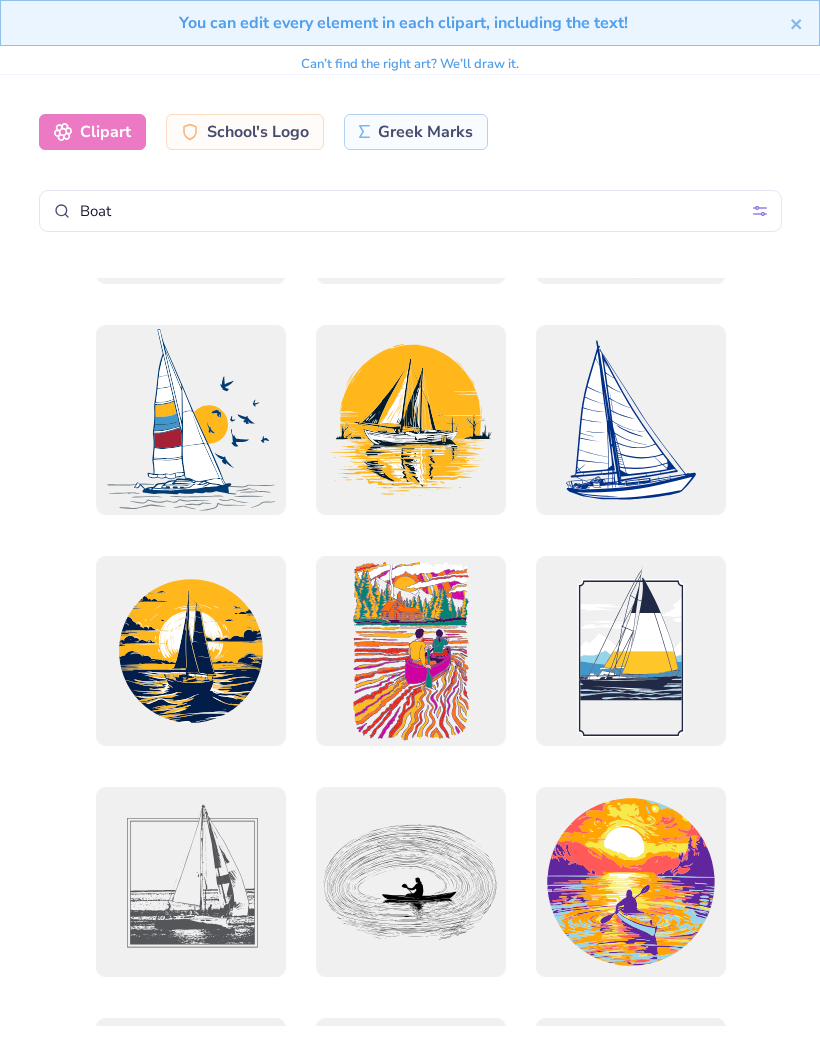 click at bounding box center [630, 420] 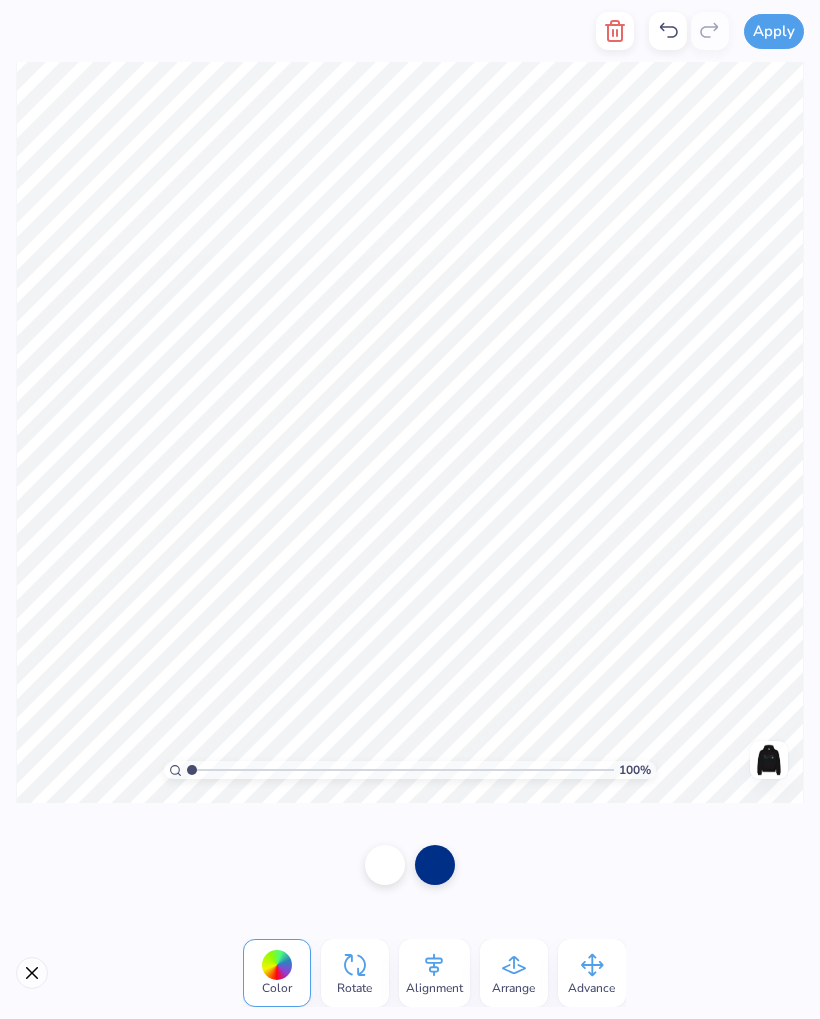 click at bounding box center (32, 973) 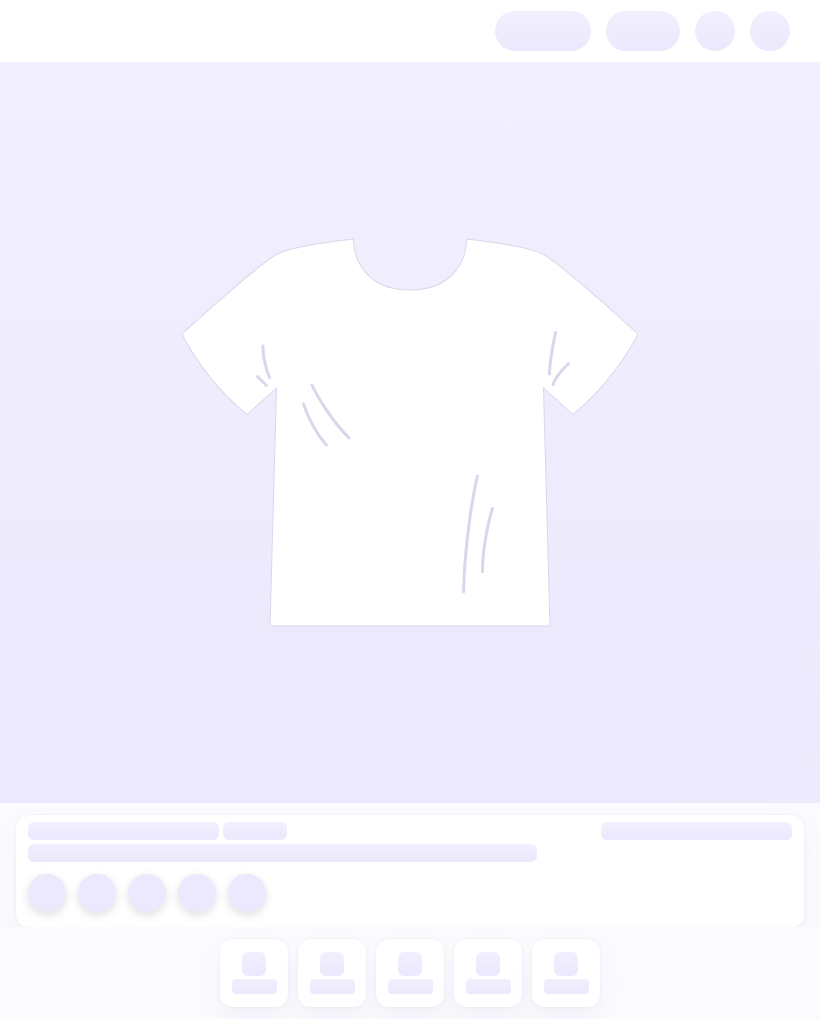 scroll, scrollTop: 0, scrollLeft: 0, axis: both 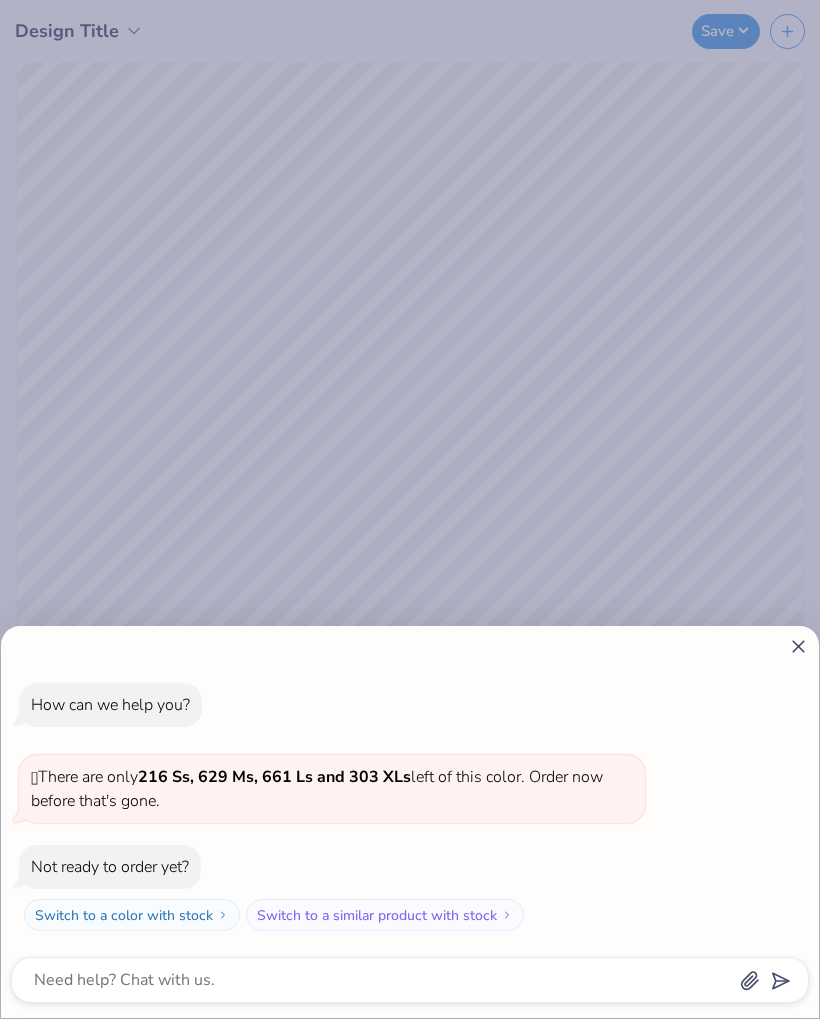 click 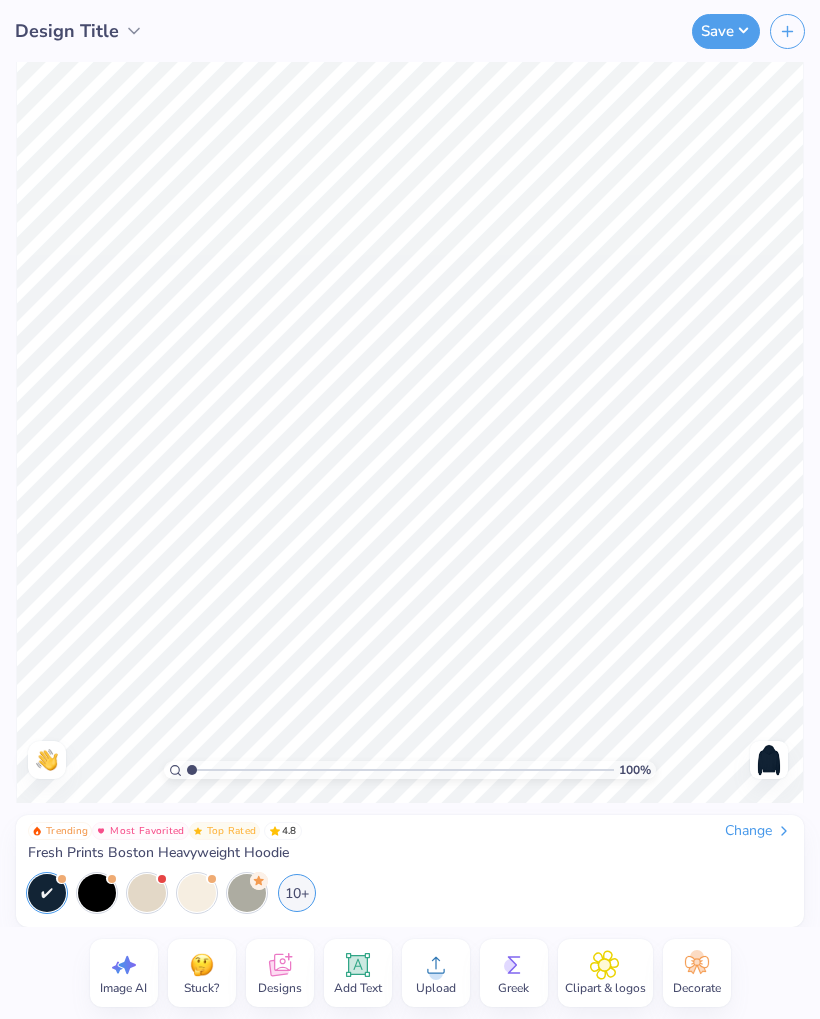 click 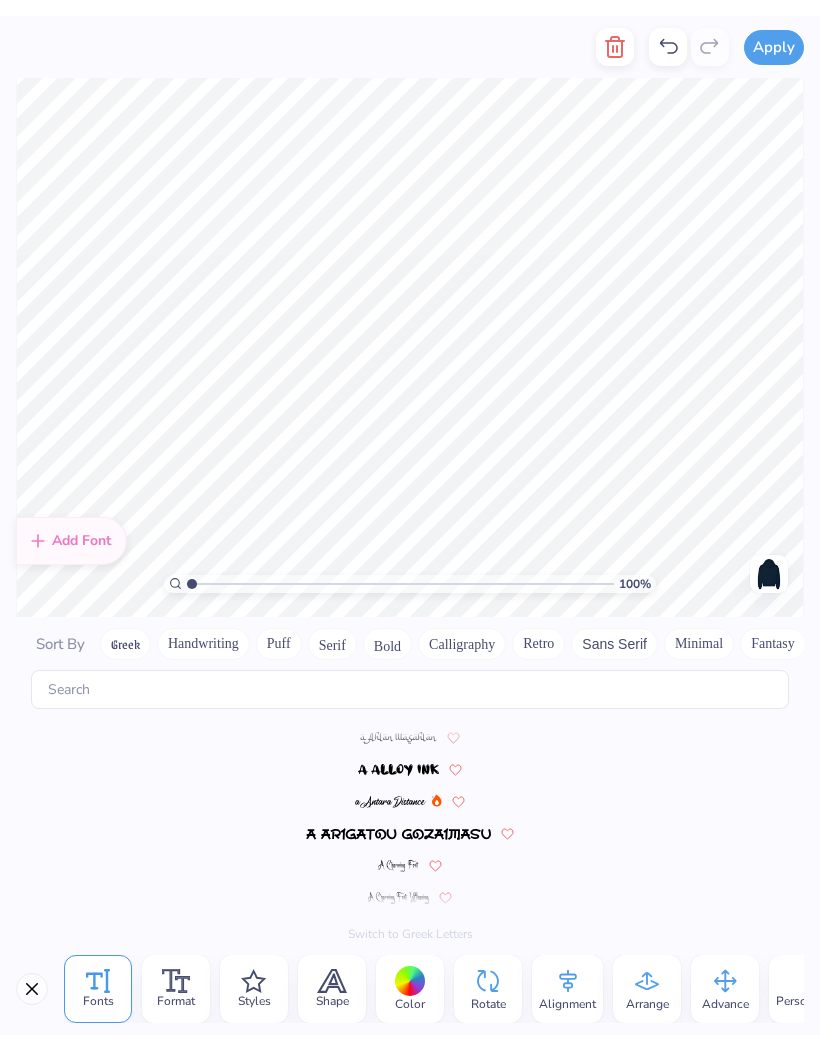 scroll, scrollTop: 8720, scrollLeft: 0, axis: vertical 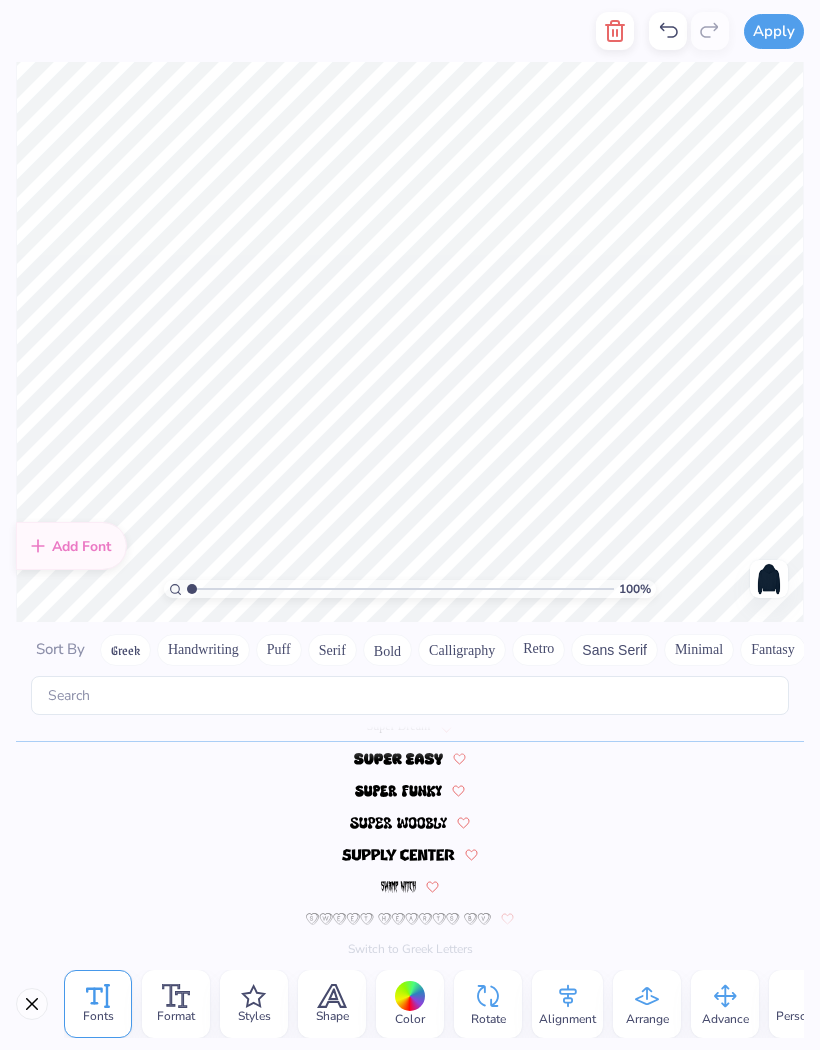 type on "T" 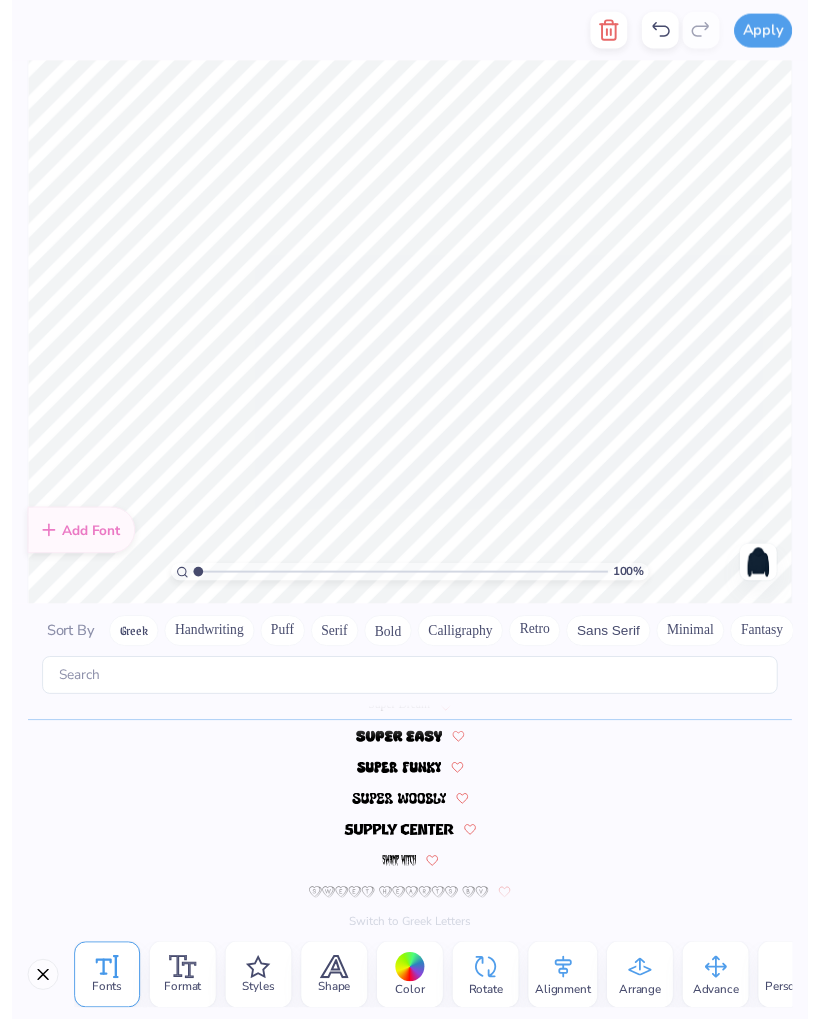 scroll, scrollTop: 3, scrollLeft: 1, axis: both 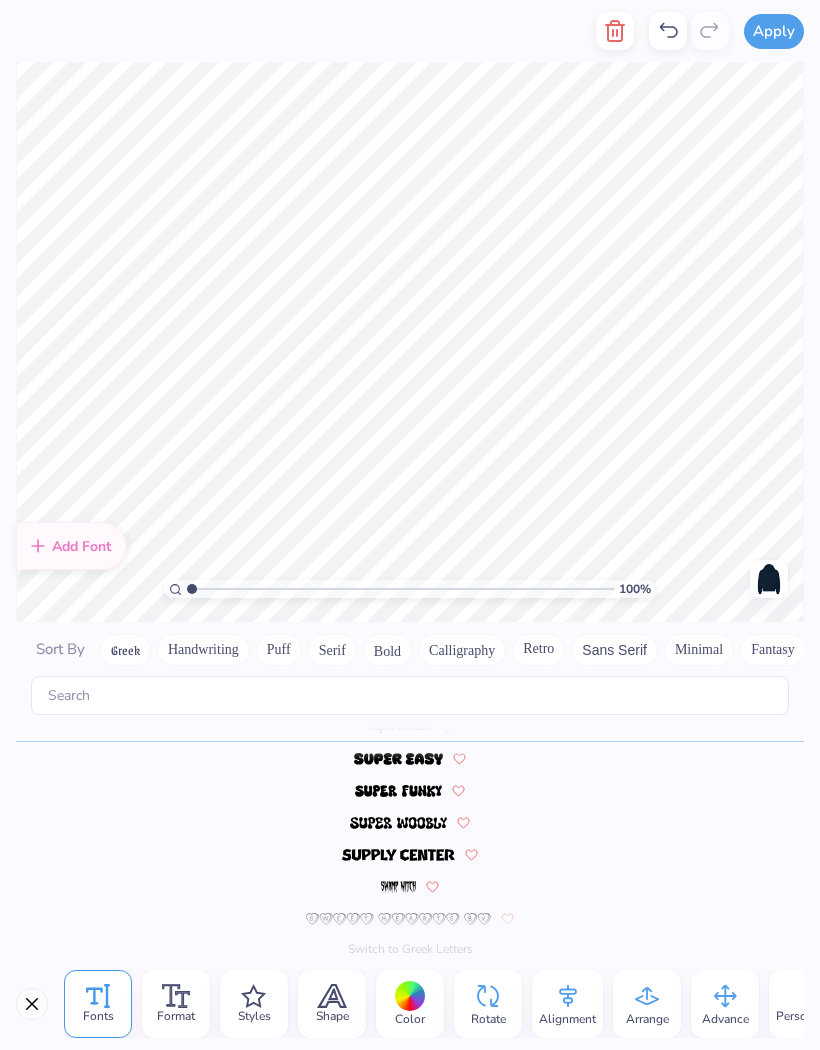 type on "Alpha
XI
DELTA" 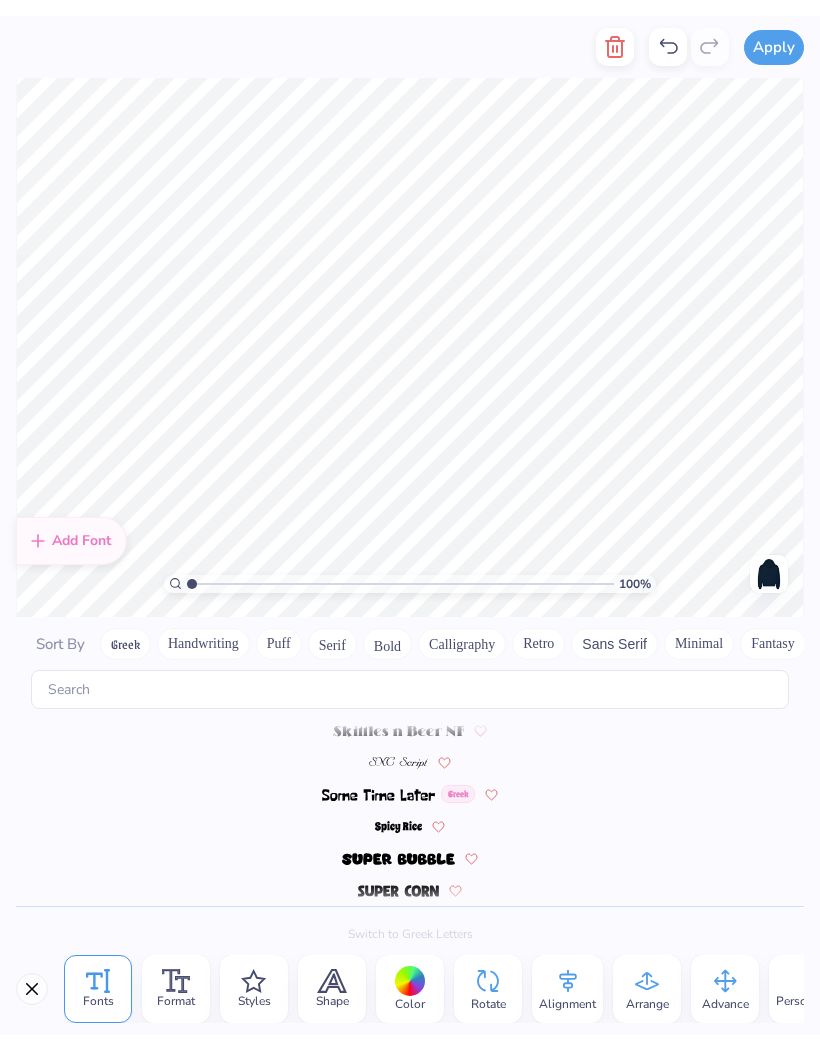 scroll, scrollTop: 8720, scrollLeft: 0, axis: vertical 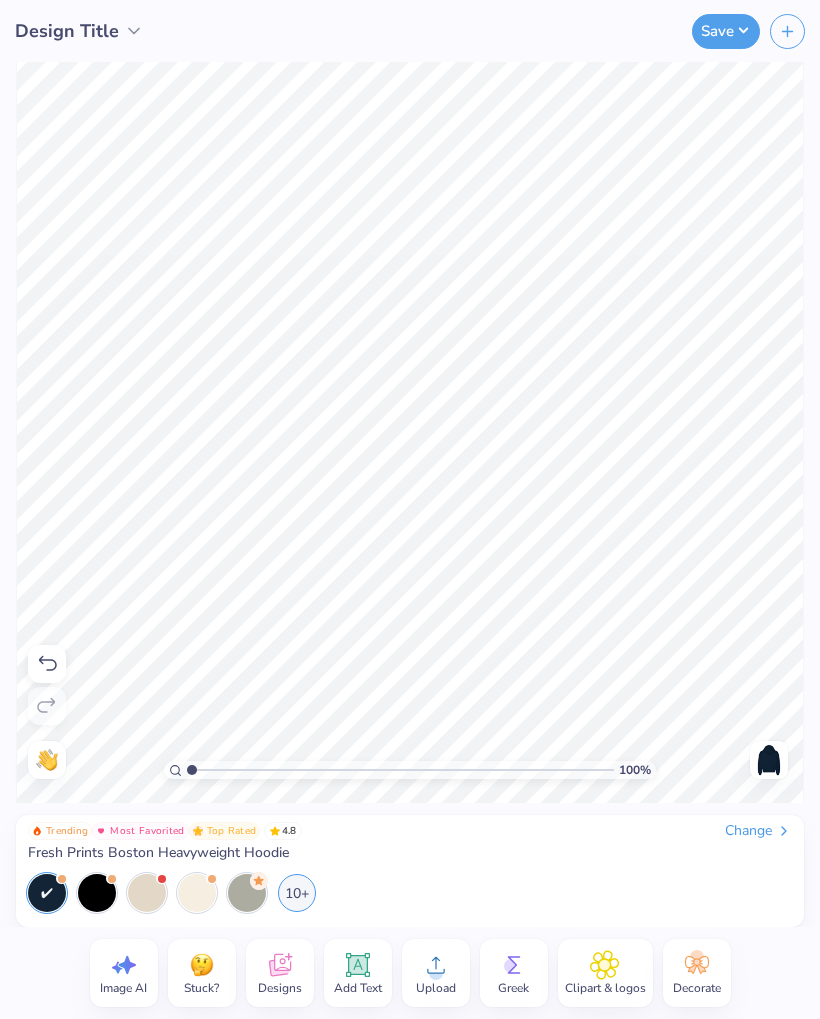 click 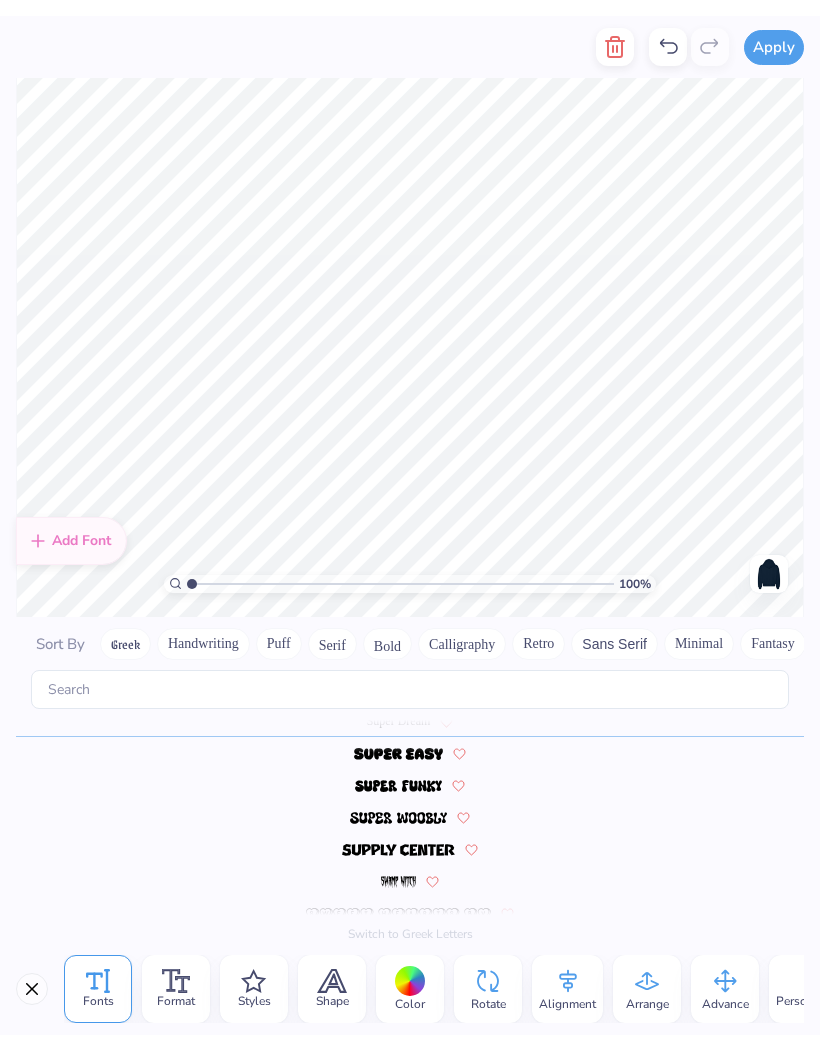 scroll, scrollTop: 8720, scrollLeft: 0, axis: vertical 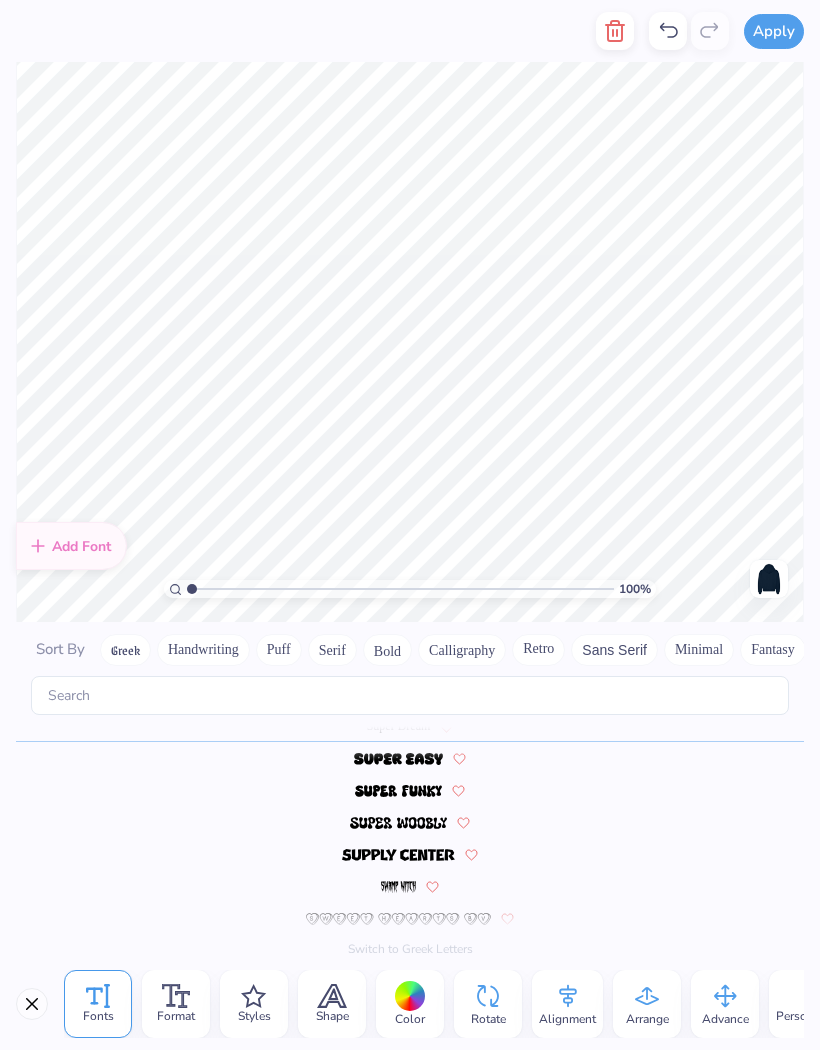 type on "T" 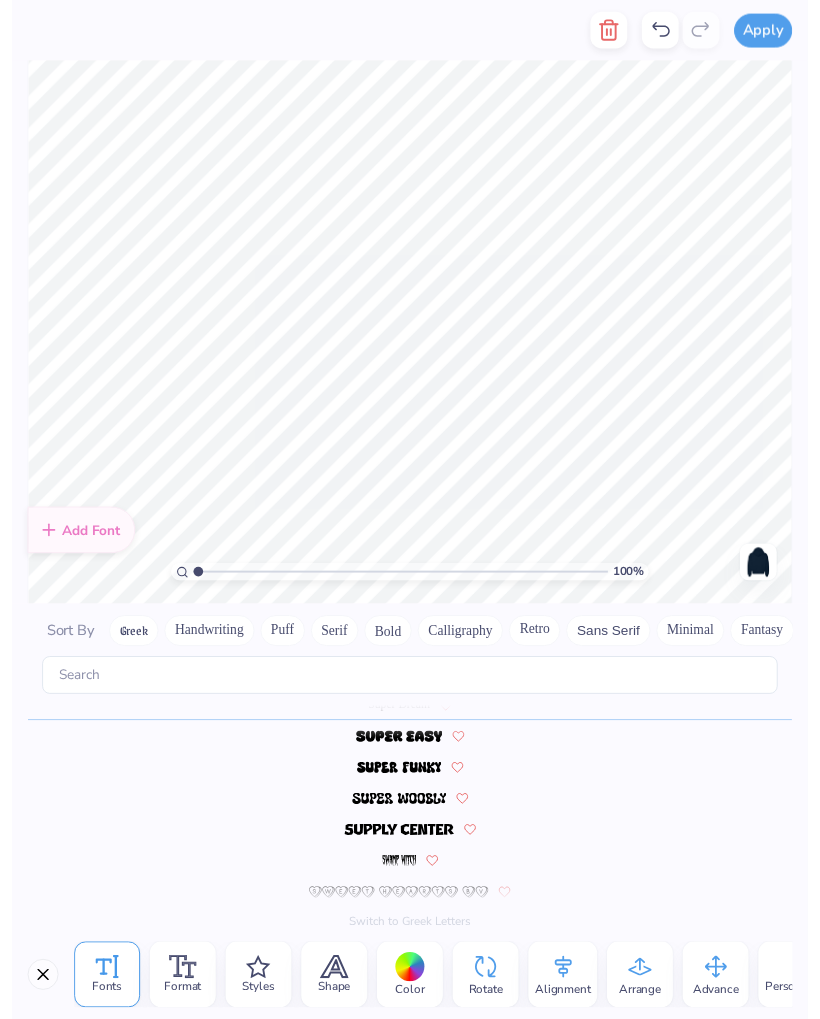 scroll, scrollTop: 1, scrollLeft: 8, axis: both 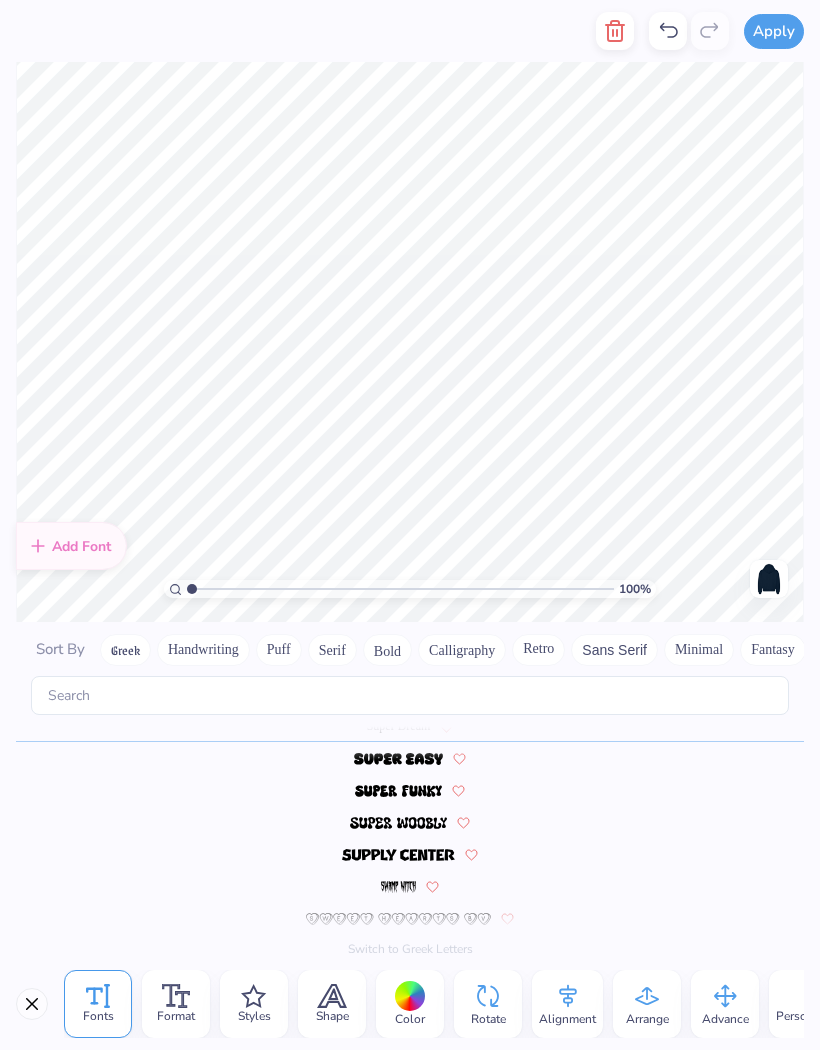 type on "realize your potential" 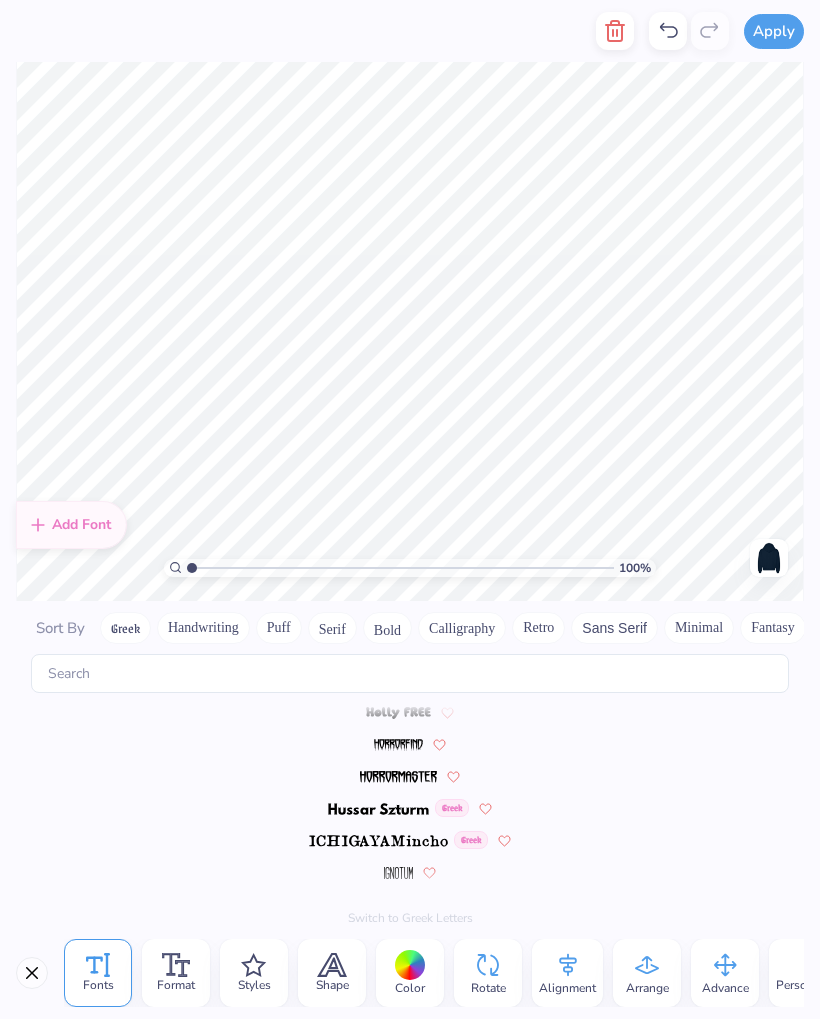 scroll, scrollTop: 8720, scrollLeft: 0, axis: vertical 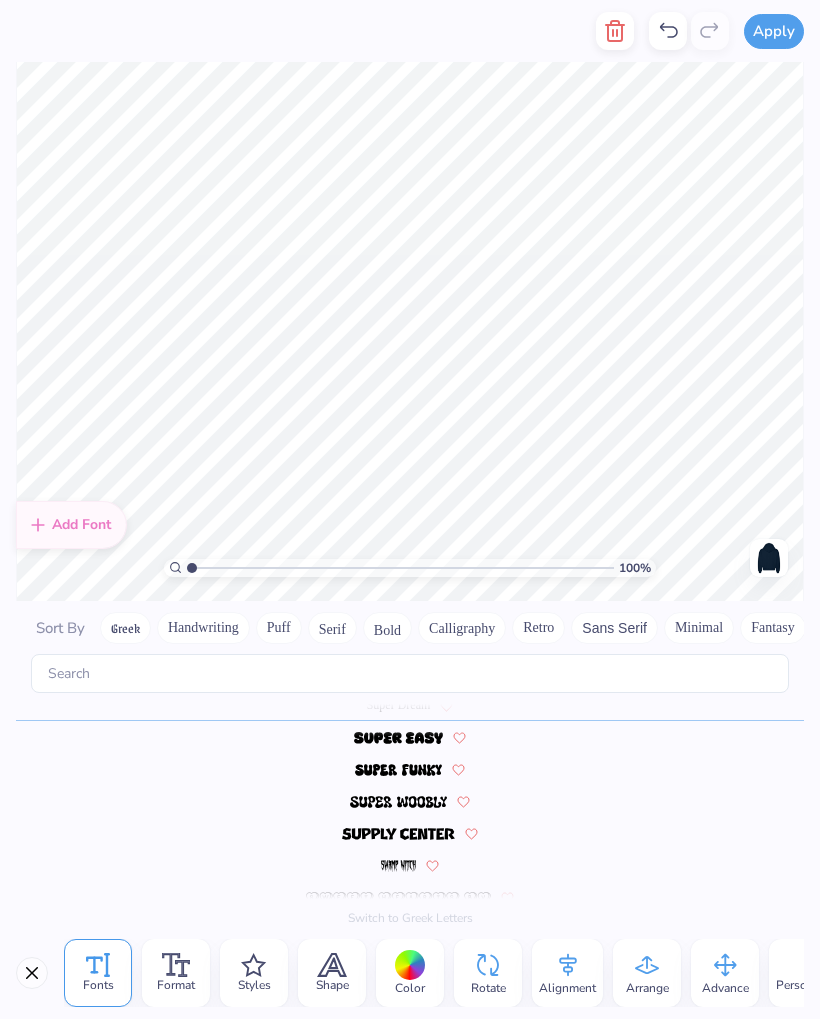 click on "Handwriting" at bounding box center (203, 628) 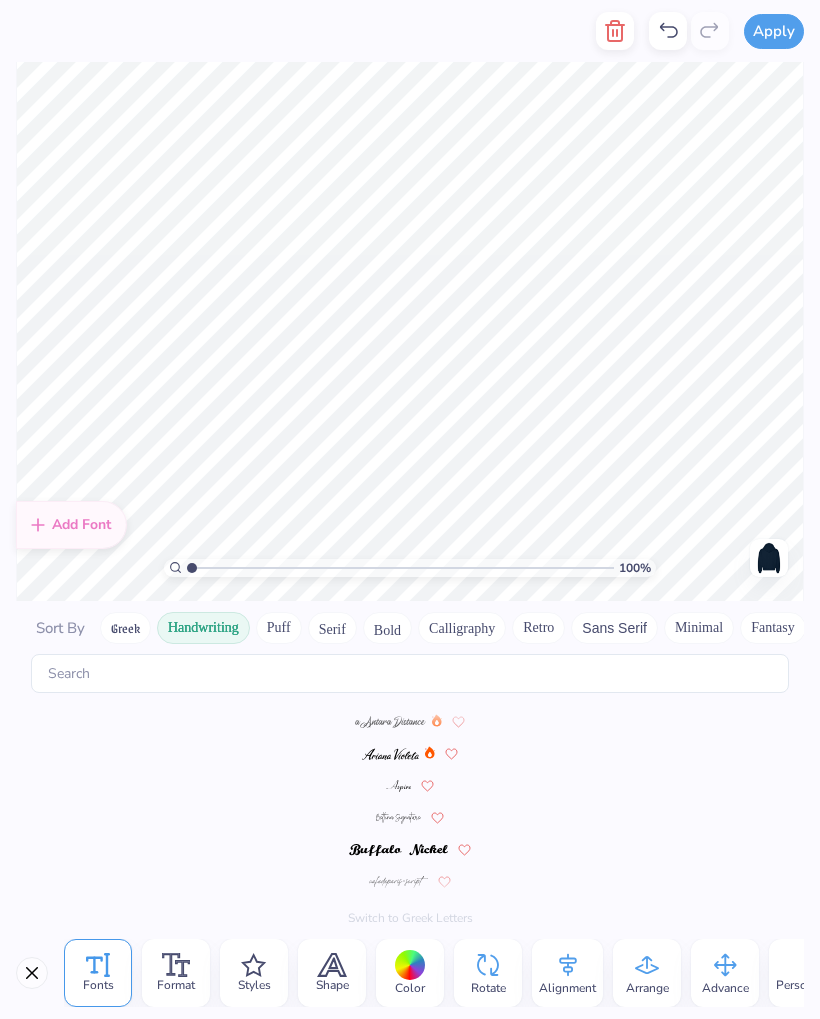 scroll, scrollTop: 0, scrollLeft: 0, axis: both 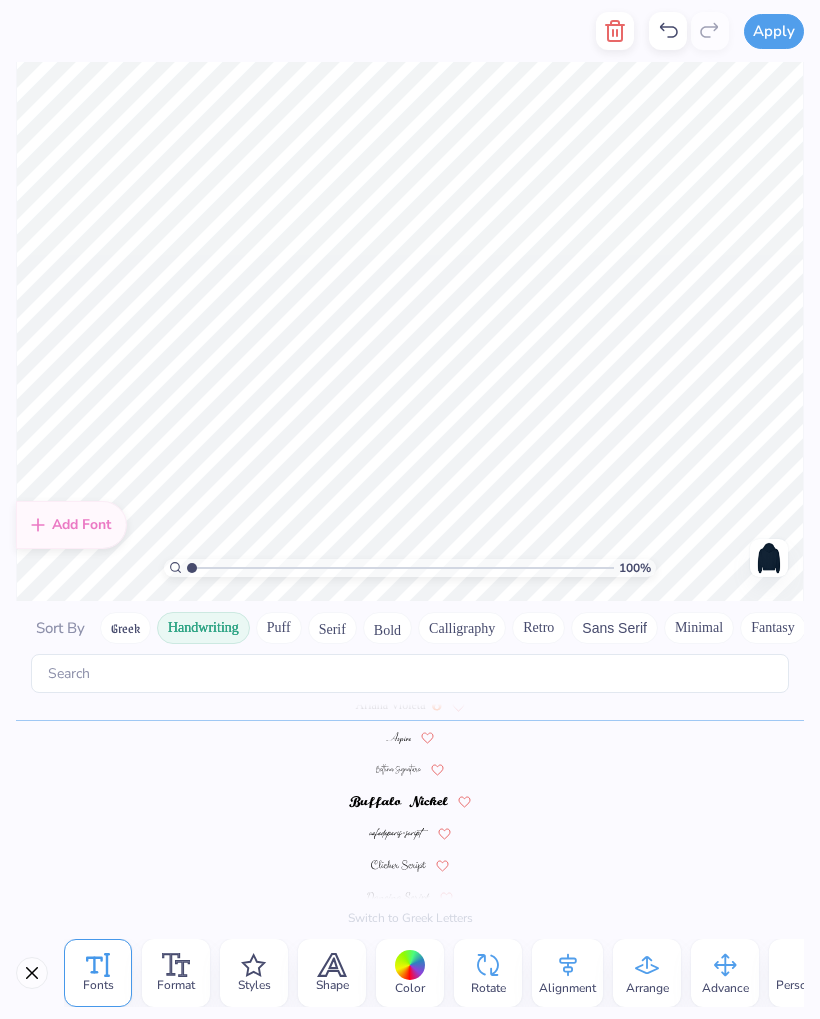 click on "Styles" at bounding box center (254, 973) 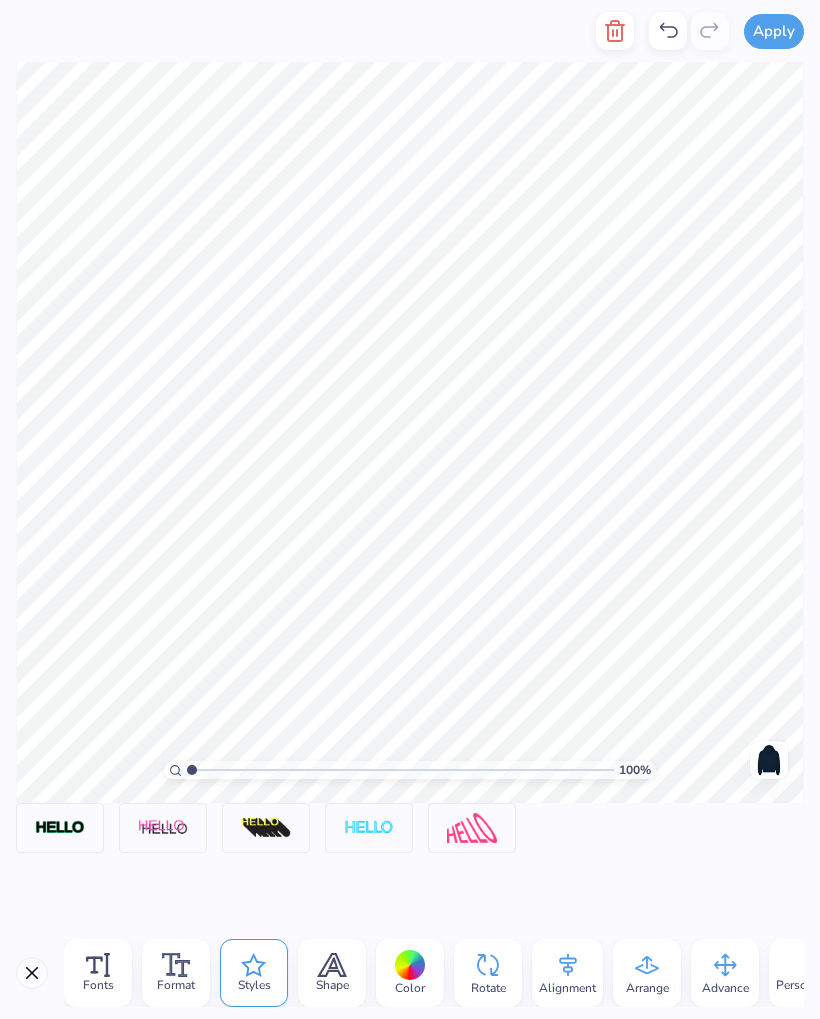 click on "Shape" at bounding box center [332, 973] 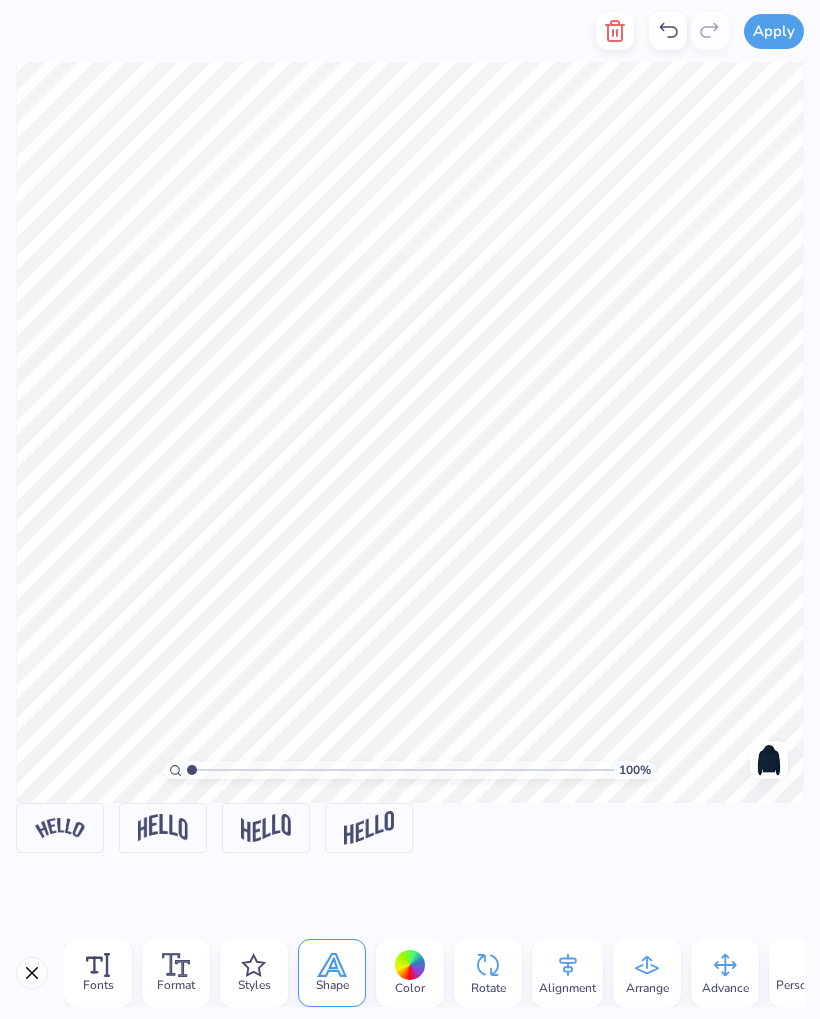 click at bounding box center (163, 827) 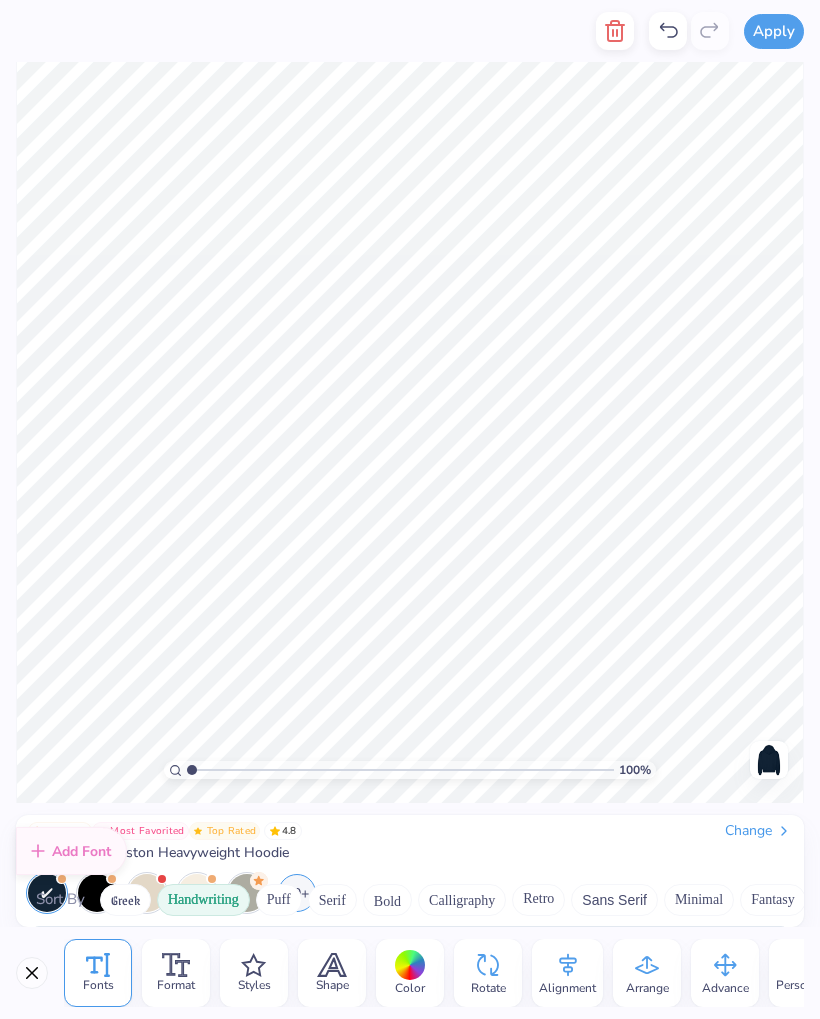 scroll, scrollTop: 0, scrollLeft: 0, axis: both 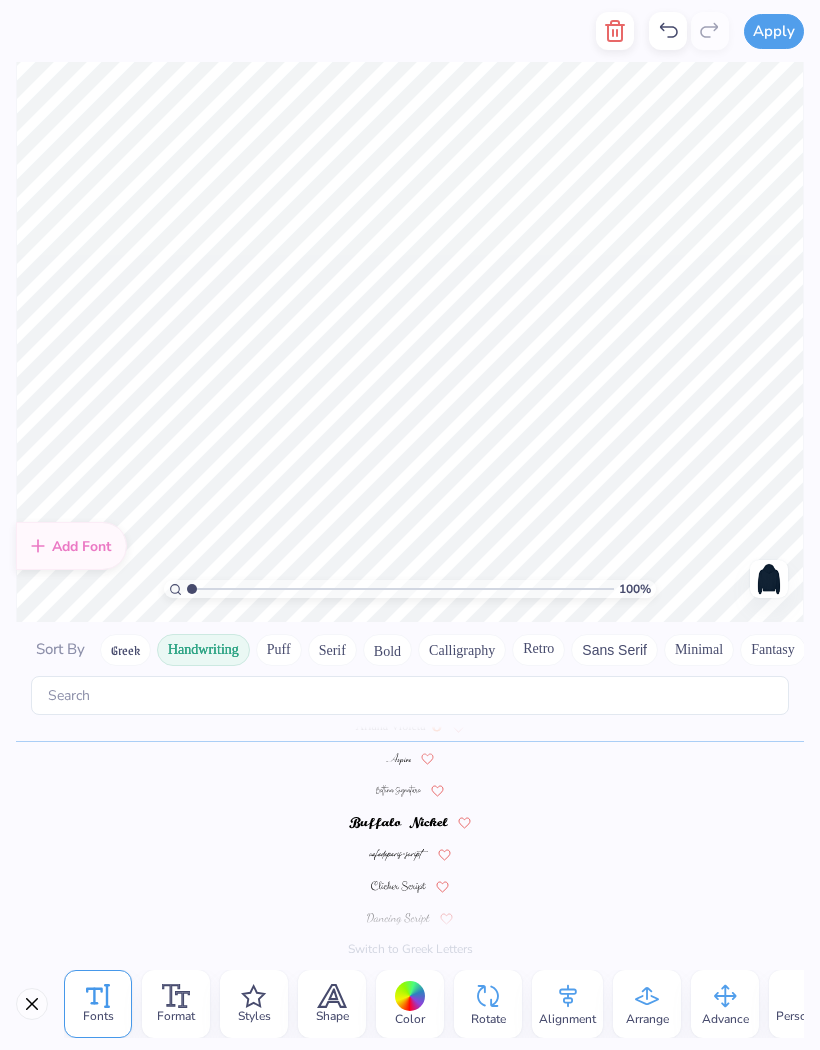type on "r" 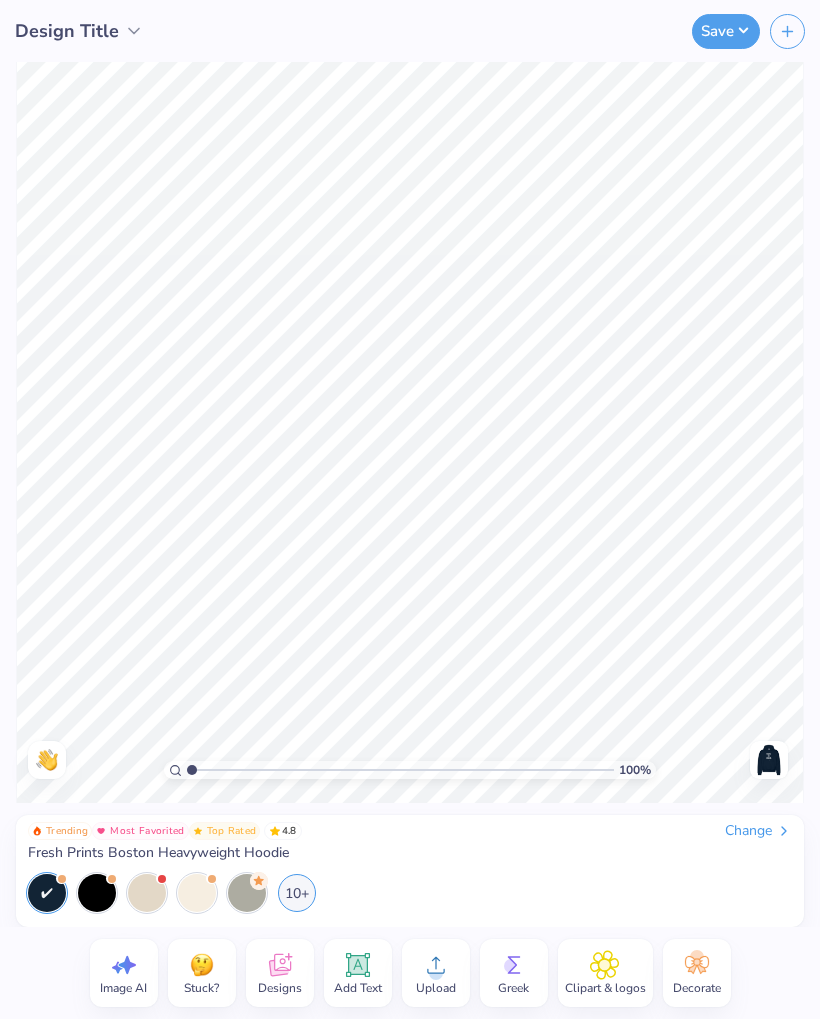 click on "Add Text" at bounding box center [358, 973] 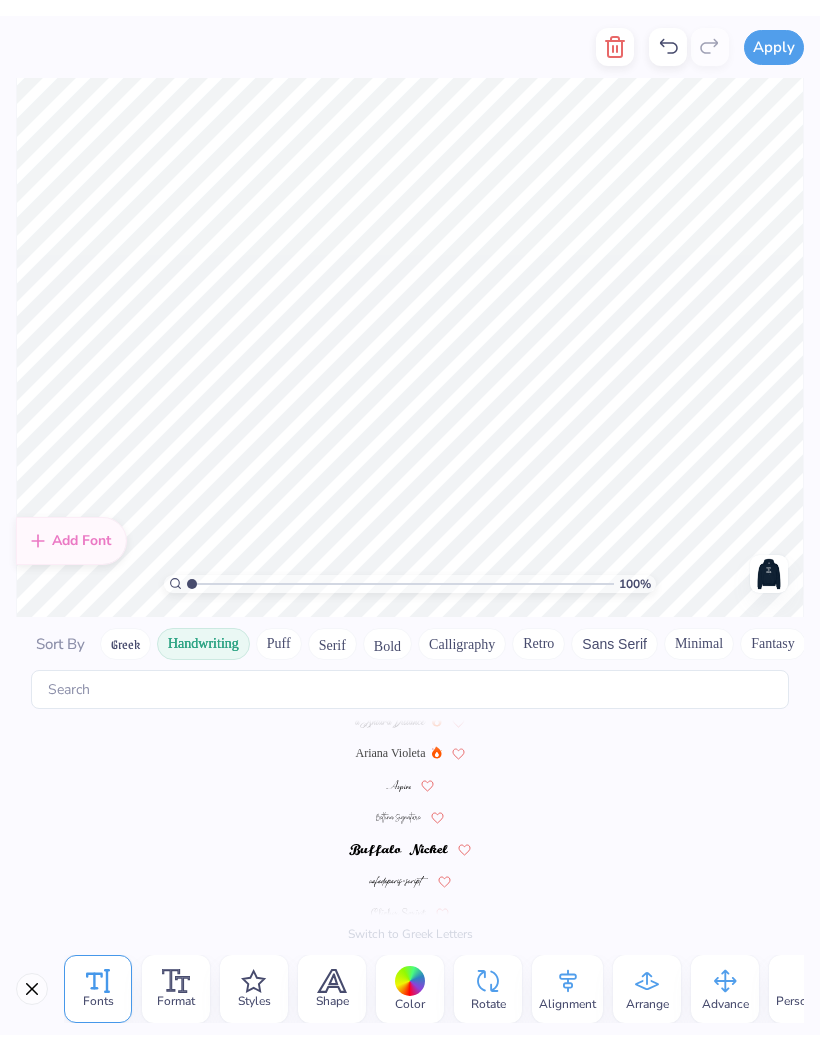 scroll, scrollTop: 0, scrollLeft: 0, axis: both 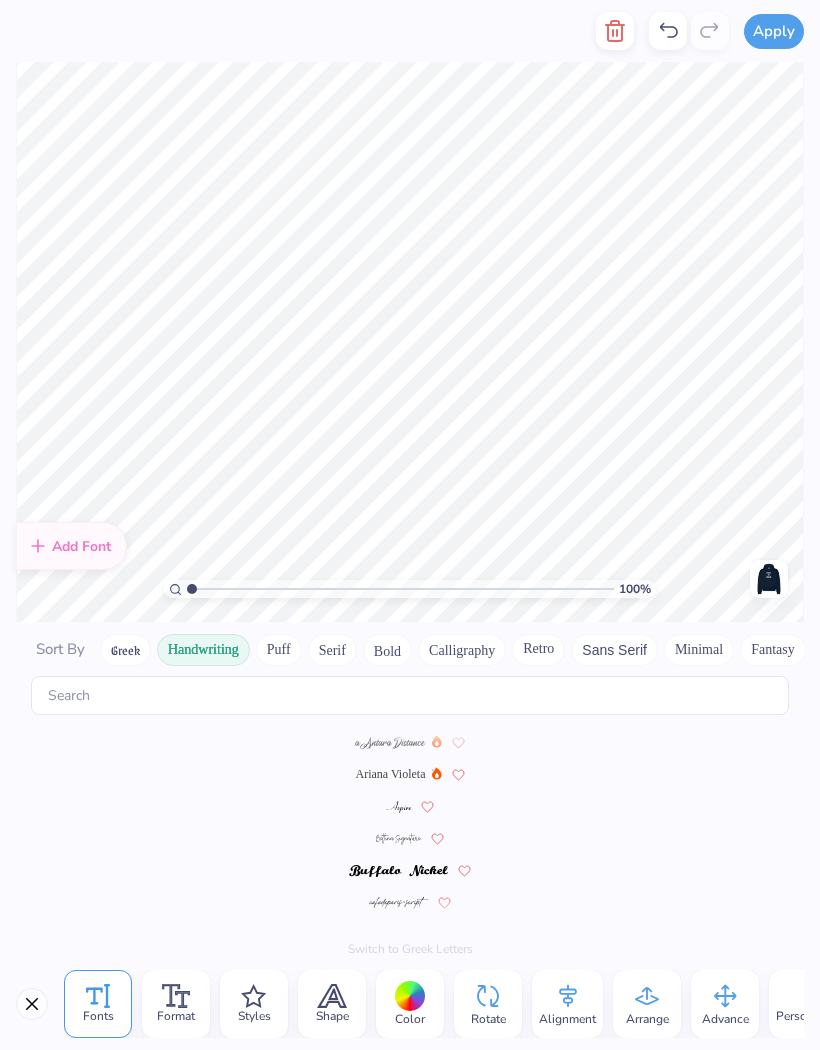 type on "T" 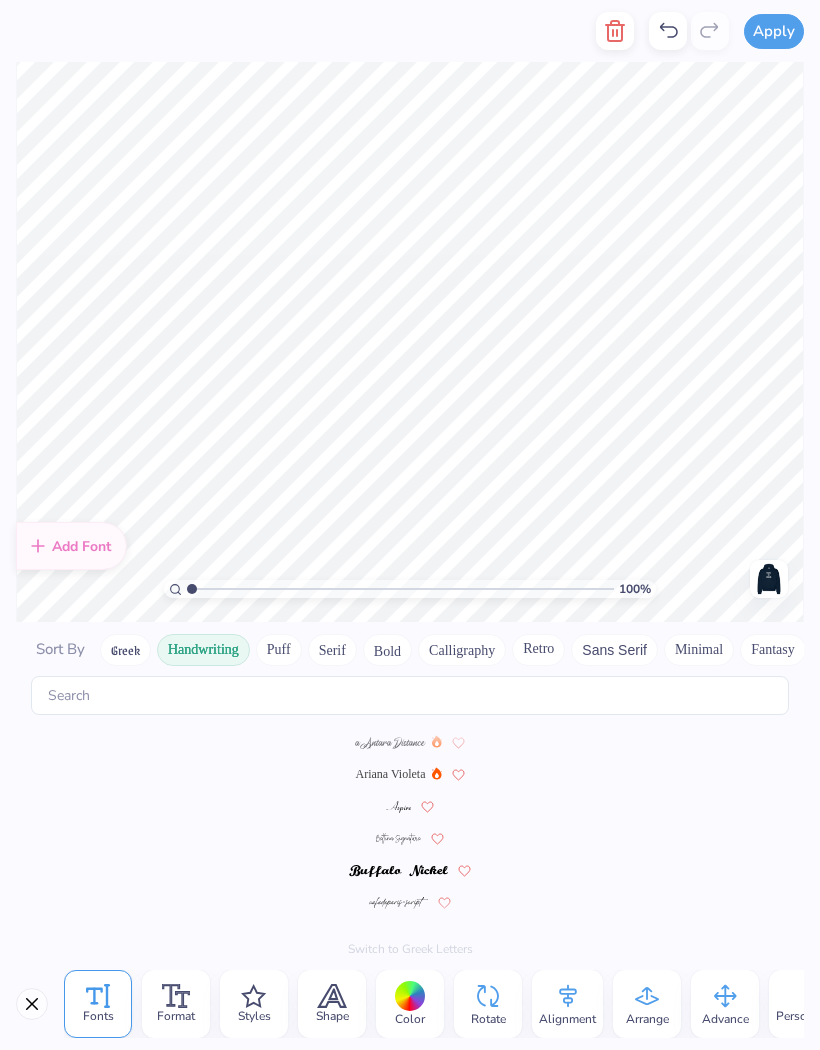scroll, scrollTop: 1, scrollLeft: 0, axis: vertical 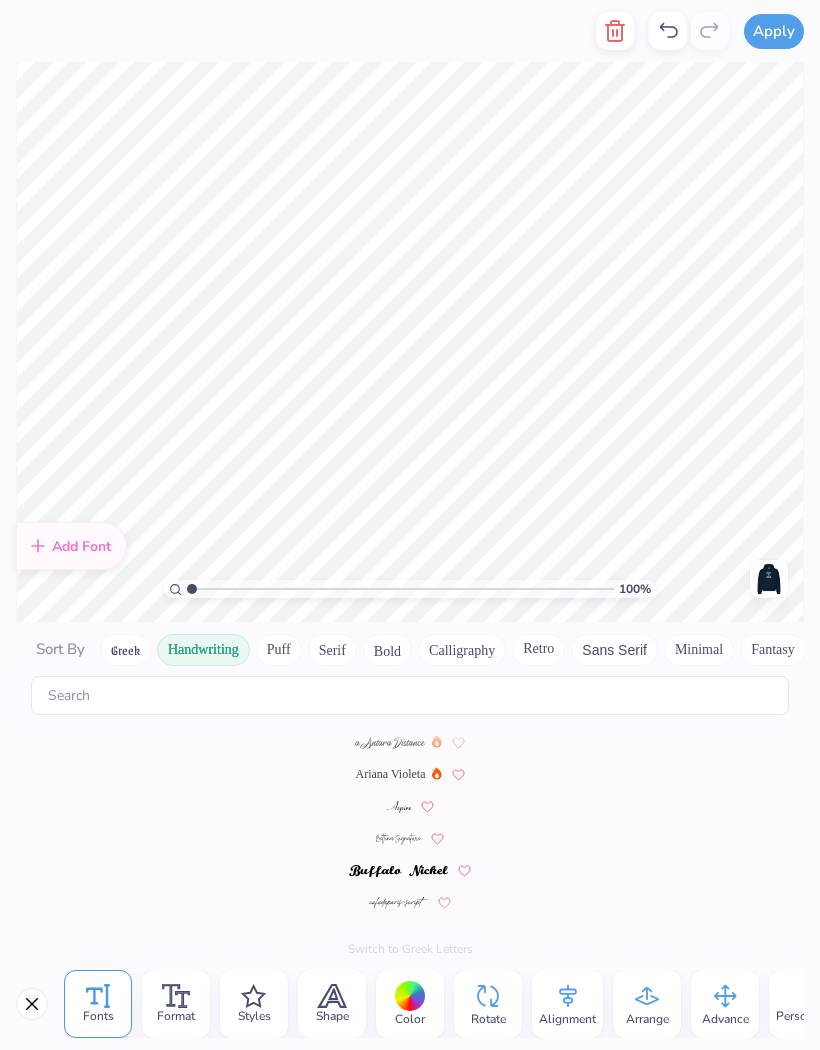 type on "Realize Your Potemtisl" 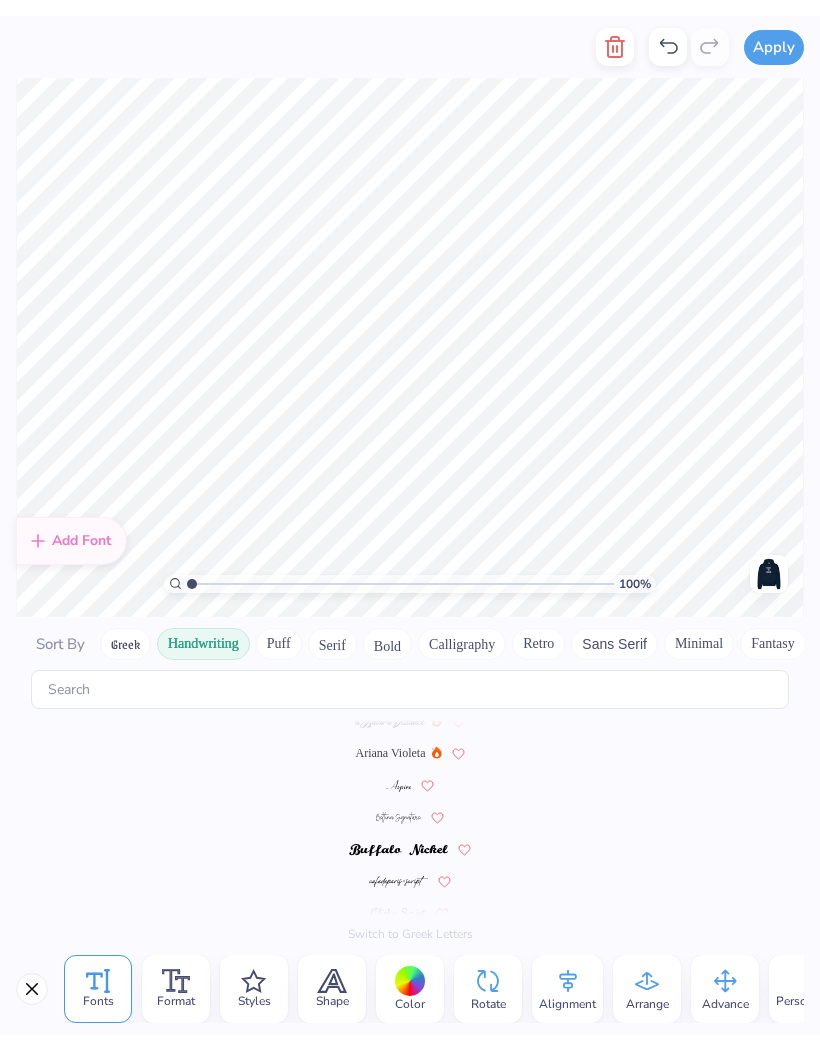 scroll, scrollTop: 0, scrollLeft: 0, axis: both 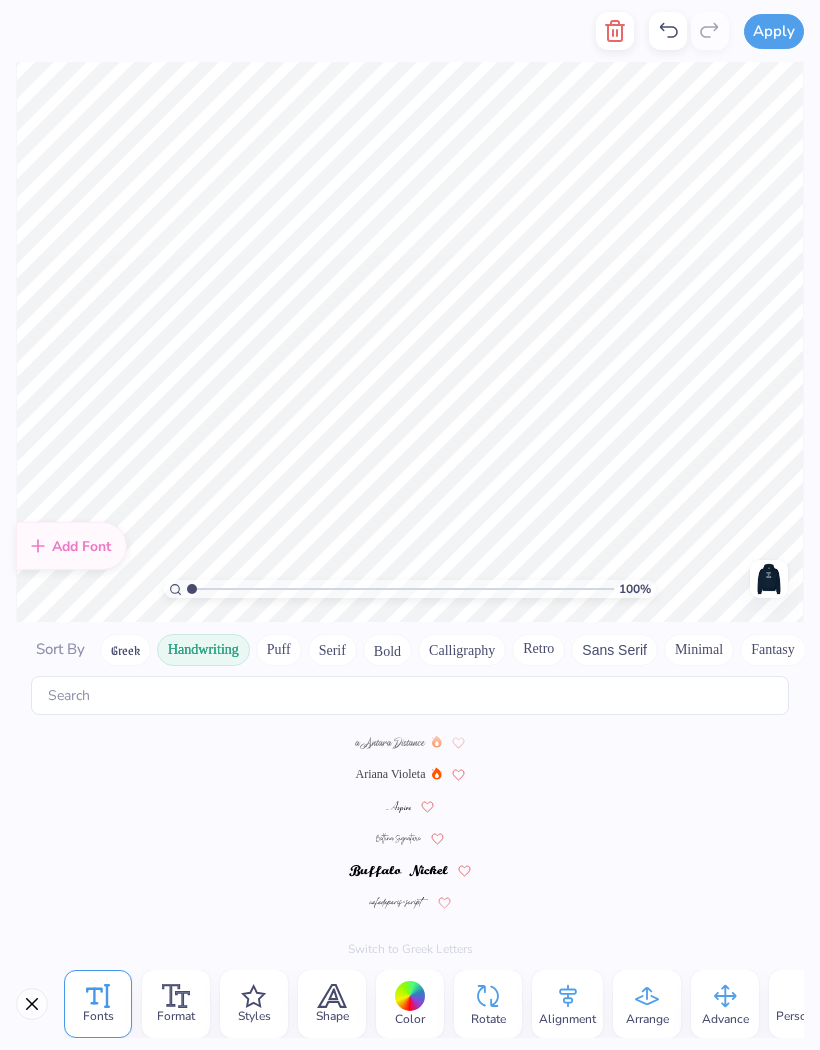type on "Realize Your Potisl" 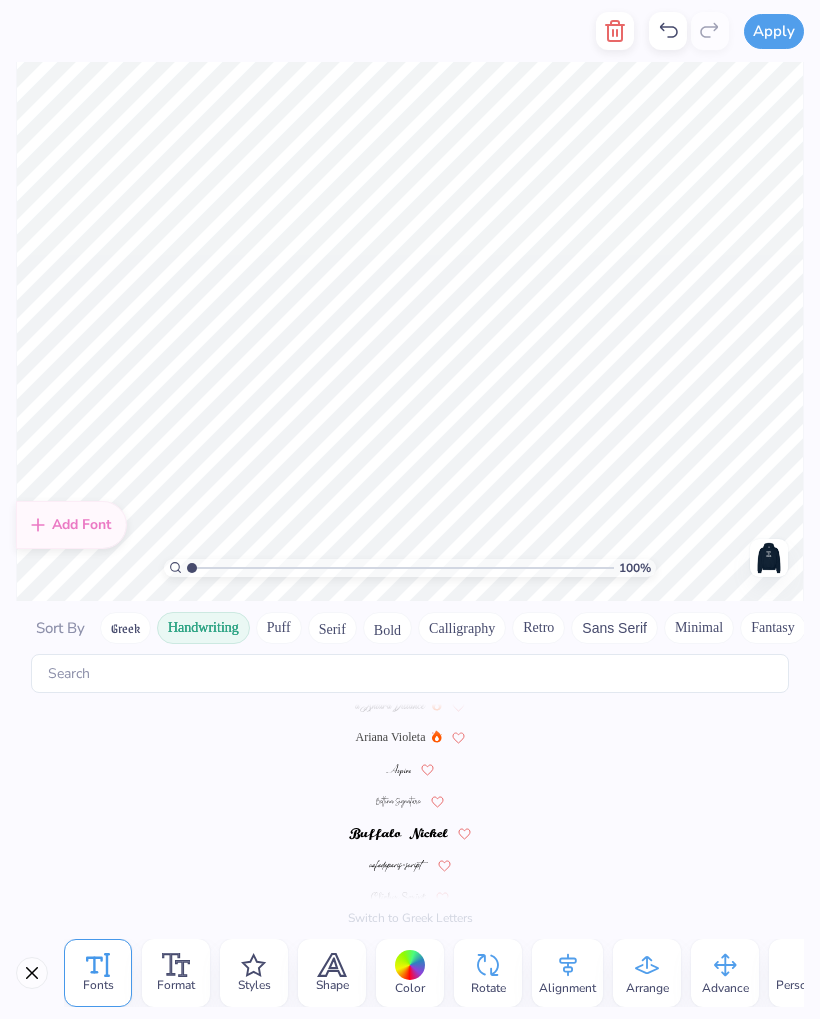 scroll, scrollTop: 0, scrollLeft: 0, axis: both 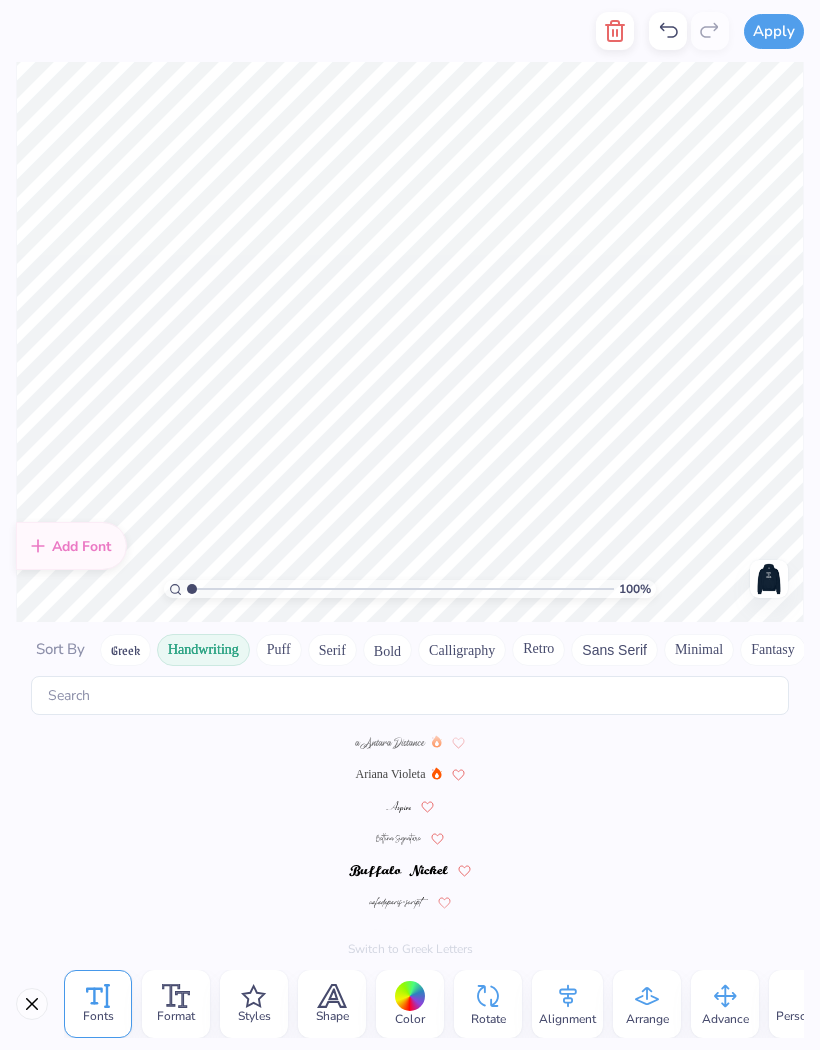 type on "Realize Your Potential" 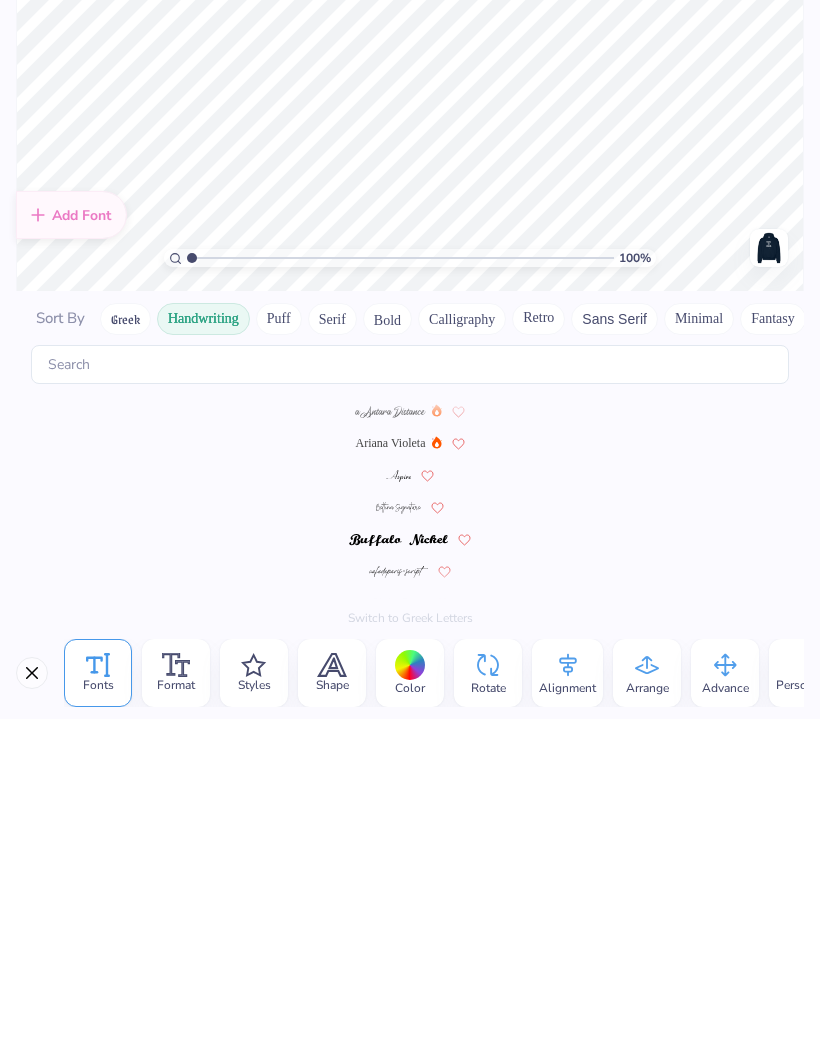 click on "Shape" at bounding box center [332, 1004] 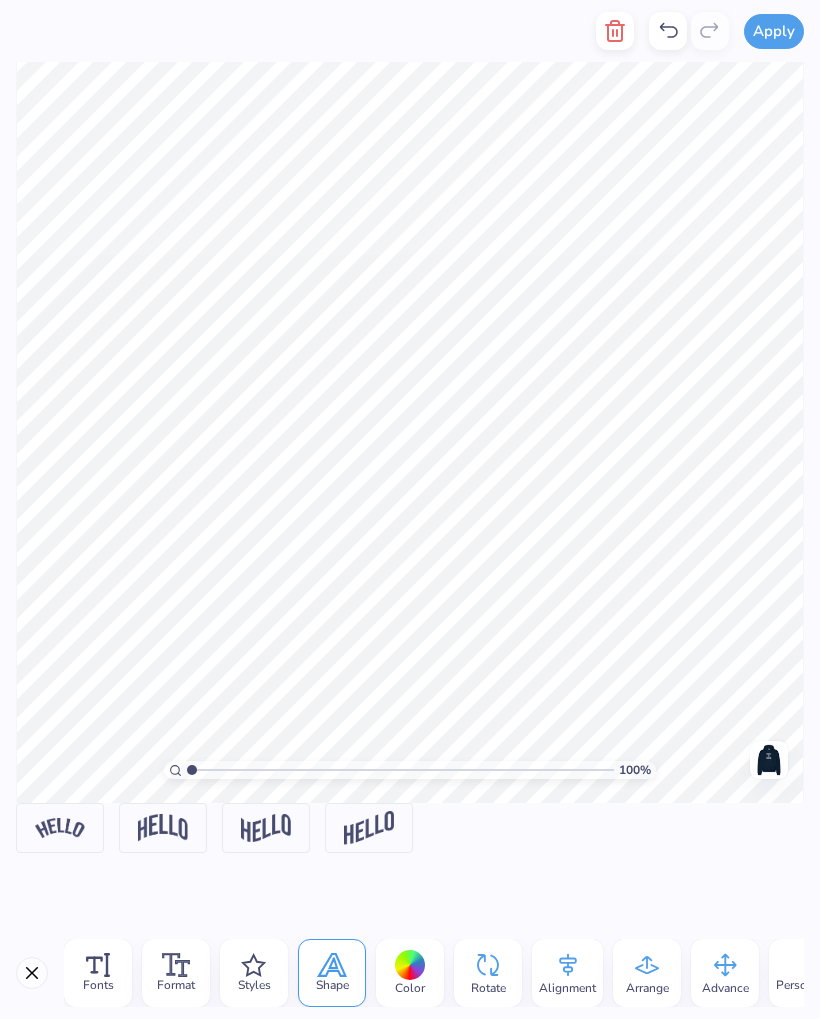 click at bounding box center (163, 827) 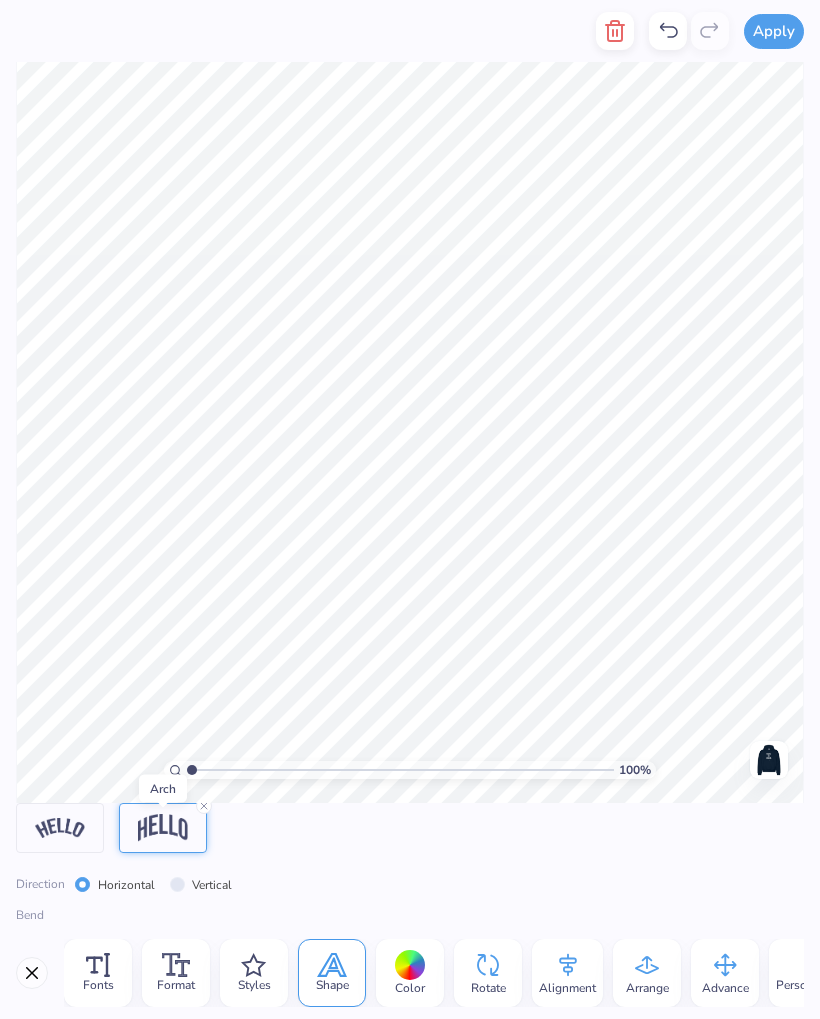 click at bounding box center [60, 827] 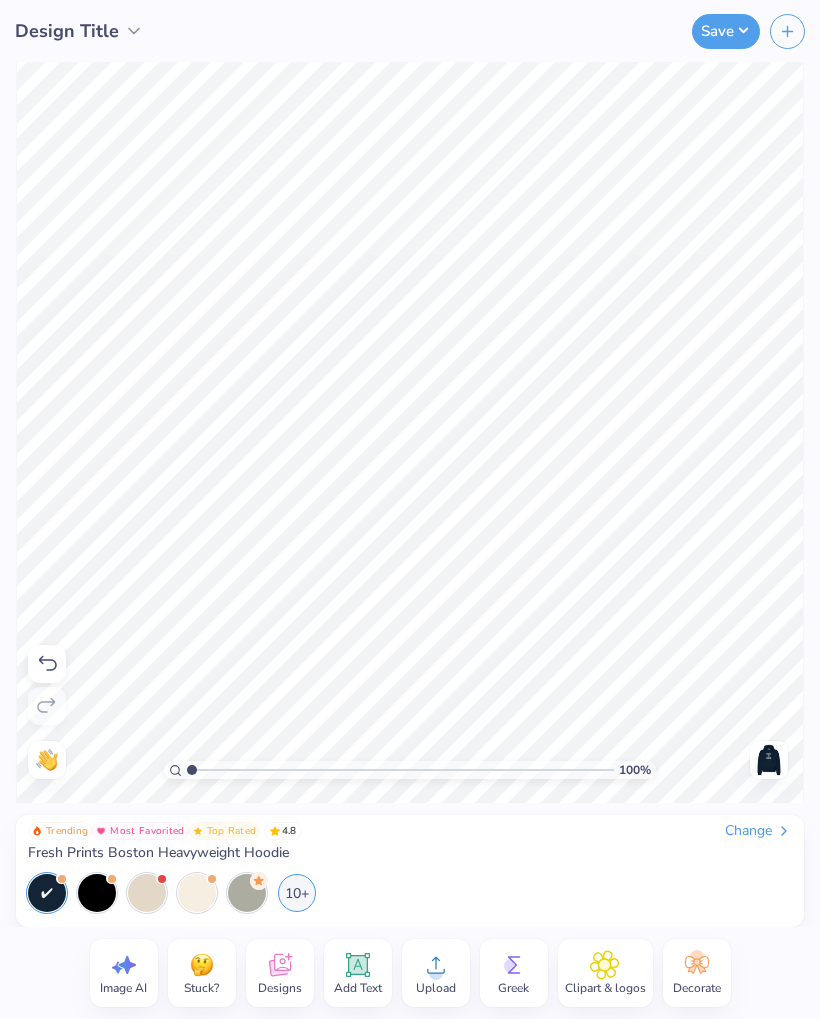click 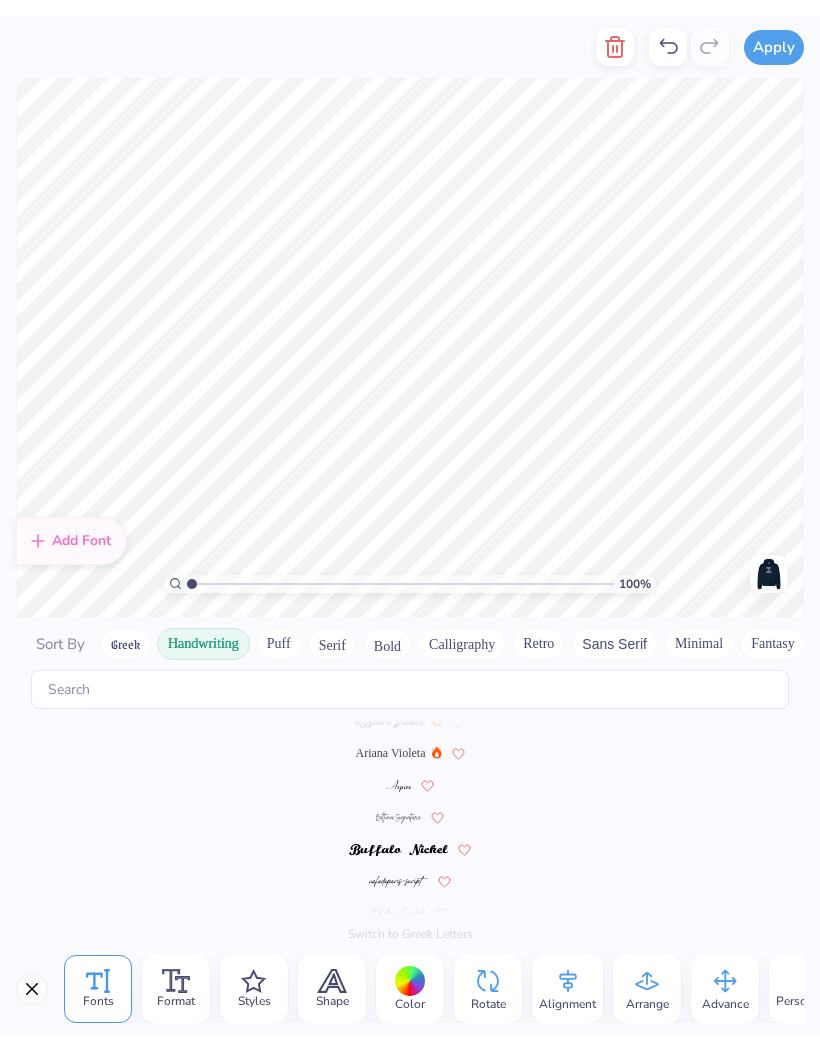 scroll, scrollTop: 0, scrollLeft: 0, axis: both 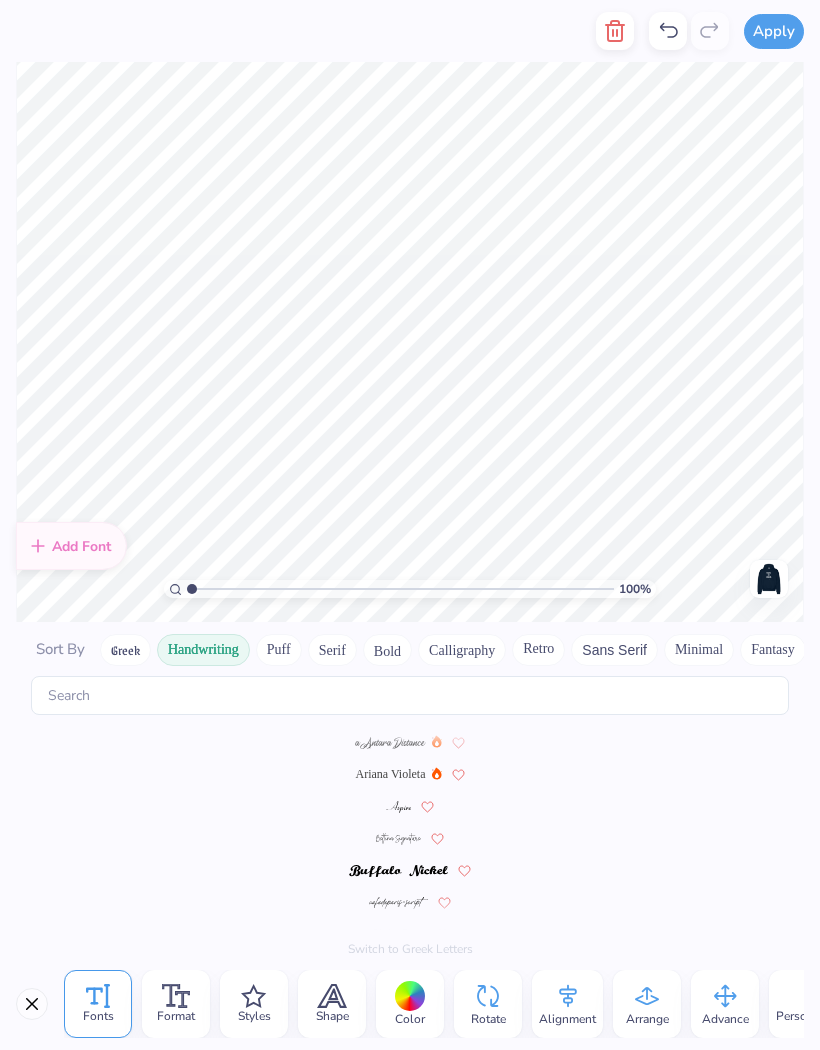 type on "1893" 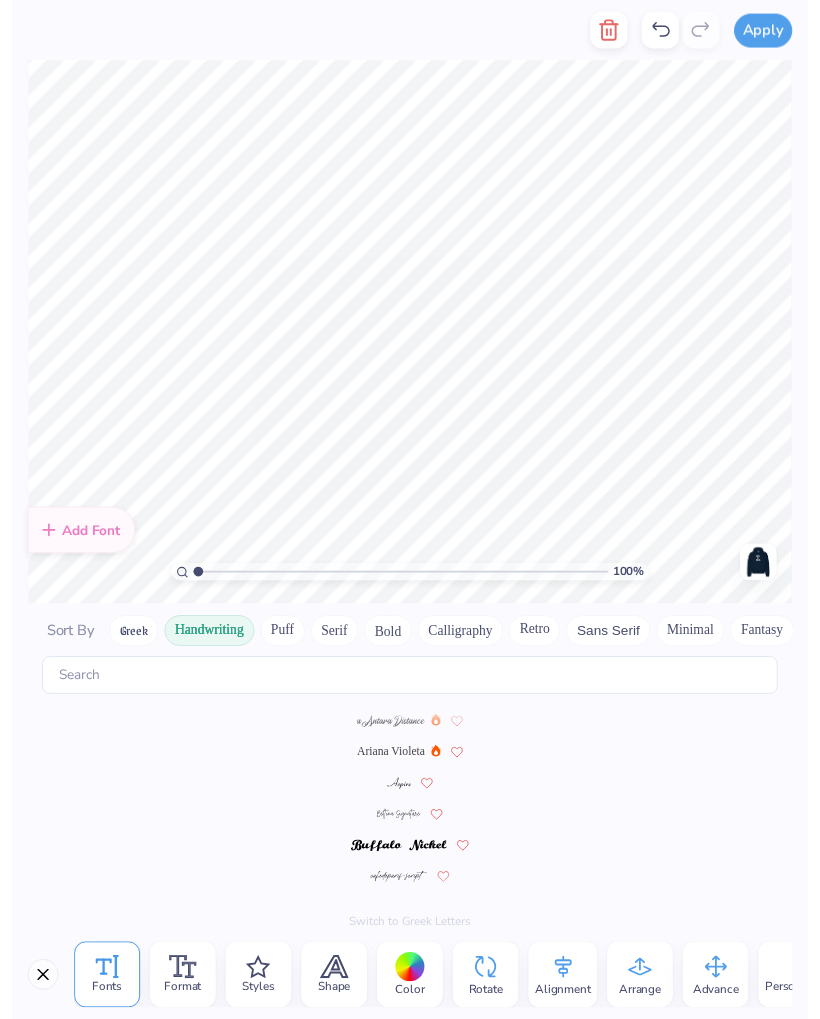scroll, scrollTop: 1, scrollLeft: 1, axis: both 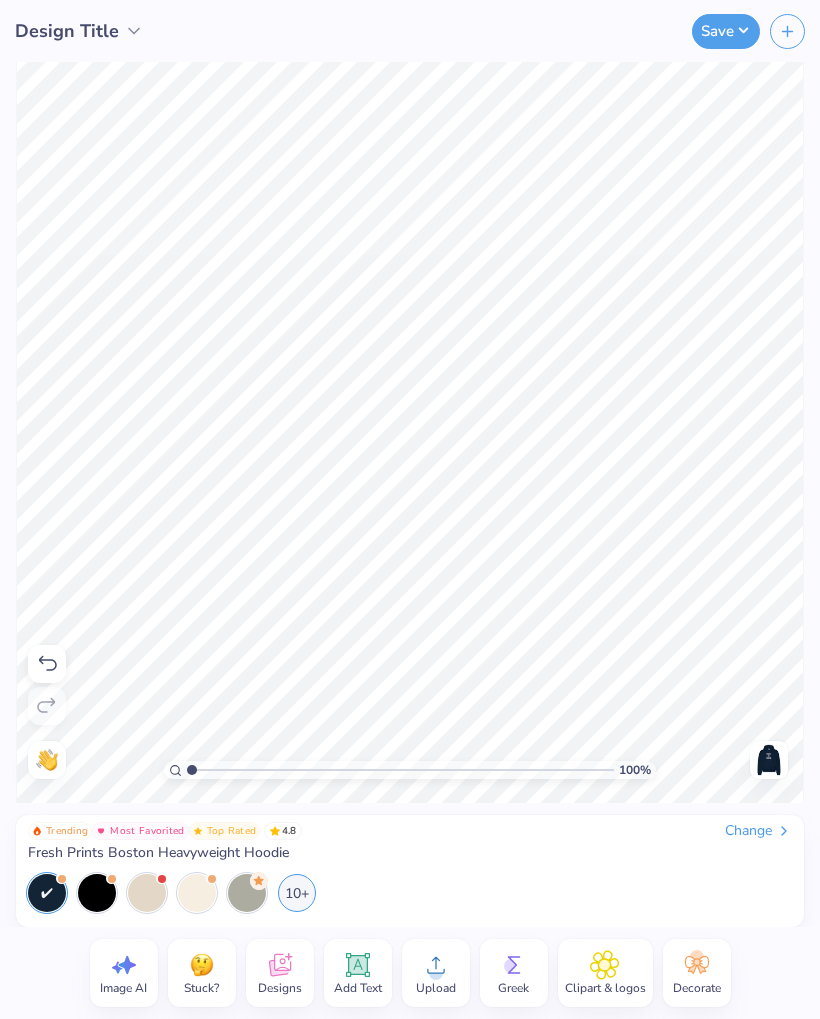 click on "Clipart & logos" at bounding box center (605, 988) 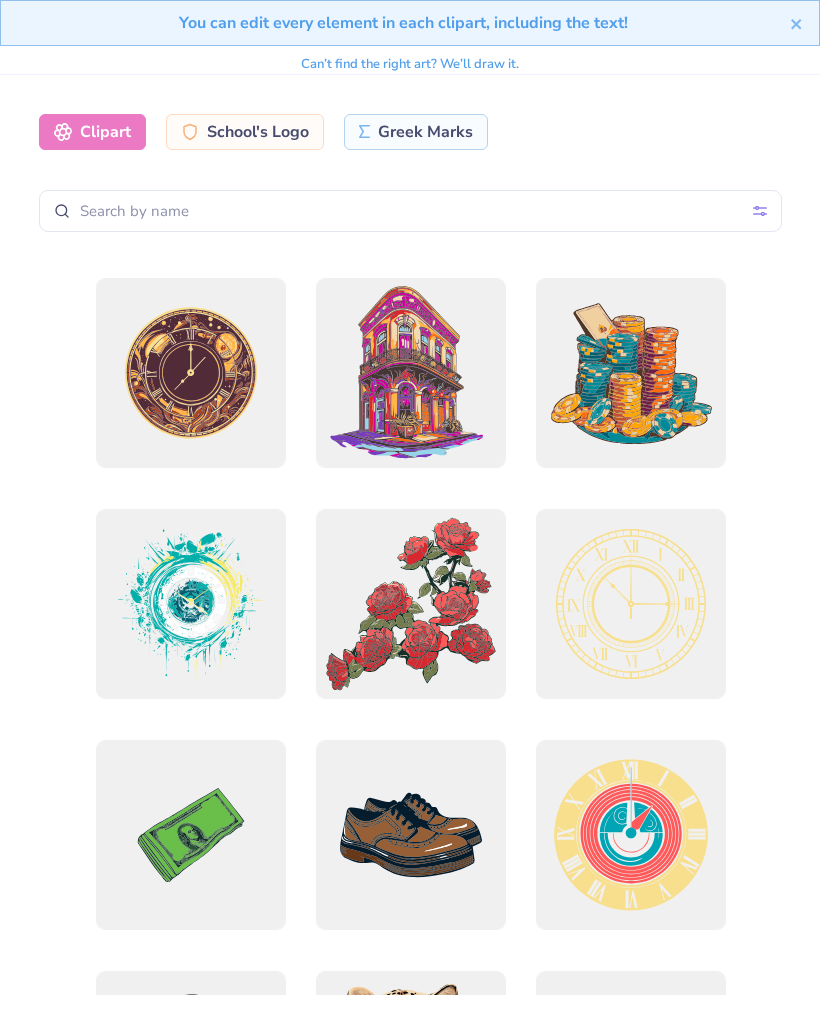 click at bounding box center [410, 211] 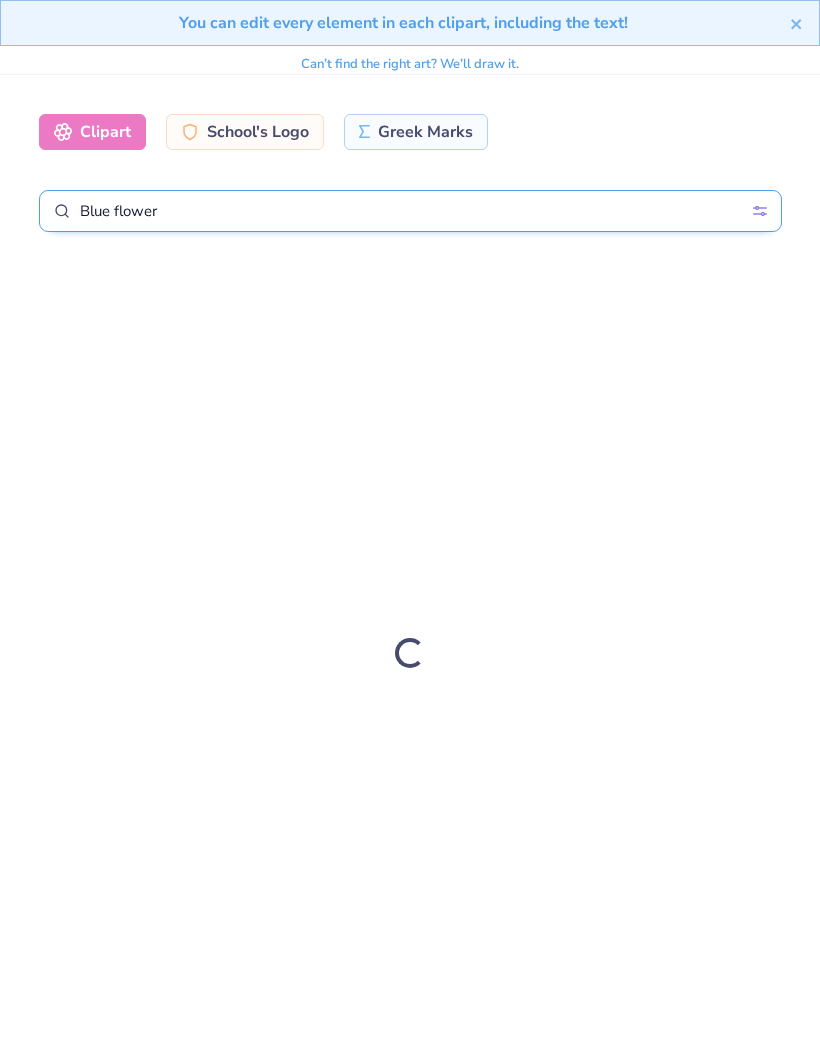 type on "Blue flower" 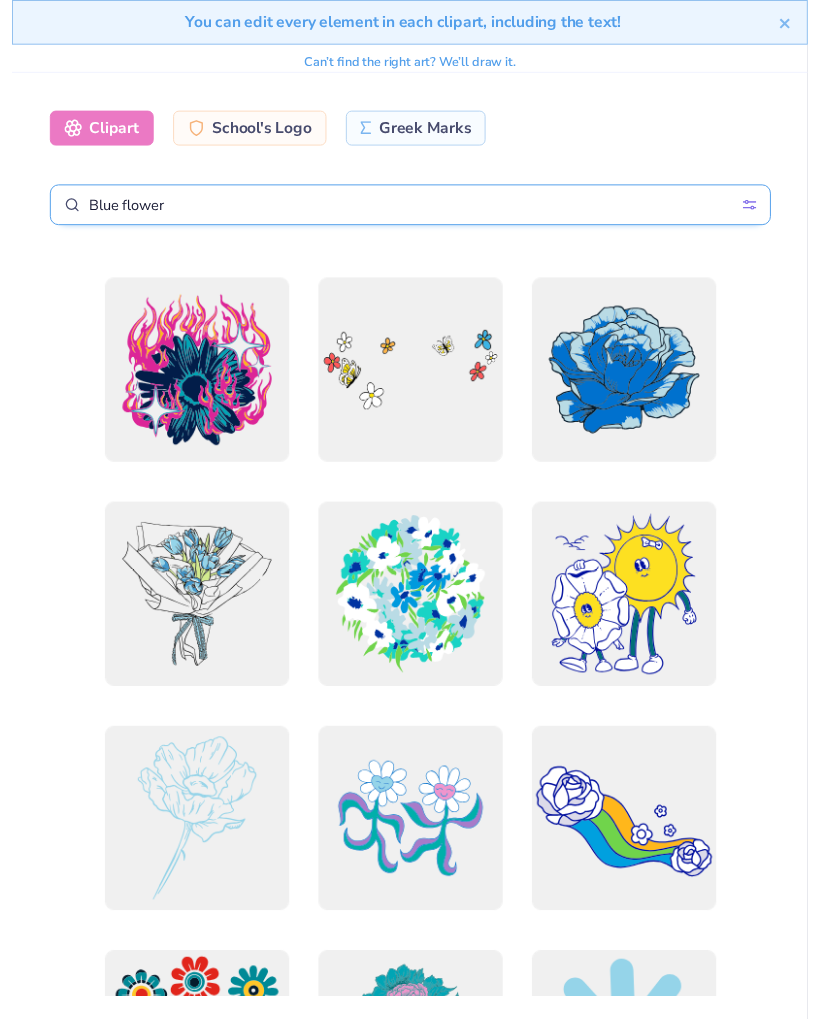 scroll, scrollTop: 474, scrollLeft: 0, axis: vertical 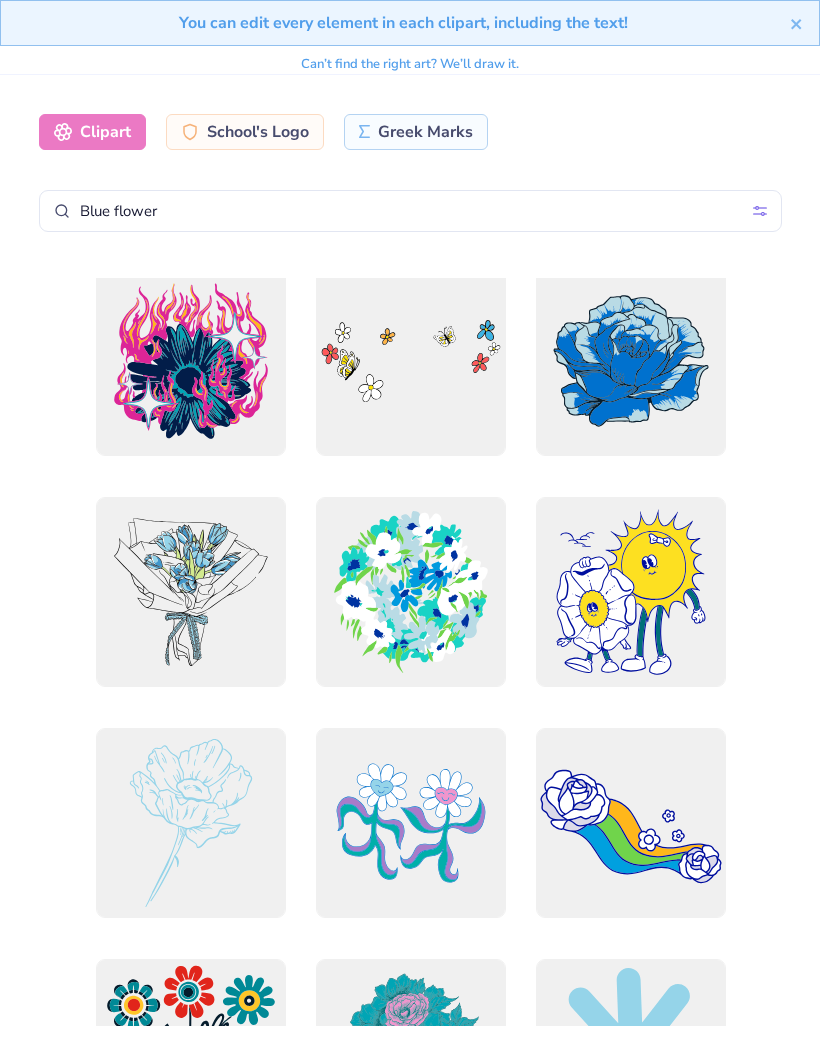 click at bounding box center [190, 592] 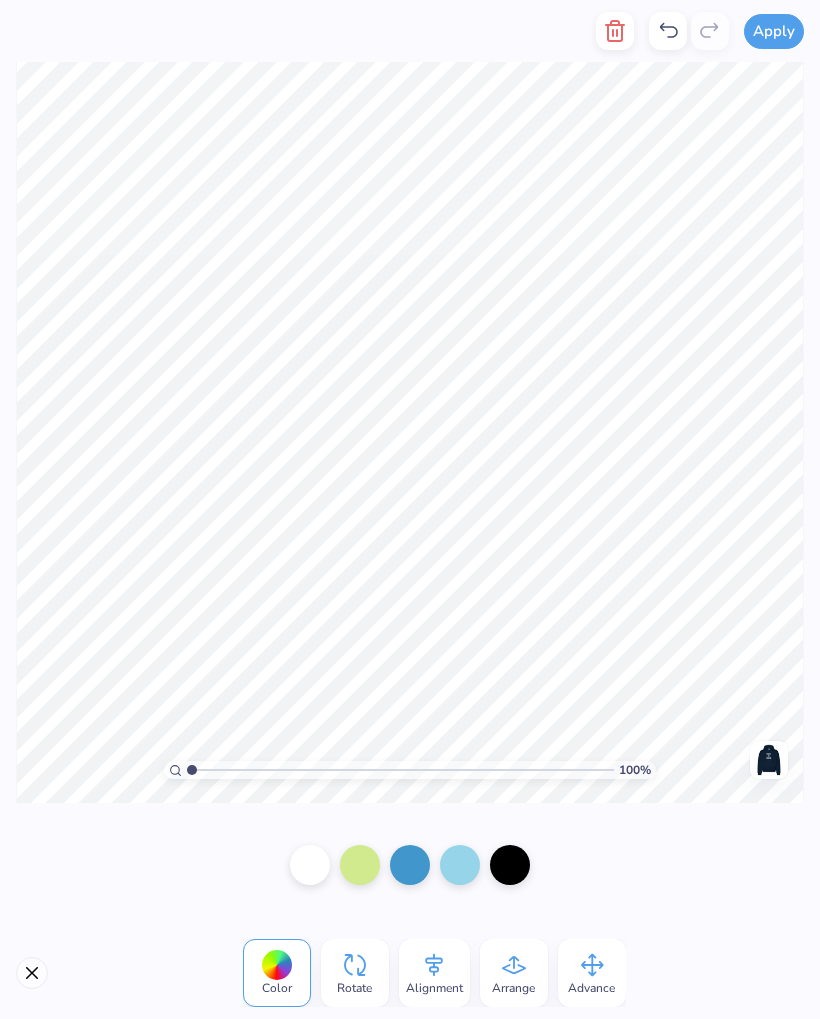 click at bounding box center [510, 865] 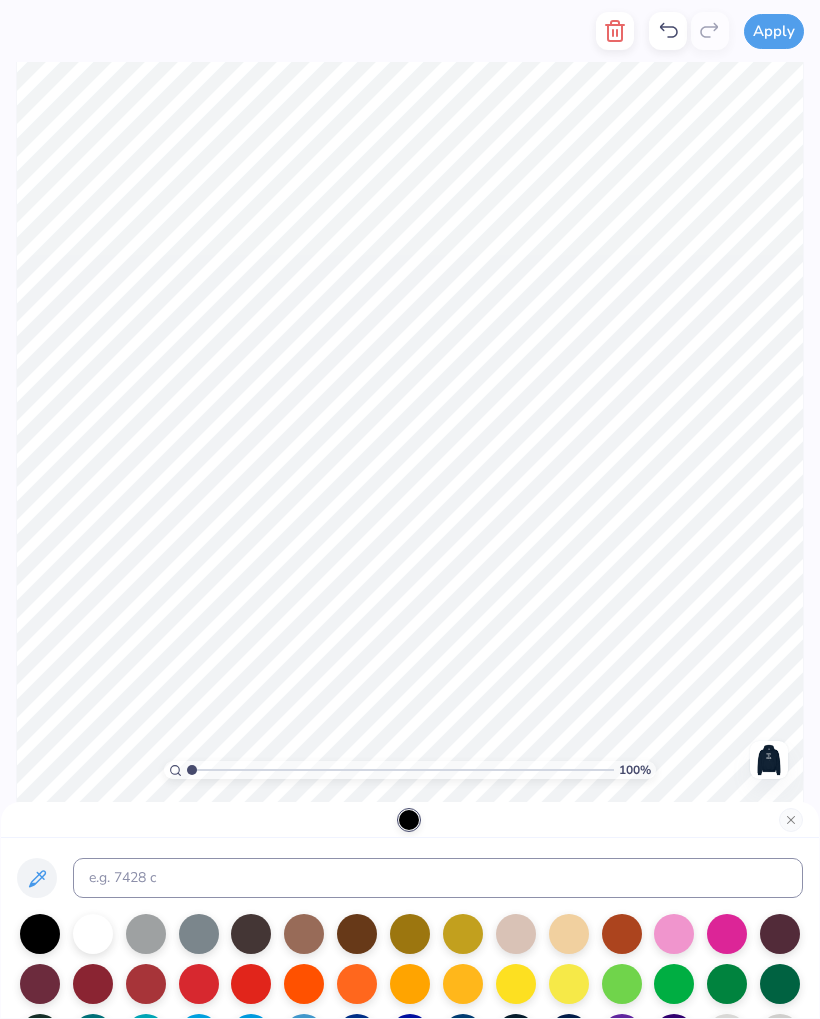 click at bounding box center [93, 934] 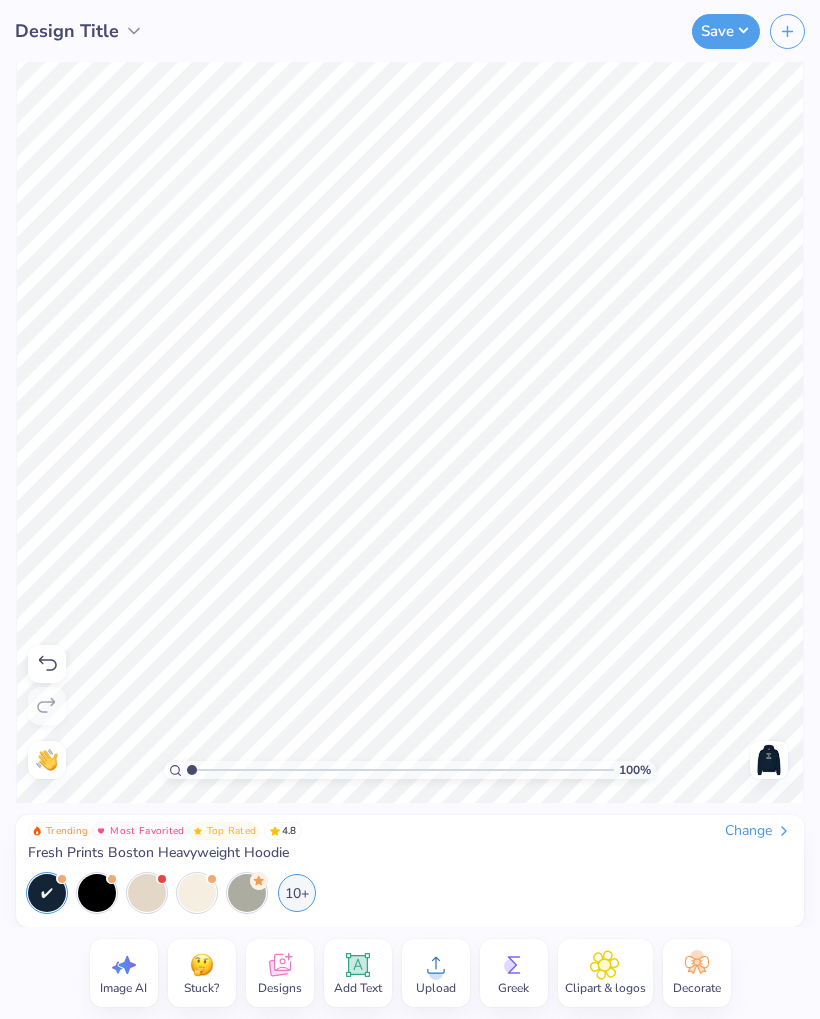 click at bounding box center [769, 760] 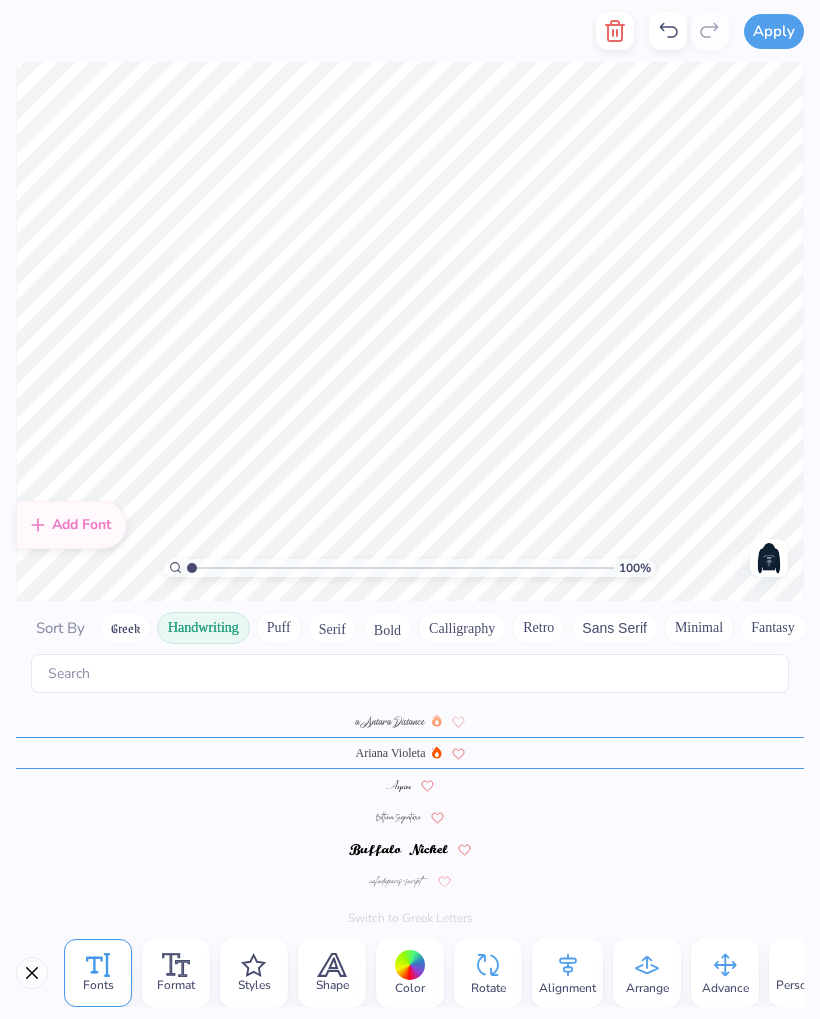 scroll, scrollTop: 48, scrollLeft: 0, axis: vertical 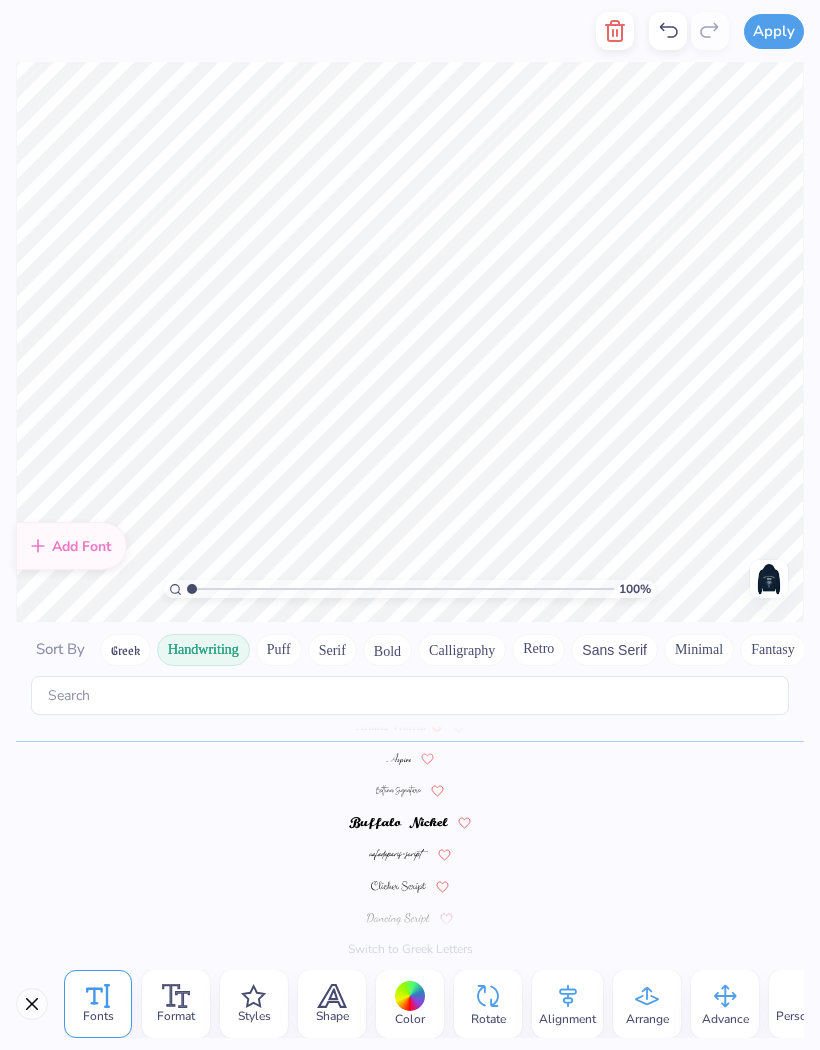 type 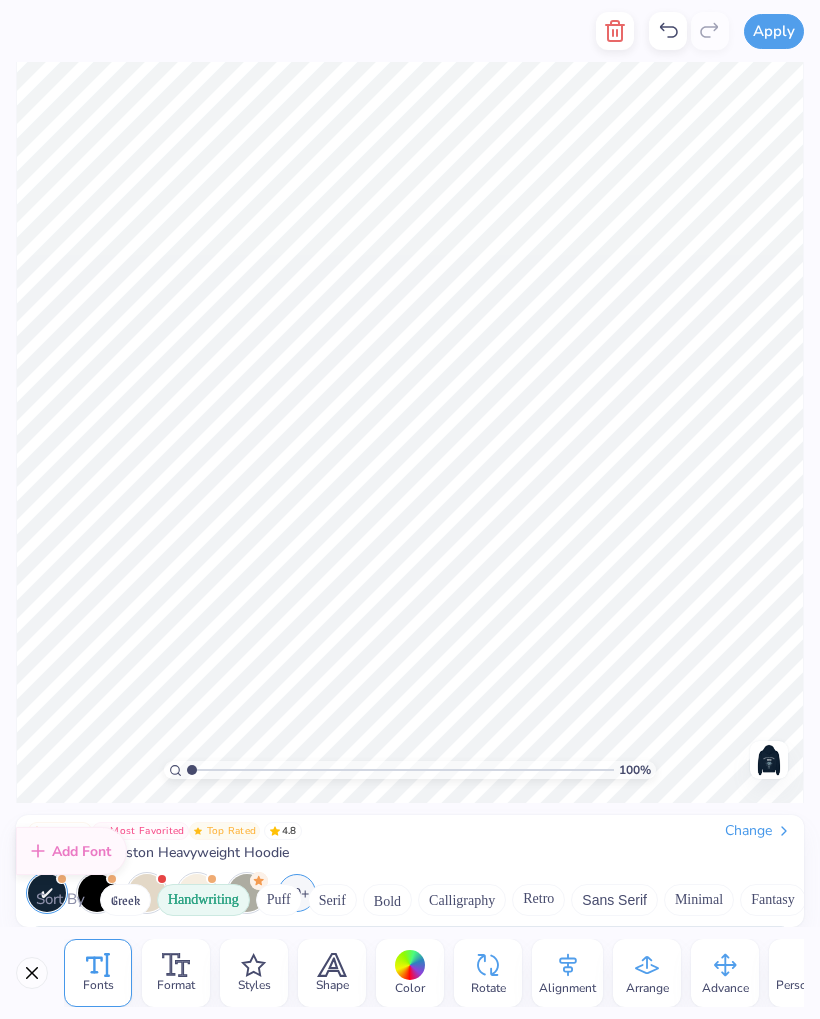 scroll, scrollTop: 0, scrollLeft: 0, axis: both 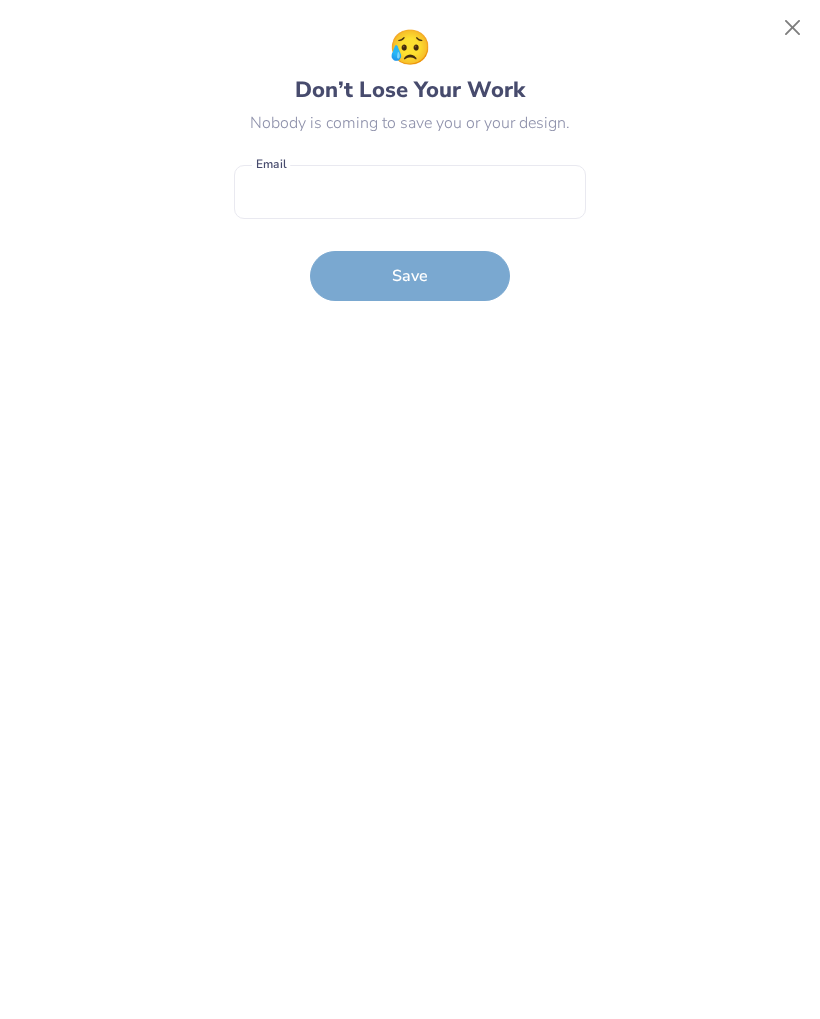 click at bounding box center (793, 28) 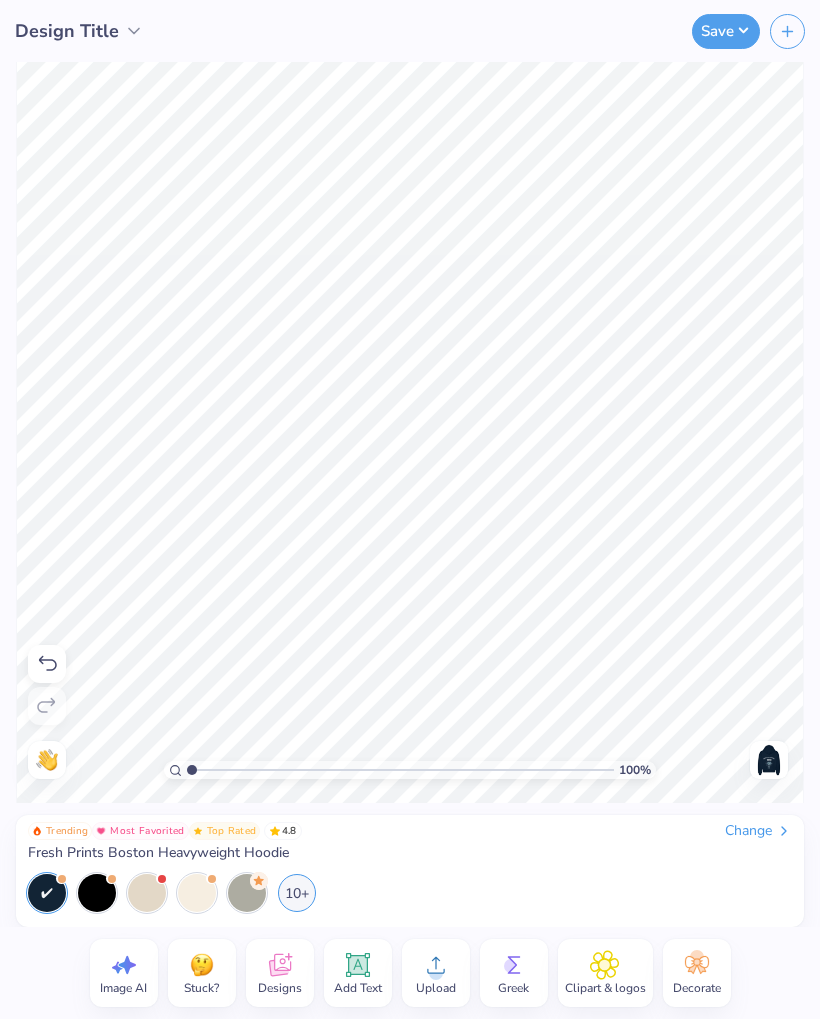 click at bounding box center (769, 760) 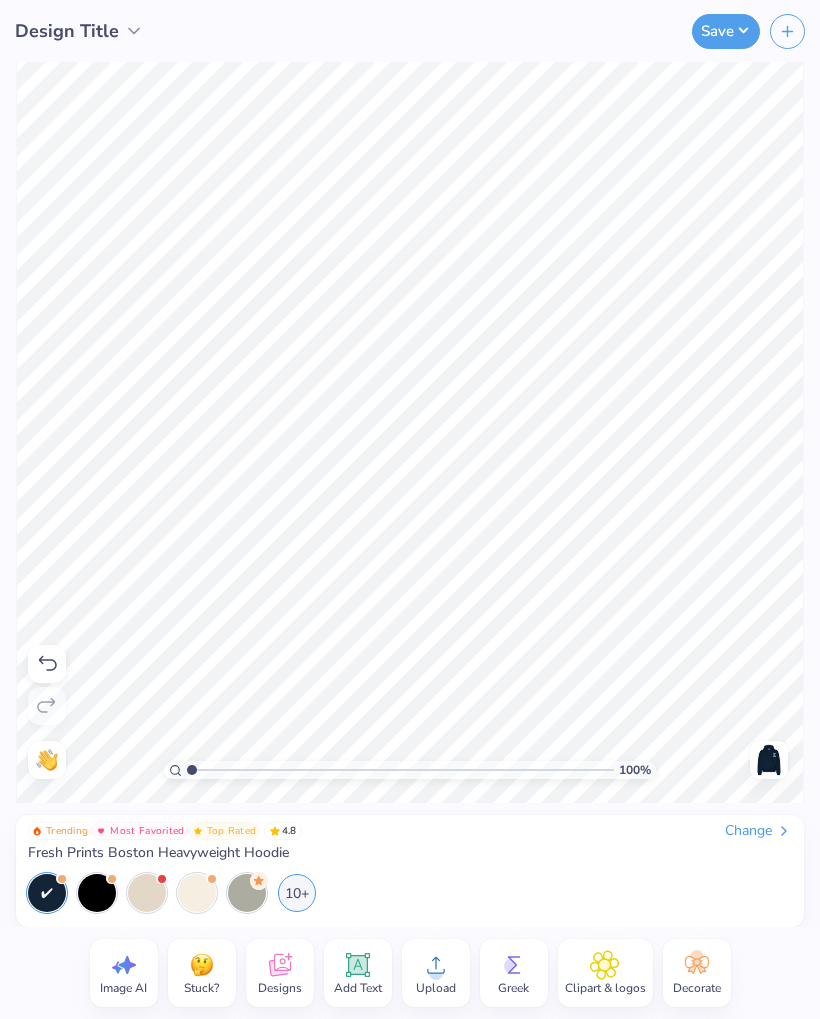 click at bounding box center [769, 760] 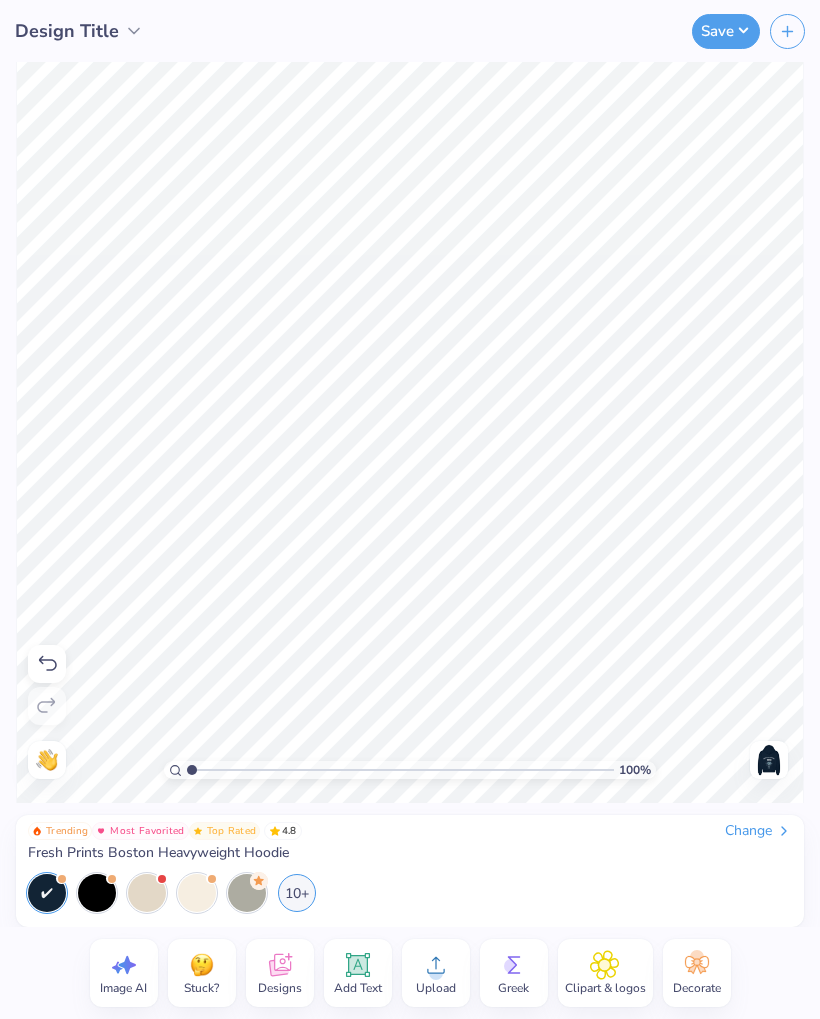 click 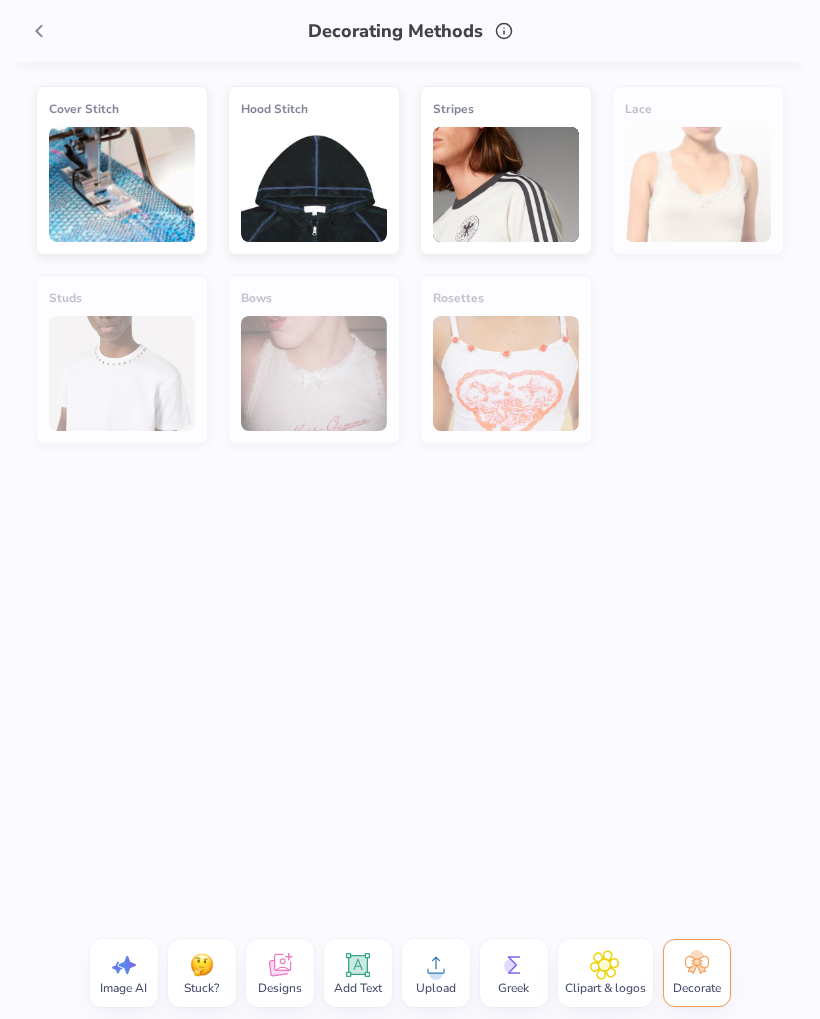 click at bounding box center [314, 184] 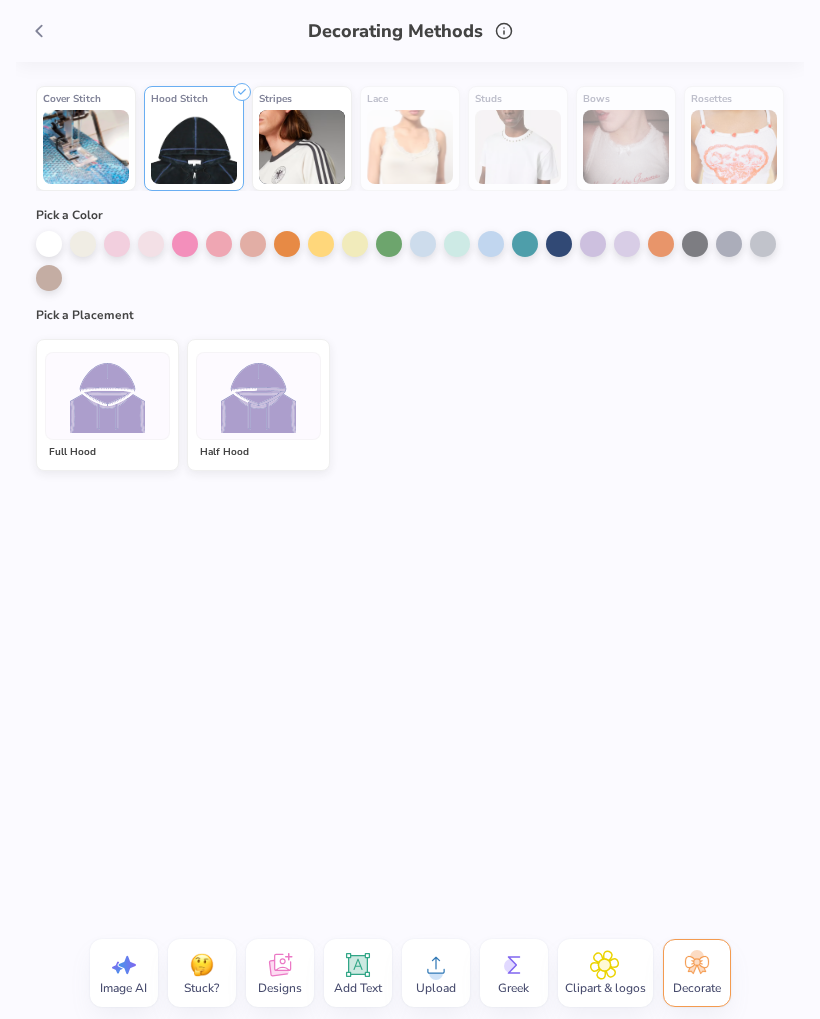 click at bounding box center (107, 395) 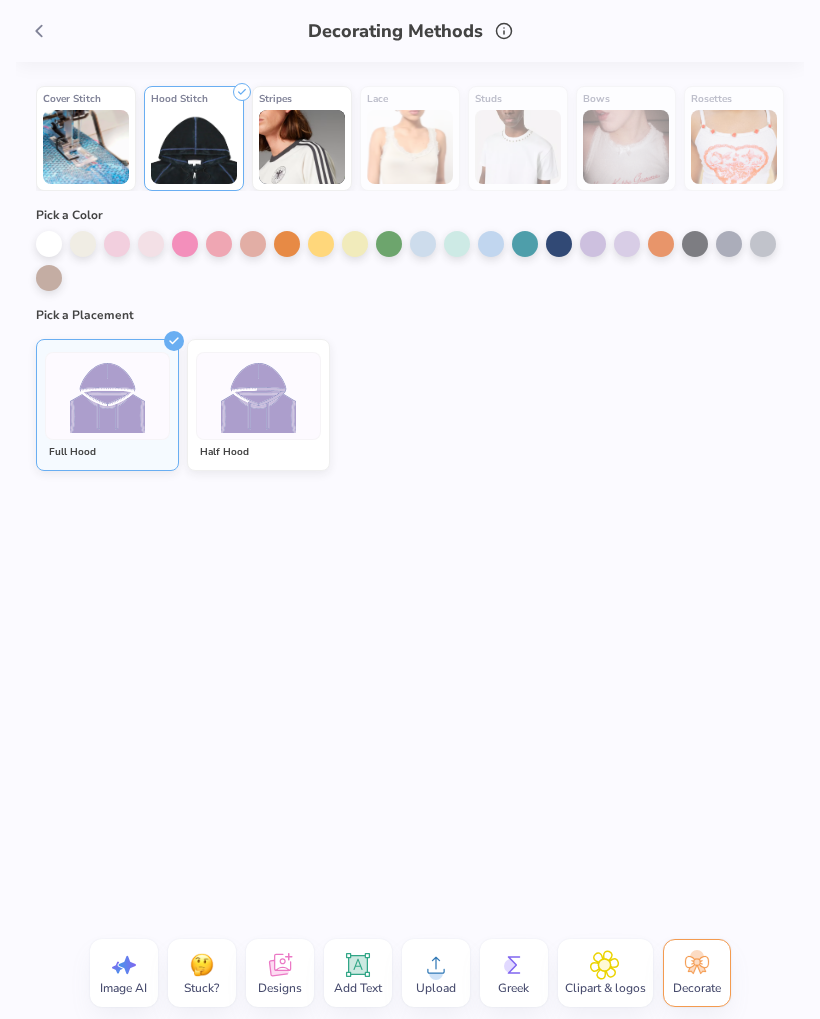click at bounding box center (559, 244) 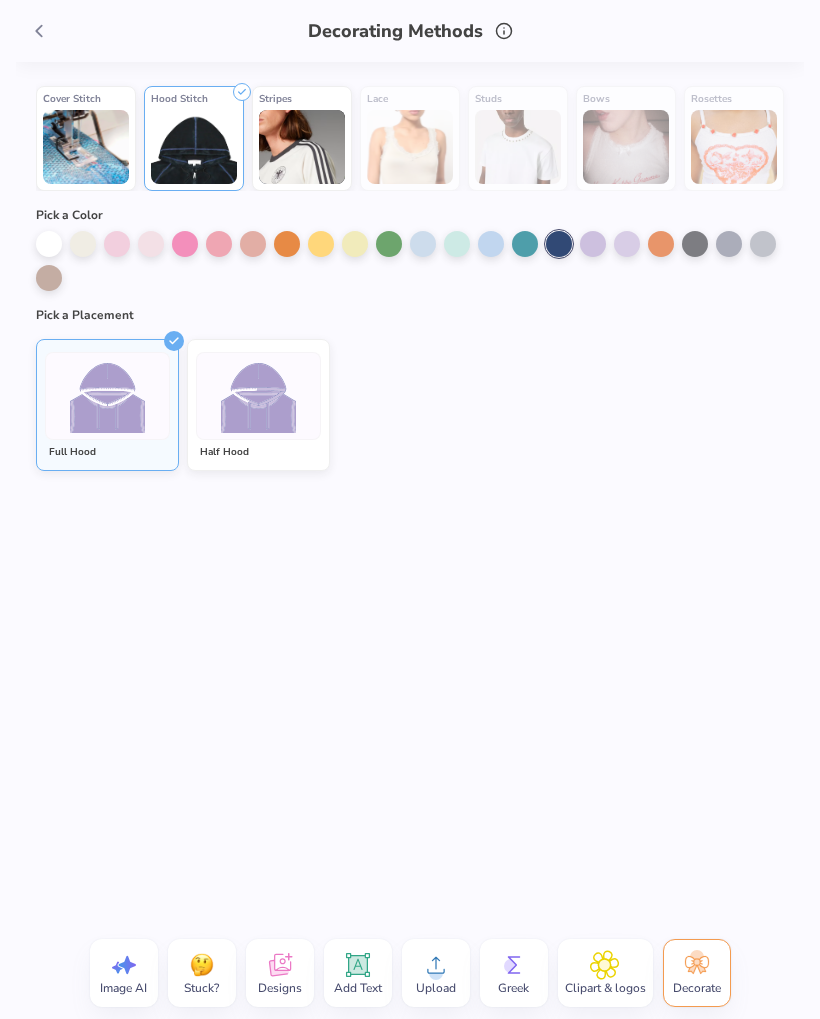 click on "Image AI Stuck? Designs Add Text Upload Greek Clipart & logos Decorate" at bounding box center [410, 973] 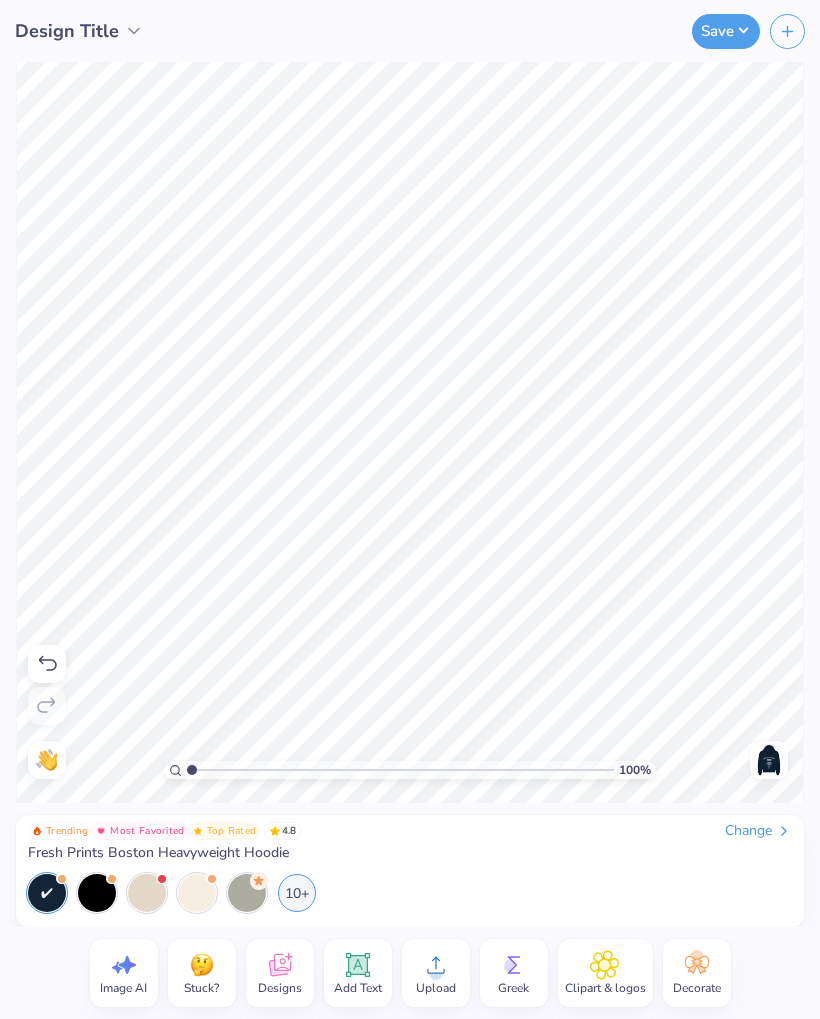 click on "Clipart & logos" at bounding box center (605, 973) 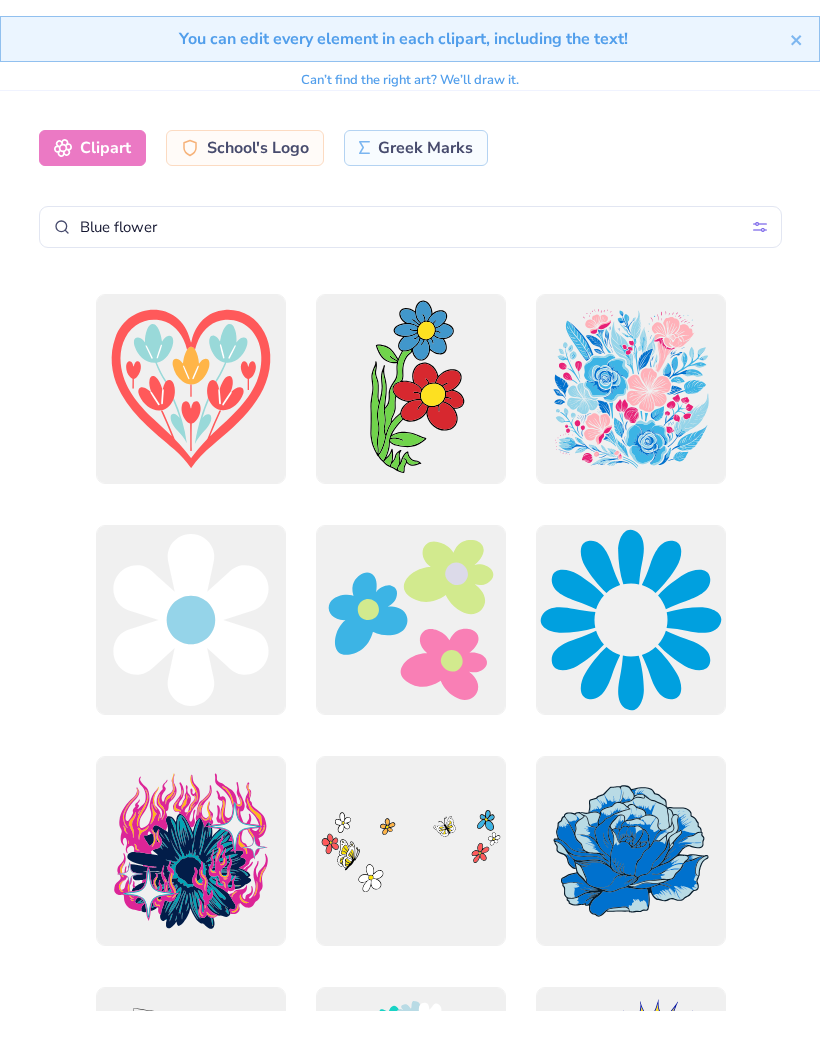 scroll, scrollTop: 112, scrollLeft: 0, axis: vertical 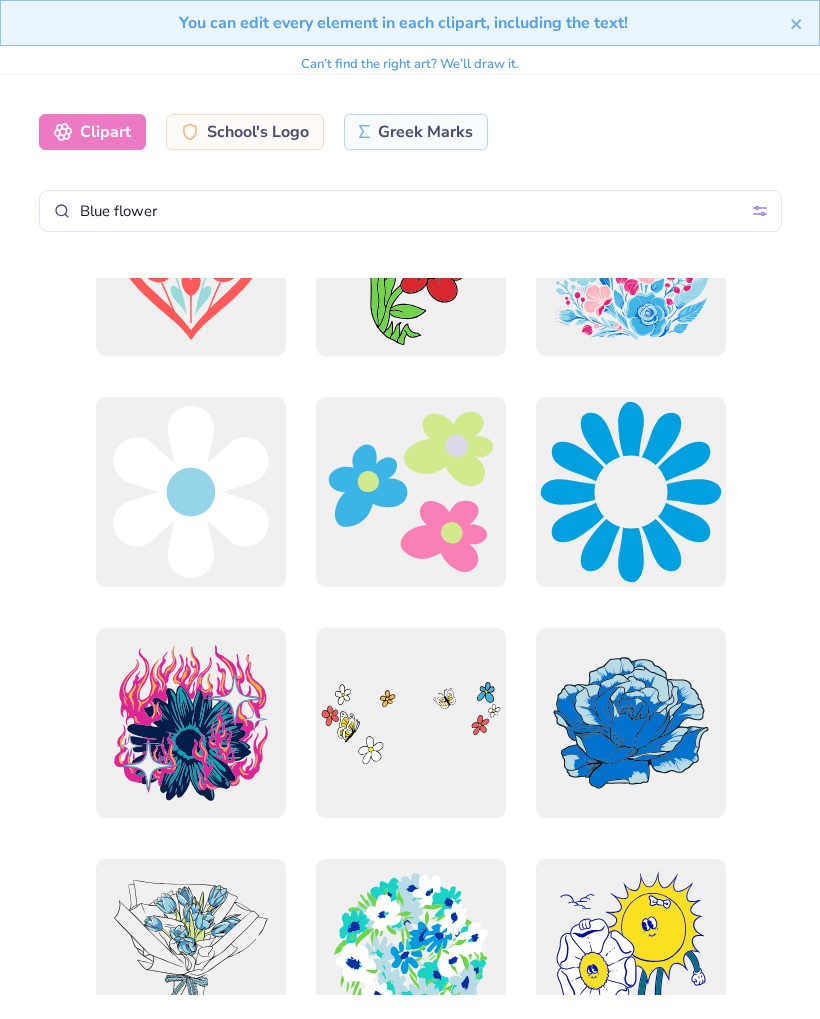 click on "Greek Marks" at bounding box center (416, 132) 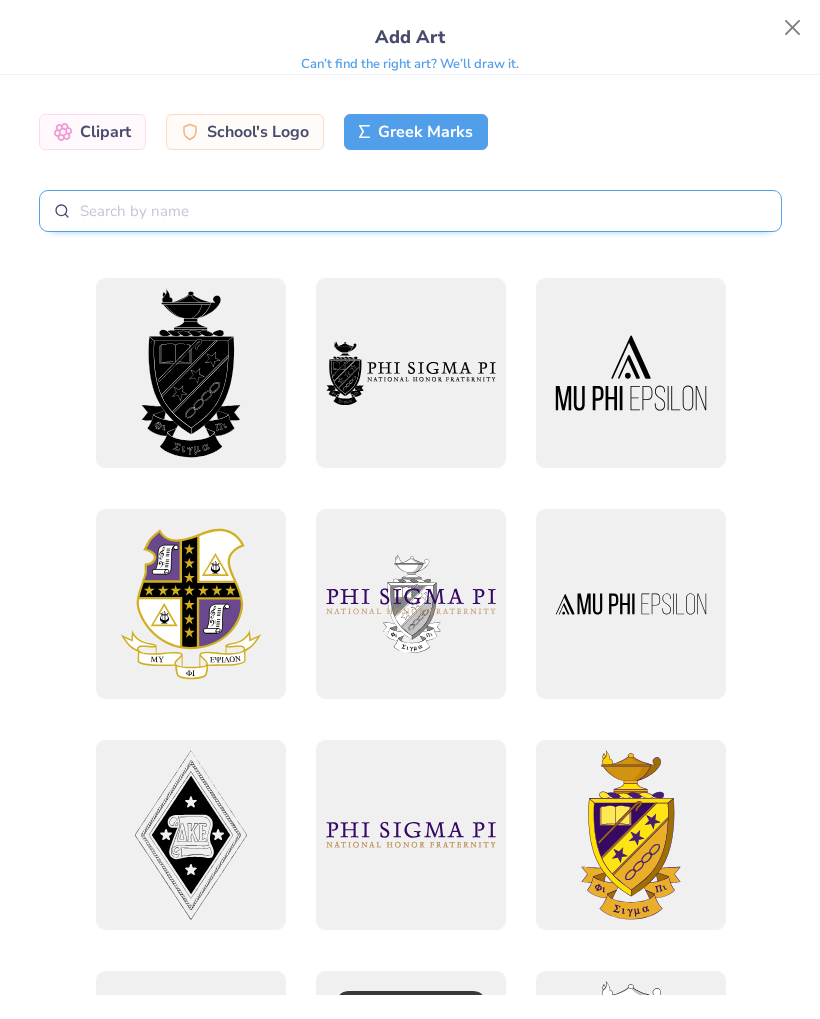 click at bounding box center (410, 211) 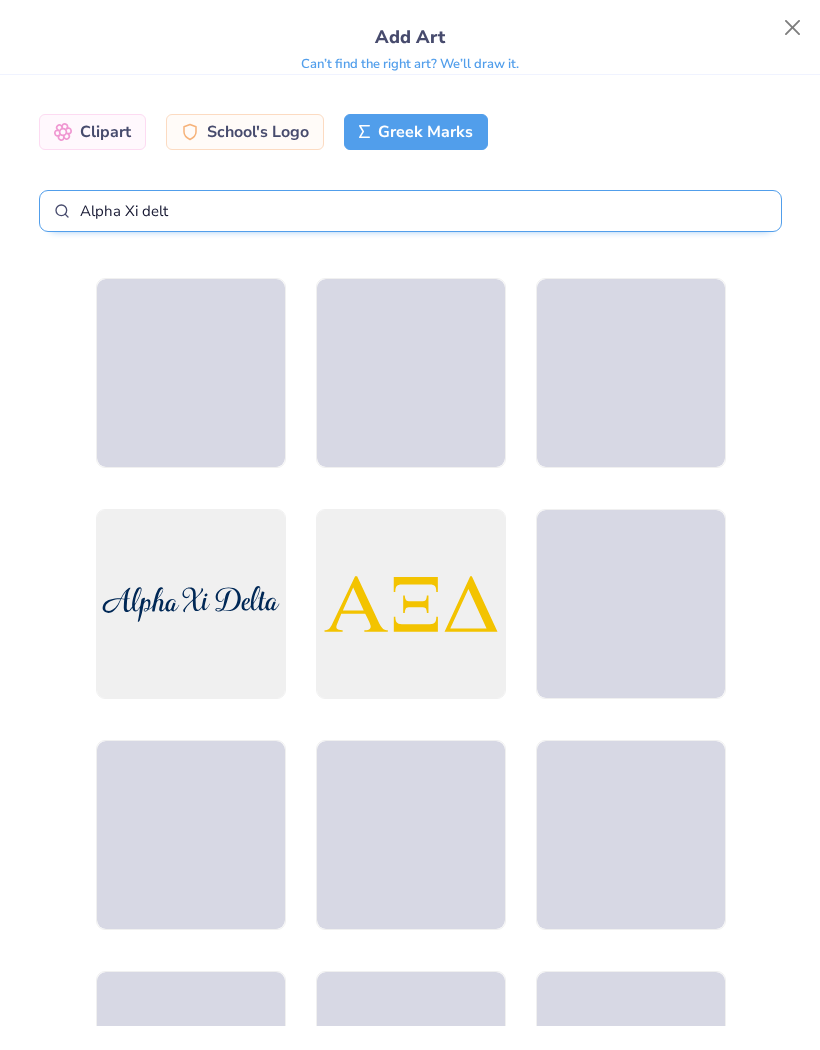 type on "Alpha Xi delta" 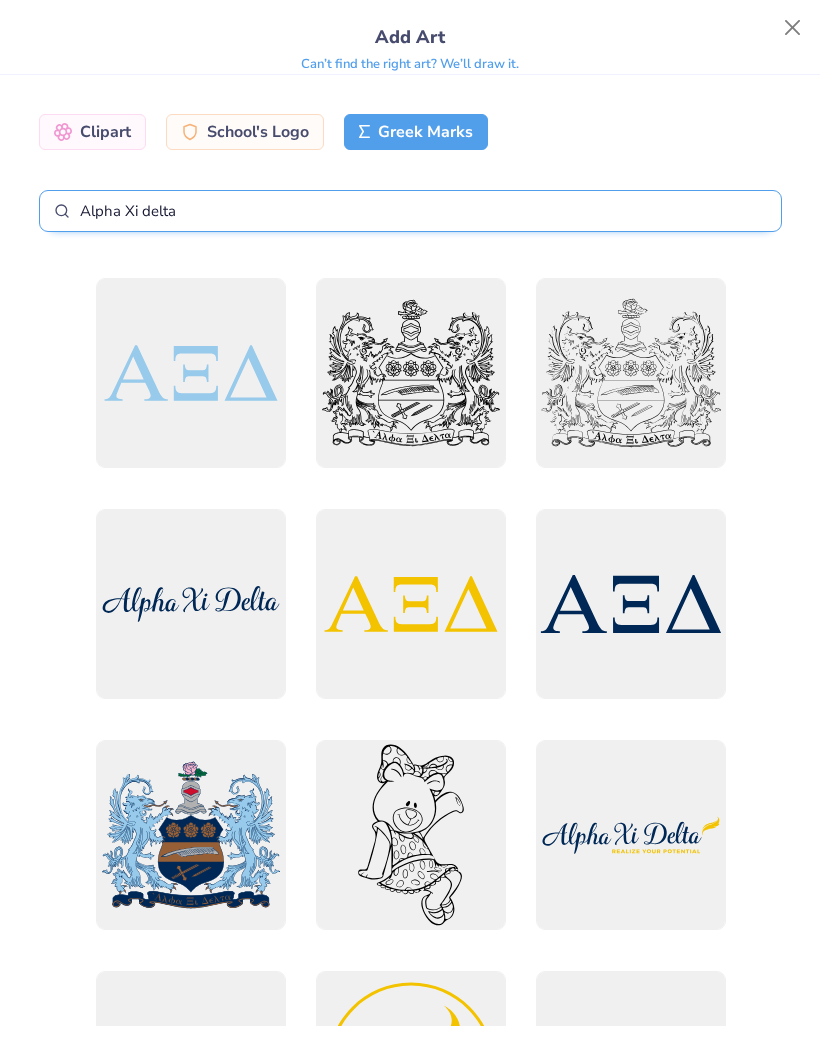 scroll, scrollTop: 0, scrollLeft: 0, axis: both 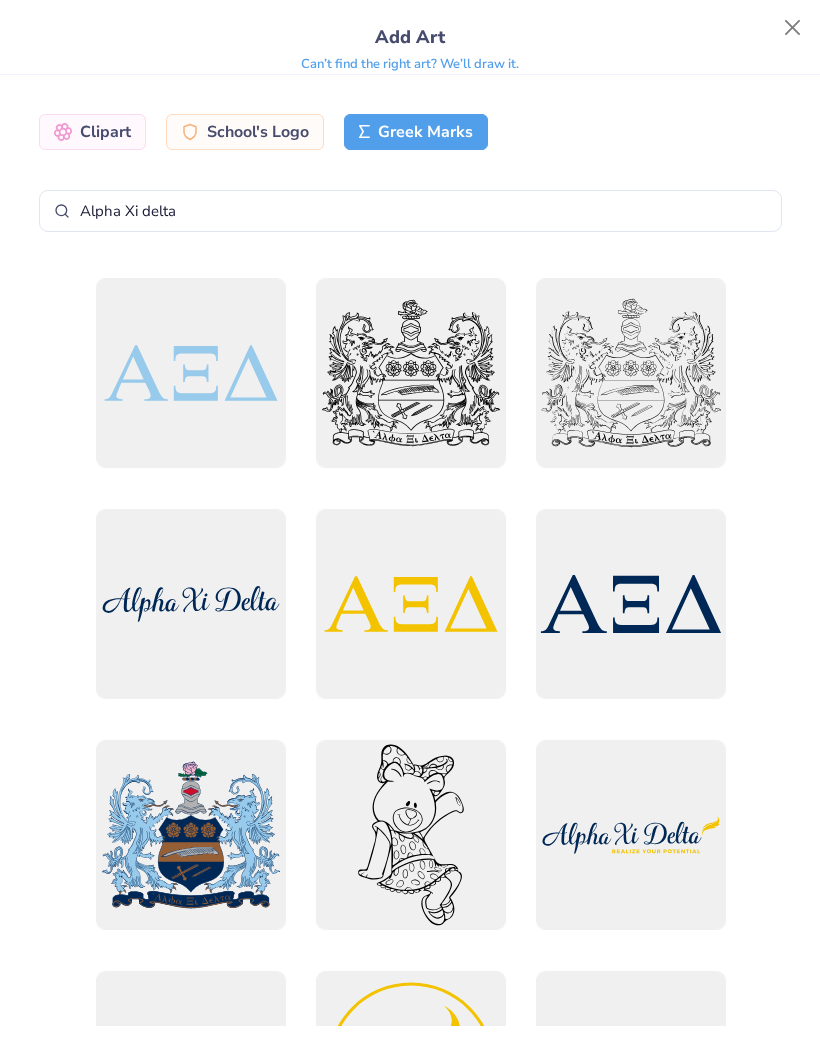 click at bounding box center (793, 28) 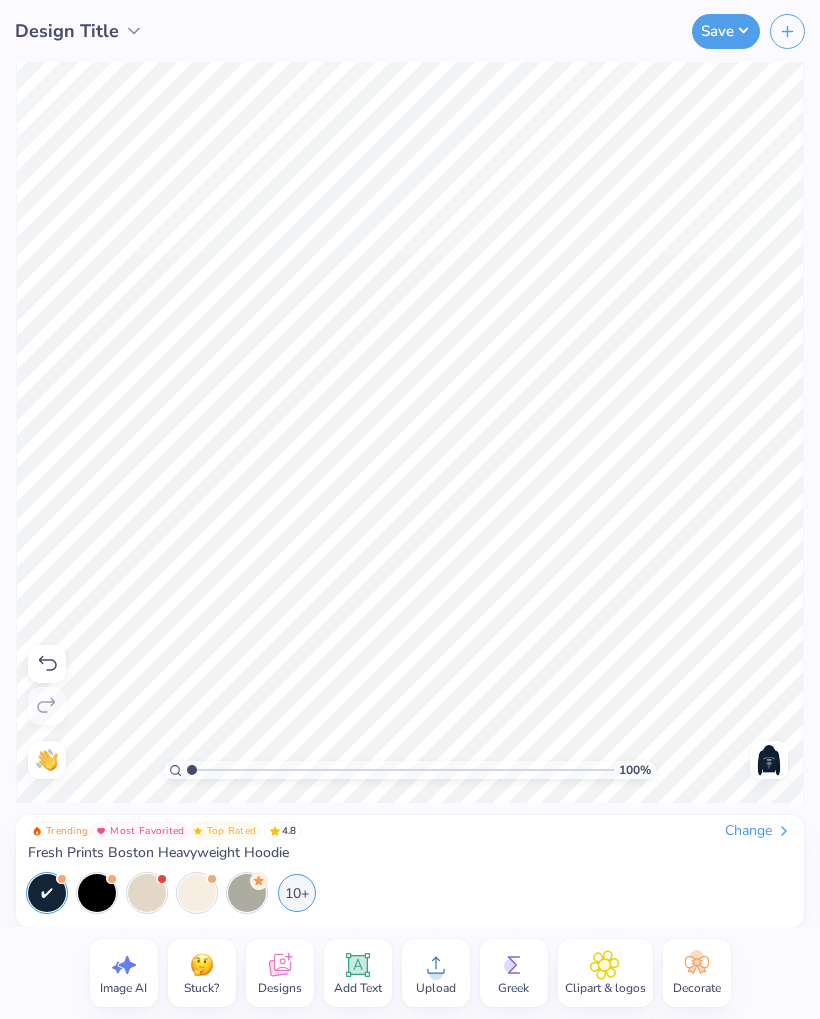 click at bounding box center (769, 760) 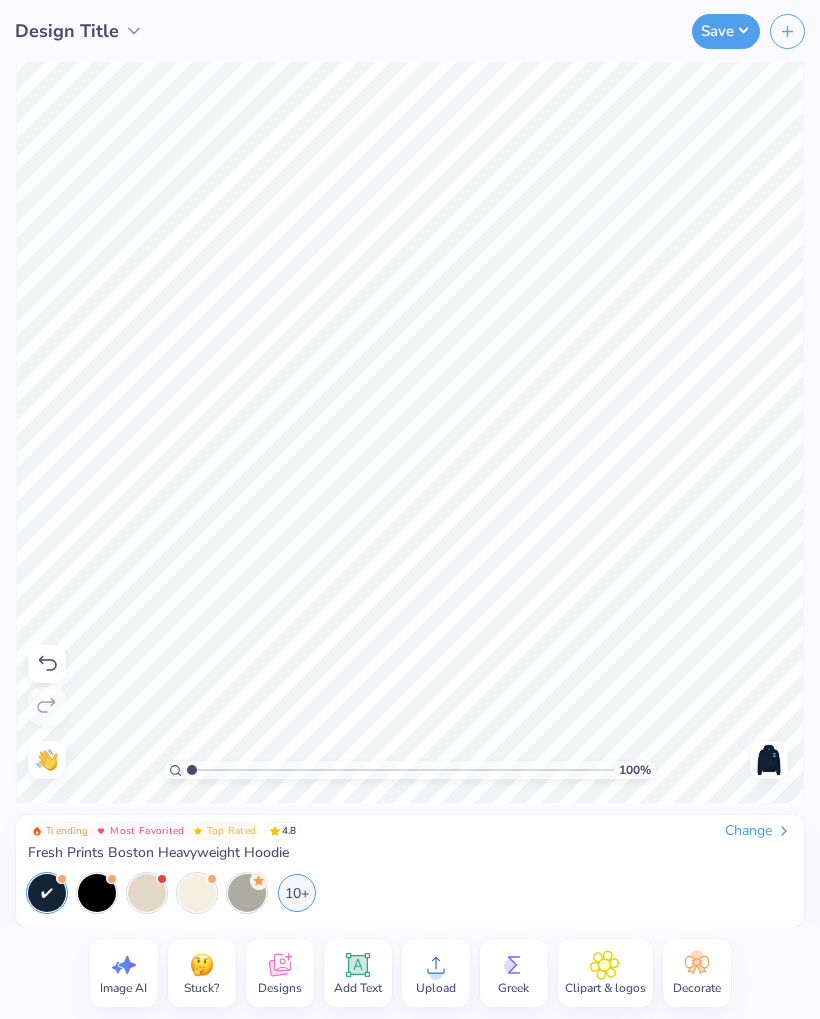 click at bounding box center [769, 760] 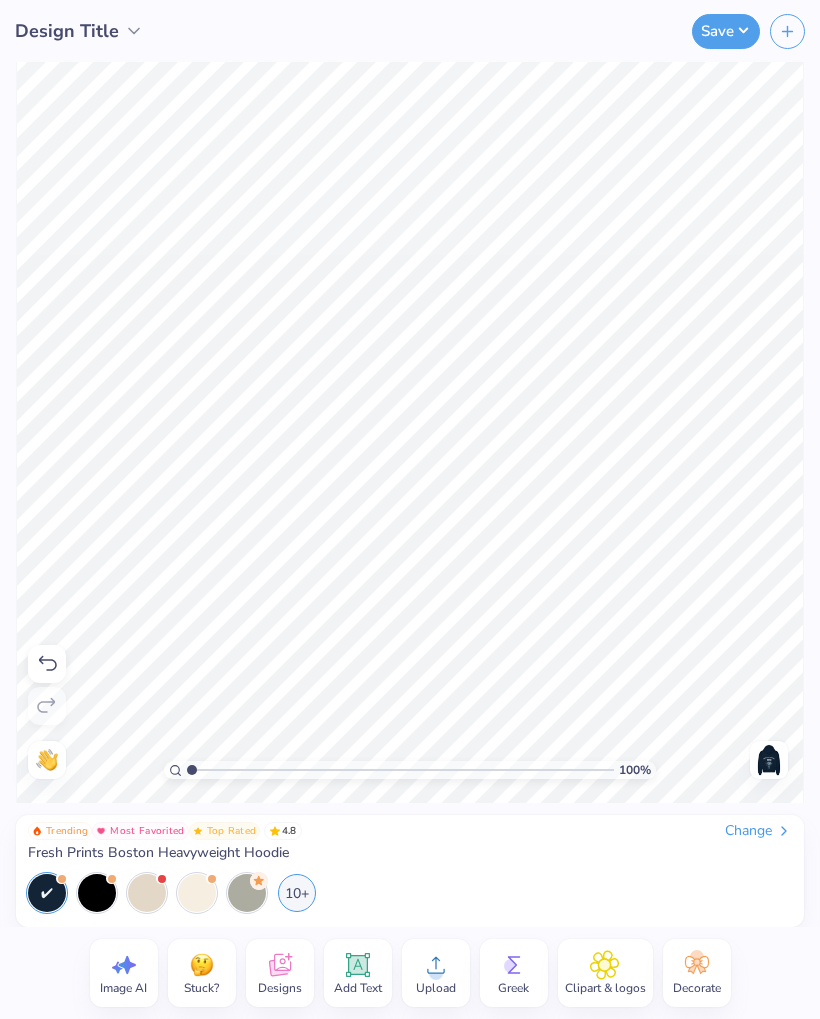 click at bounding box center [769, 760] 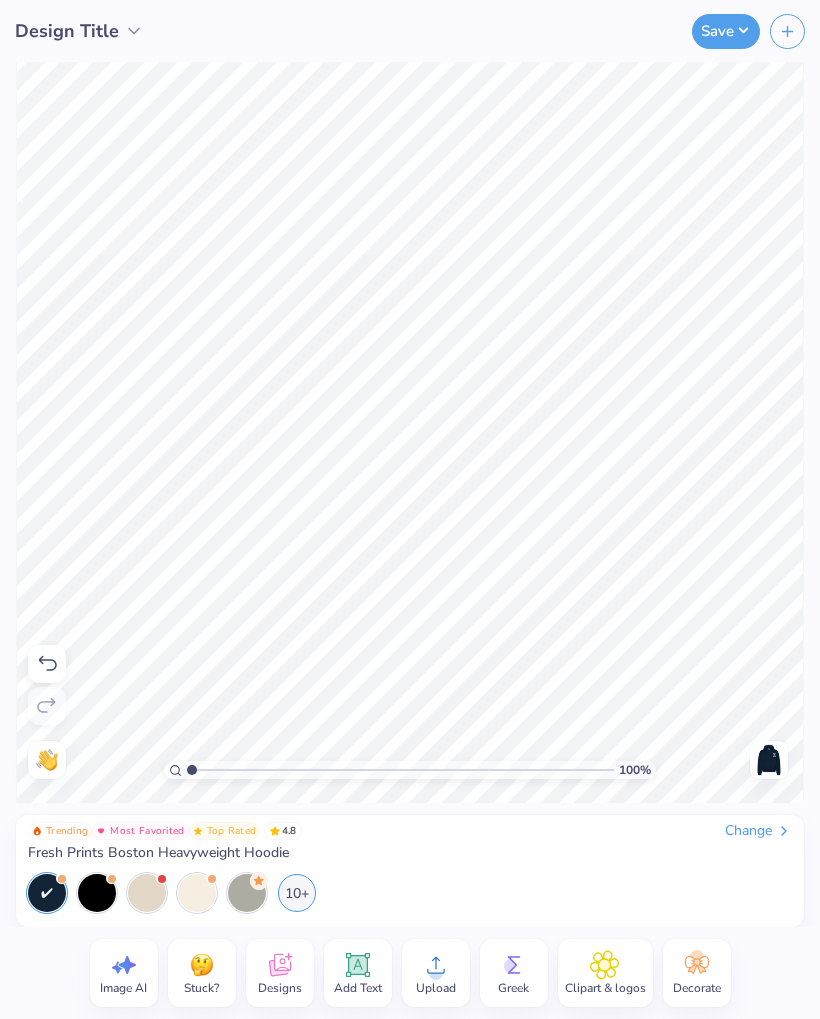 click at bounding box center (769, 760) 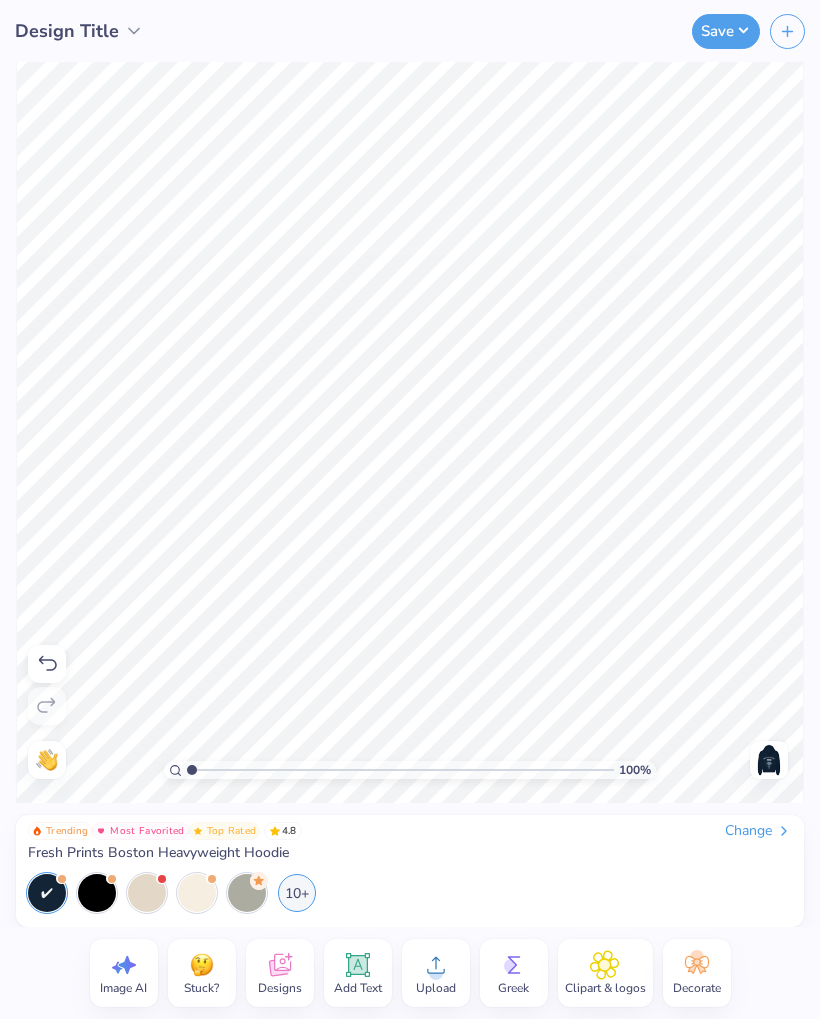 click at bounding box center (769, 760) 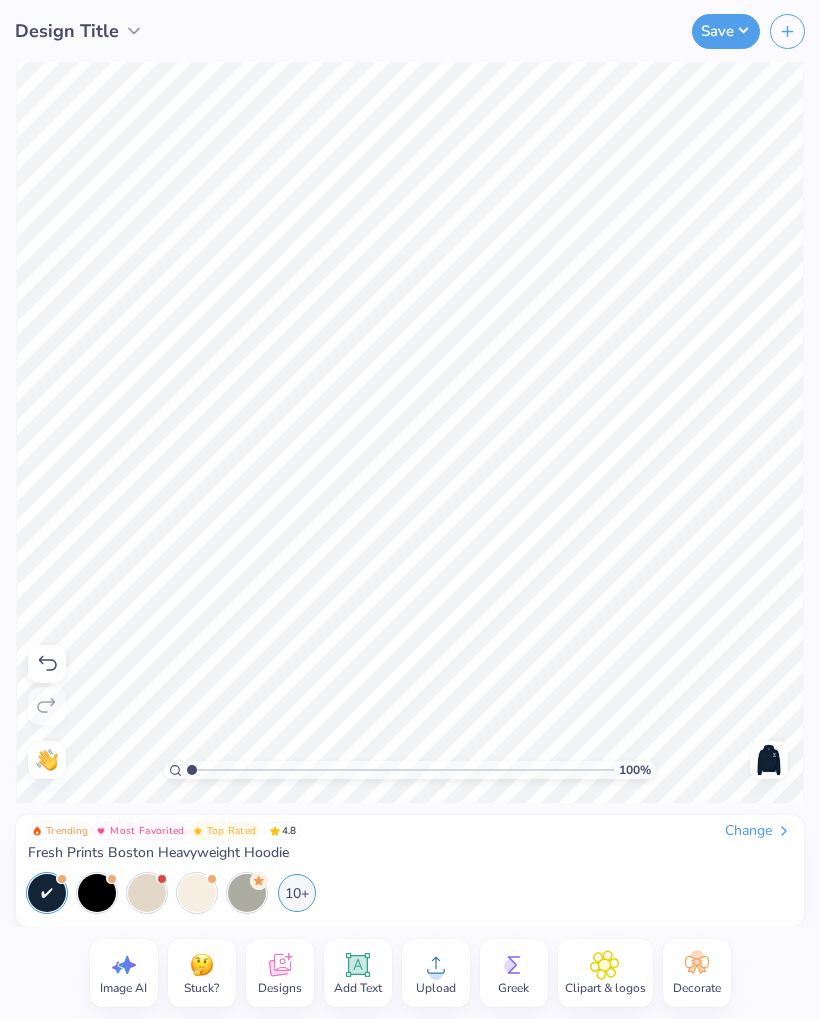 click on "Save" at bounding box center [726, 31] 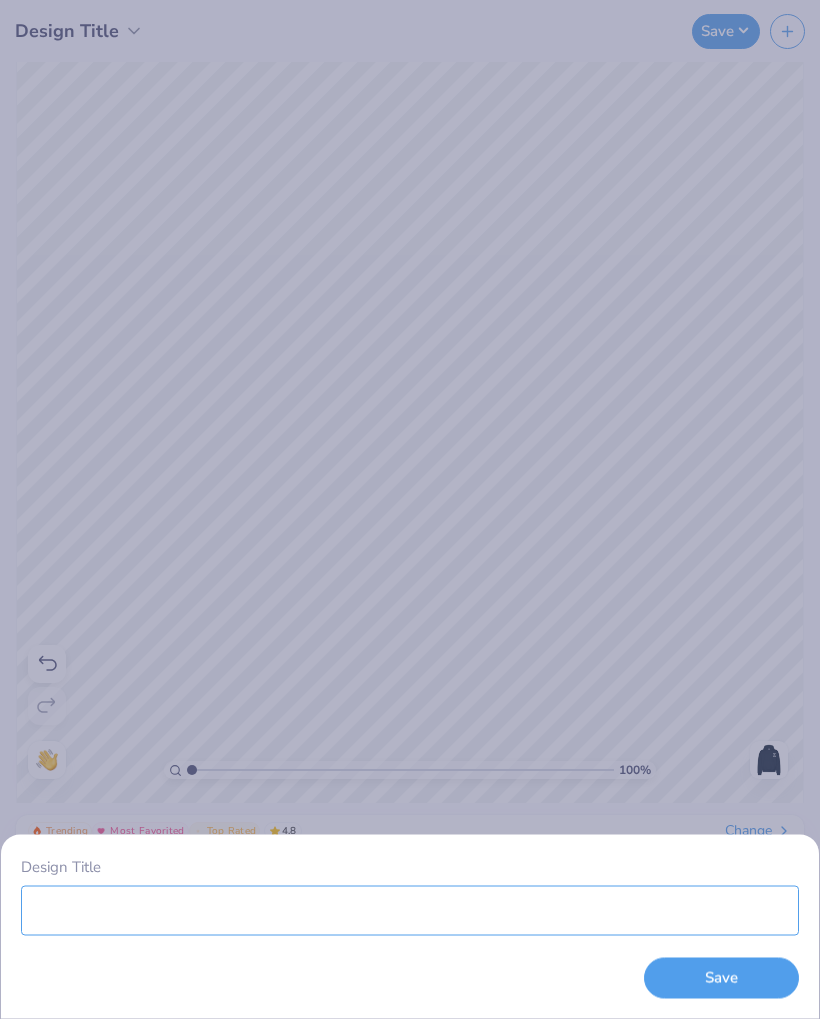click on "Design Title" at bounding box center (410, 910) 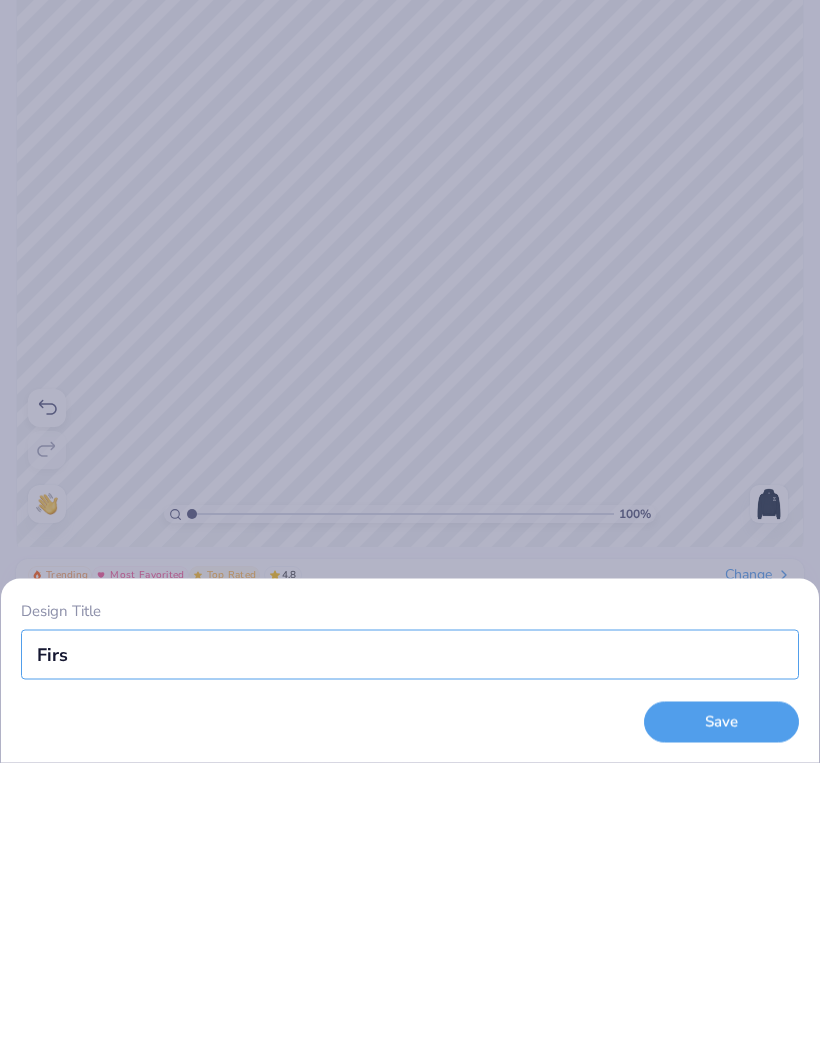 type on "First" 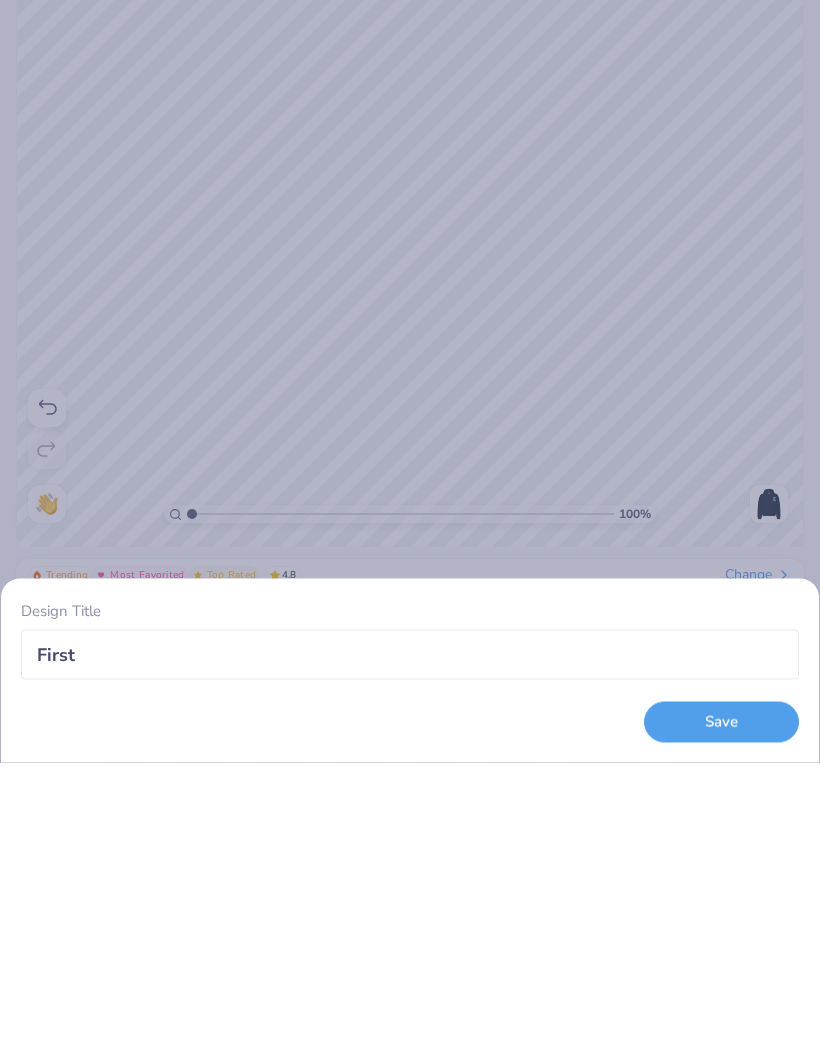 click on "Save" at bounding box center [721, 1009] 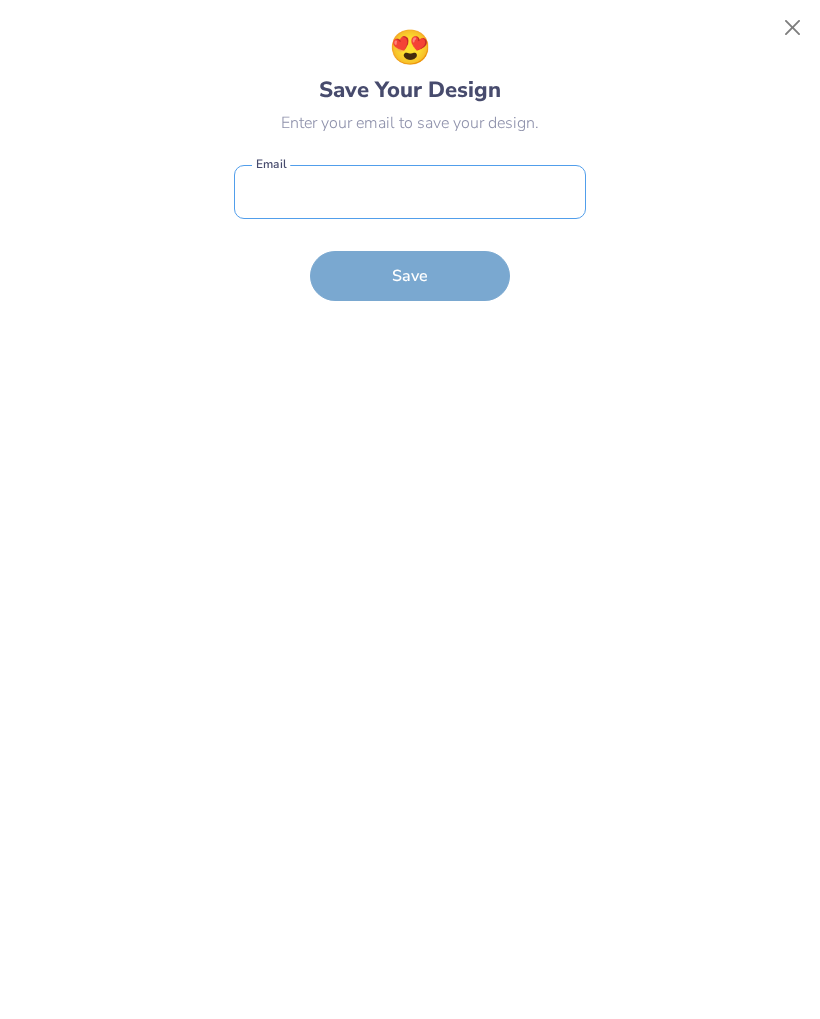 click at bounding box center (410, 192) 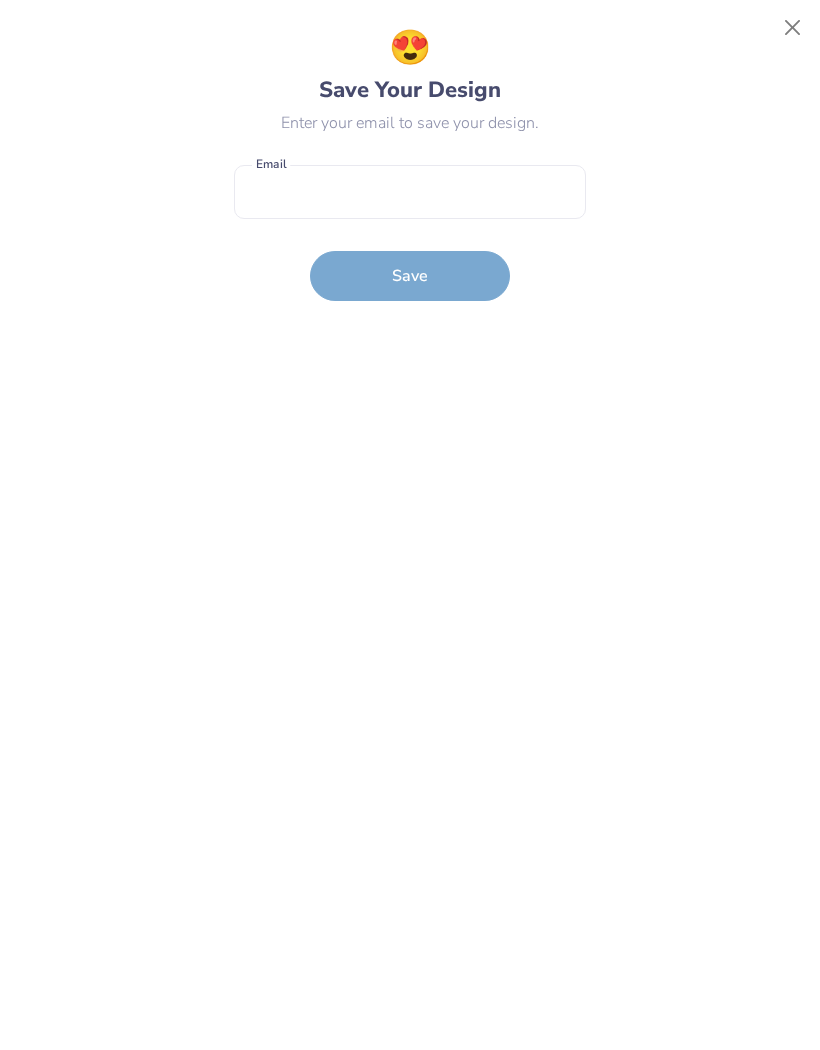 type on "gabbywams@icloud.com" 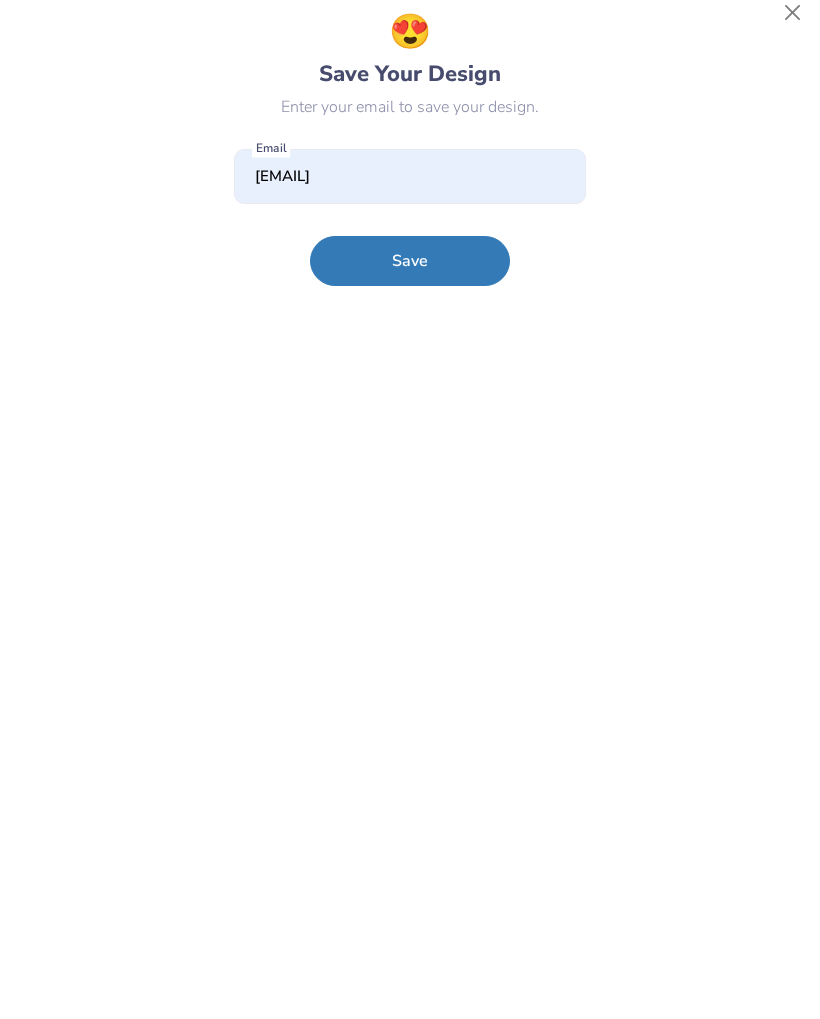 click on "Save" at bounding box center (410, 261) 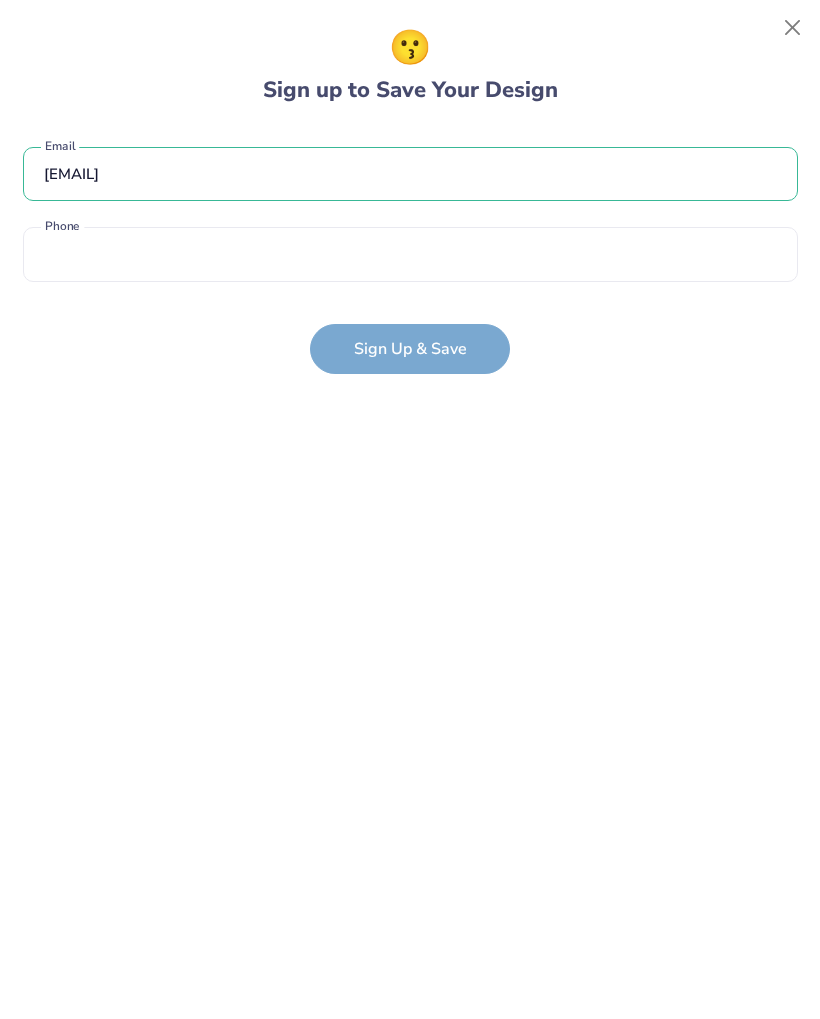 click at bounding box center [410, 254] 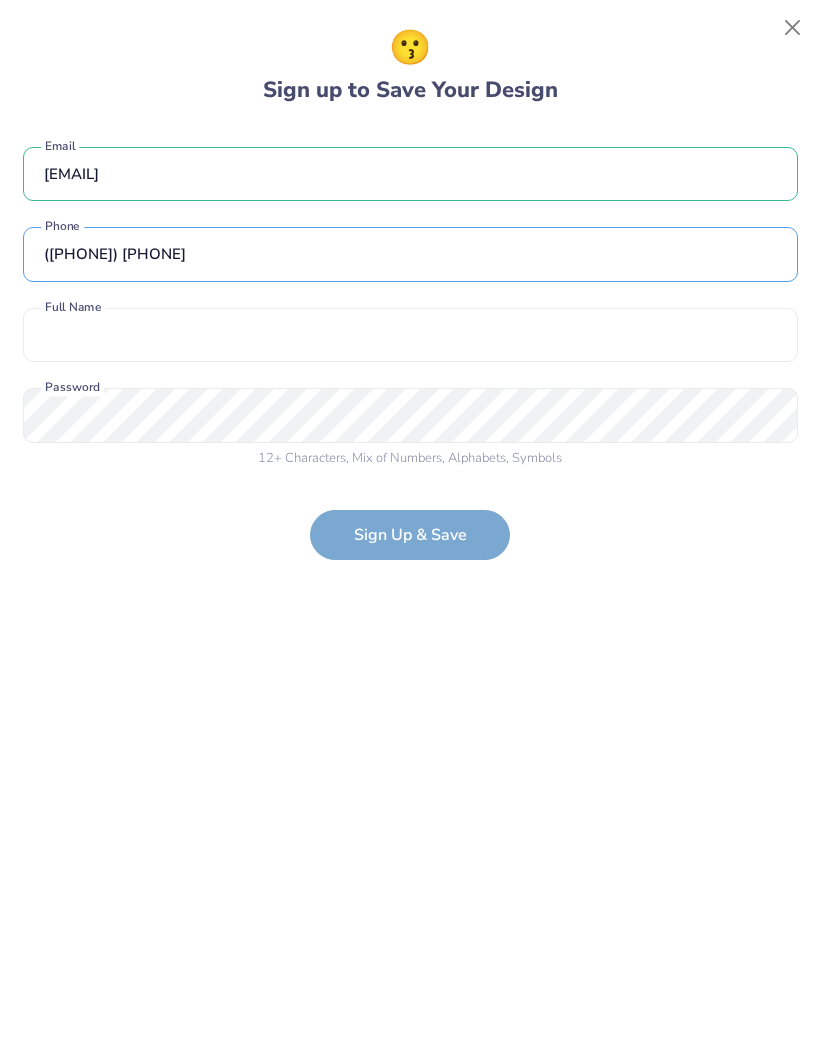 type on "(267) 461-4103" 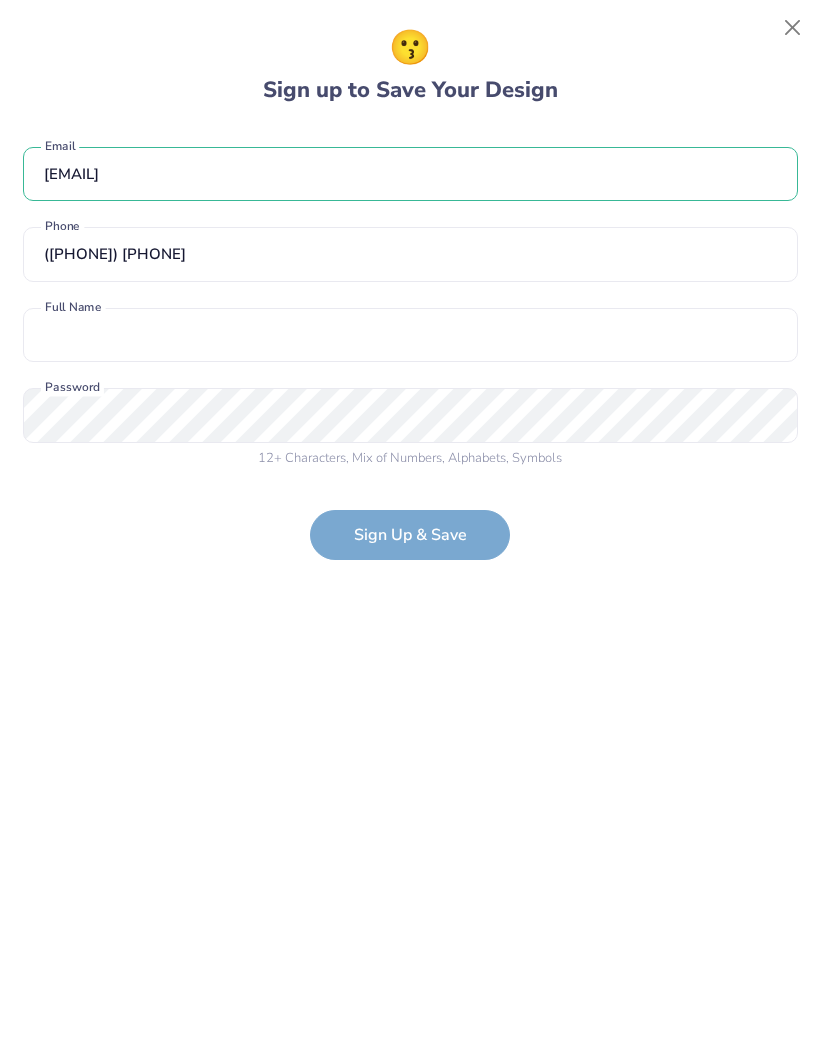 click at bounding box center [410, 335] 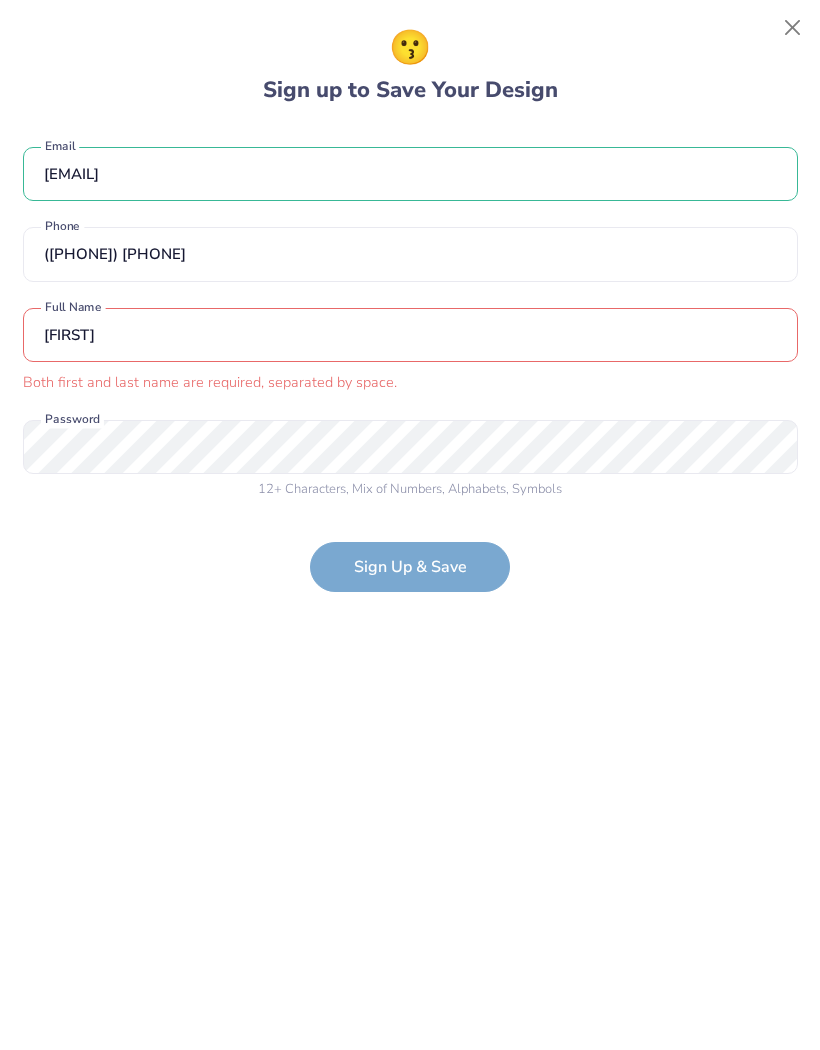 click on "Gabby" at bounding box center (410, 335) 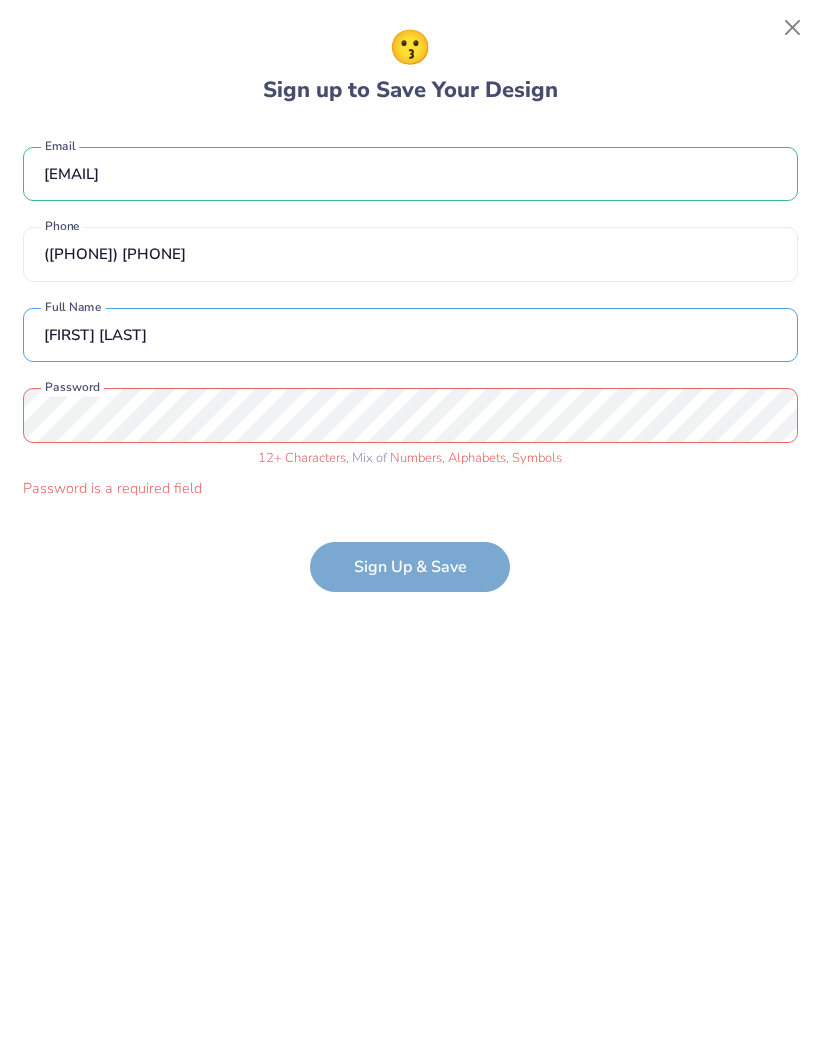 type on "Gabby w" 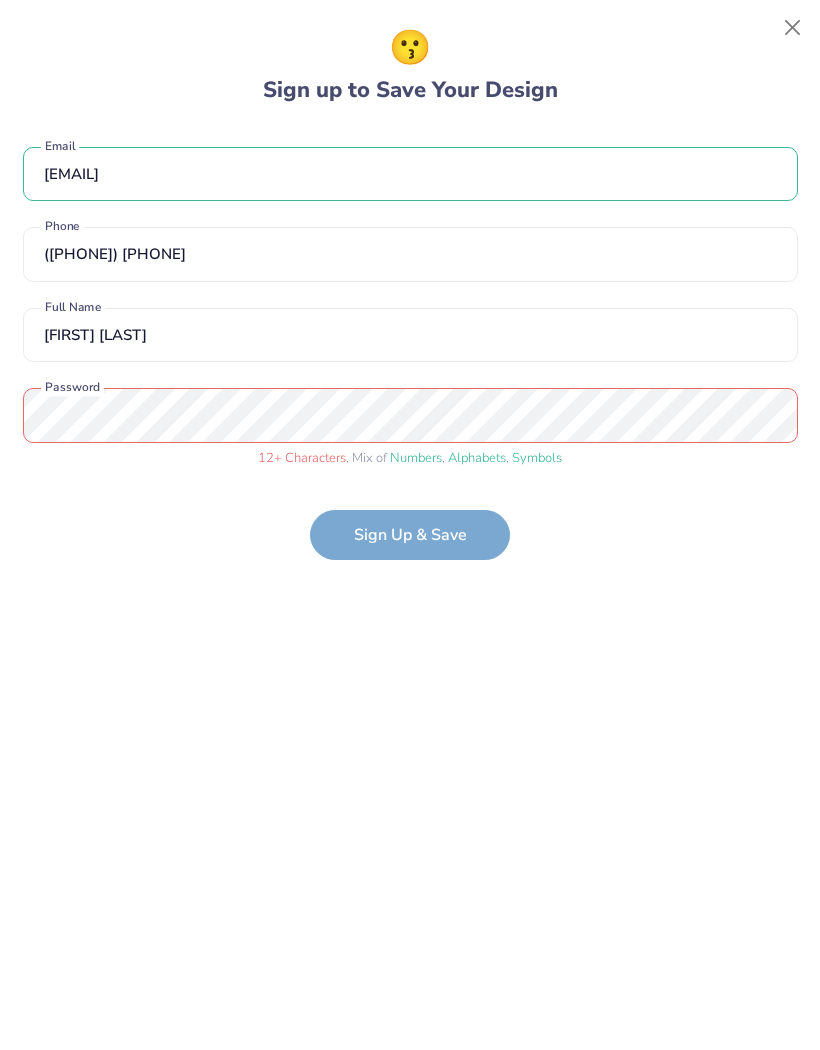 click on "😗 Sign up to Save Your Design gabbywams@icloud.com Email (267) 461-4103 Phone Gabby w Full Name 12 + Characters , Mix of   Numbers ,   Alphabets ,   Symbols Password Sign Up & Save" at bounding box center (410, 525) 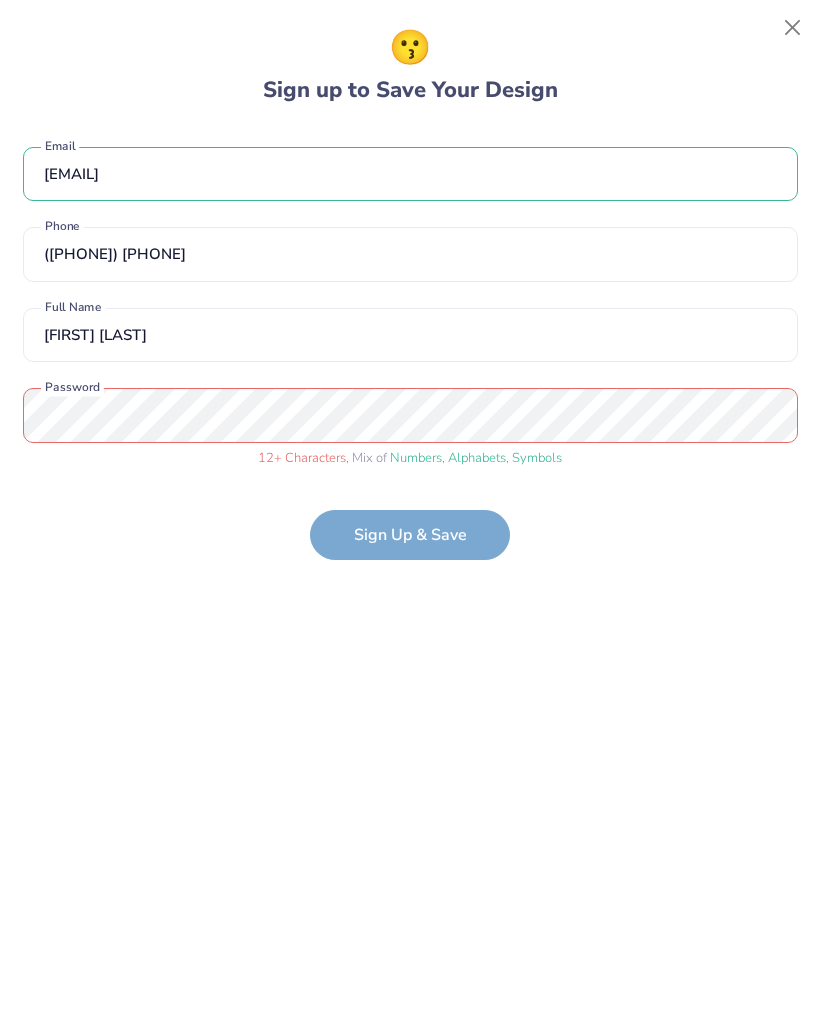 click on "gabbywams@icloud.com Email (267) 461-4103 Phone Gabby w Full Name 12 + Characters , Mix of   Numbers ,   Alphabets ,   Symbols Password Sign Up & Save" at bounding box center [410, 344] 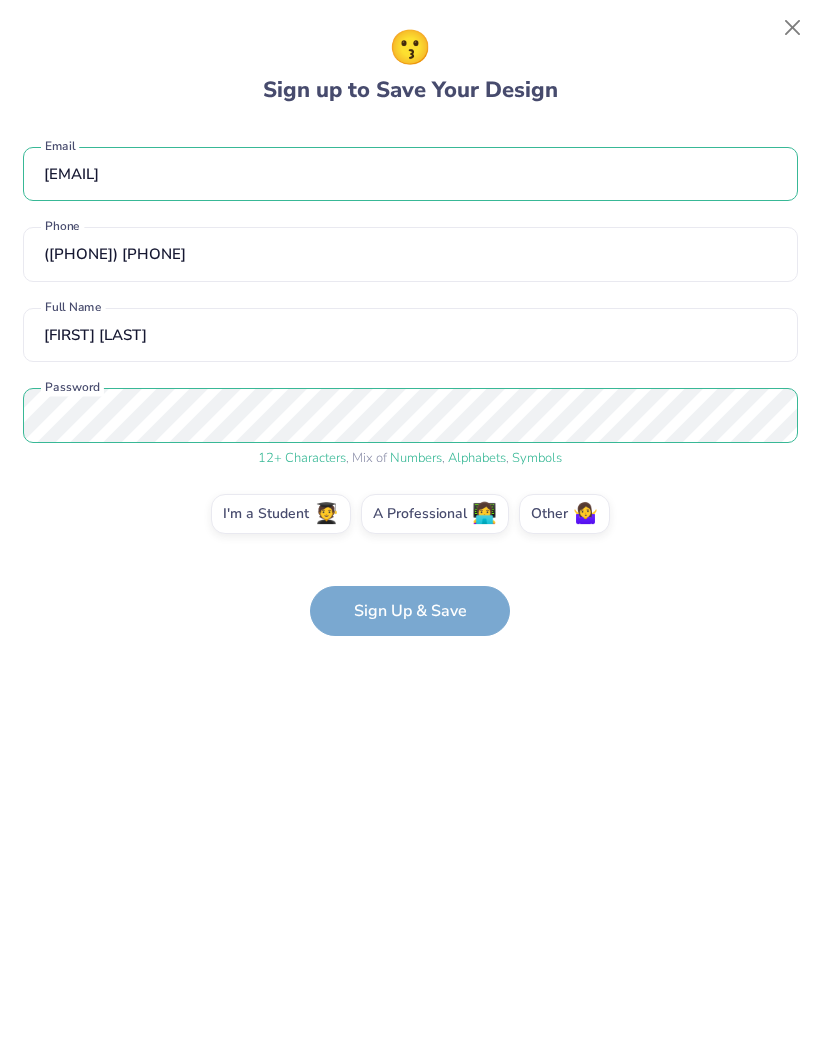 click on "gabbywams@icloud.com Email (267) 461-4103 Phone Gabby w Full Name 12 + Characters , Mix of   Numbers ,   Alphabets ,   Symbols Password I'm a Student 🧑‍🎓 A Professional 👩‍💻 Other 🤷‍♀️ Sign Up & Save" at bounding box center [410, 382] 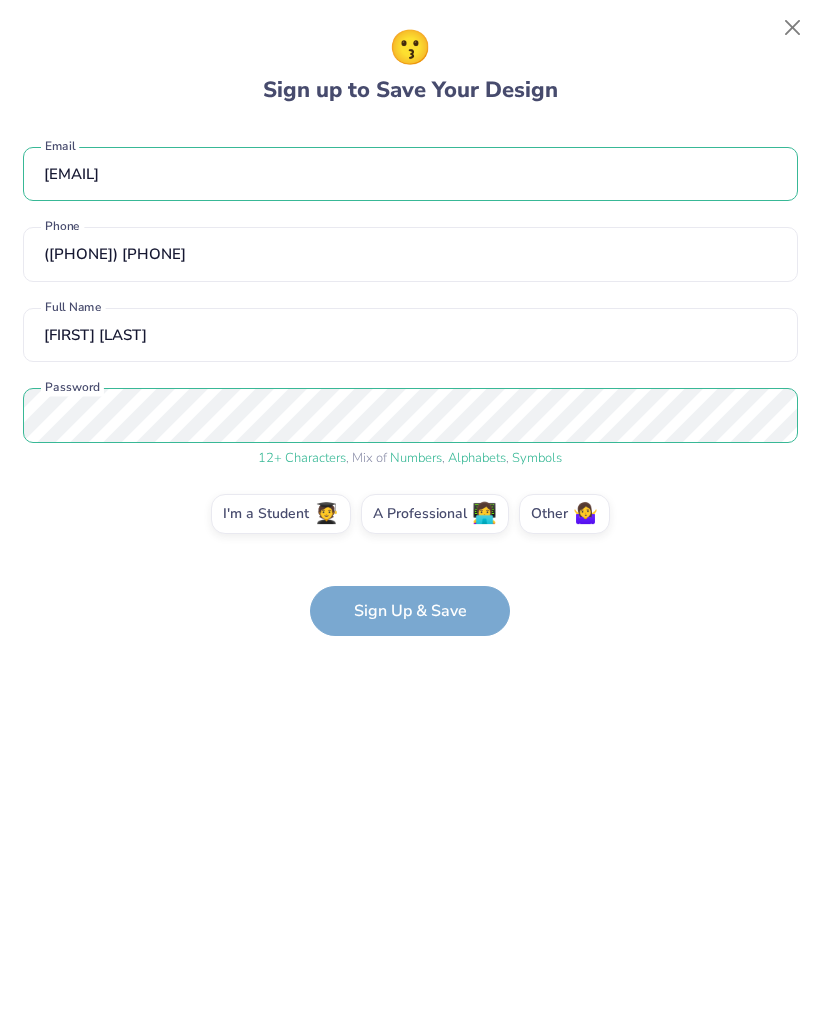 click on "gabbywams@icloud.com Email (267) 461-4103 Phone Gabby w Full Name 12 + Characters , Mix of   Numbers ,   Alphabets ,   Symbols Password I'm a Student 🧑‍🎓 A Professional 👩‍💻 Other 🤷‍♀️ Sign Up & Save" at bounding box center (410, 382) 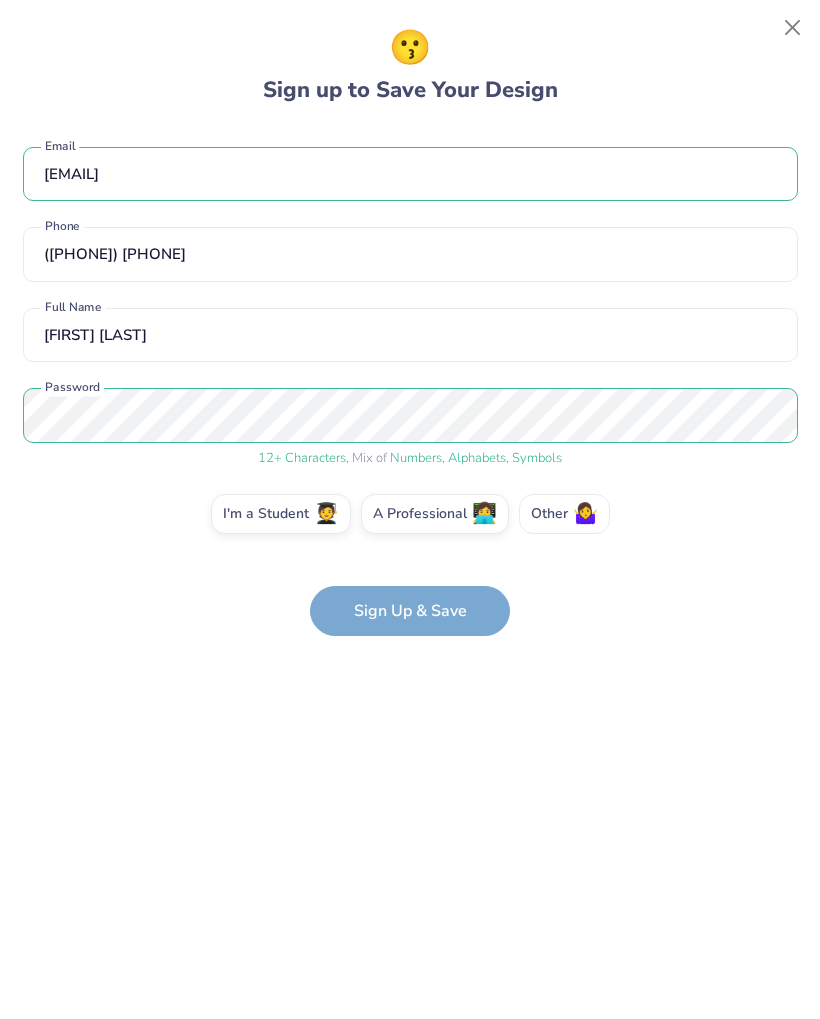 click on "Other 🤷‍♀️" at bounding box center (564, 514) 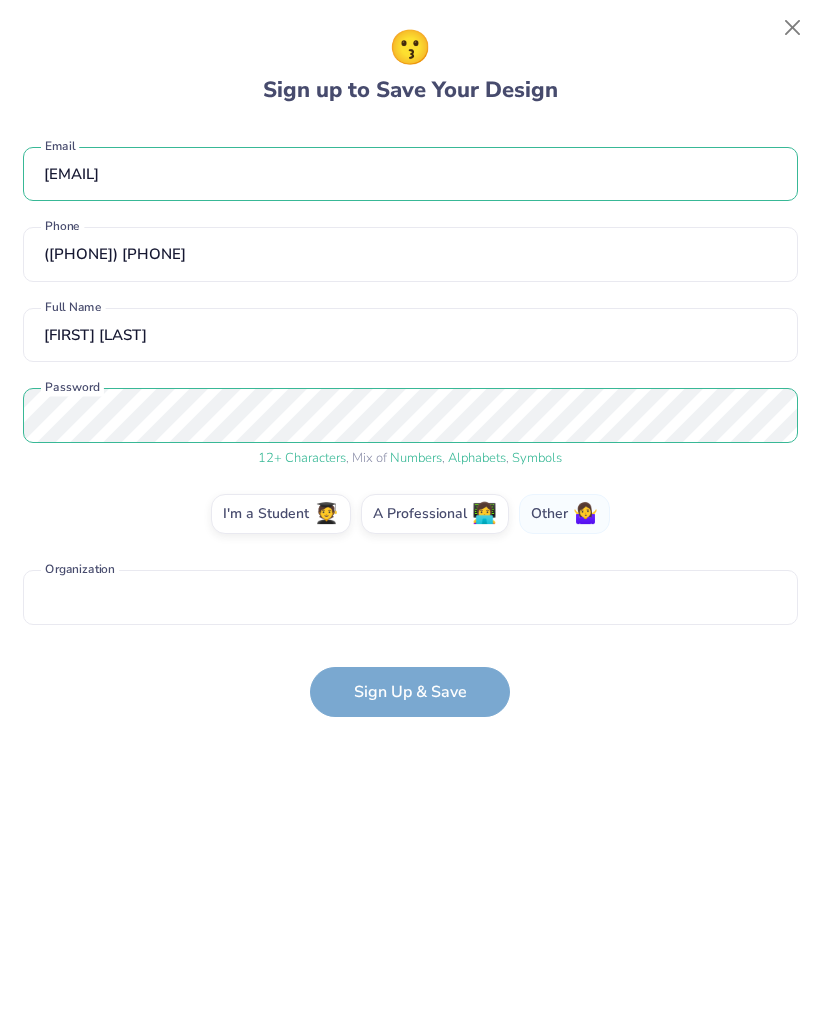 click on "🤷‍♀️" at bounding box center [585, 514] 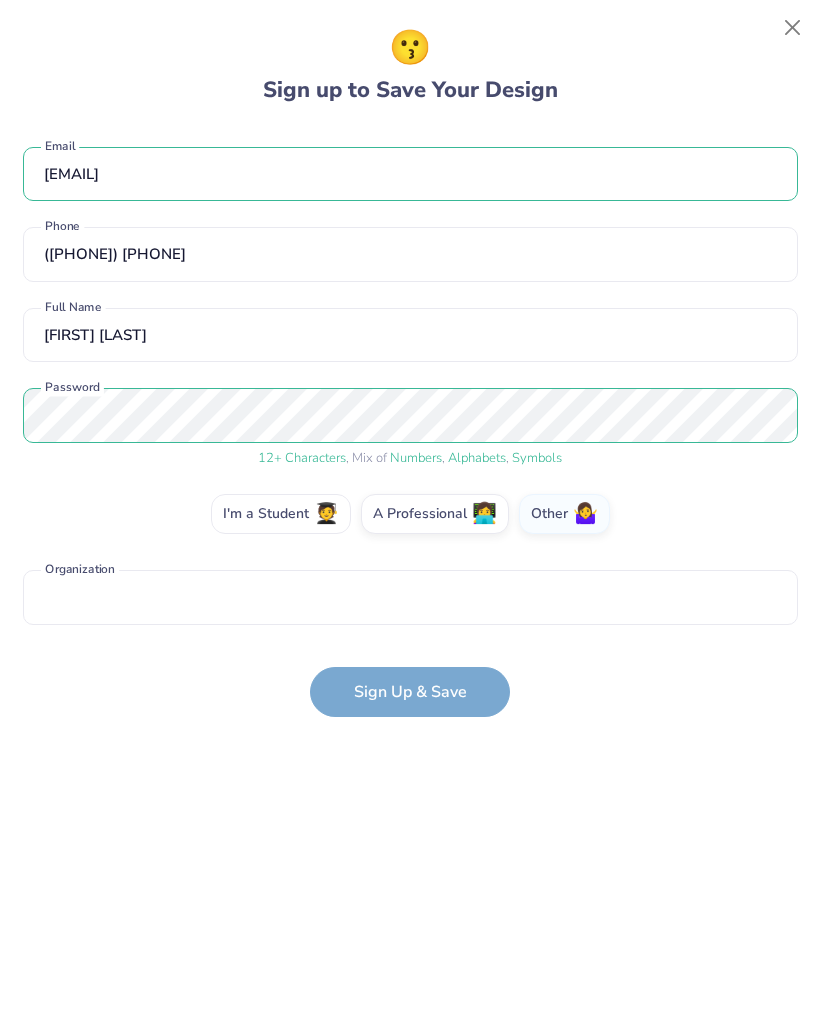 click on "I'm a Student 🧑‍🎓" at bounding box center (281, 514) 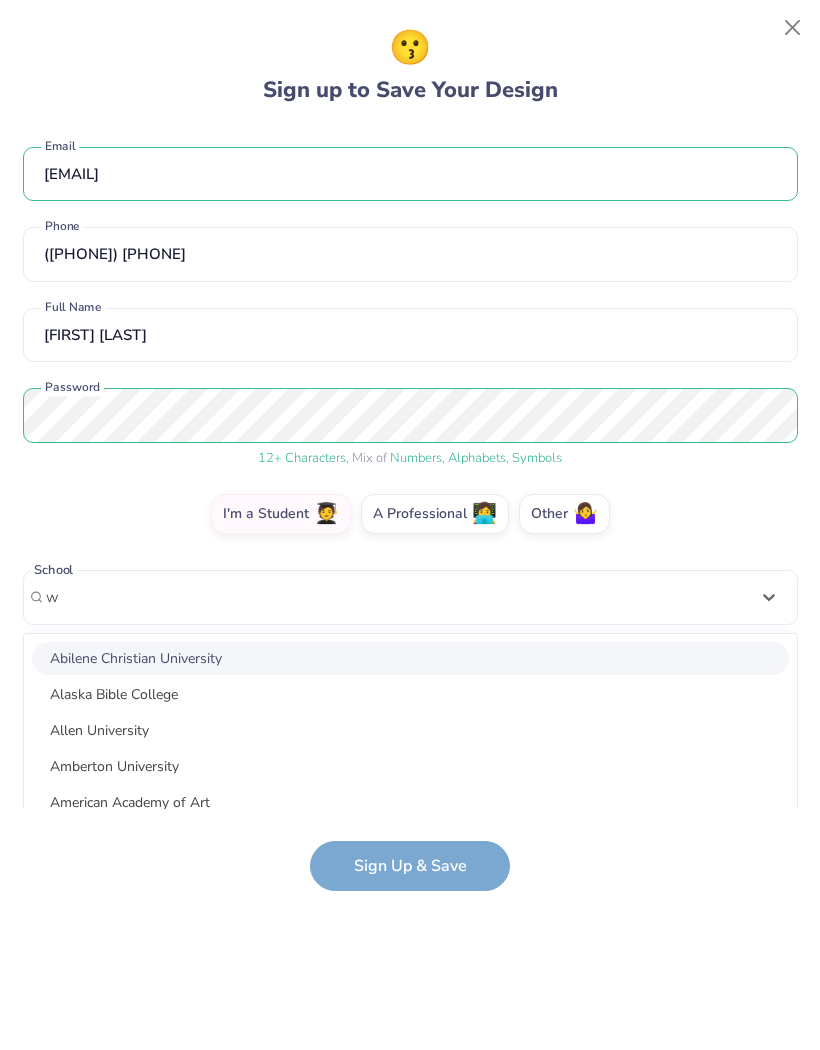 scroll, scrollTop: 125, scrollLeft: 0, axis: vertical 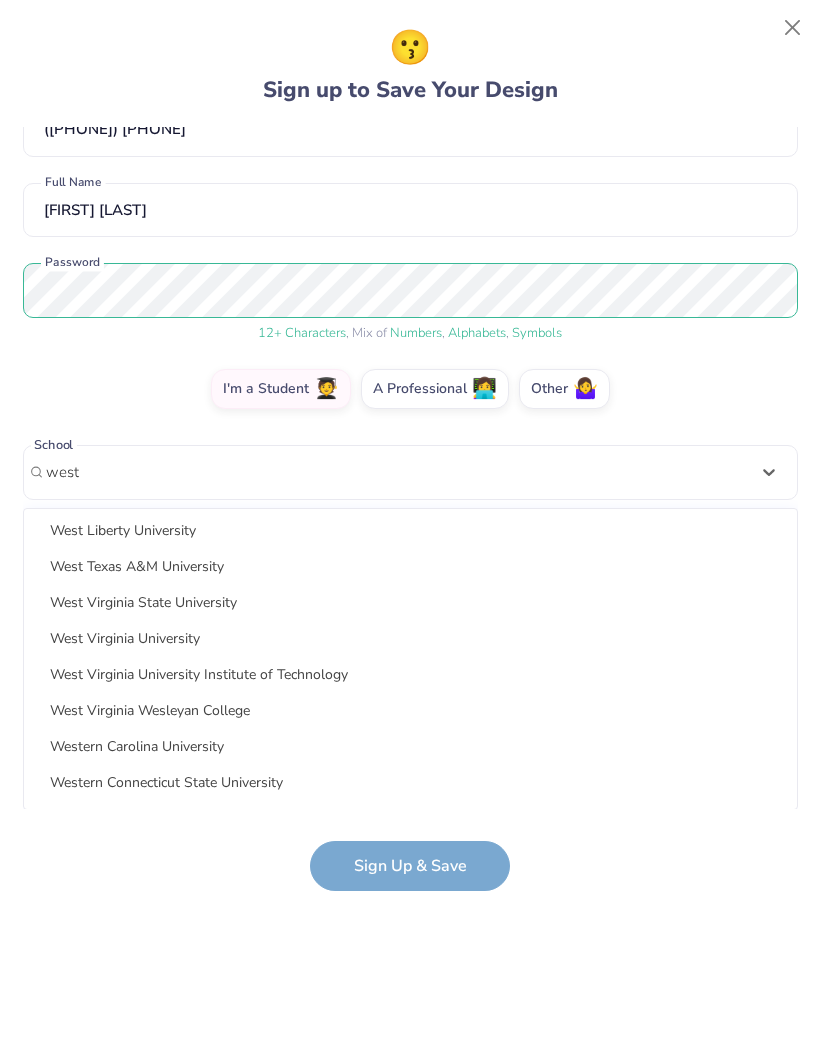 click on "West Virginia University" at bounding box center [410, 638] 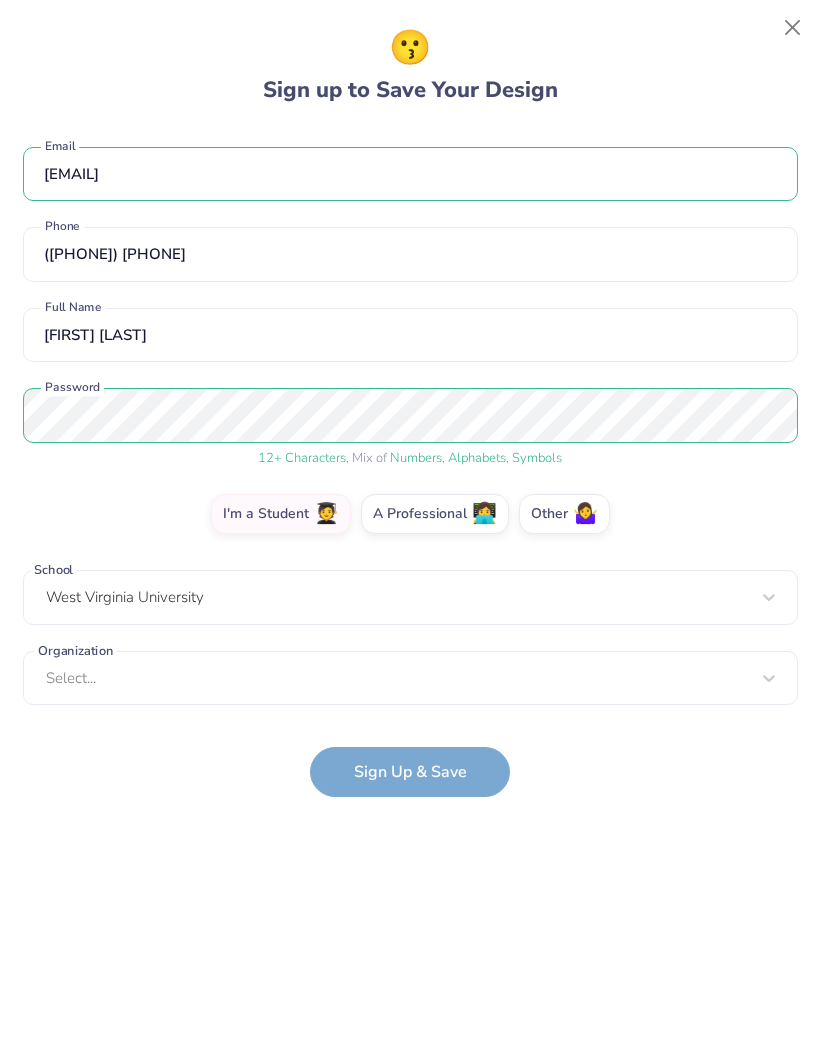 type 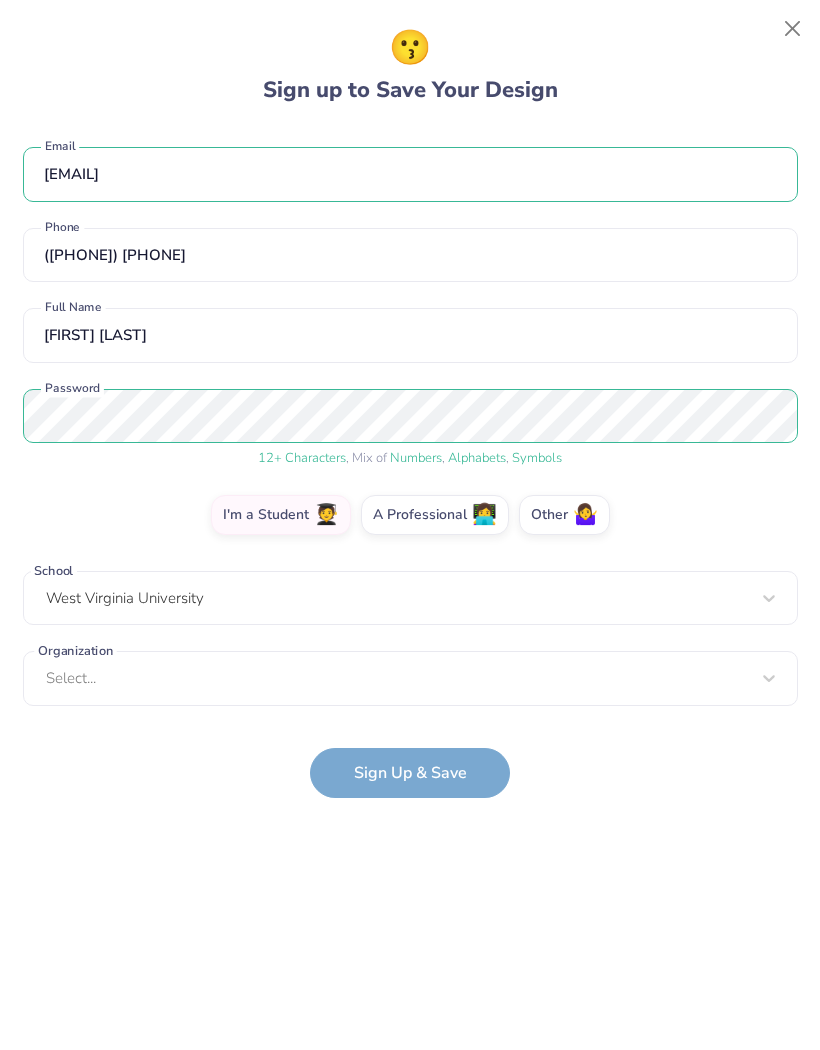 scroll, scrollTop: 0, scrollLeft: 0, axis: both 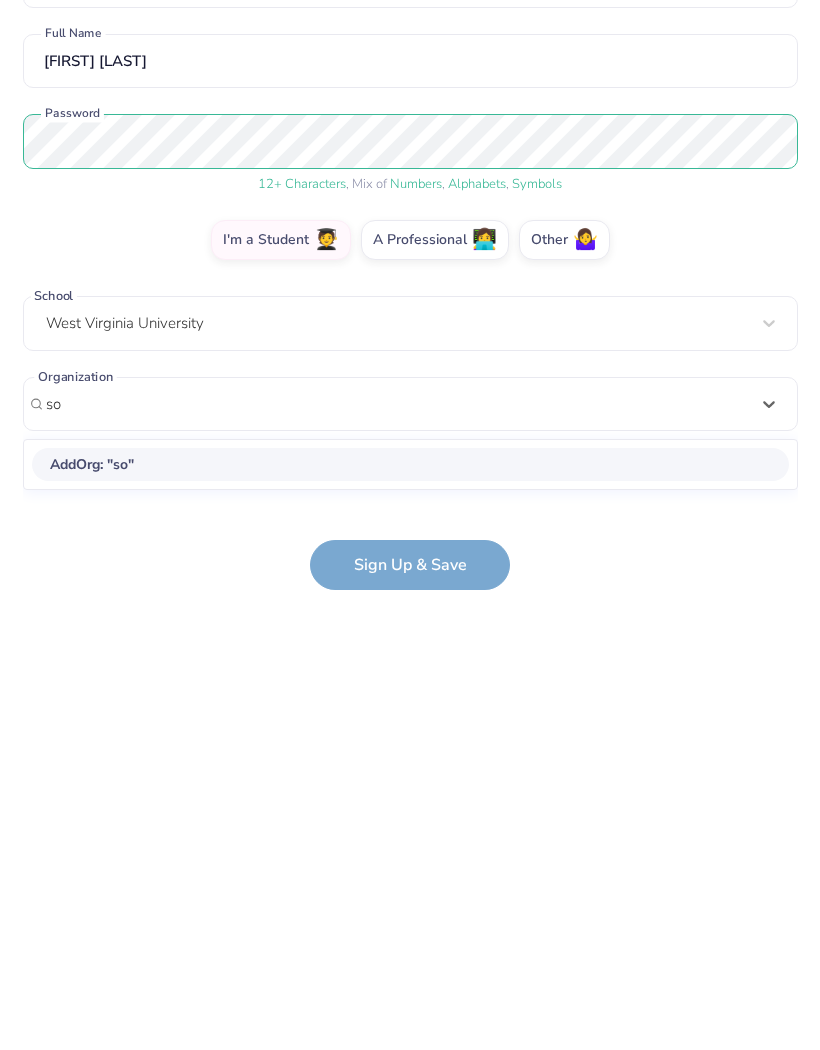 type on "s" 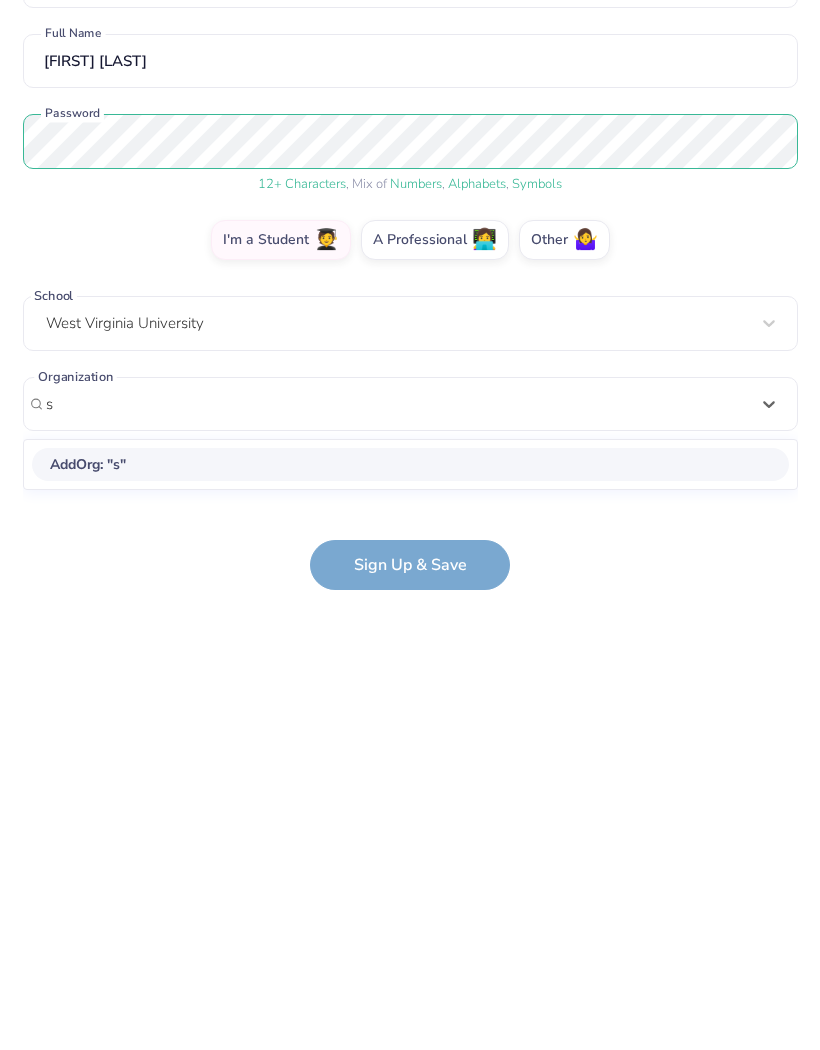 type 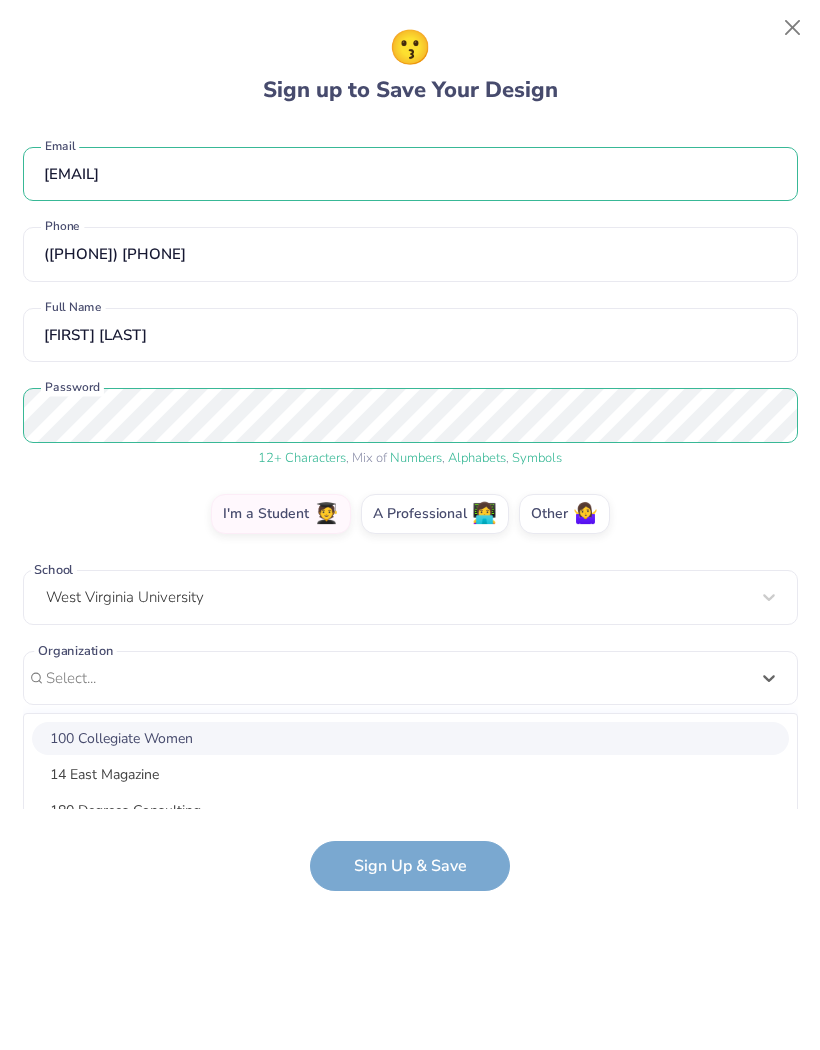 click at bounding box center (793, 28) 